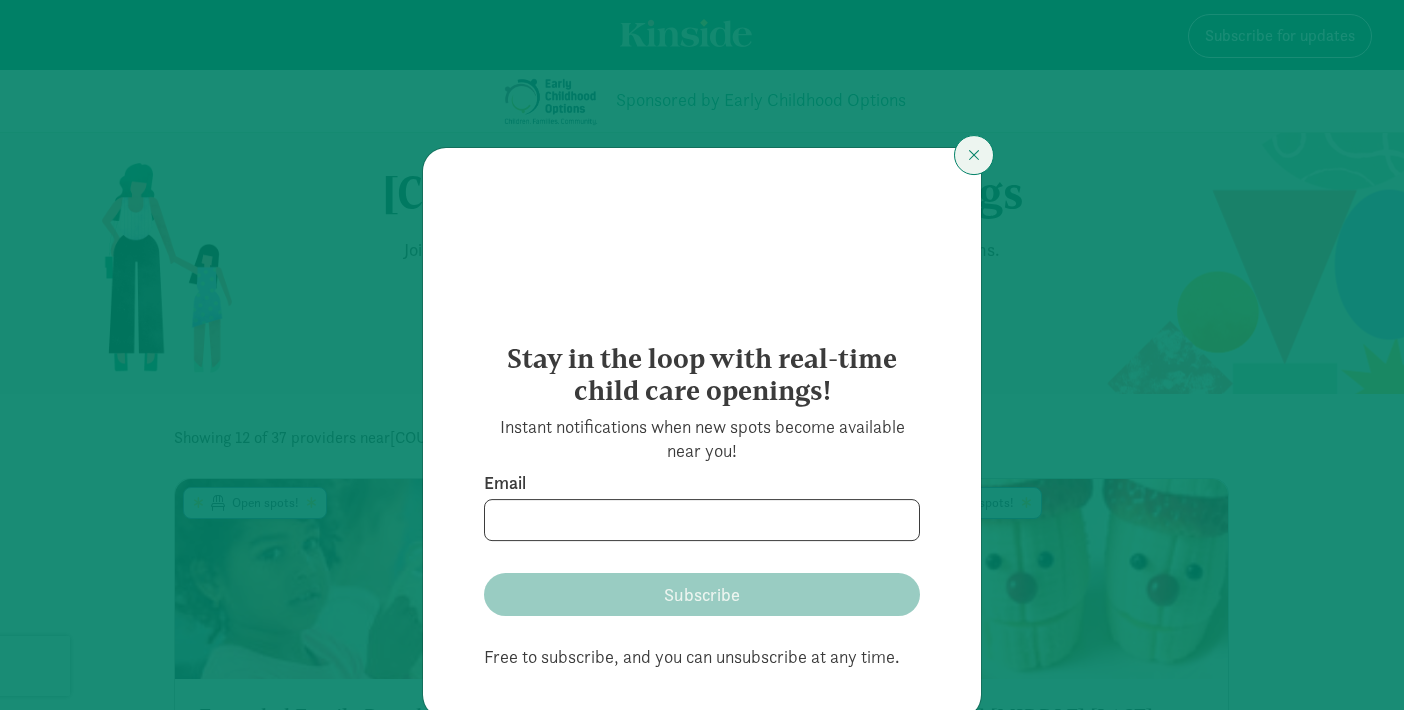 scroll, scrollTop: 0, scrollLeft: 0, axis: both 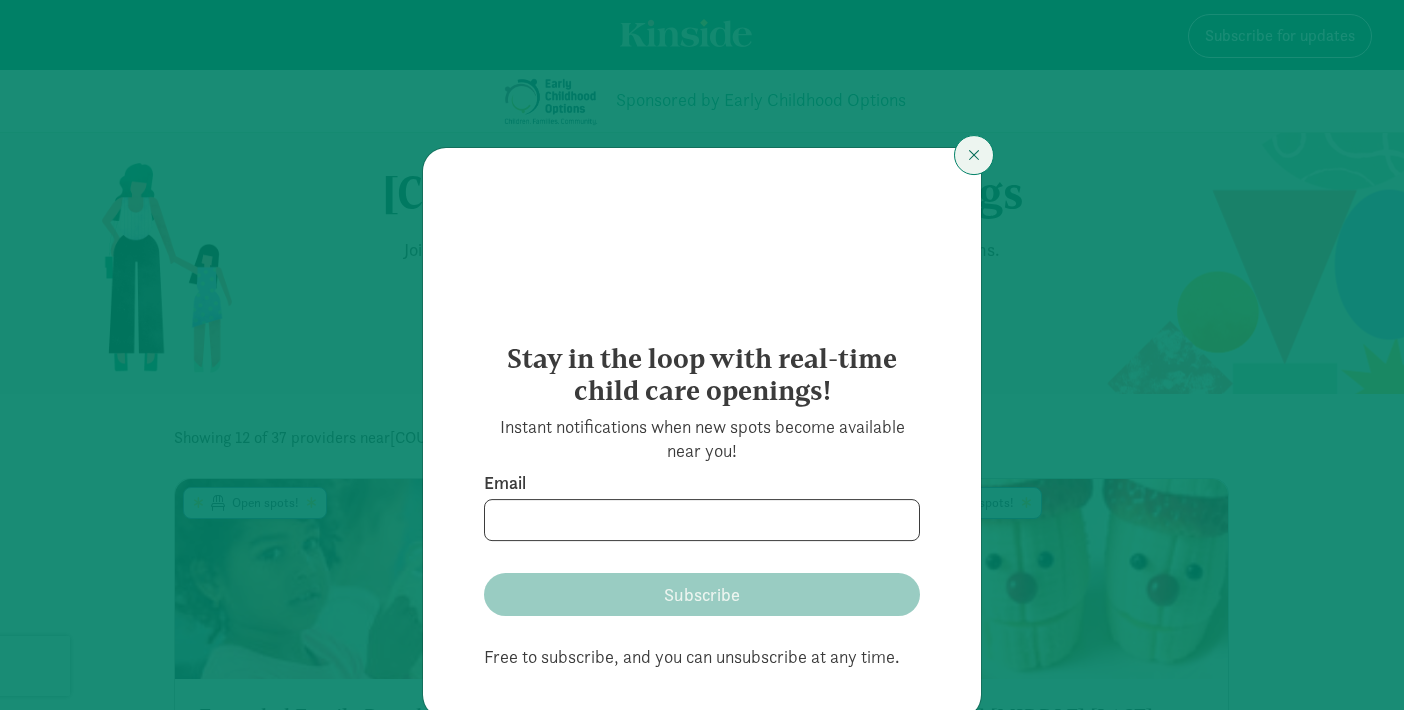 click at bounding box center (974, 155) 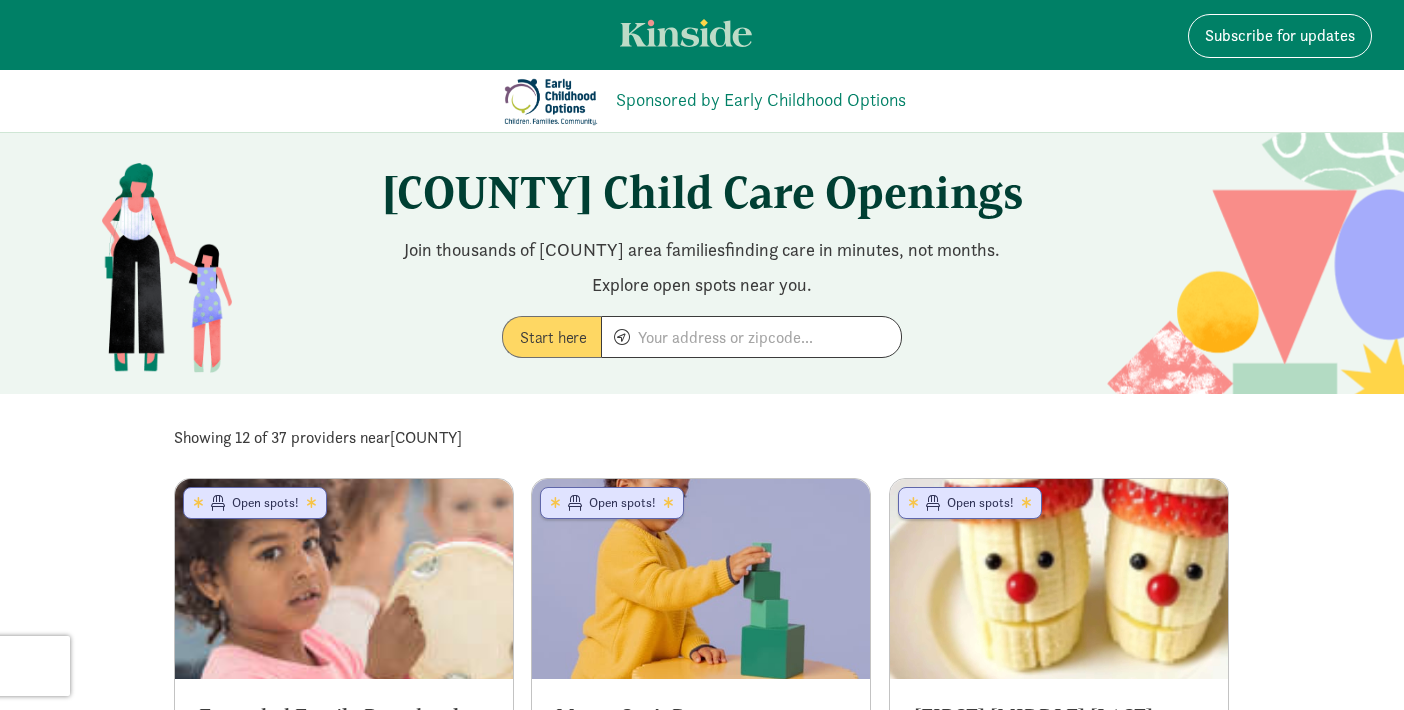 scroll, scrollTop: 0, scrollLeft: 0, axis: both 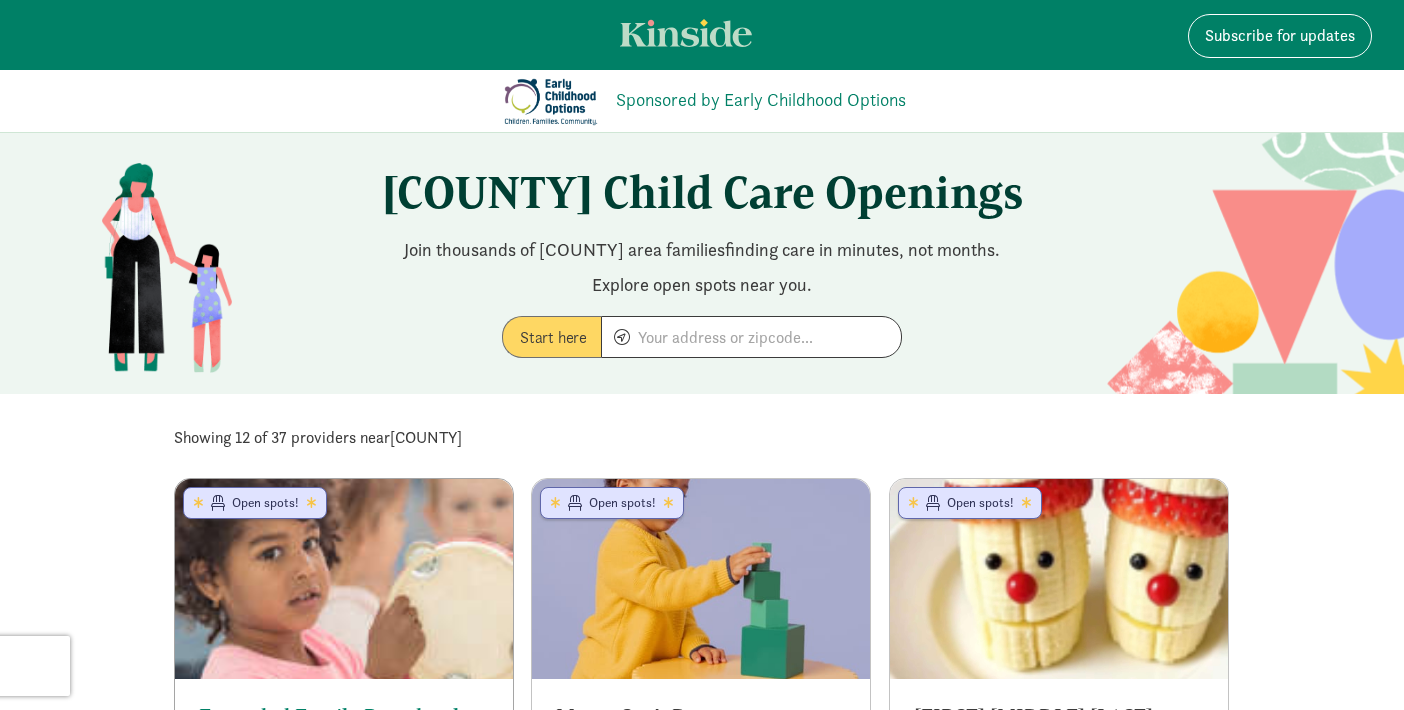click at bounding box center [344, 579] 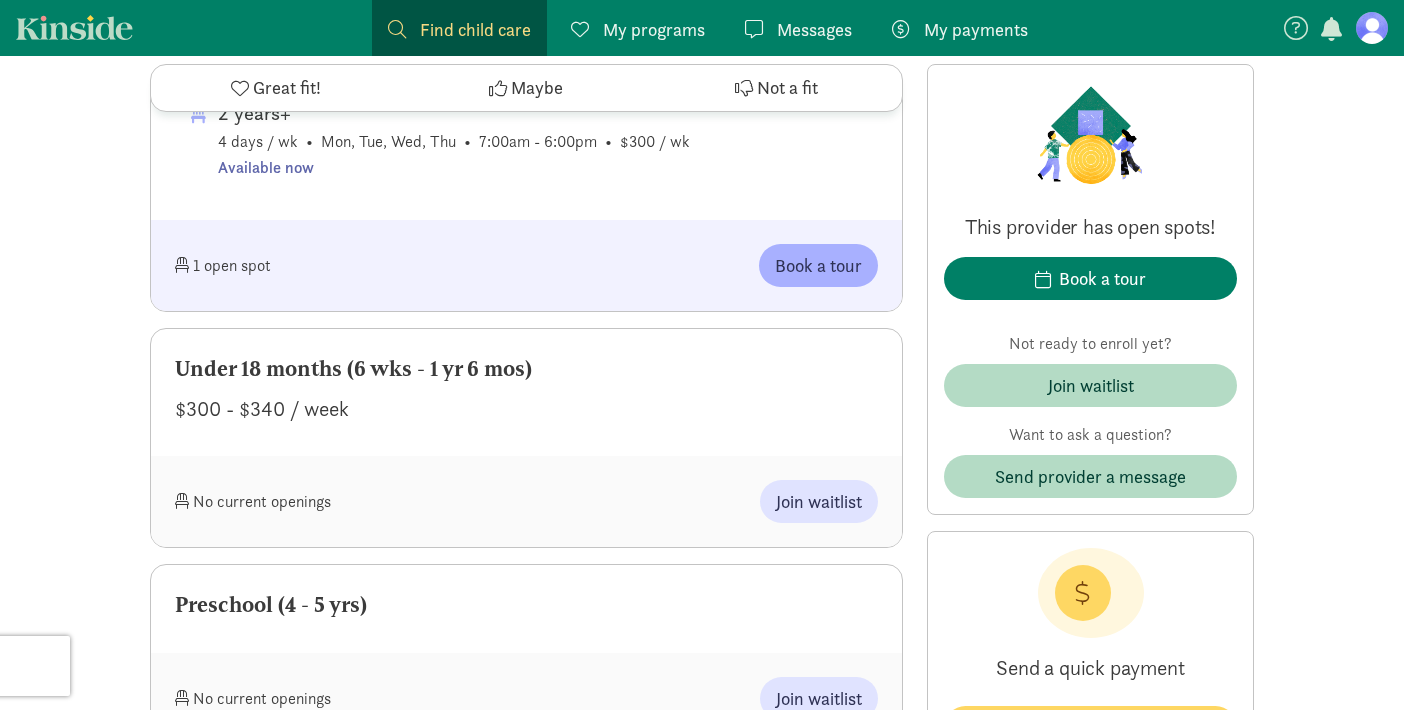 scroll, scrollTop: 1169, scrollLeft: 0, axis: vertical 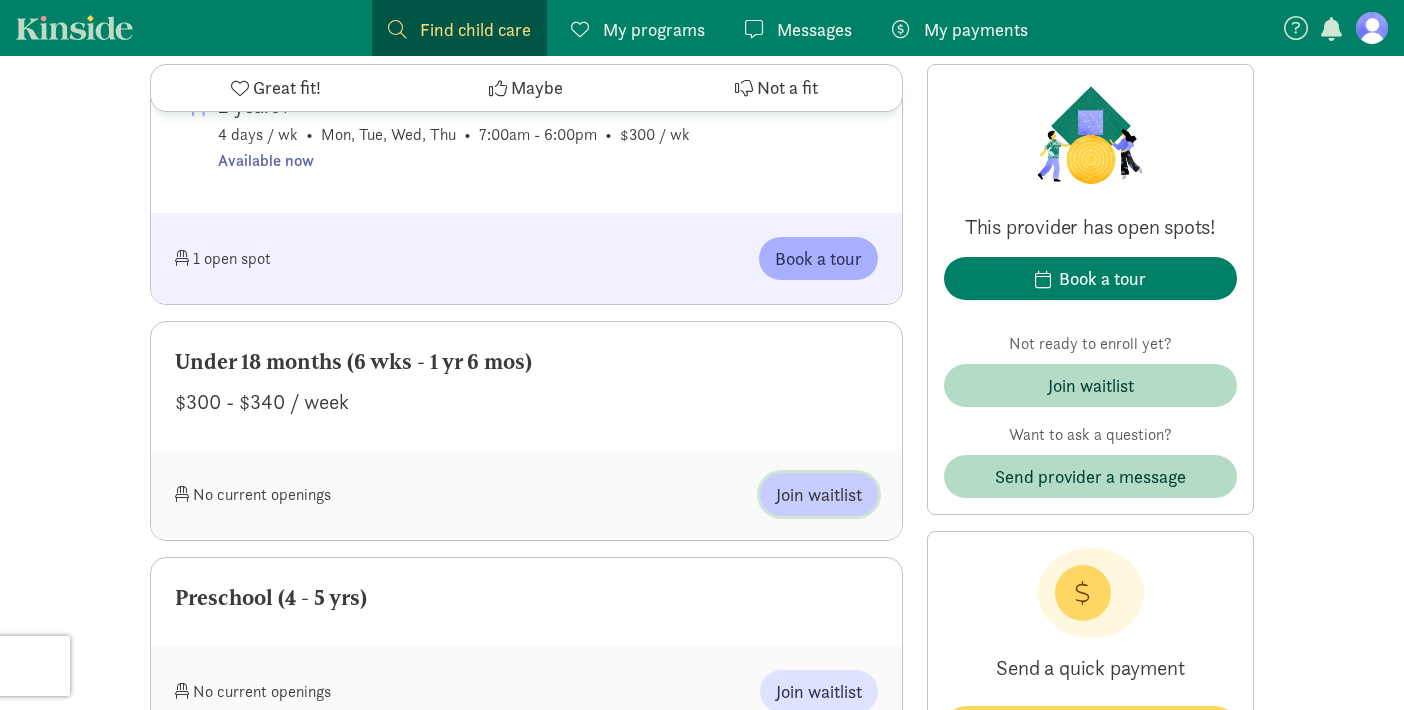 click on "Join waitlist" at bounding box center (819, 494) 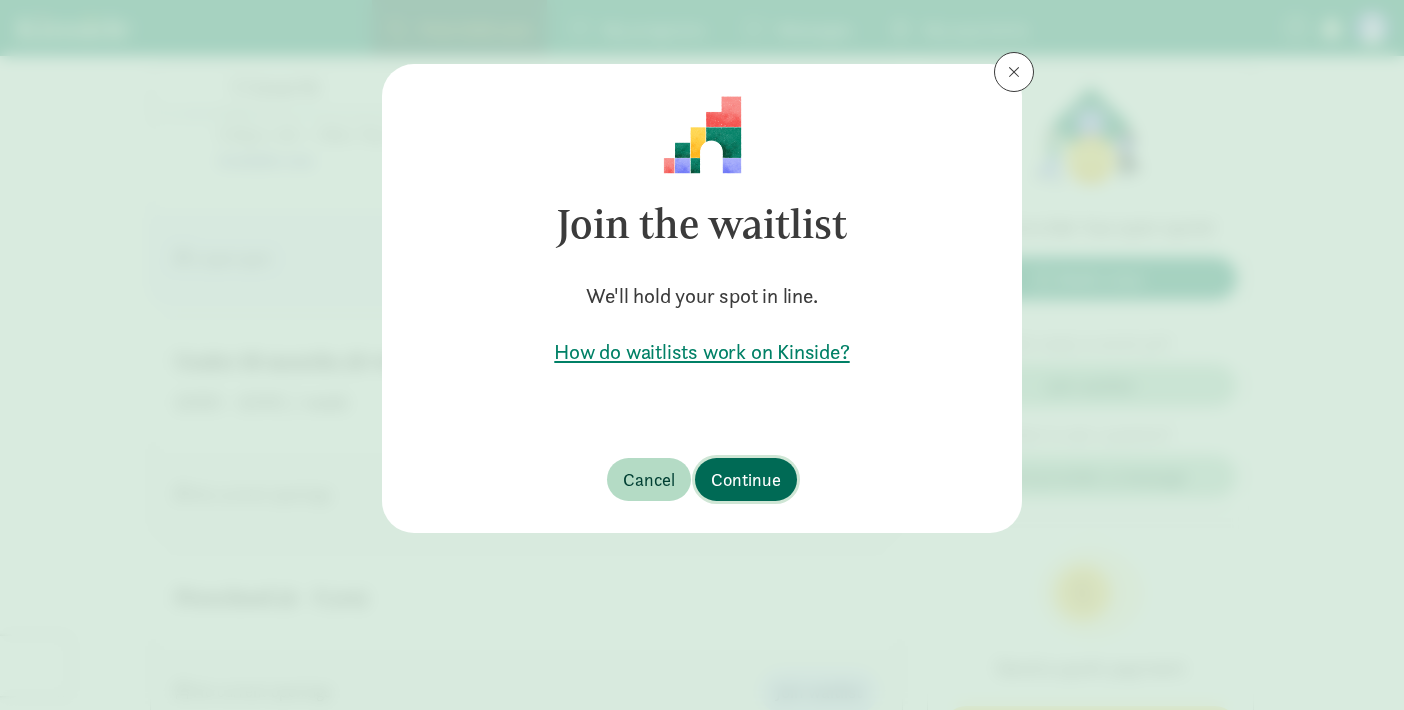 click on "Continue" at bounding box center [746, 479] 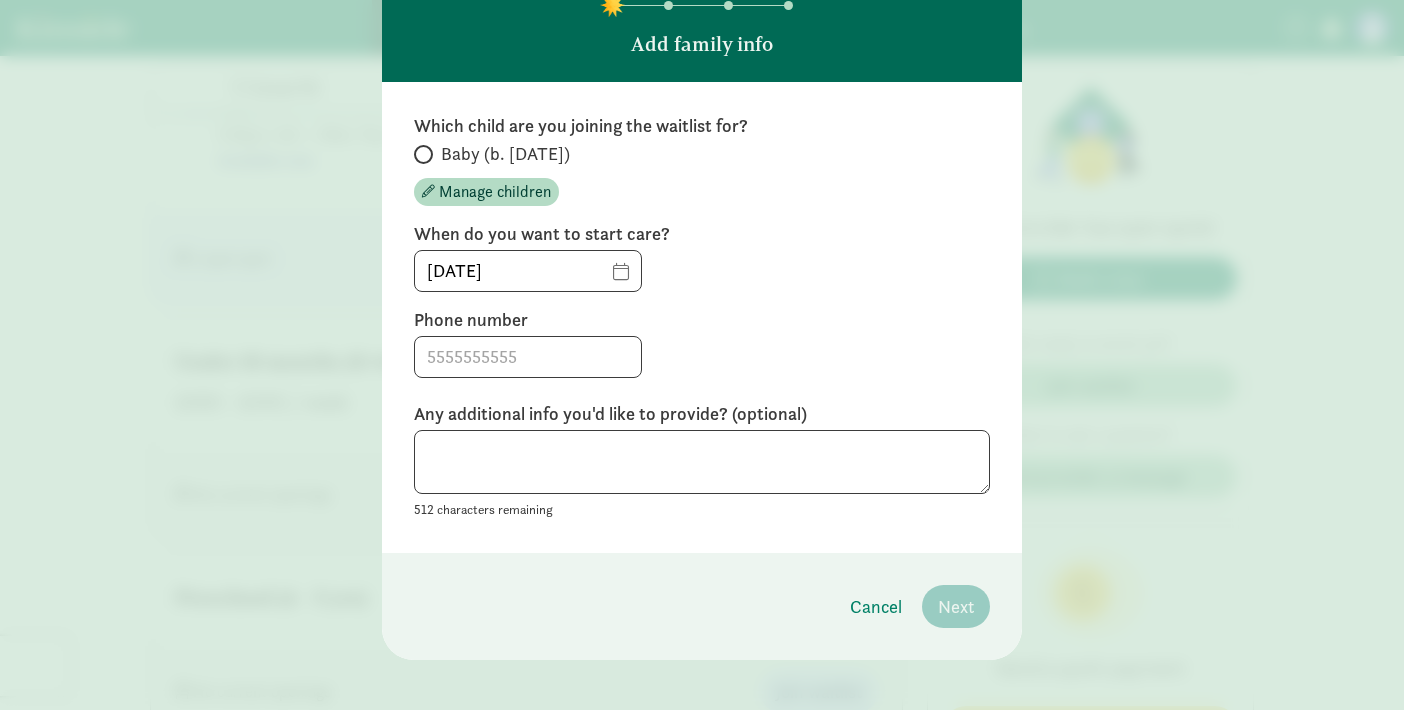 scroll, scrollTop: 132, scrollLeft: 0, axis: vertical 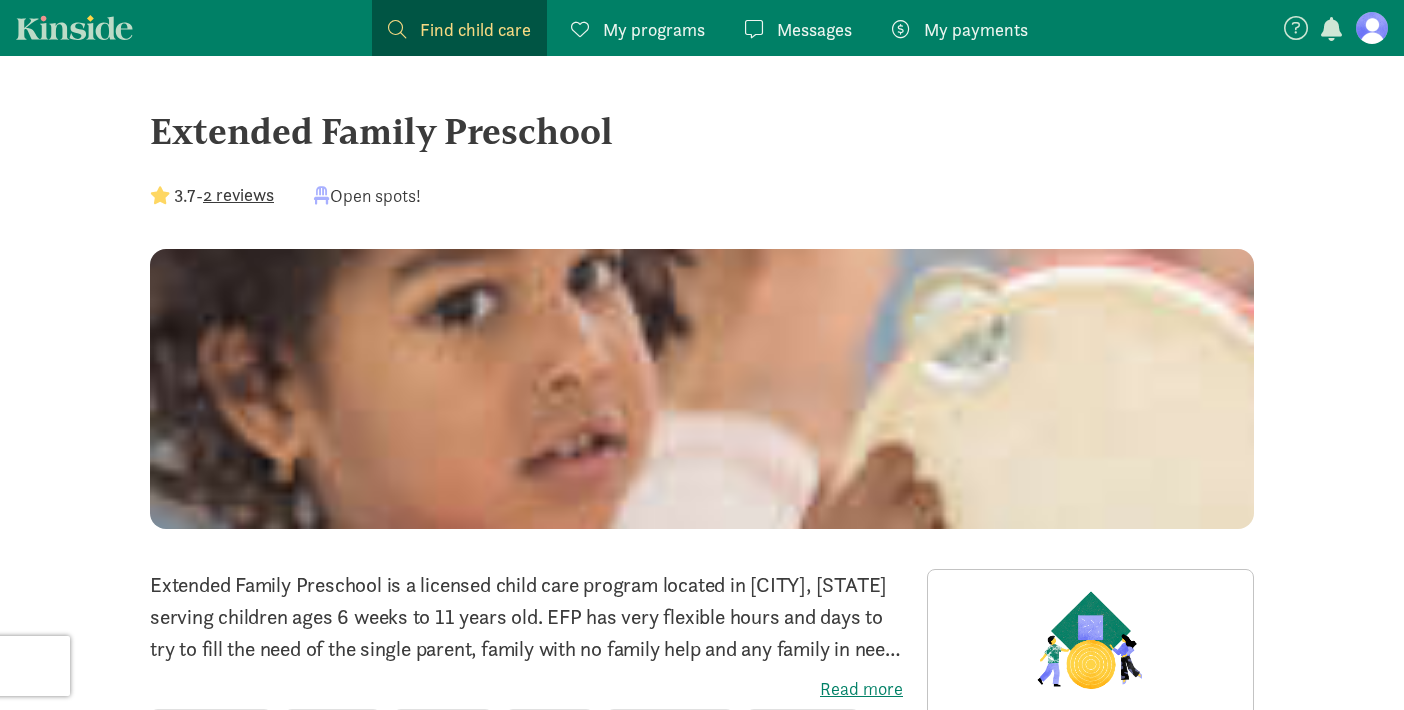 click at bounding box center (1372, 28) 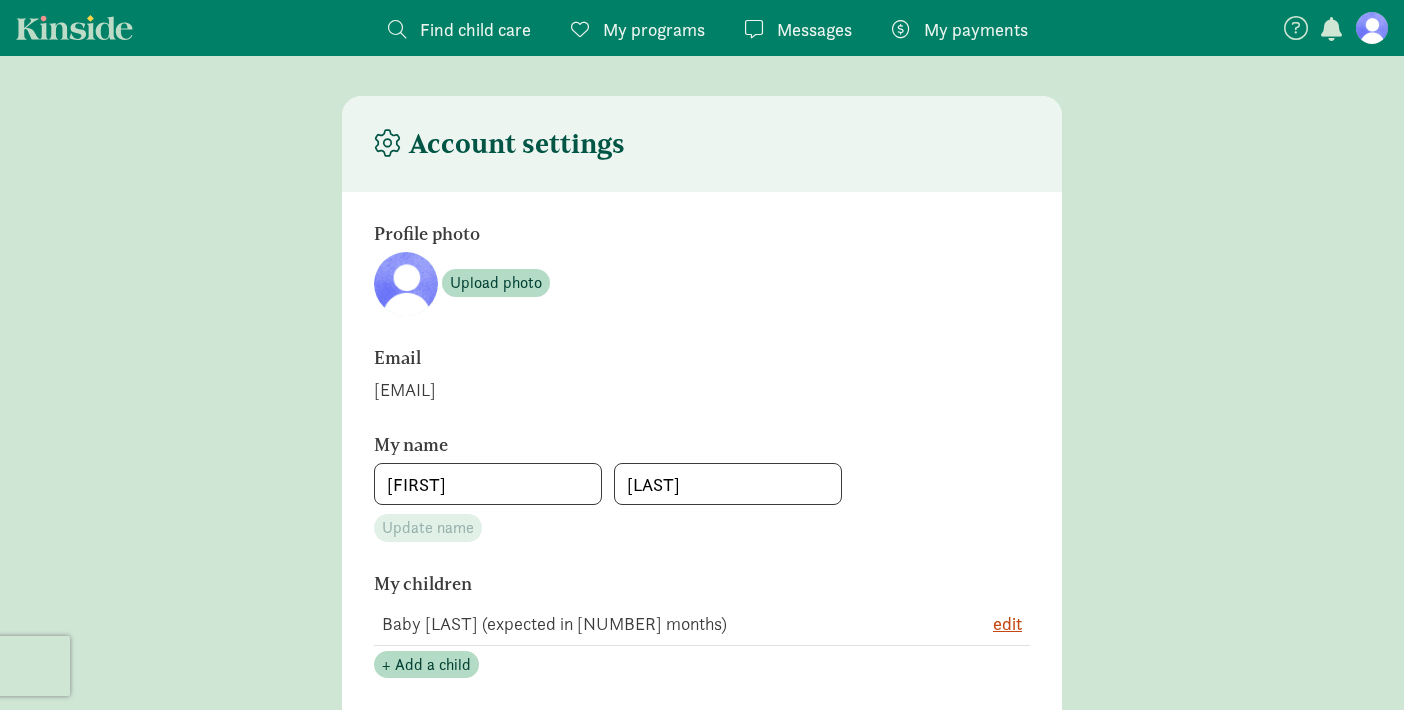 scroll, scrollTop: 0, scrollLeft: 0, axis: both 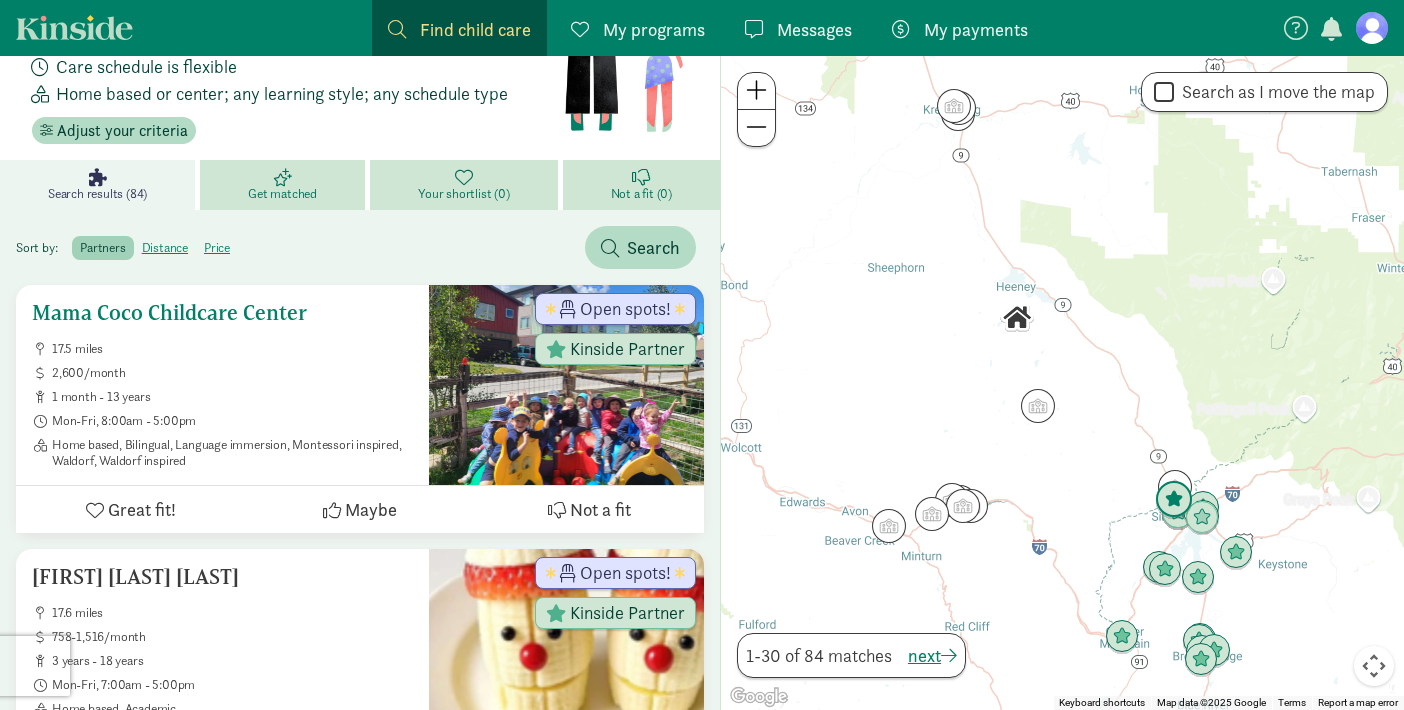click on "Mama Coco Childcare Center" at bounding box center (222, 313) 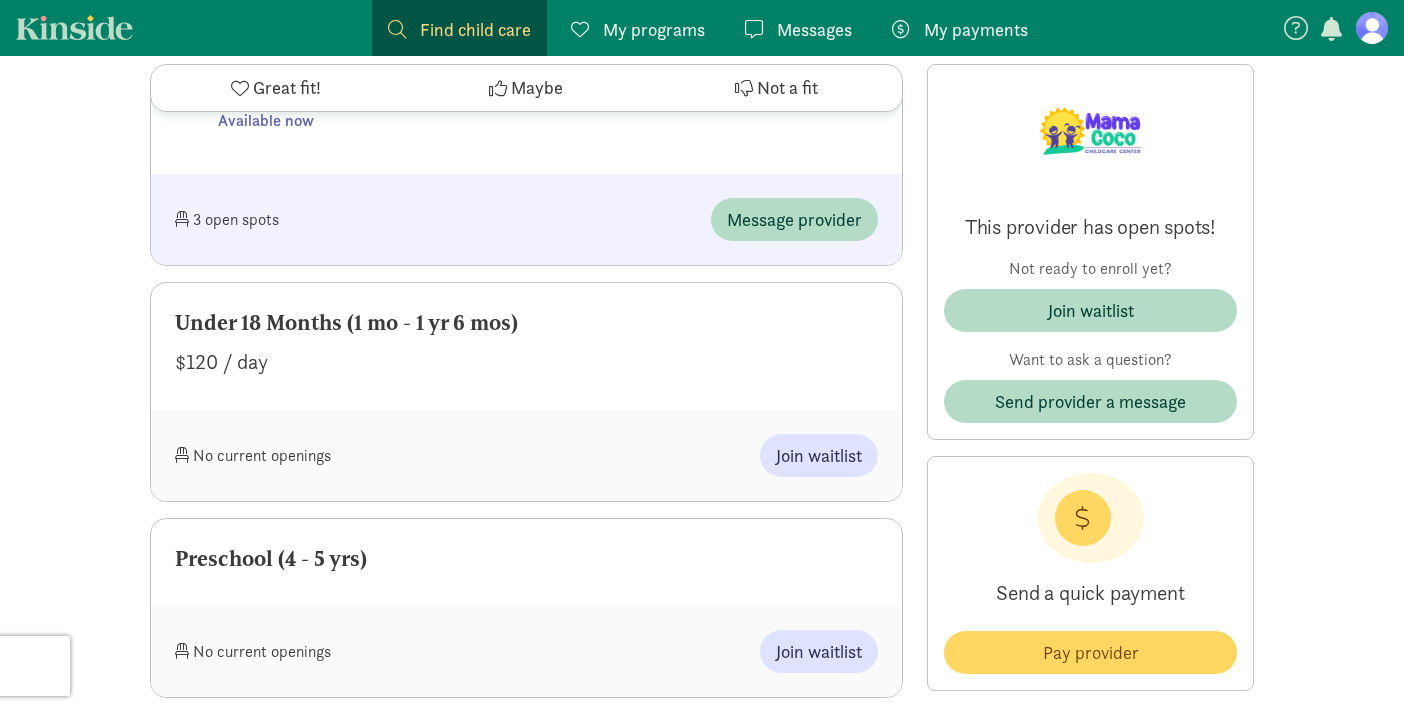 scroll, scrollTop: 1434, scrollLeft: 0, axis: vertical 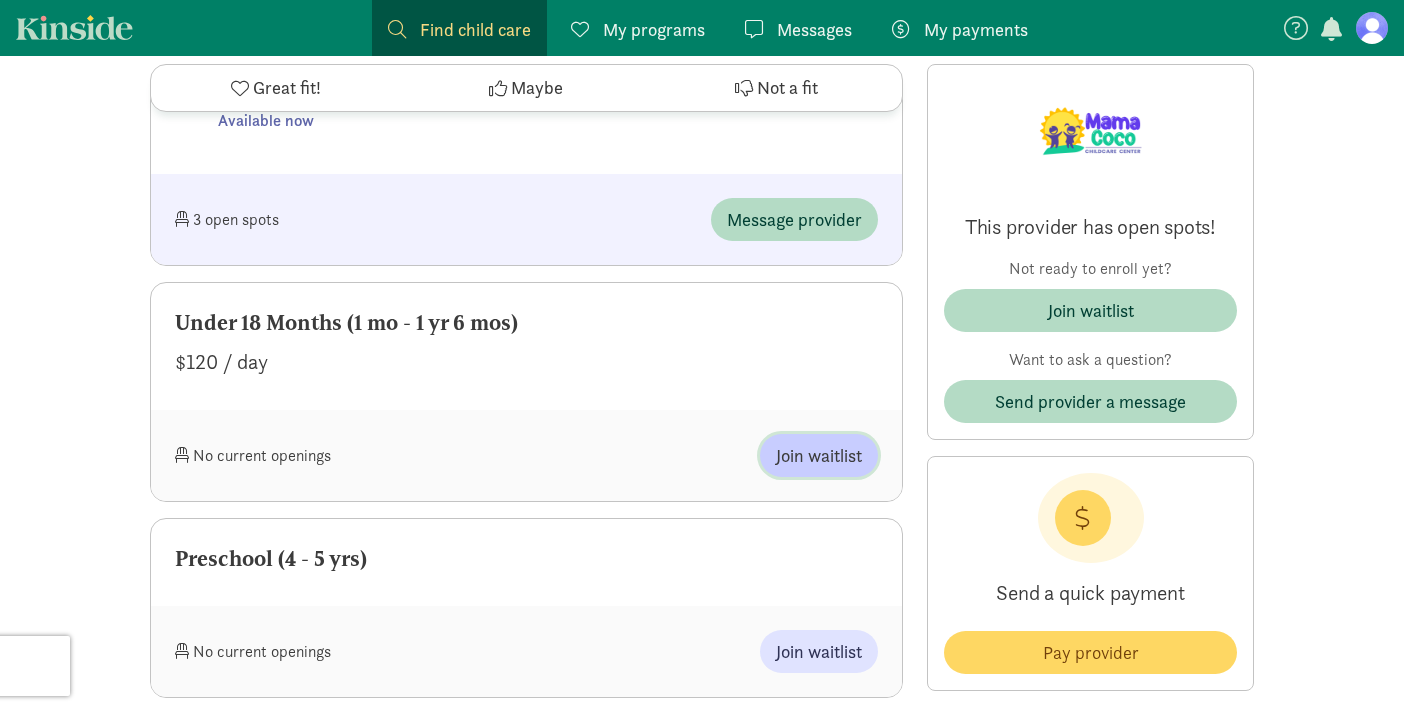 click on "Join waitlist" at bounding box center (819, 455) 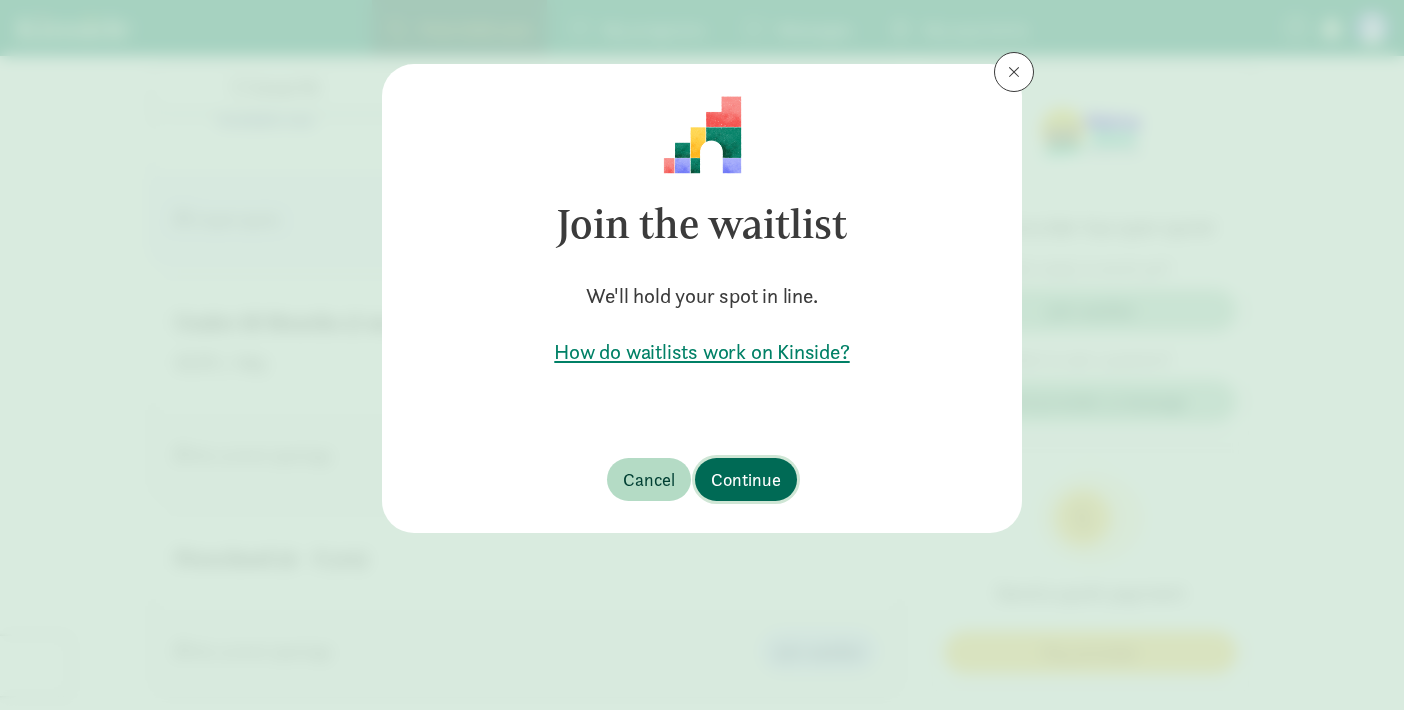 click on "Continue" at bounding box center [746, 479] 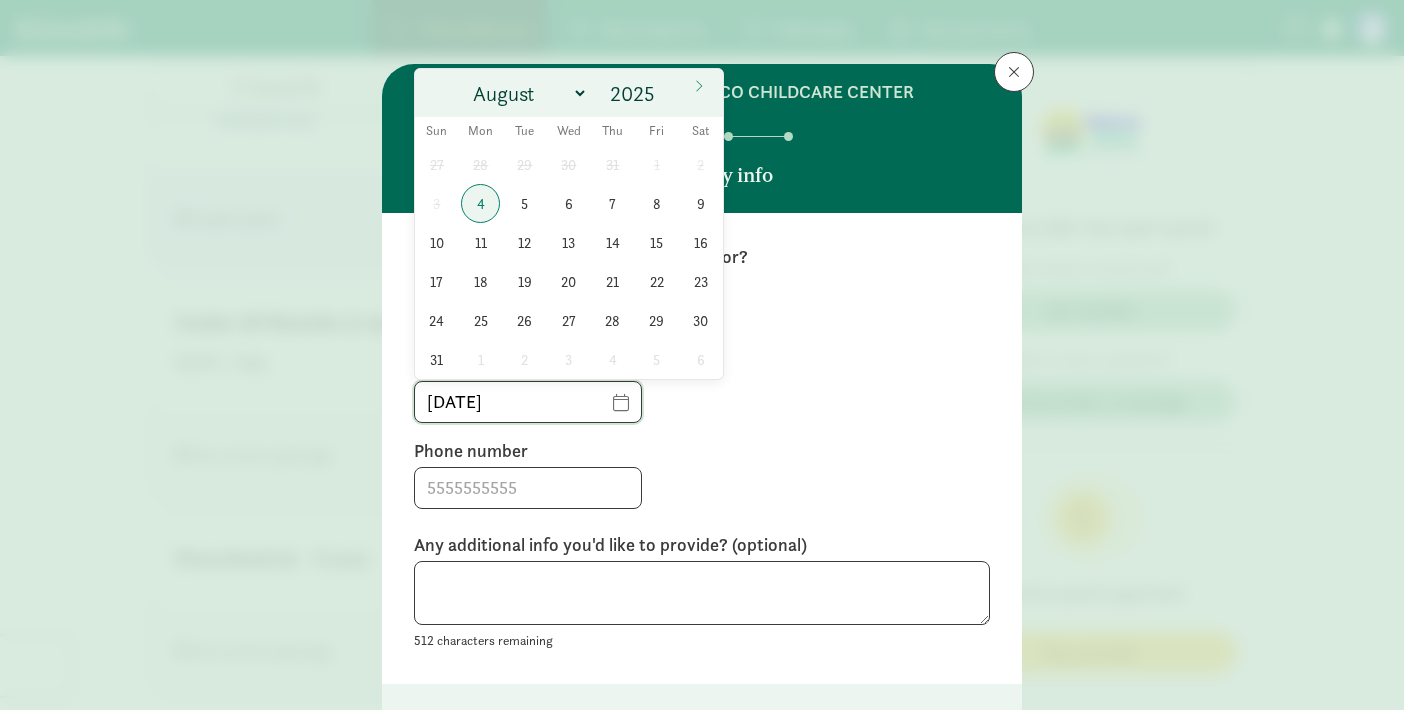 click on "[DATE]" 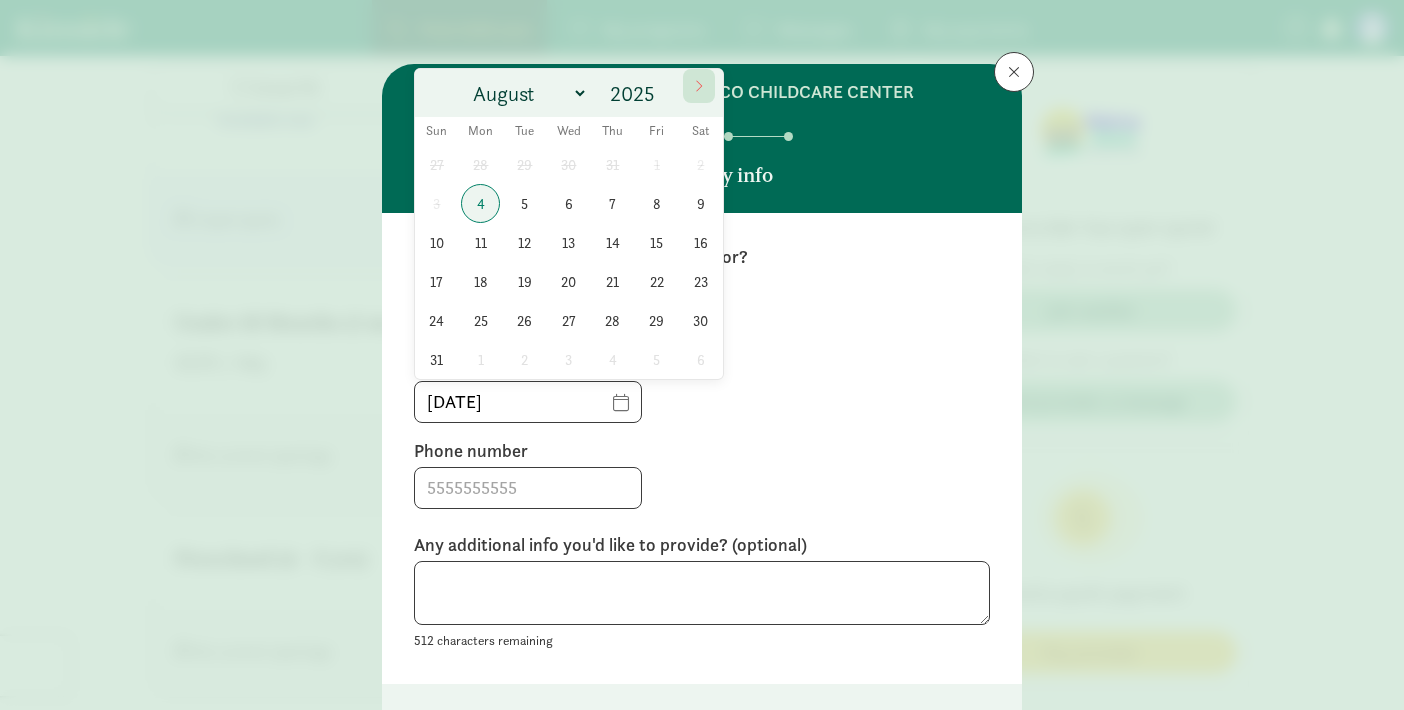 click 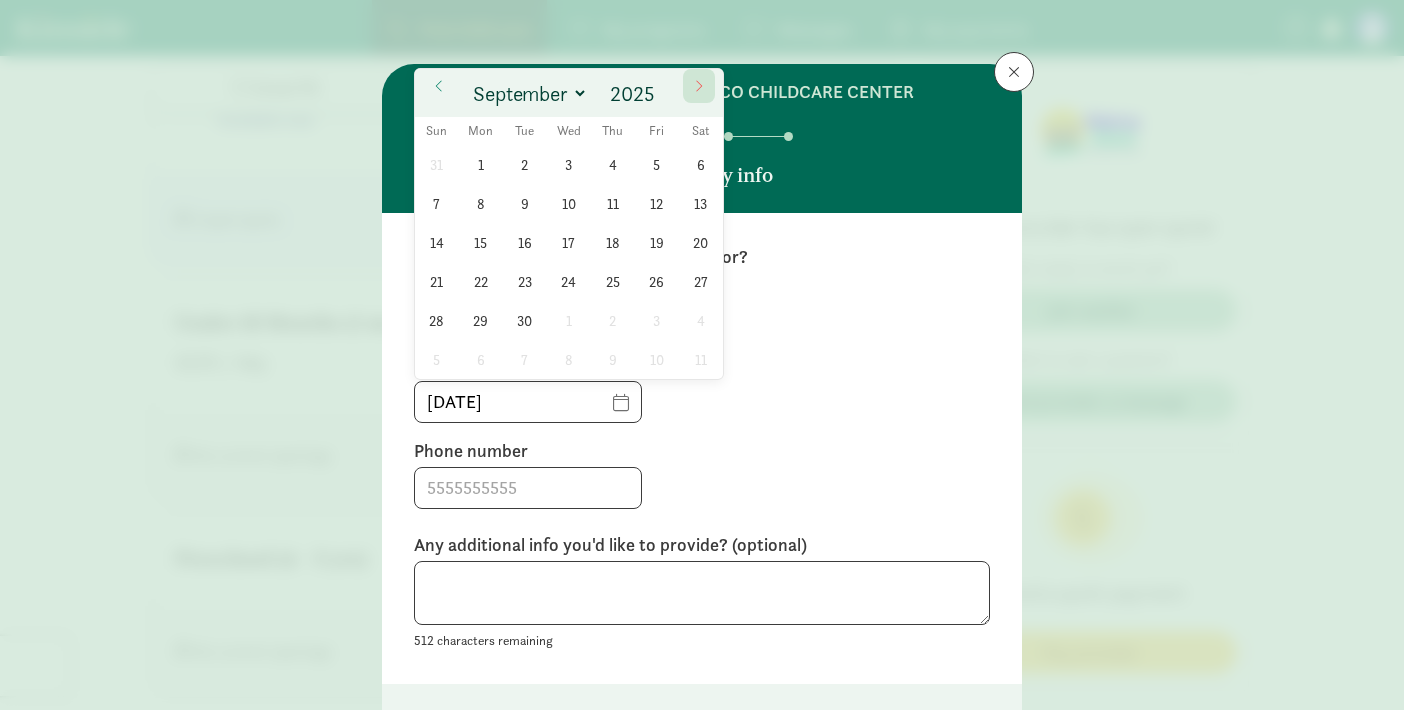 drag, startPoint x: 578, startPoint y: 97, endPoint x: 697, endPoint y: 84, distance: 119.70798 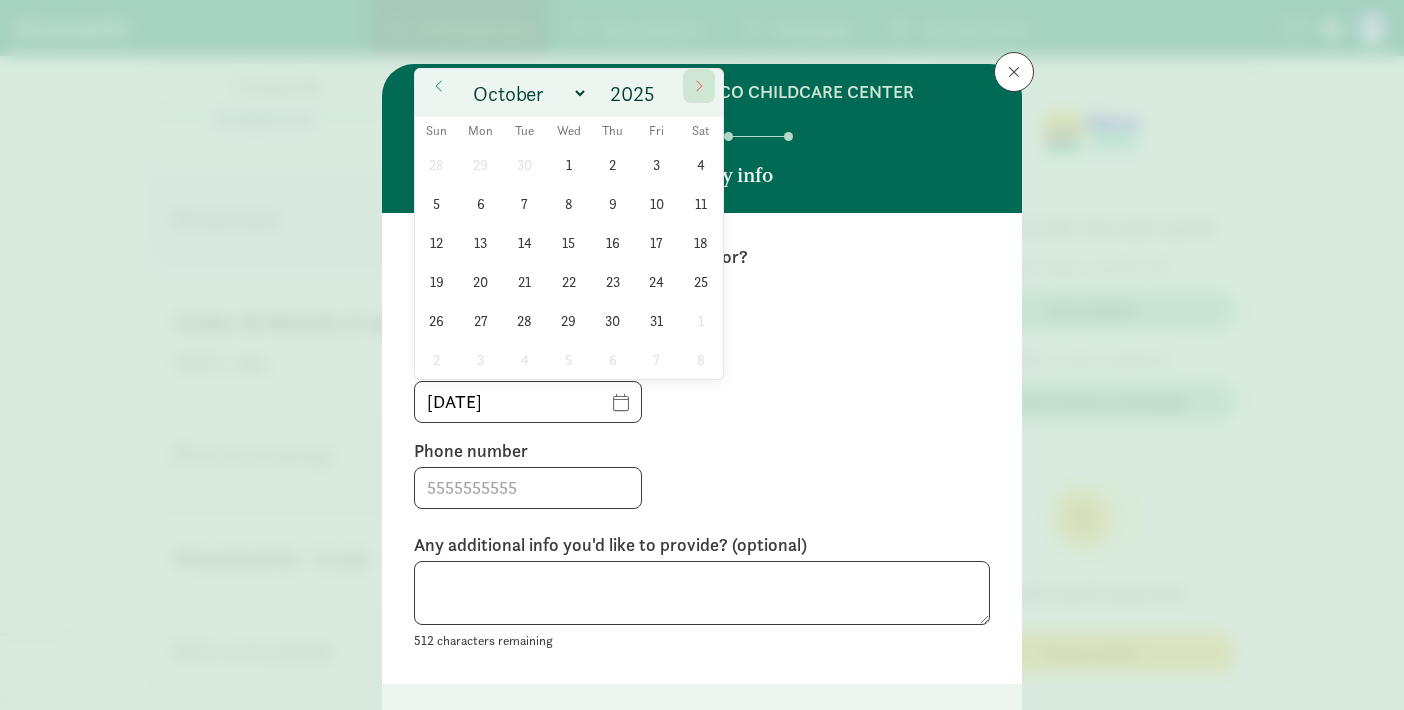 click 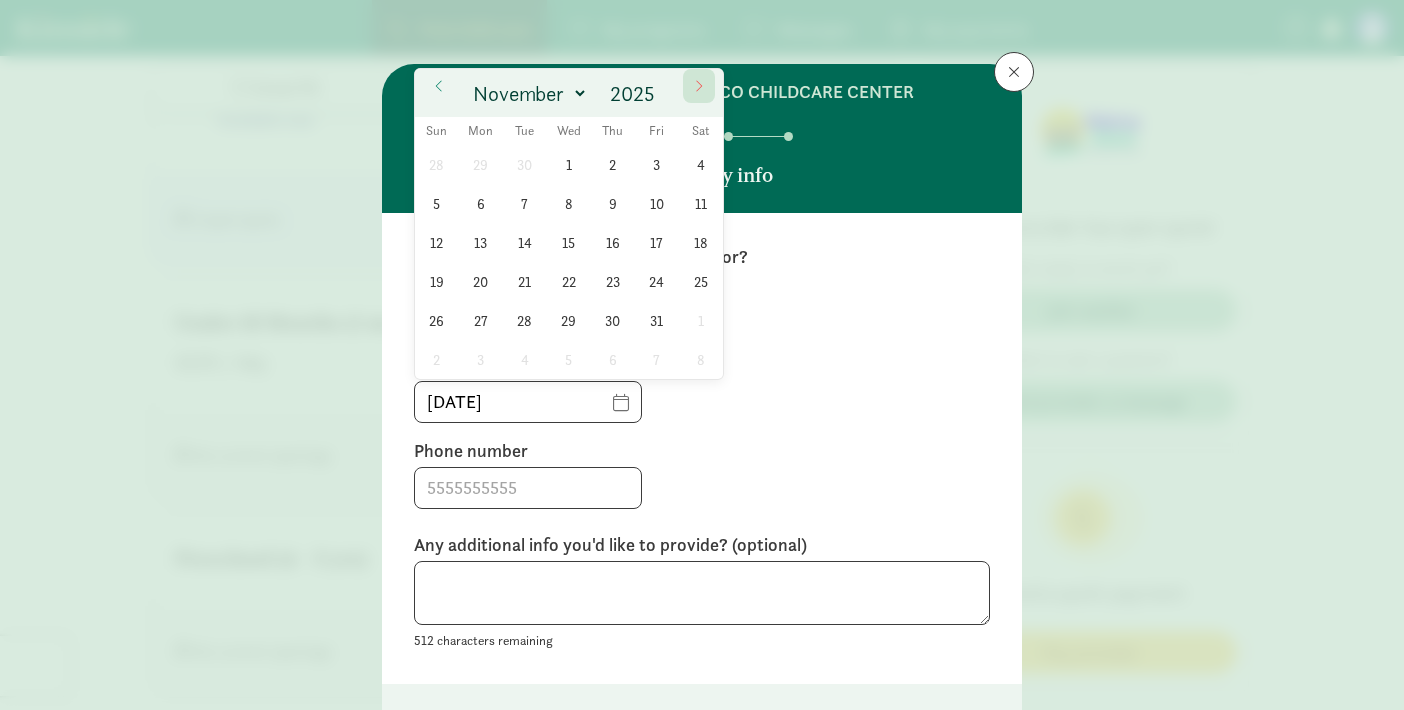 click 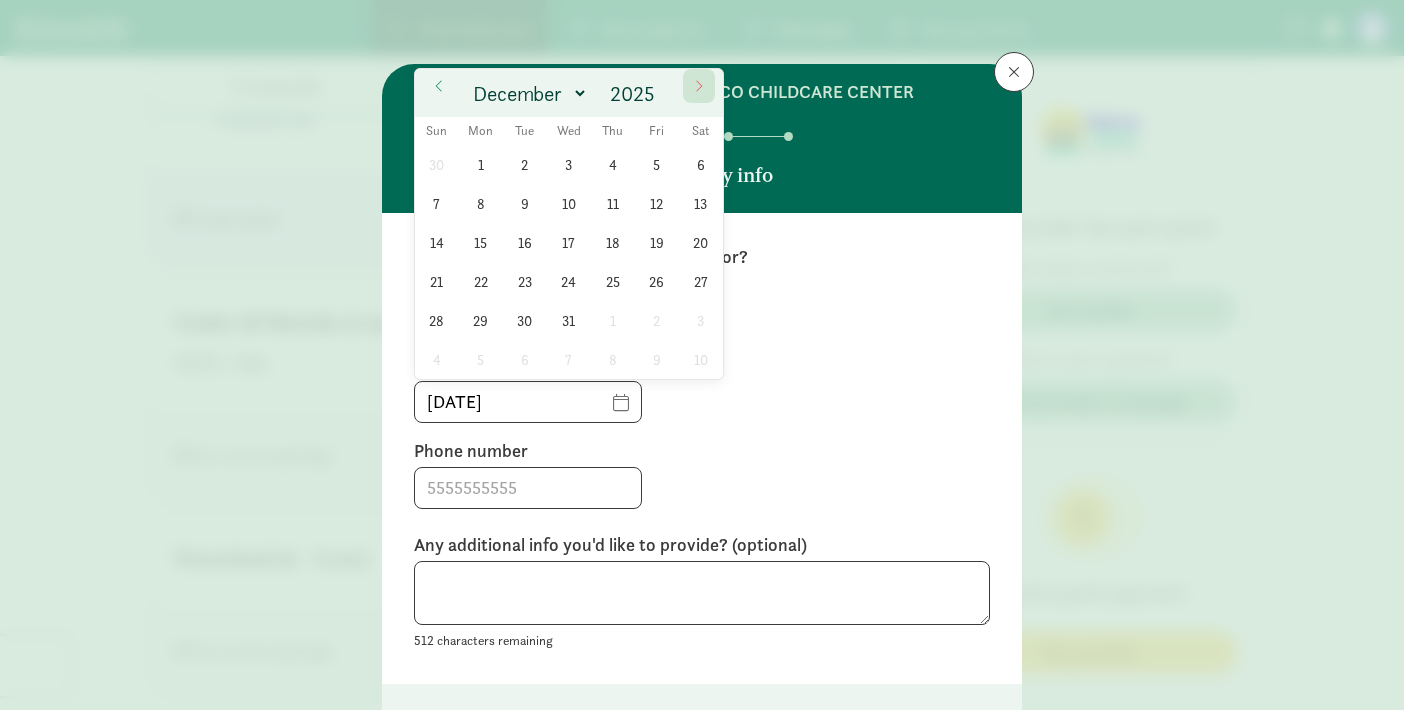 click 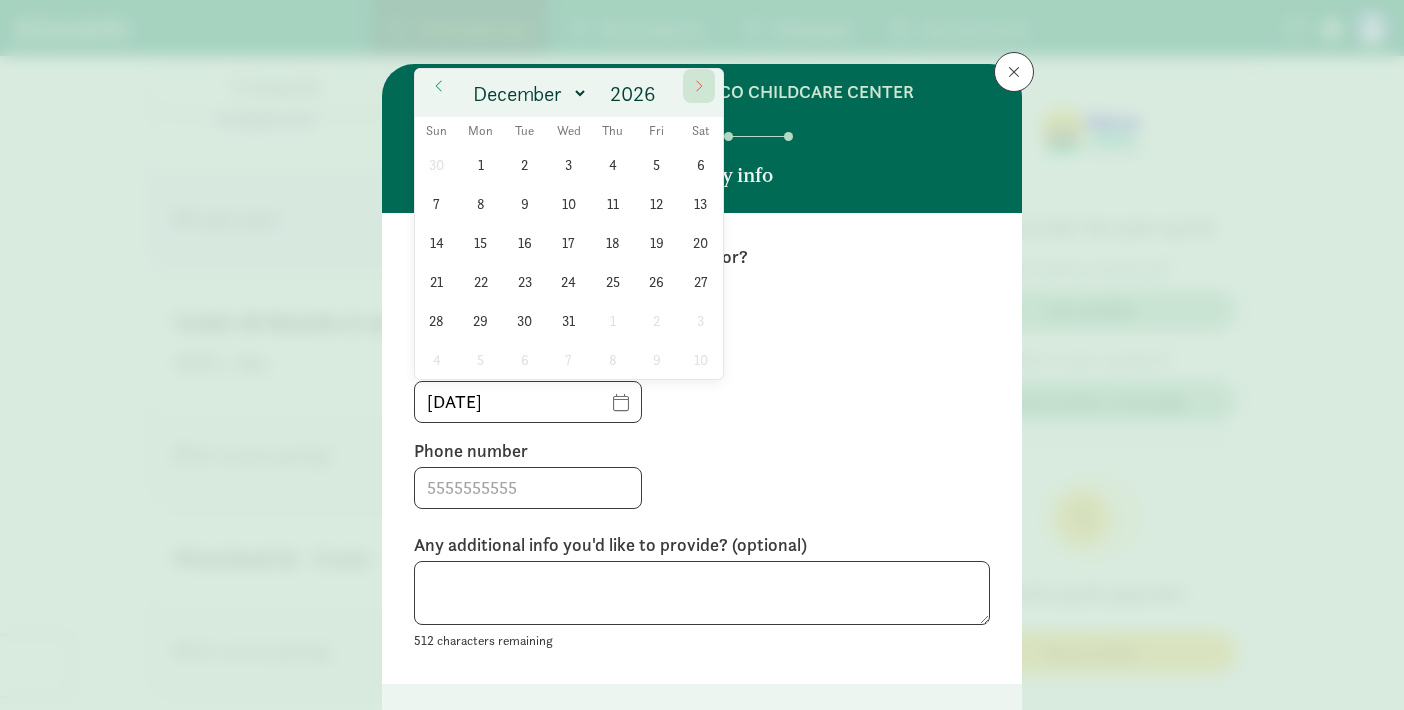 click 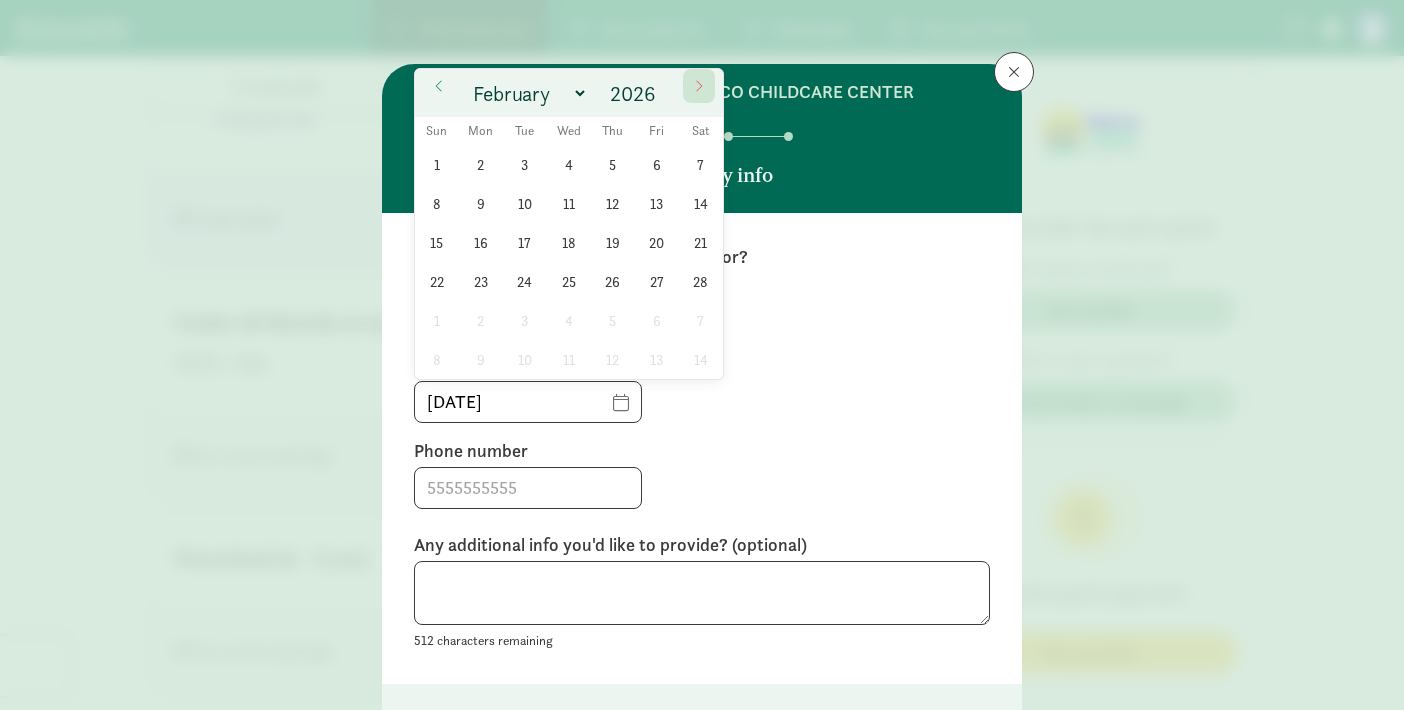 click 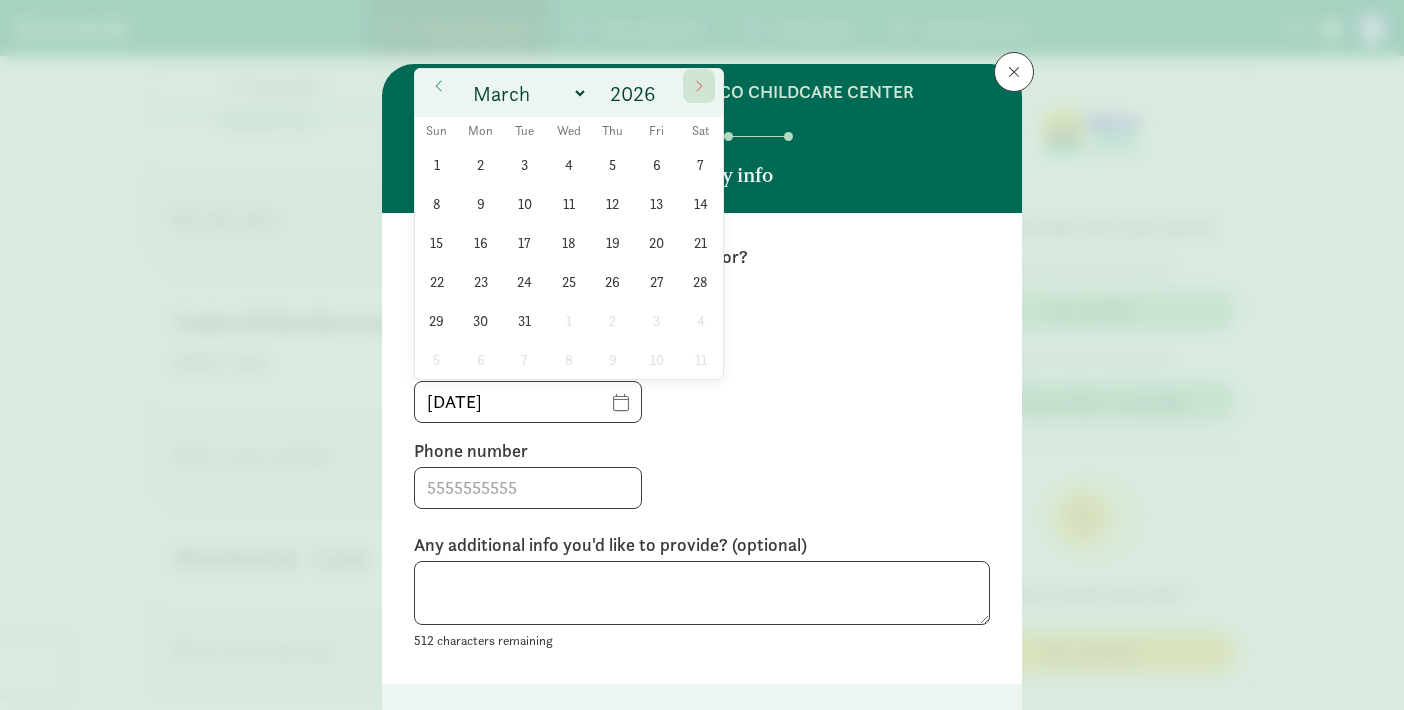 click 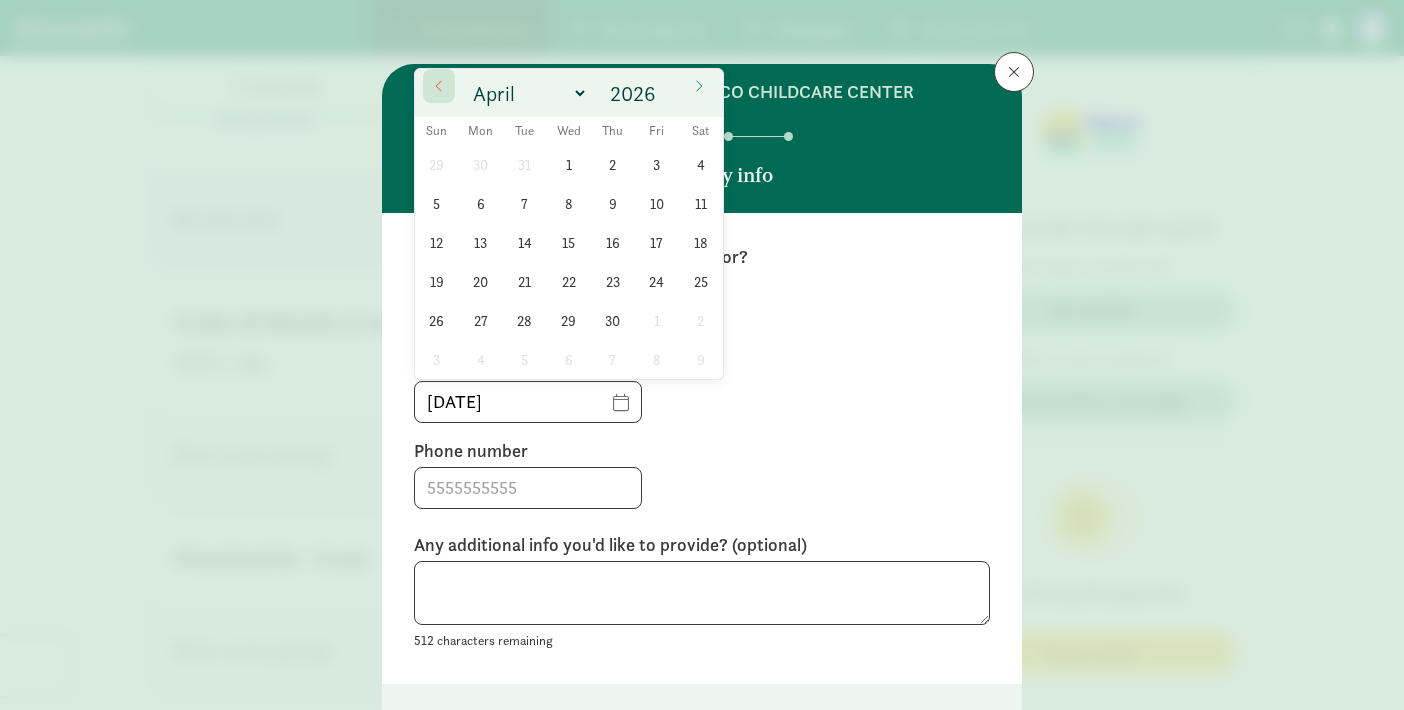 click at bounding box center [439, 86] 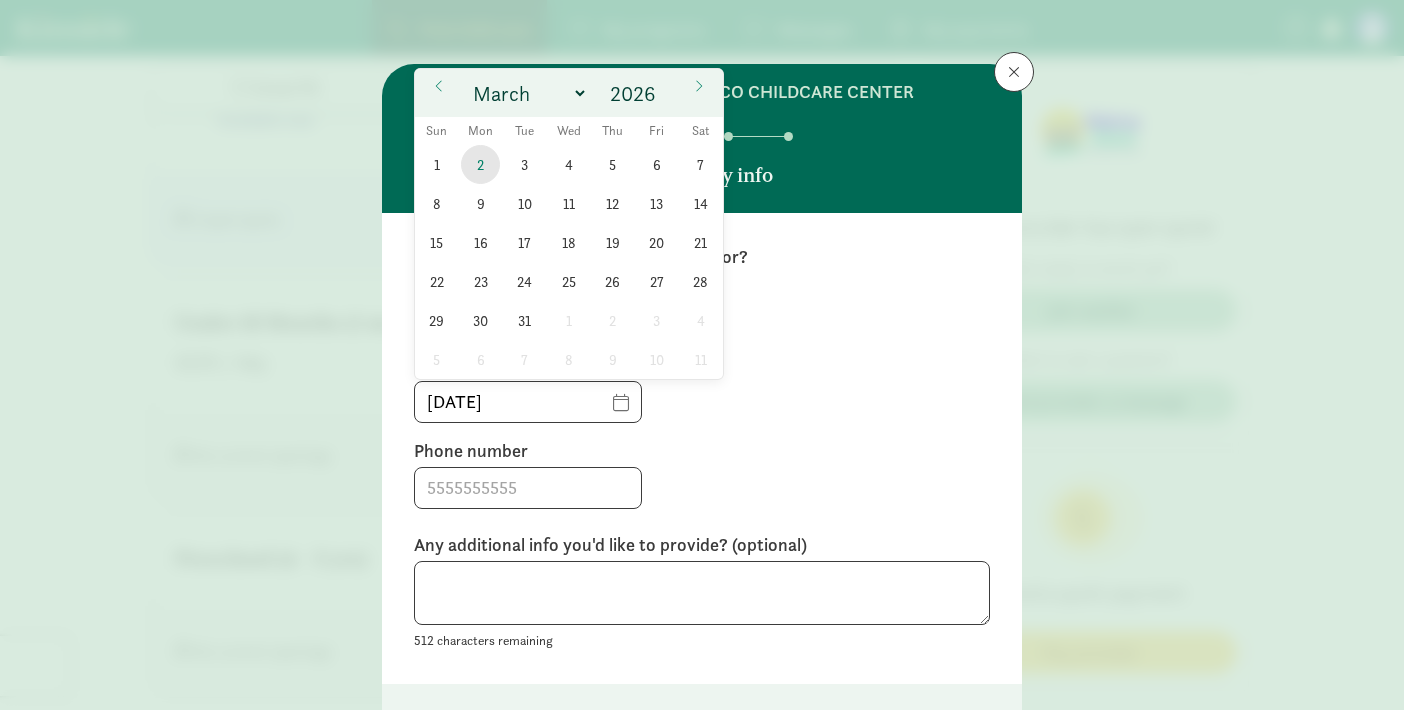 click on "2" at bounding box center [480, 164] 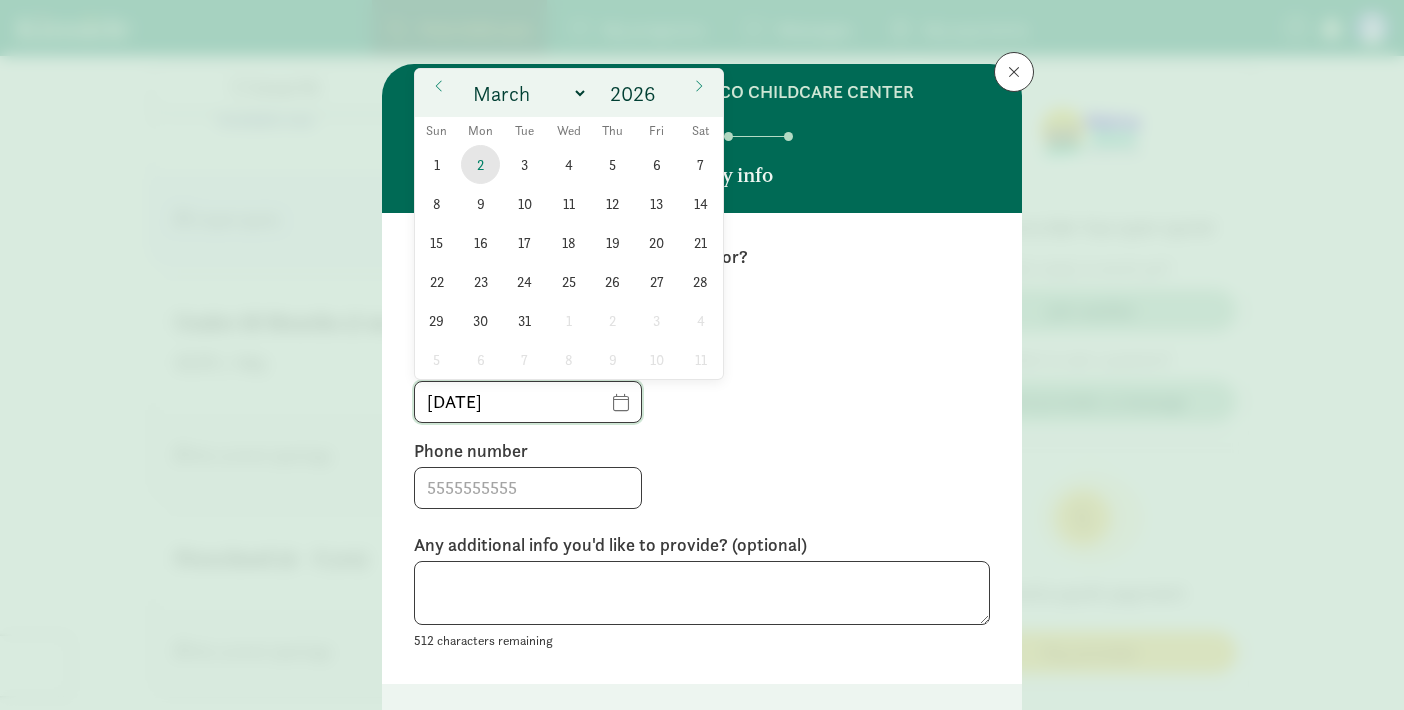 type on "03/02/2026" 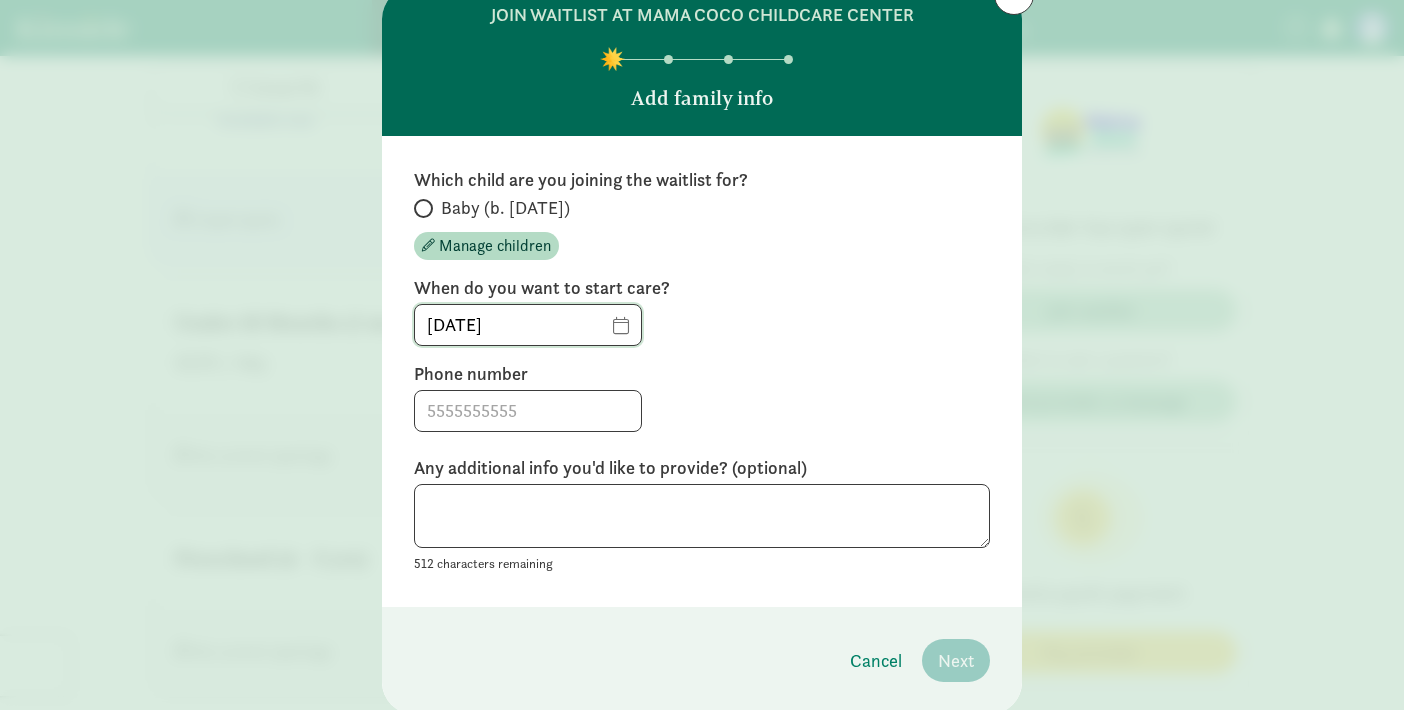 scroll, scrollTop: 97, scrollLeft: 0, axis: vertical 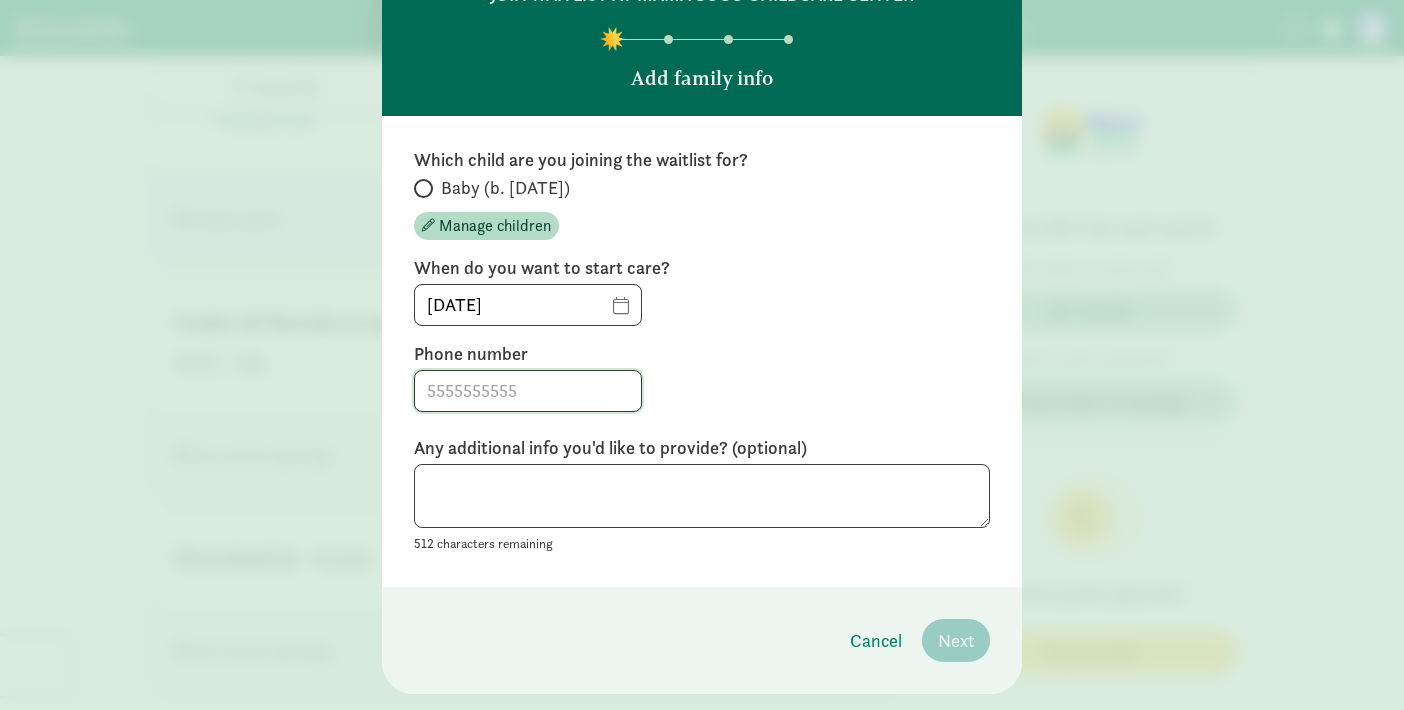 click 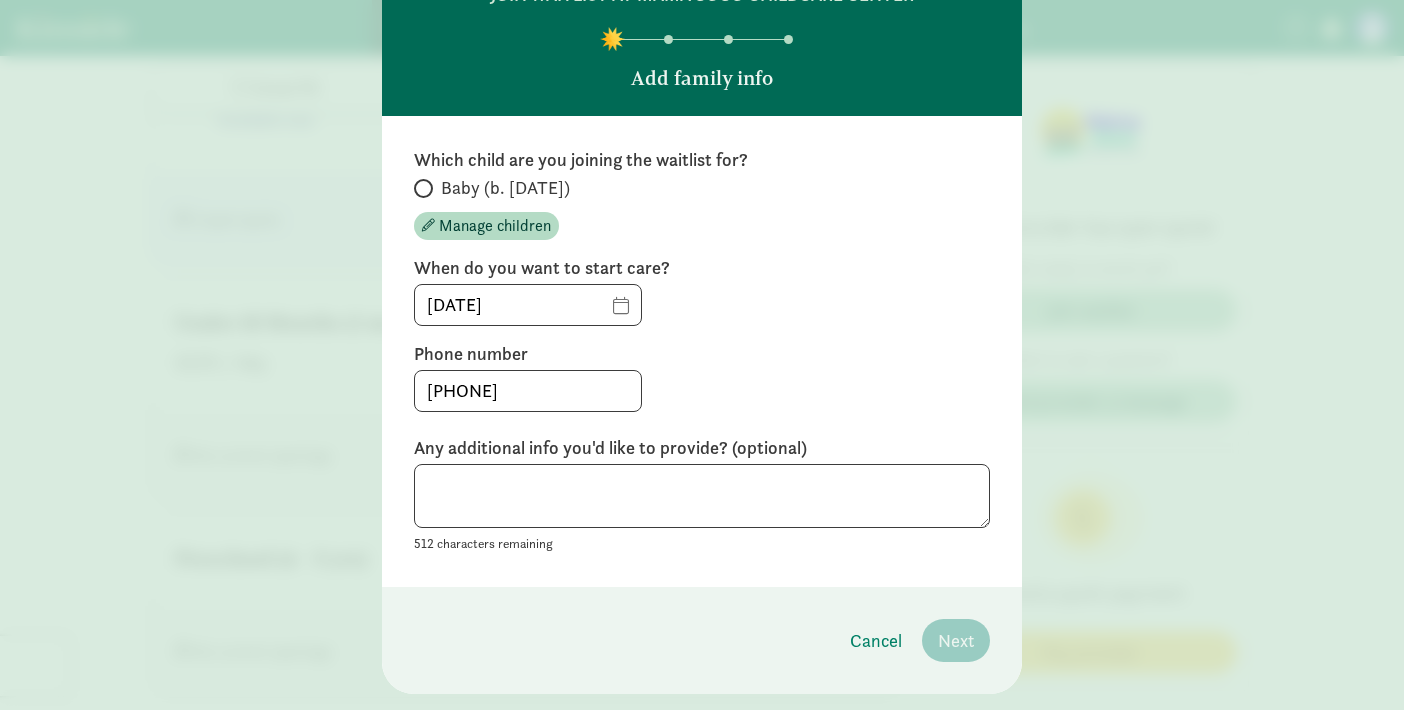 click at bounding box center (423, 188) 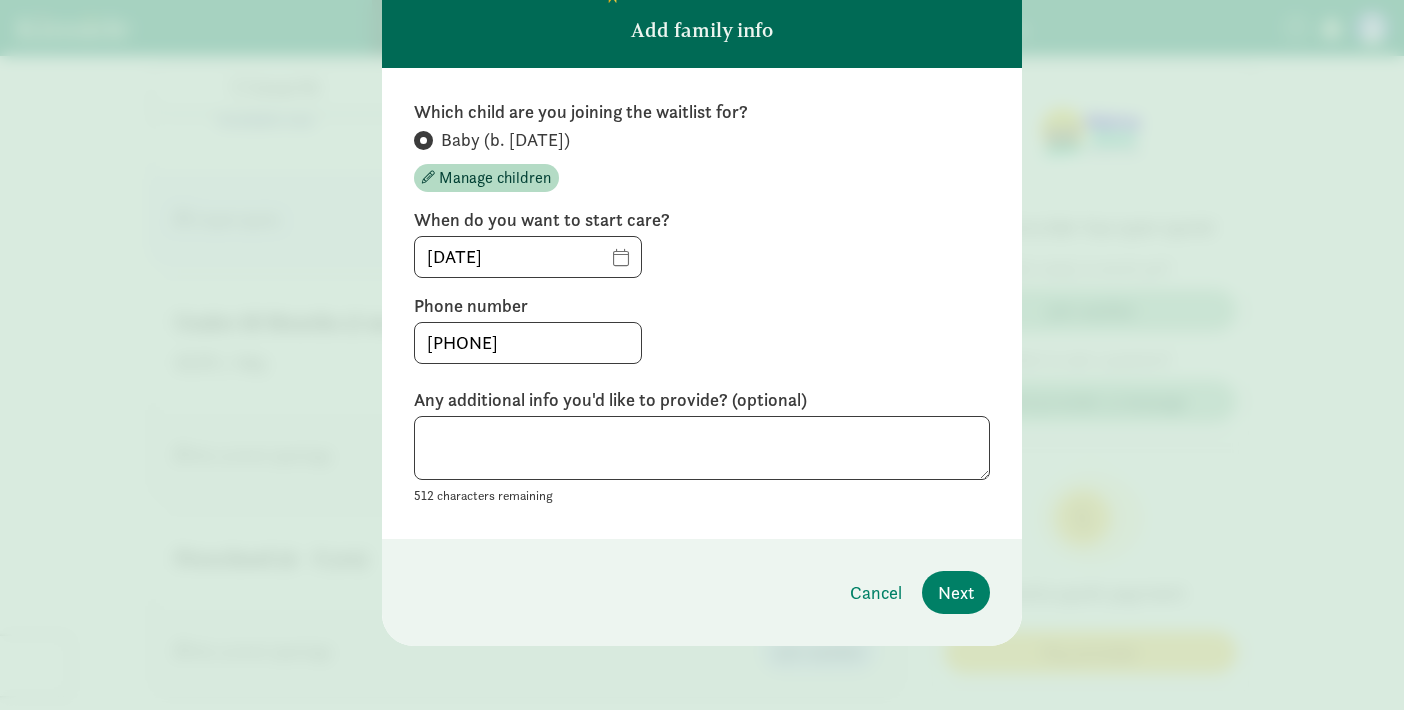 scroll, scrollTop: 144, scrollLeft: 0, axis: vertical 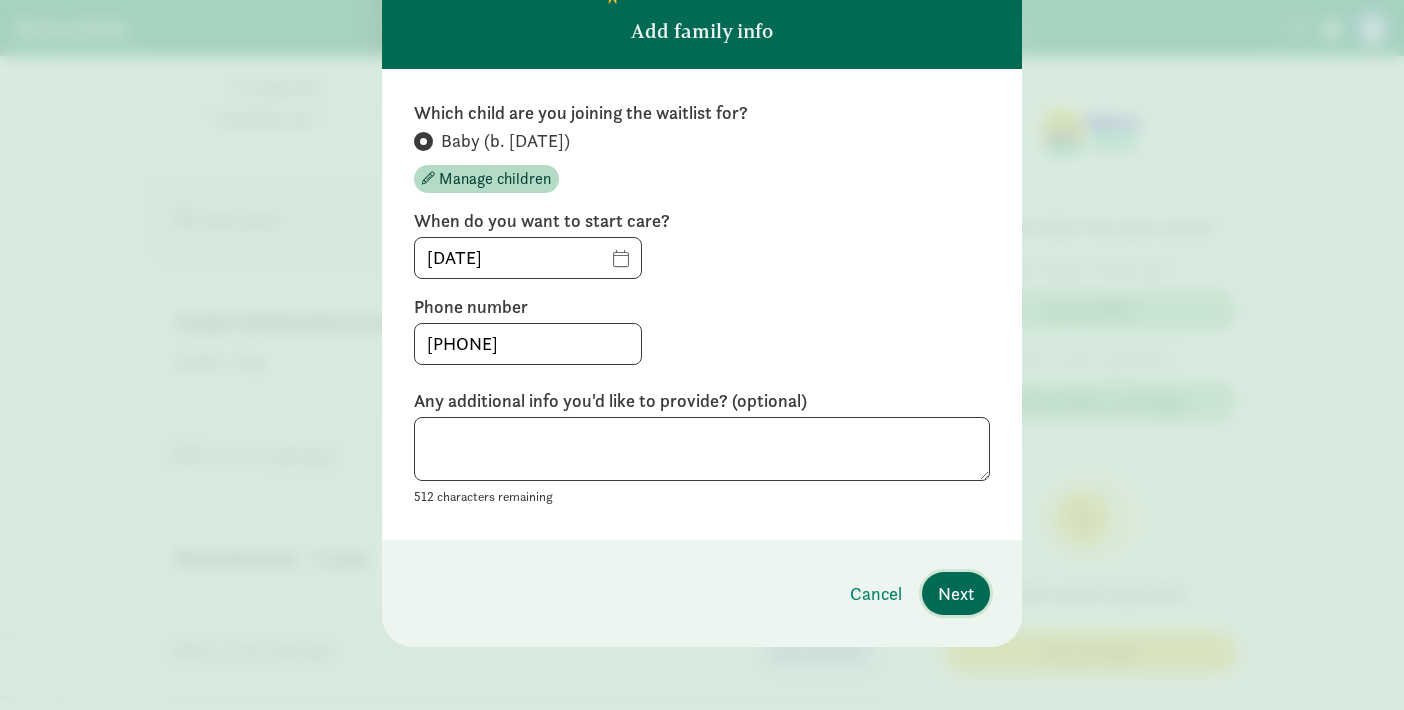 click on "Next" at bounding box center [956, 593] 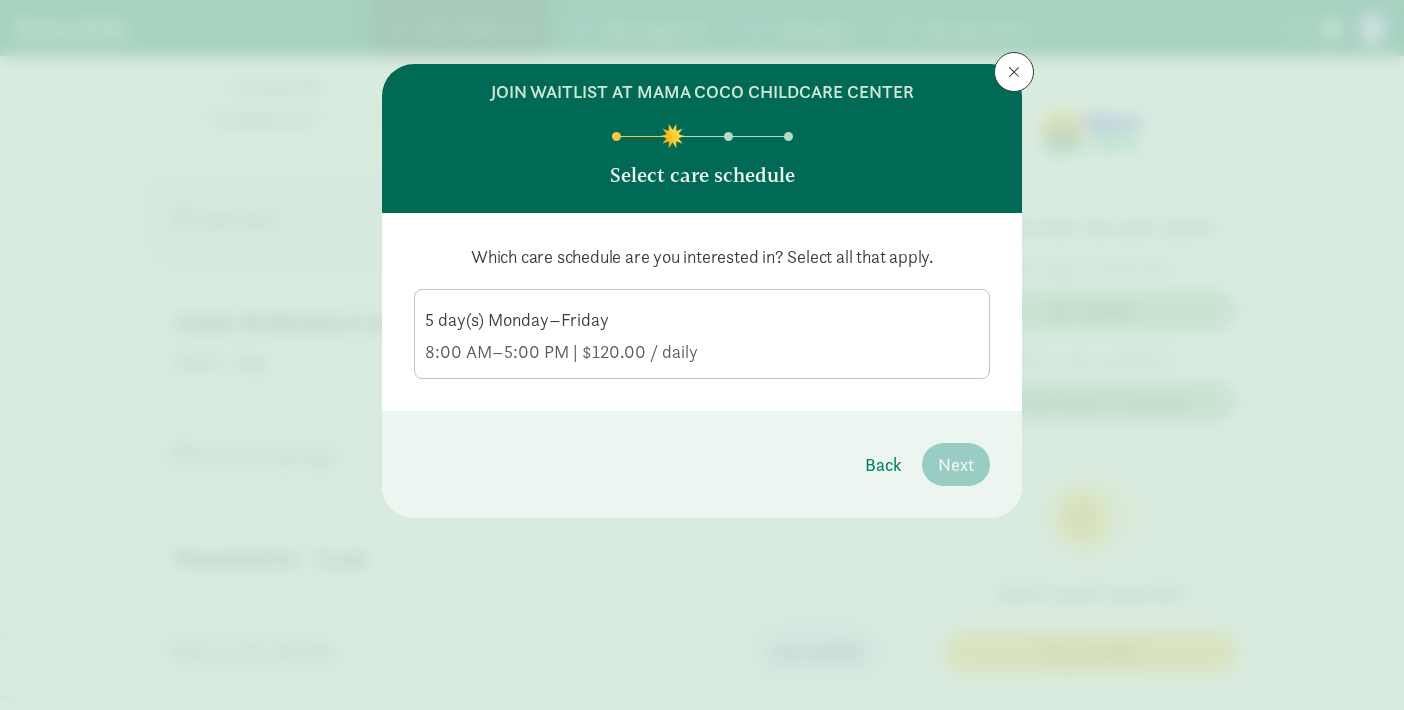 scroll, scrollTop: 0, scrollLeft: 0, axis: both 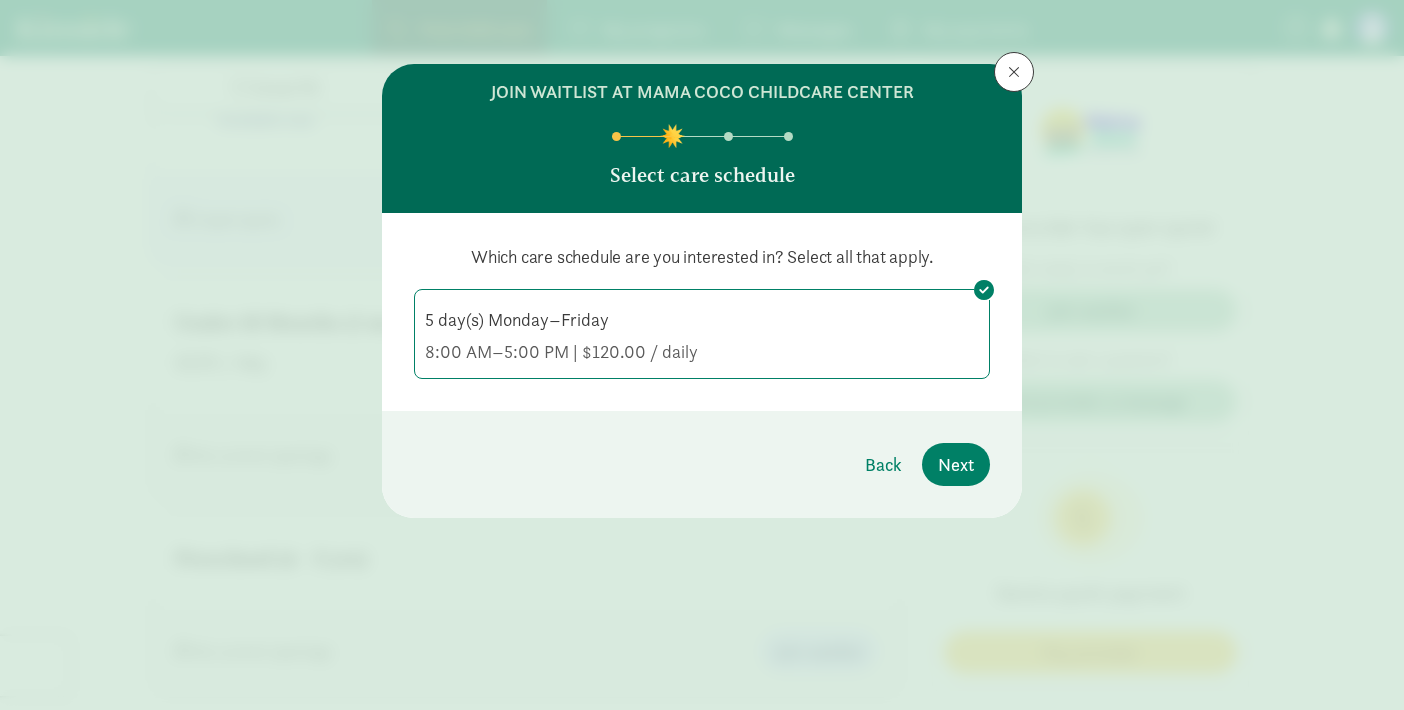 click on "8:00 AM–5:00 PM | $120.00 / daily" 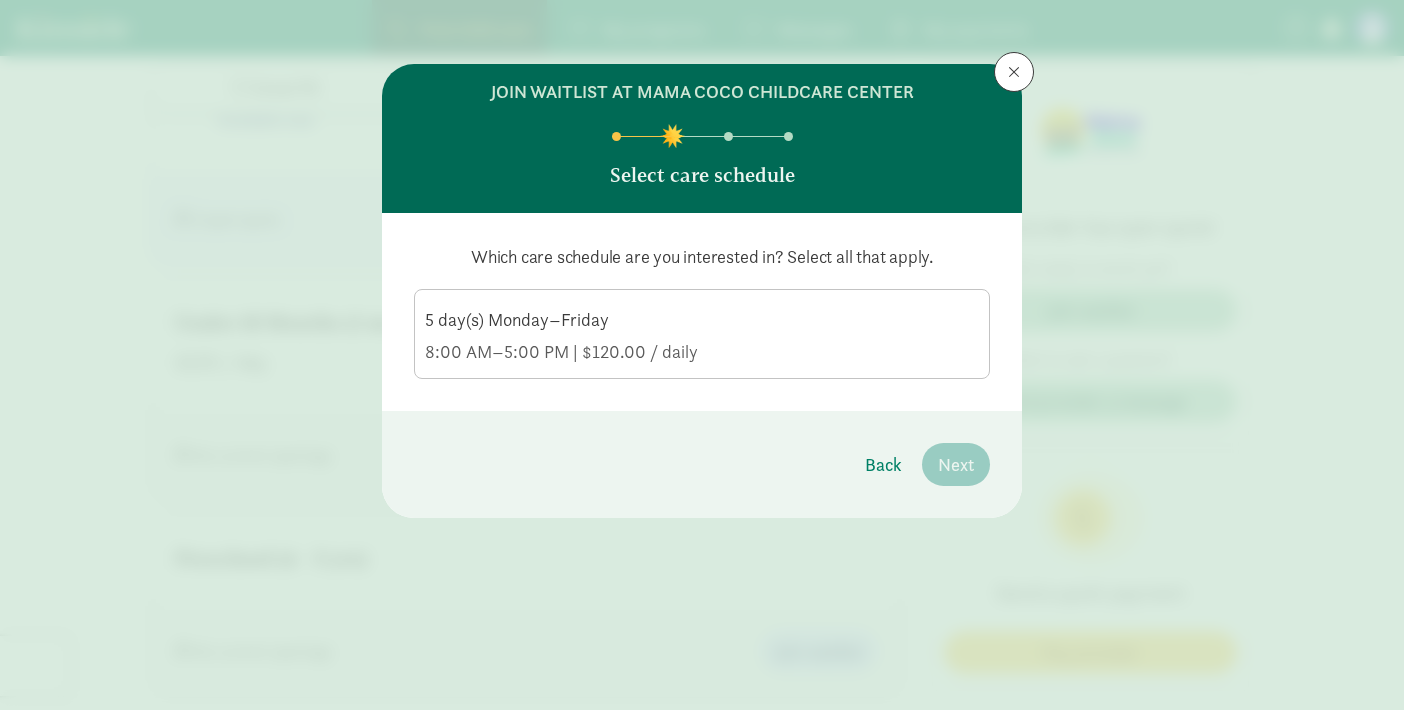 click on "8:00 AM–5:00 PM | $120.00 / daily" 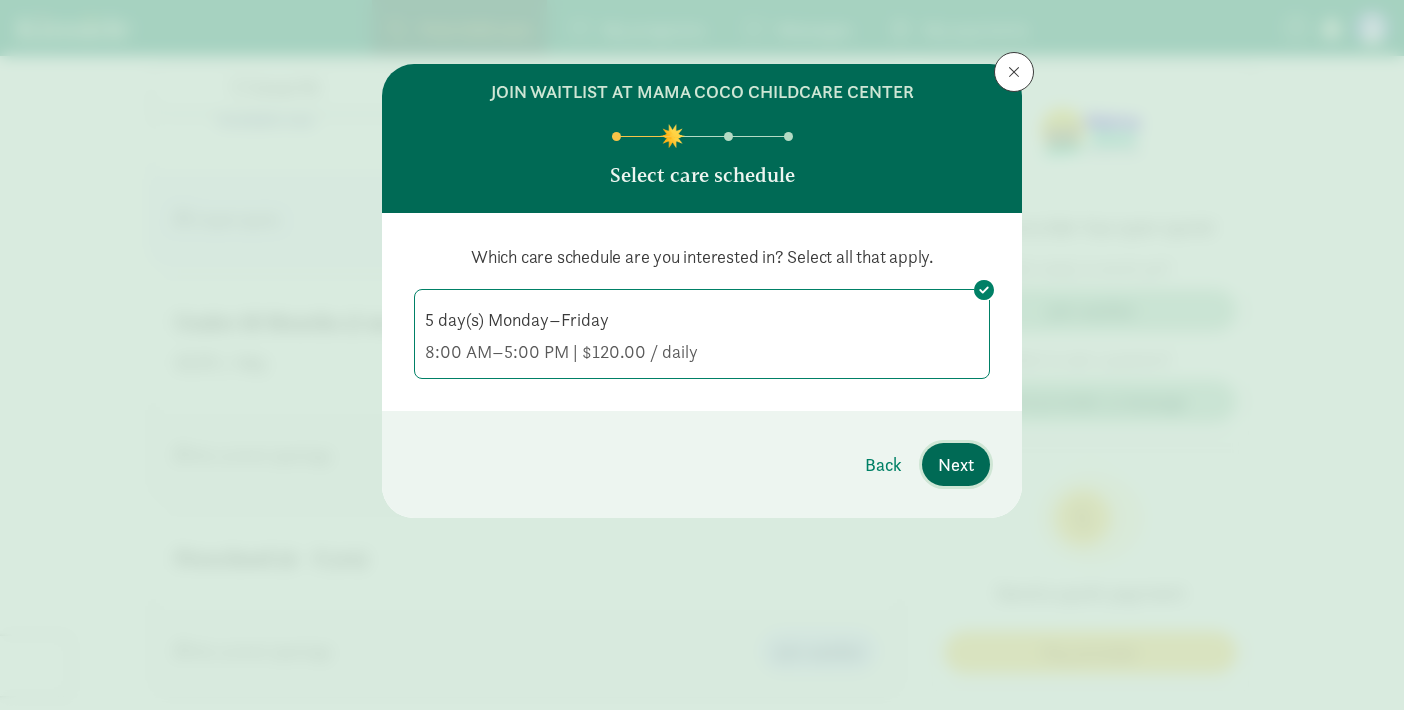 click on "Next" at bounding box center (956, 464) 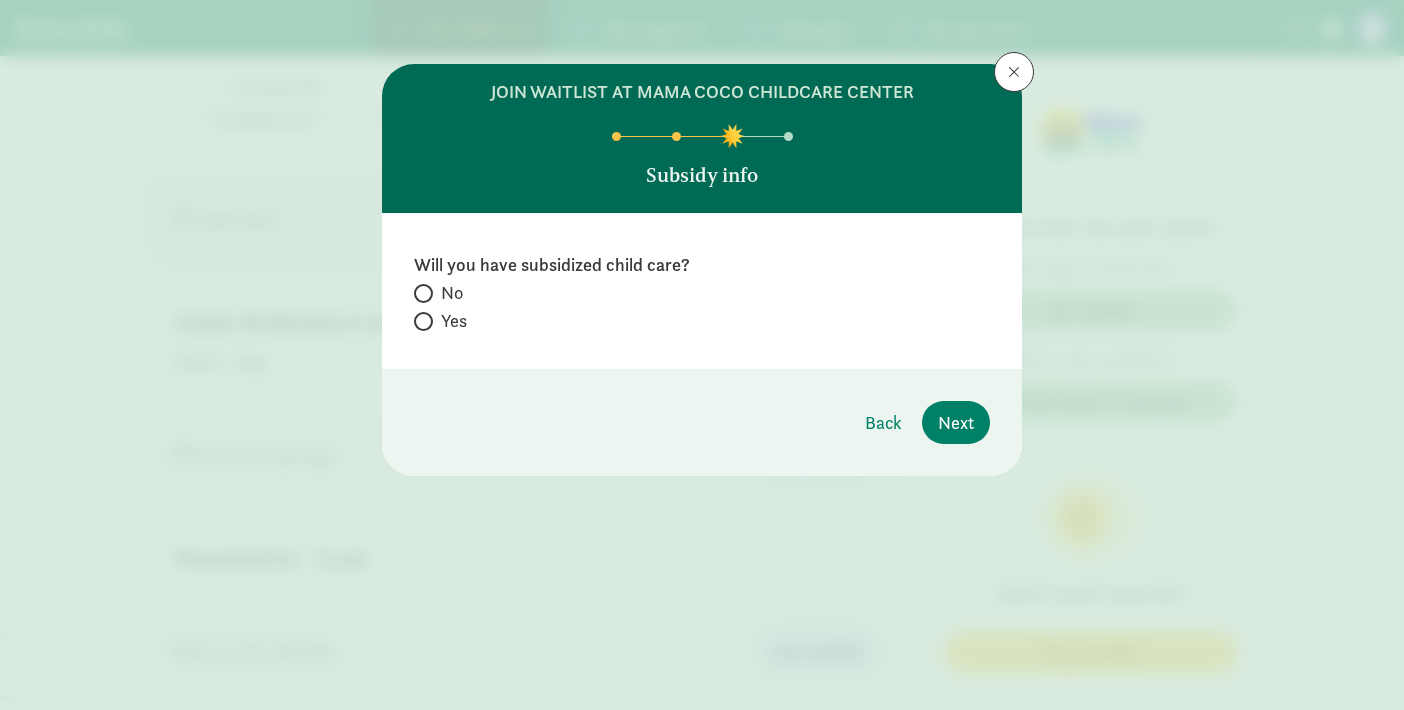 click on "Yes" 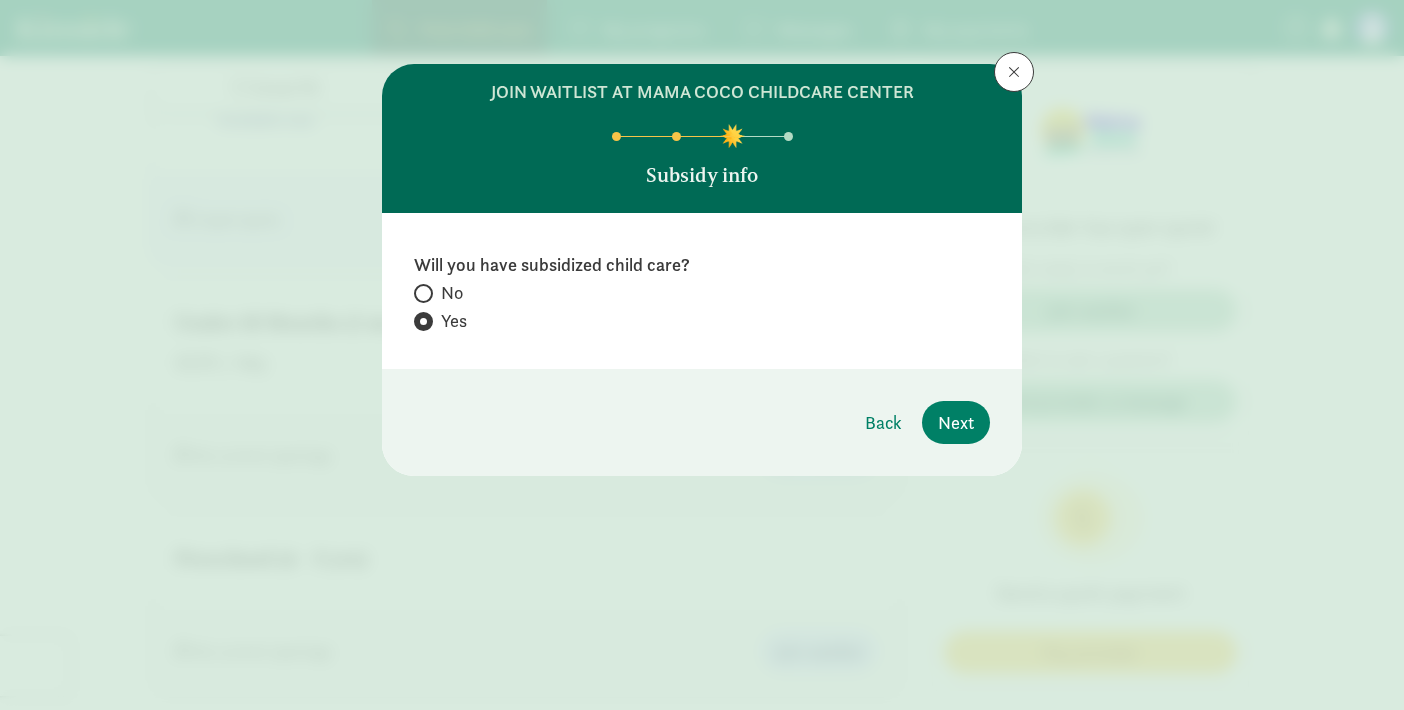 click at bounding box center [423, 293] 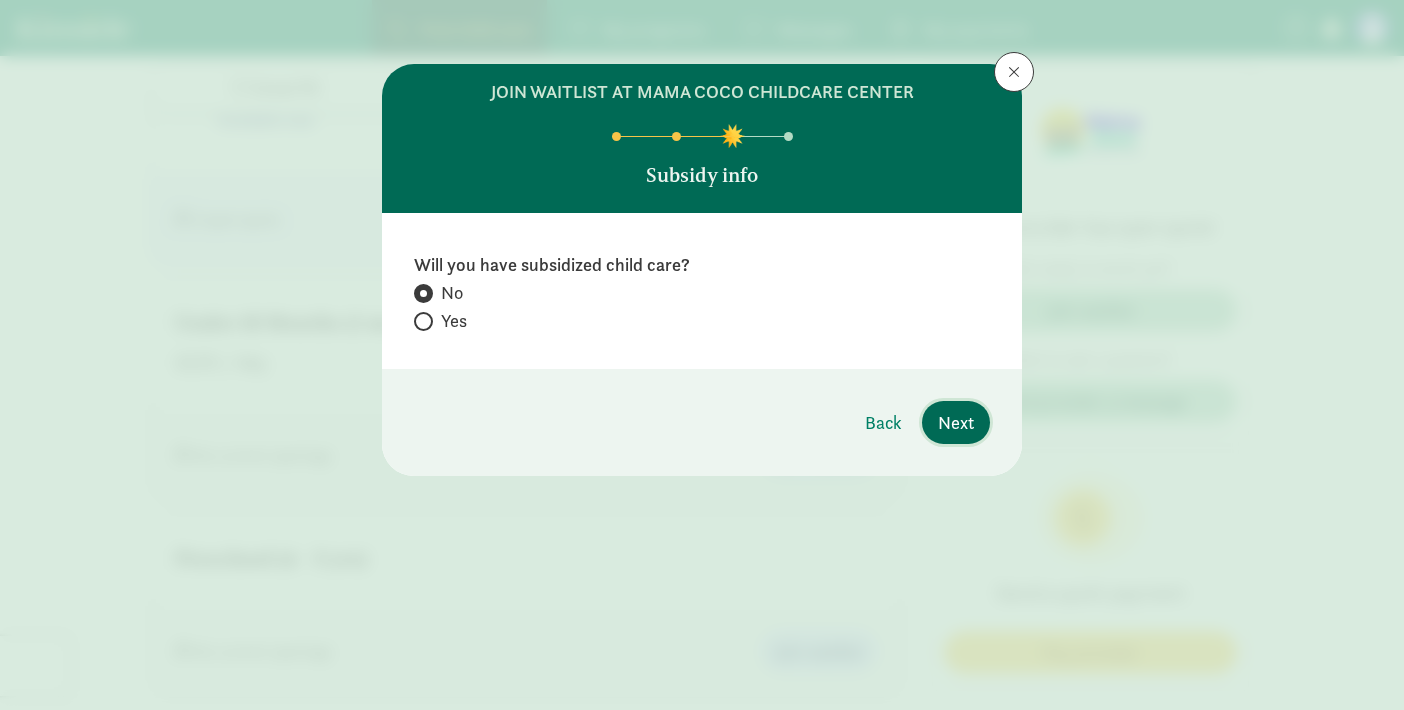 click on "Next" at bounding box center [956, 422] 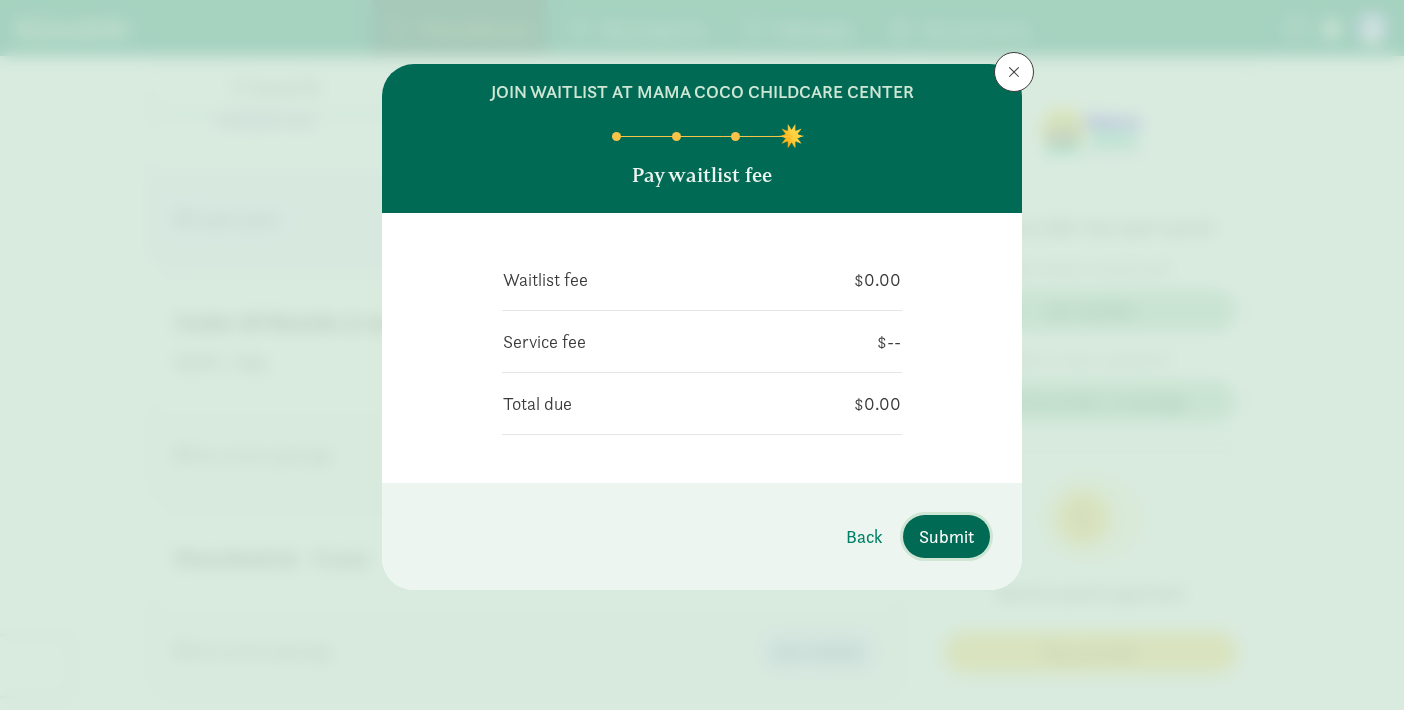 click on "Submit" at bounding box center [946, 536] 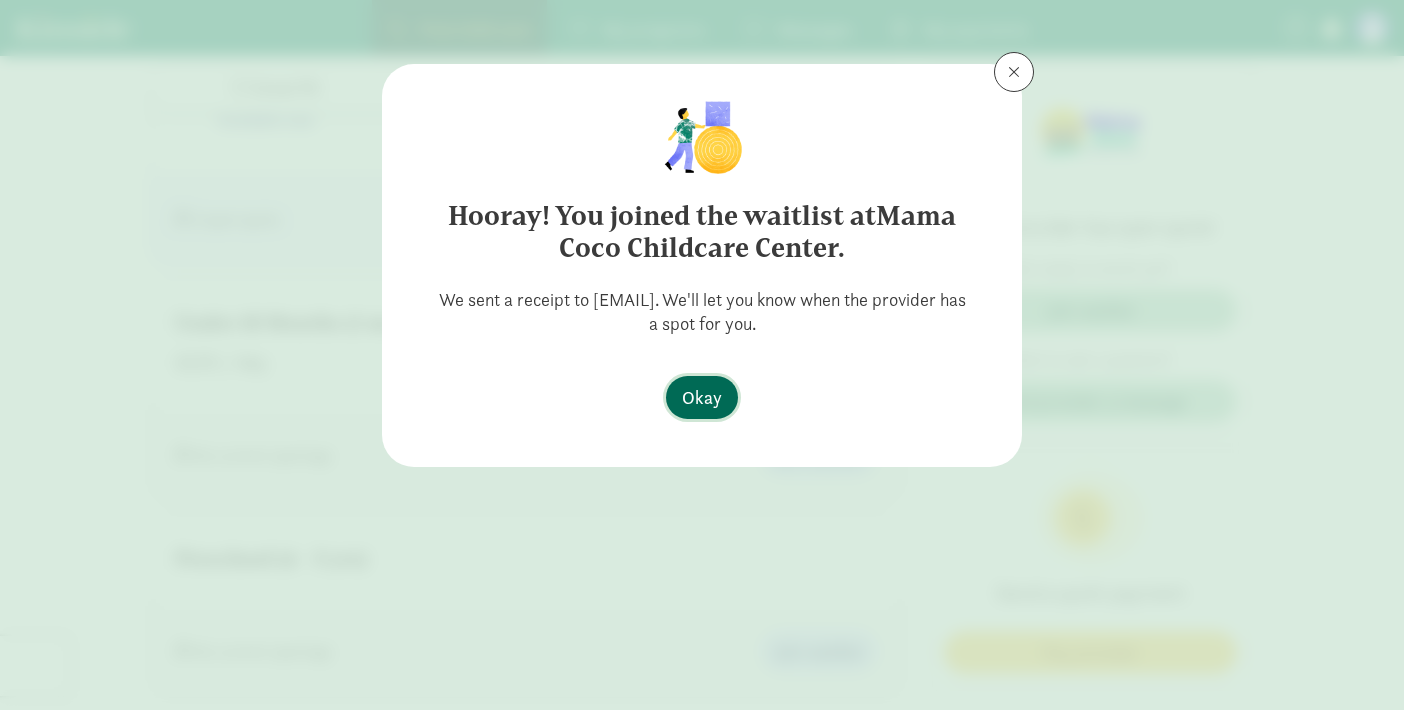 click on "Okay" at bounding box center [702, 397] 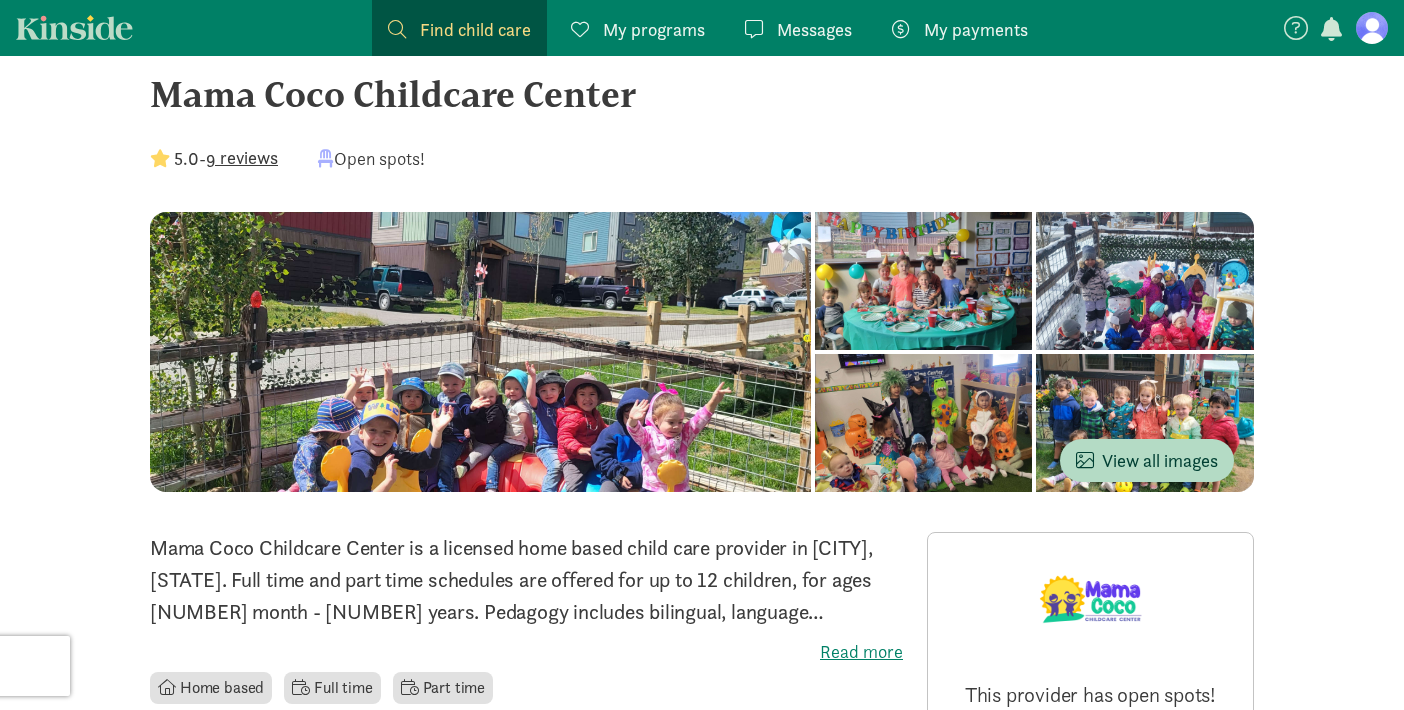 scroll, scrollTop: 0, scrollLeft: 0, axis: both 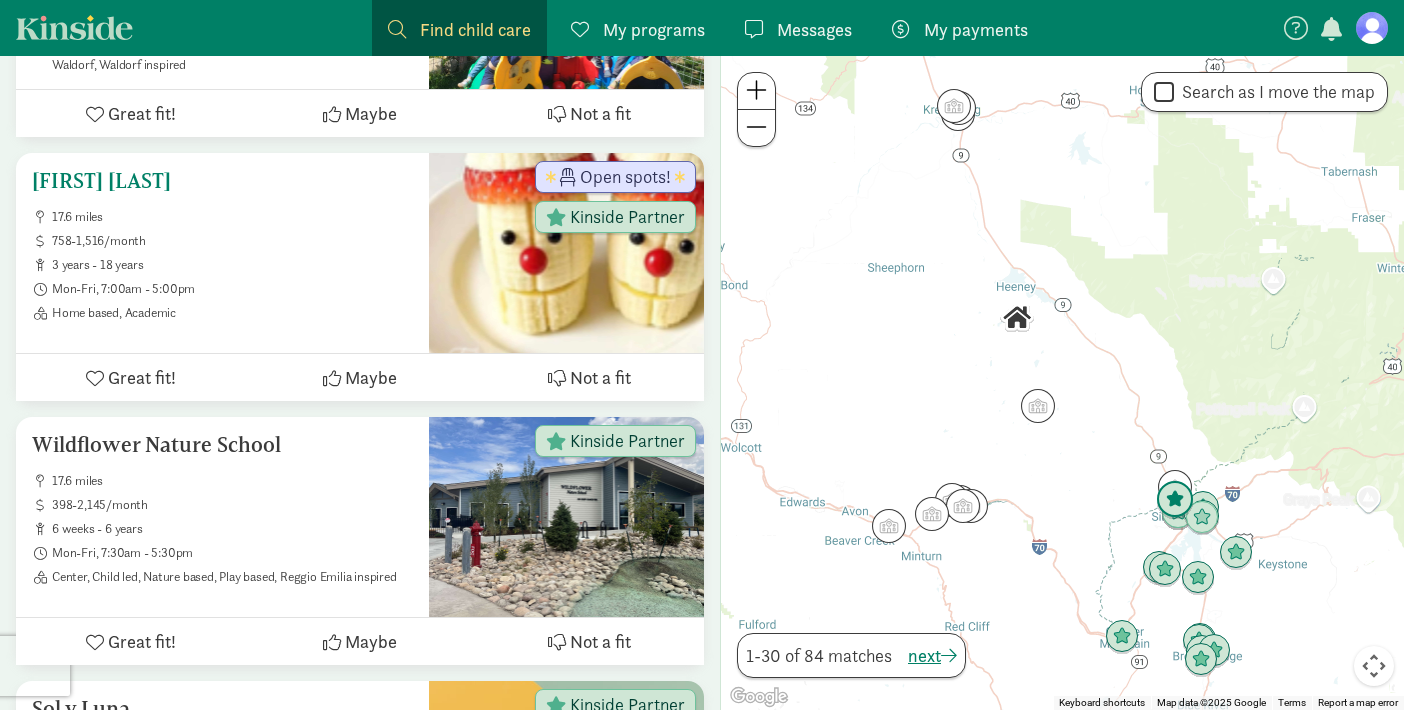 click on "Laura Enriquez Sanchez           17.6 miles   758-1,516/month   3 years - 18 years   Mon-Fri,  7:00am -  5:00pm   Home based, Academic" at bounding box center (222, 245) 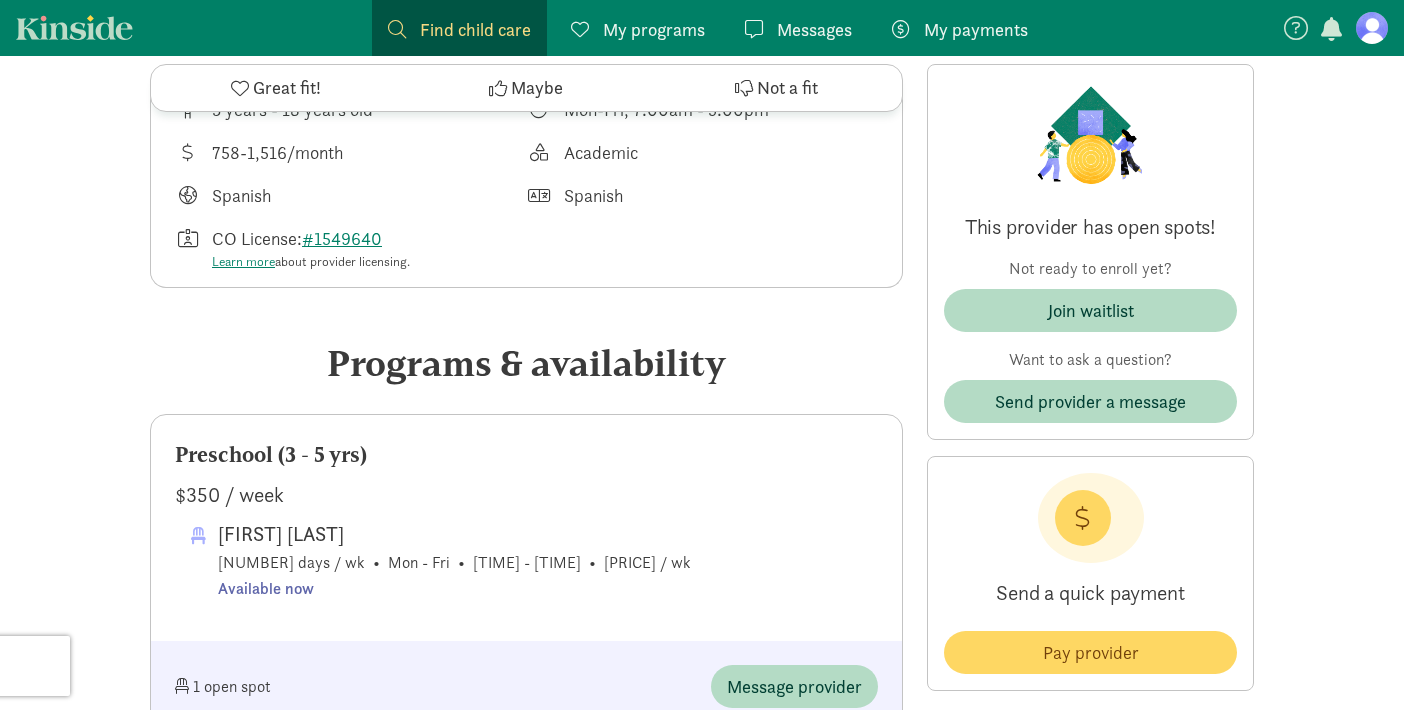 scroll, scrollTop: 657, scrollLeft: 0, axis: vertical 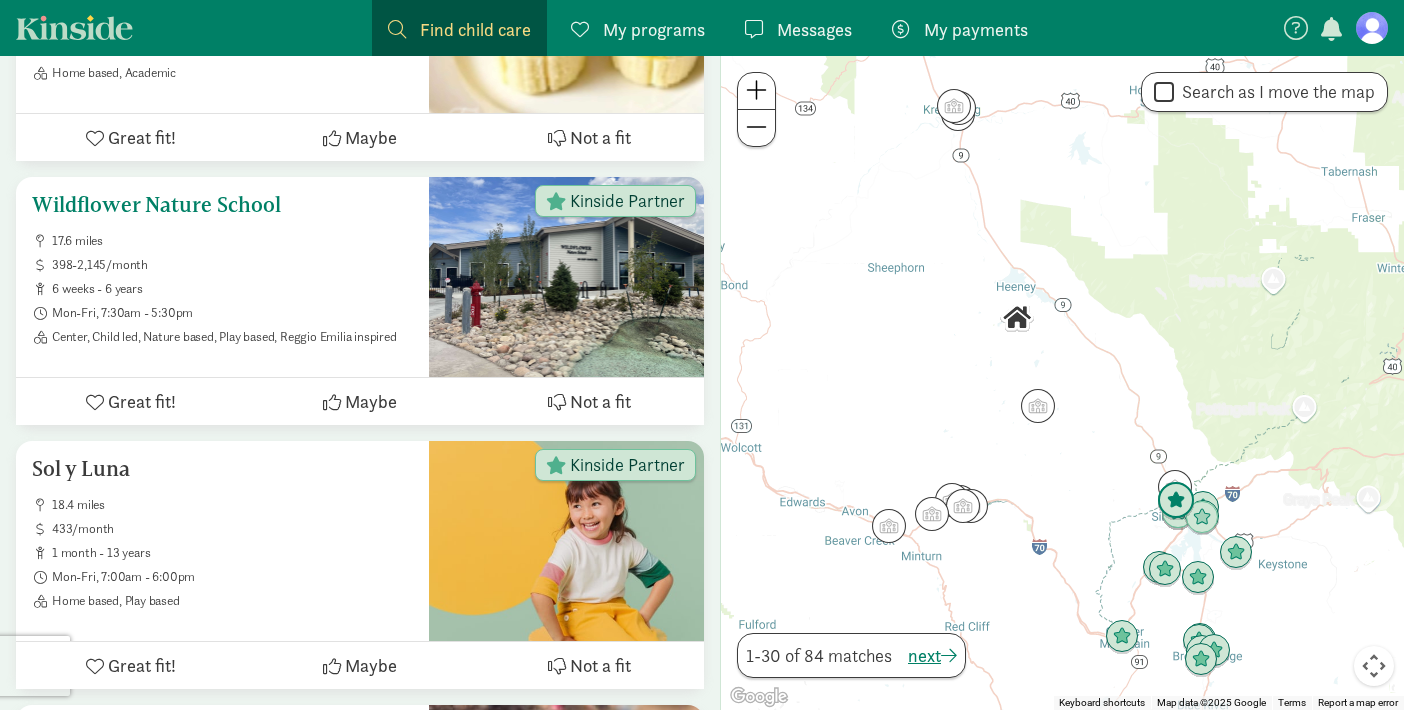 click on "Wildflower Nature School" at bounding box center (222, 205) 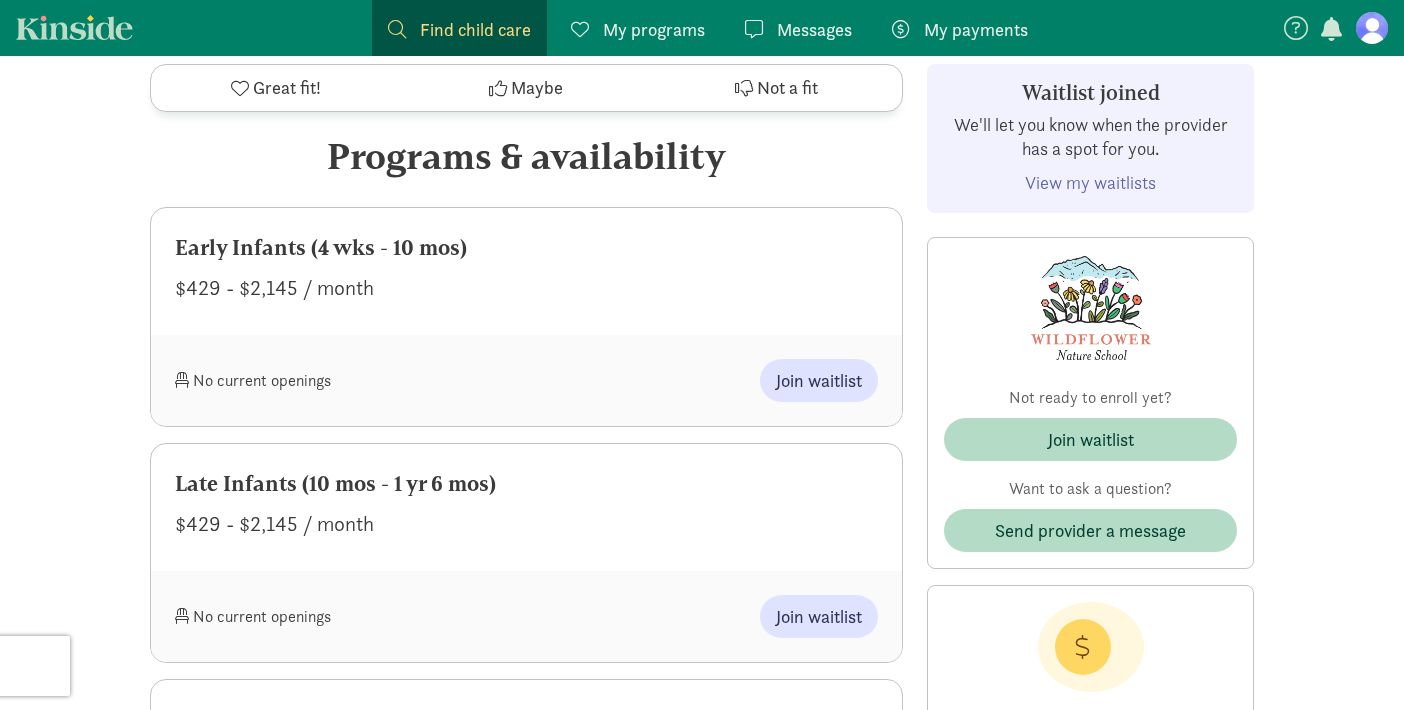 scroll, scrollTop: 974, scrollLeft: 0, axis: vertical 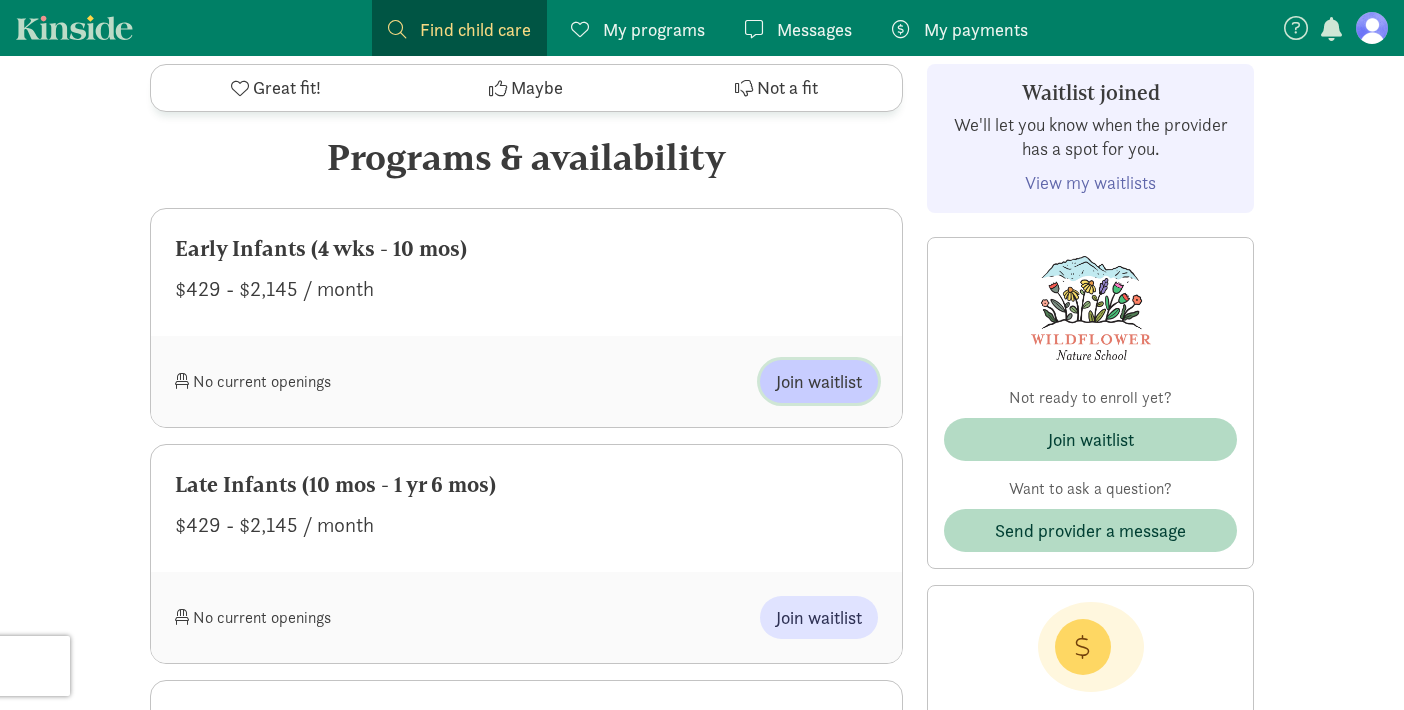 click on "Join waitlist" at bounding box center [819, 381] 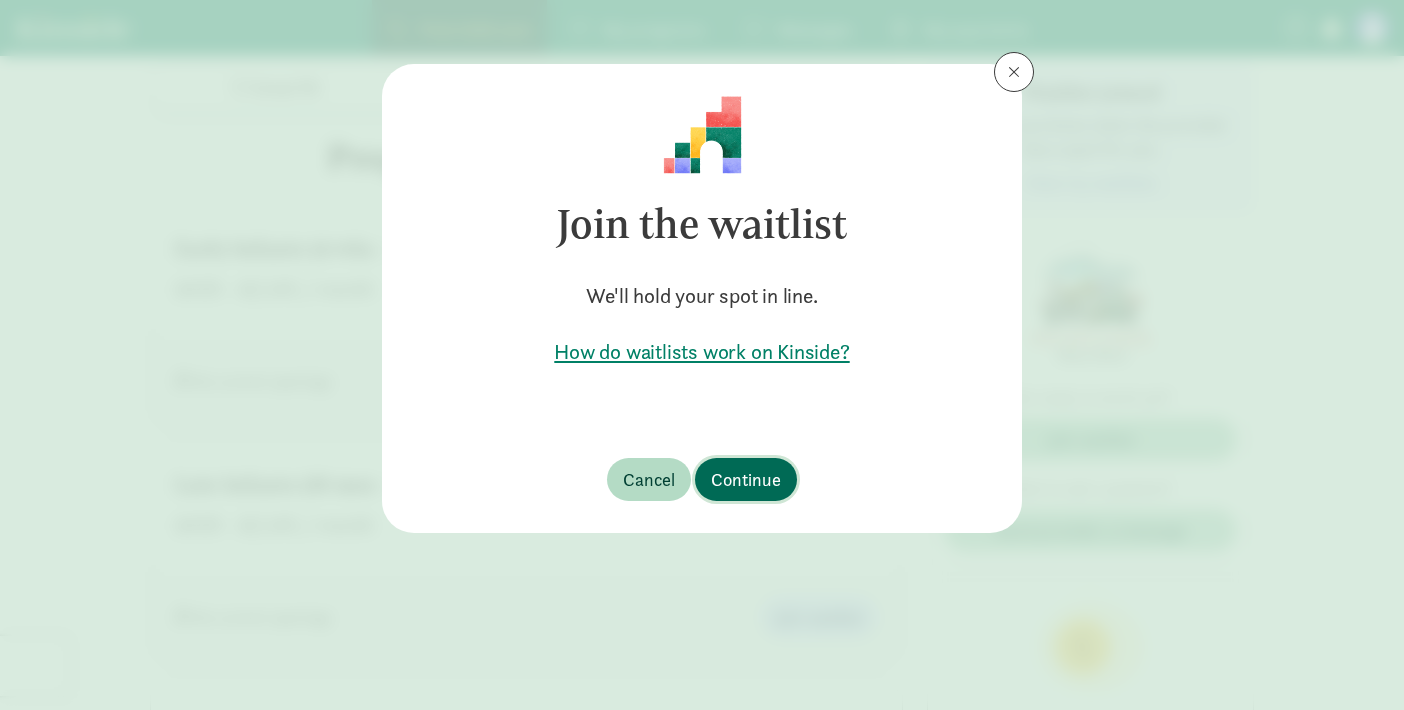click on "Continue" at bounding box center (746, 479) 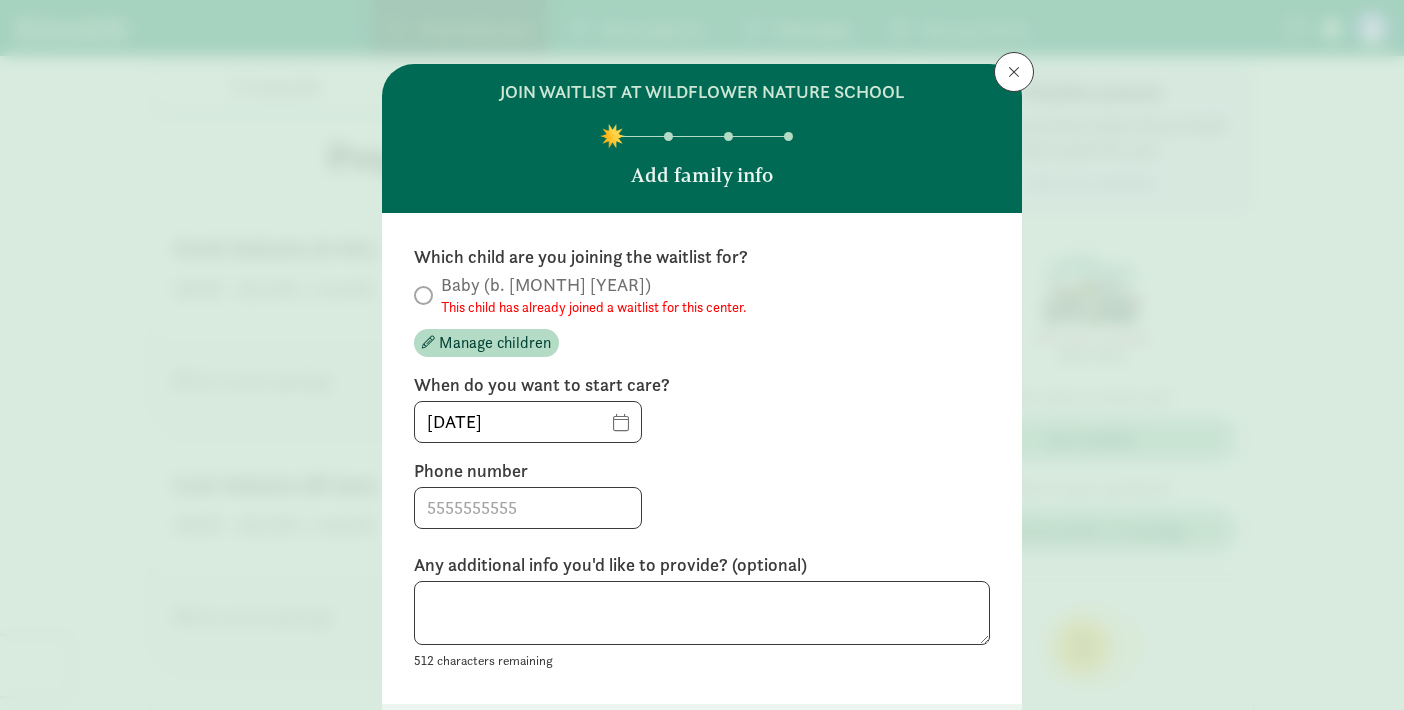 click at bounding box center [423, 295] 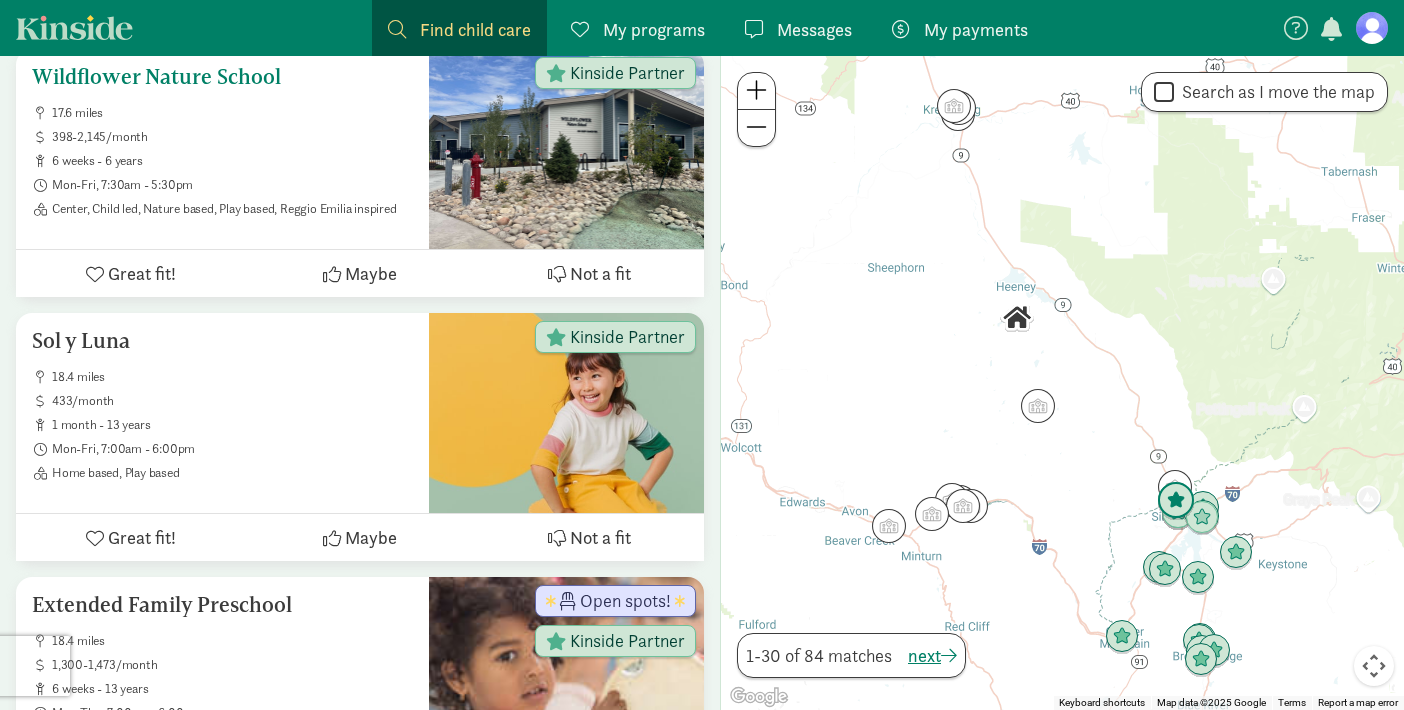 scroll, scrollTop: 923, scrollLeft: 0, axis: vertical 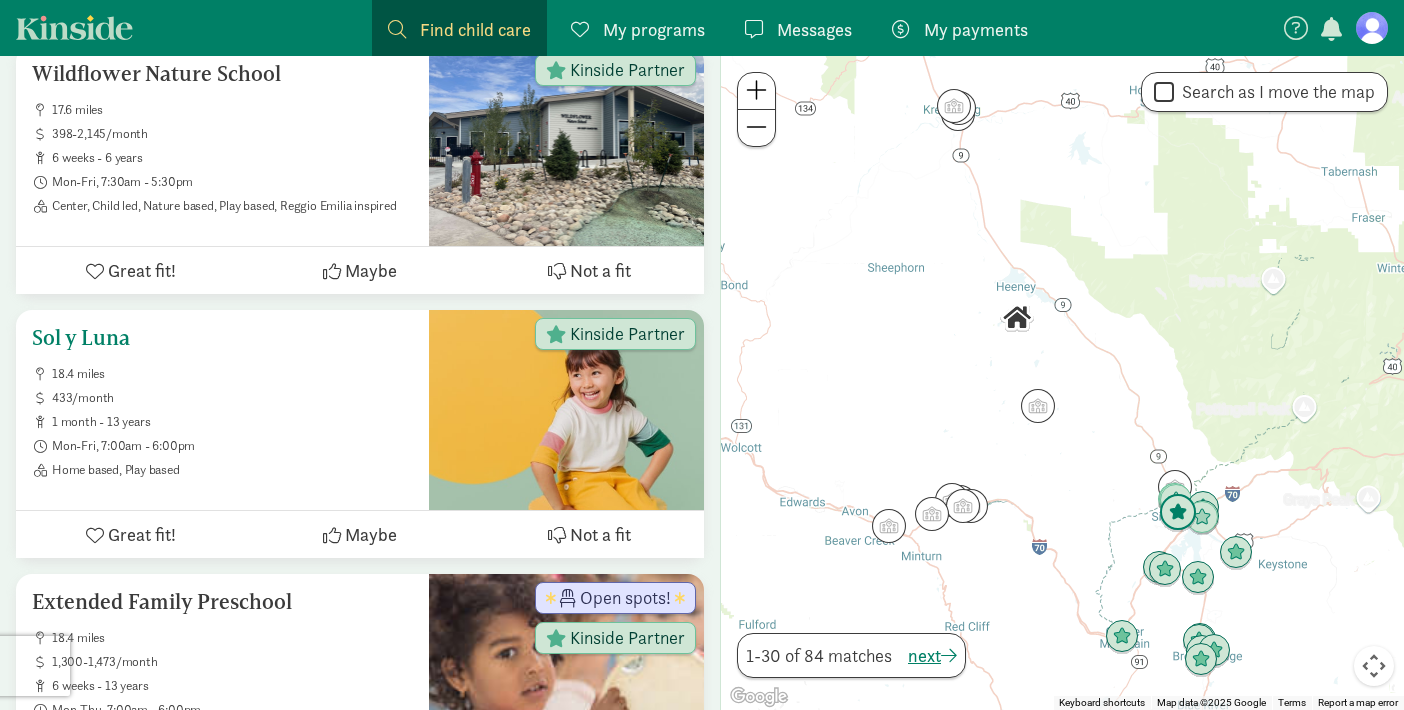 click on "Sol y Luna" at bounding box center [222, 338] 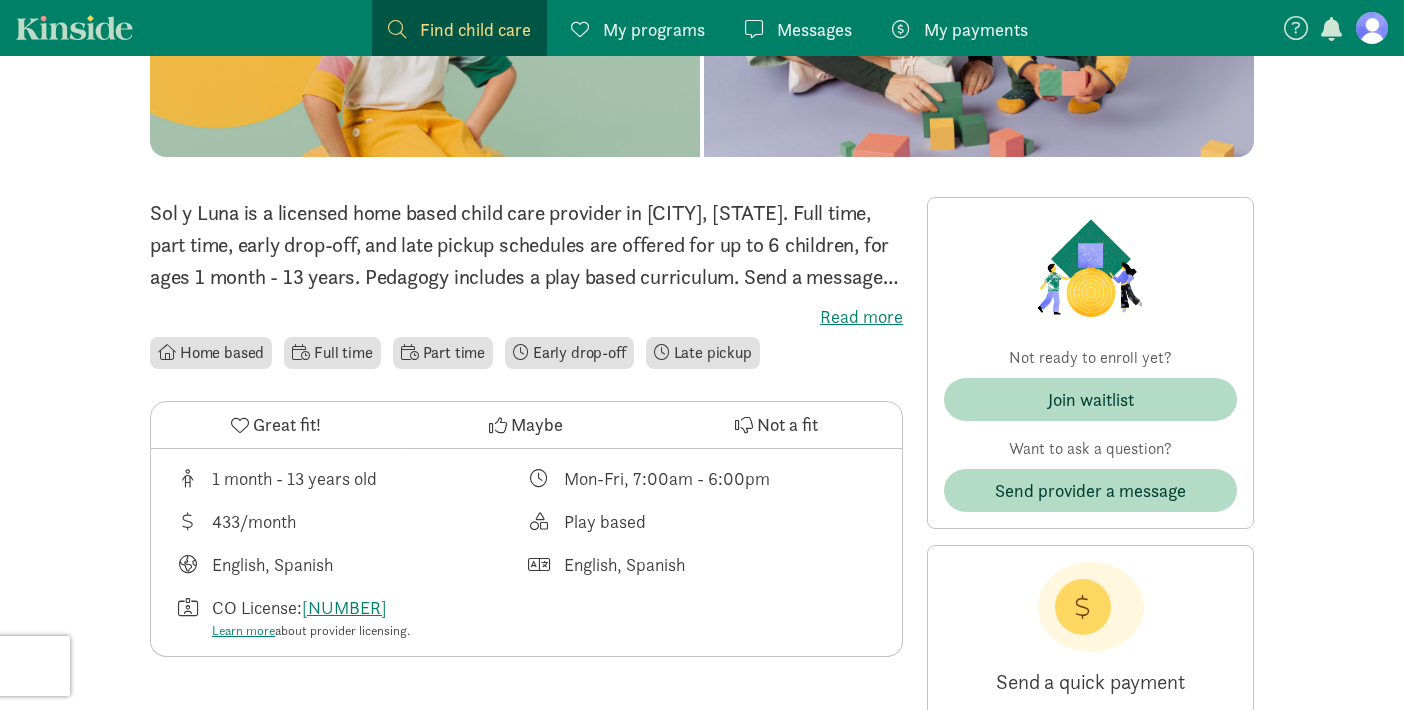 scroll, scrollTop: 326, scrollLeft: 0, axis: vertical 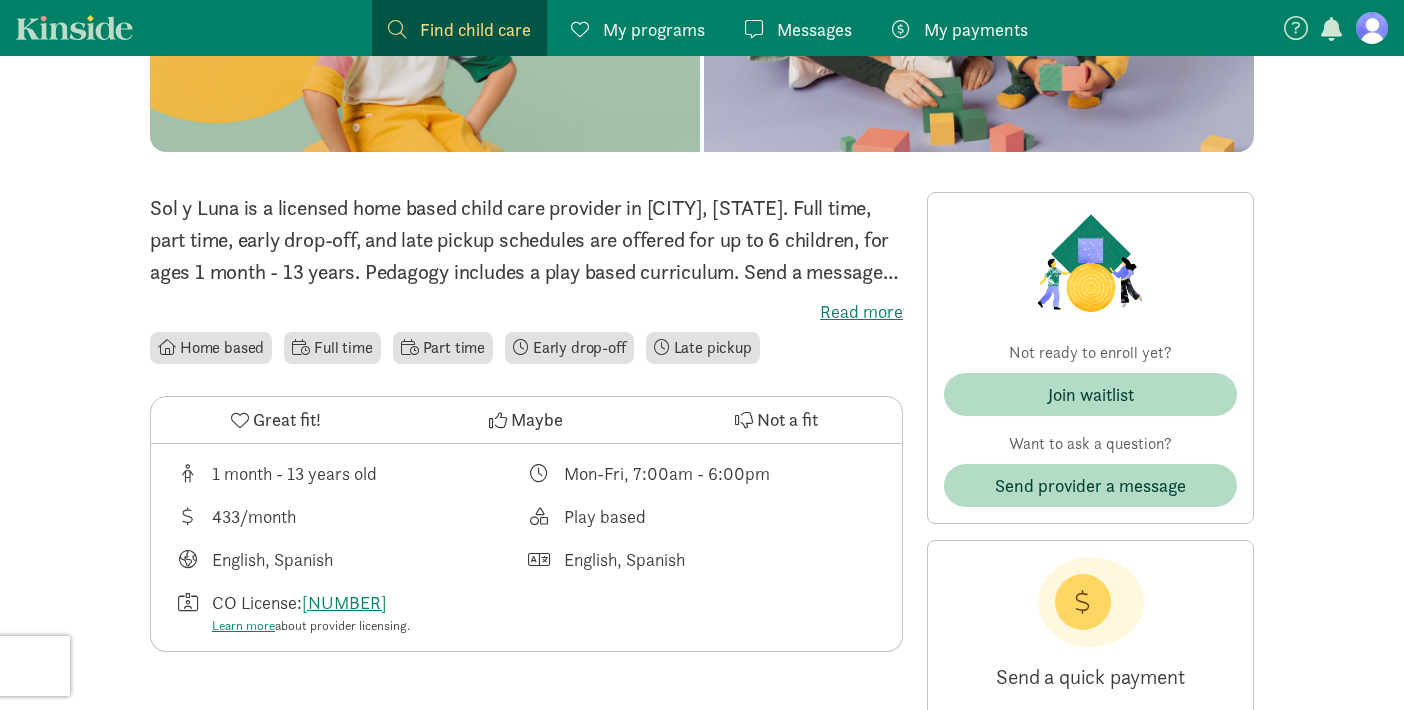 click on "Read more" at bounding box center (526, 312) 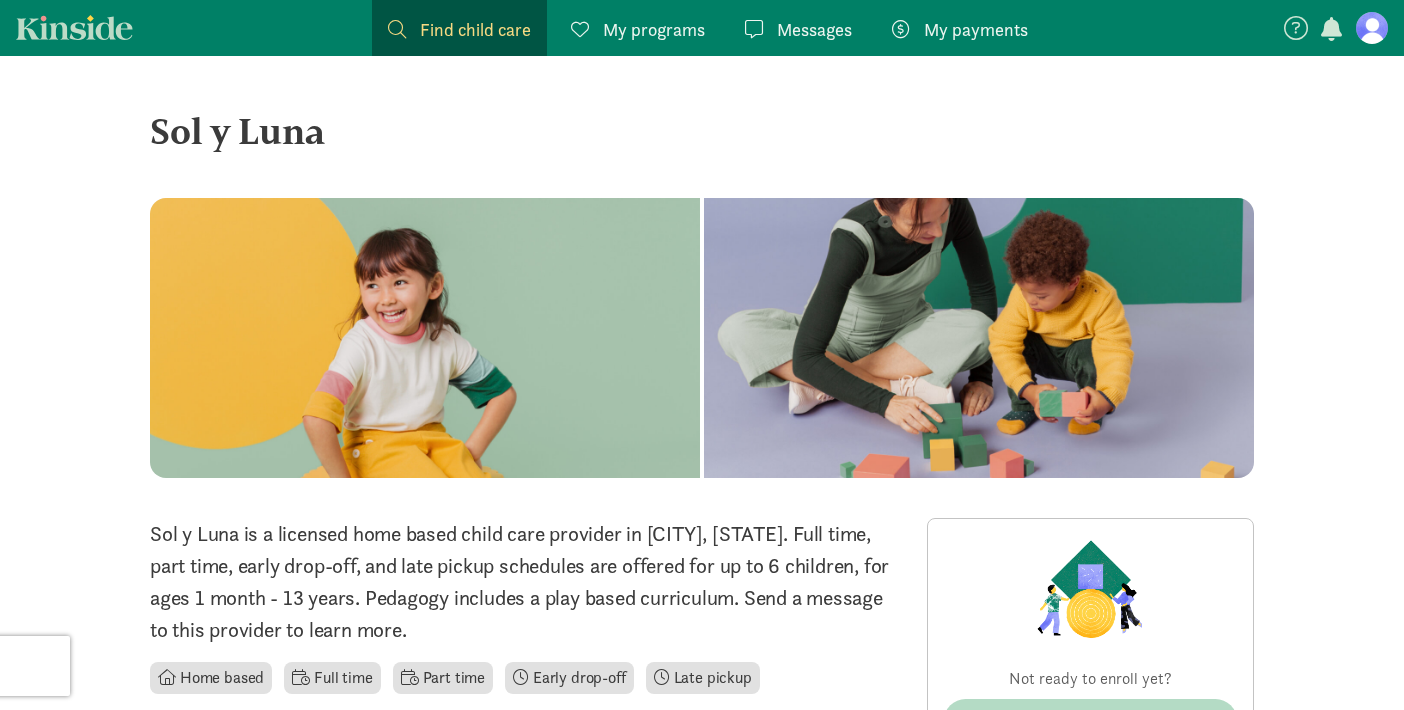 scroll, scrollTop: 0, scrollLeft: 0, axis: both 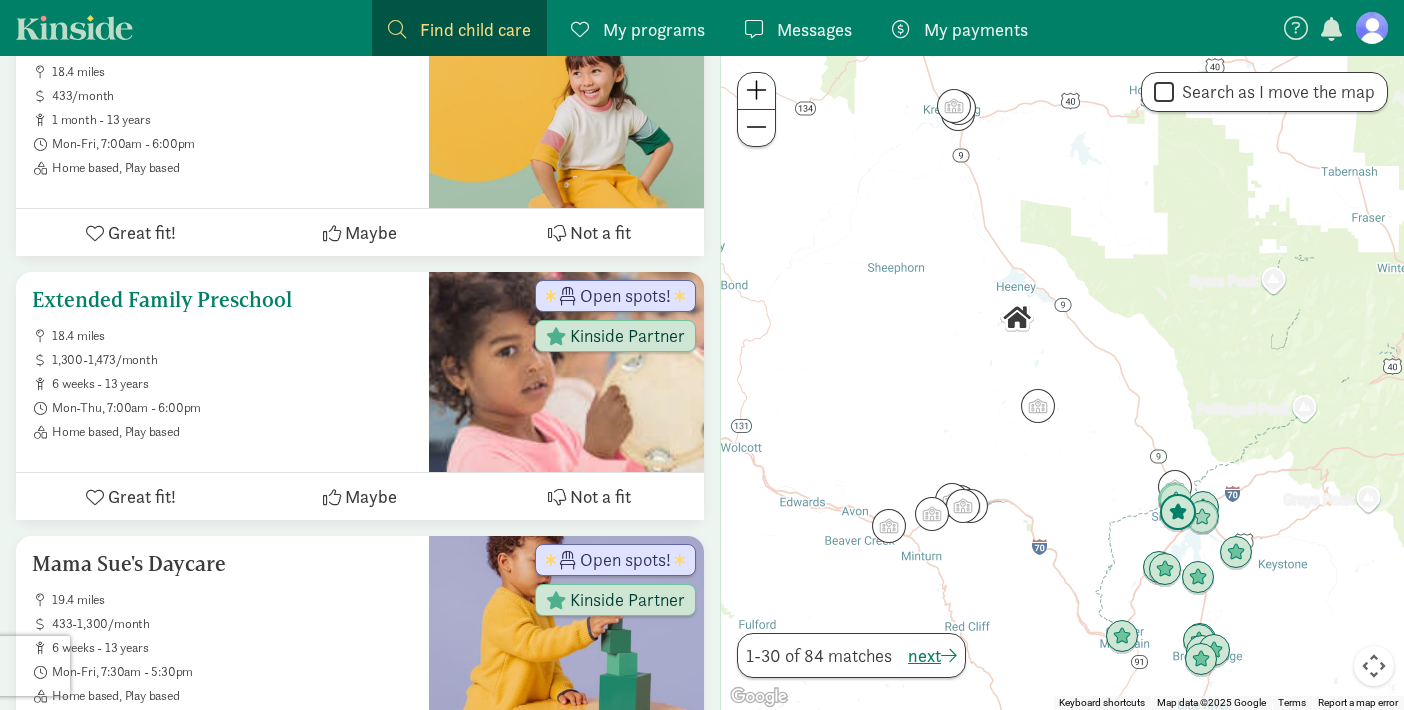 click on "Extended Family Preschool" at bounding box center (222, 300) 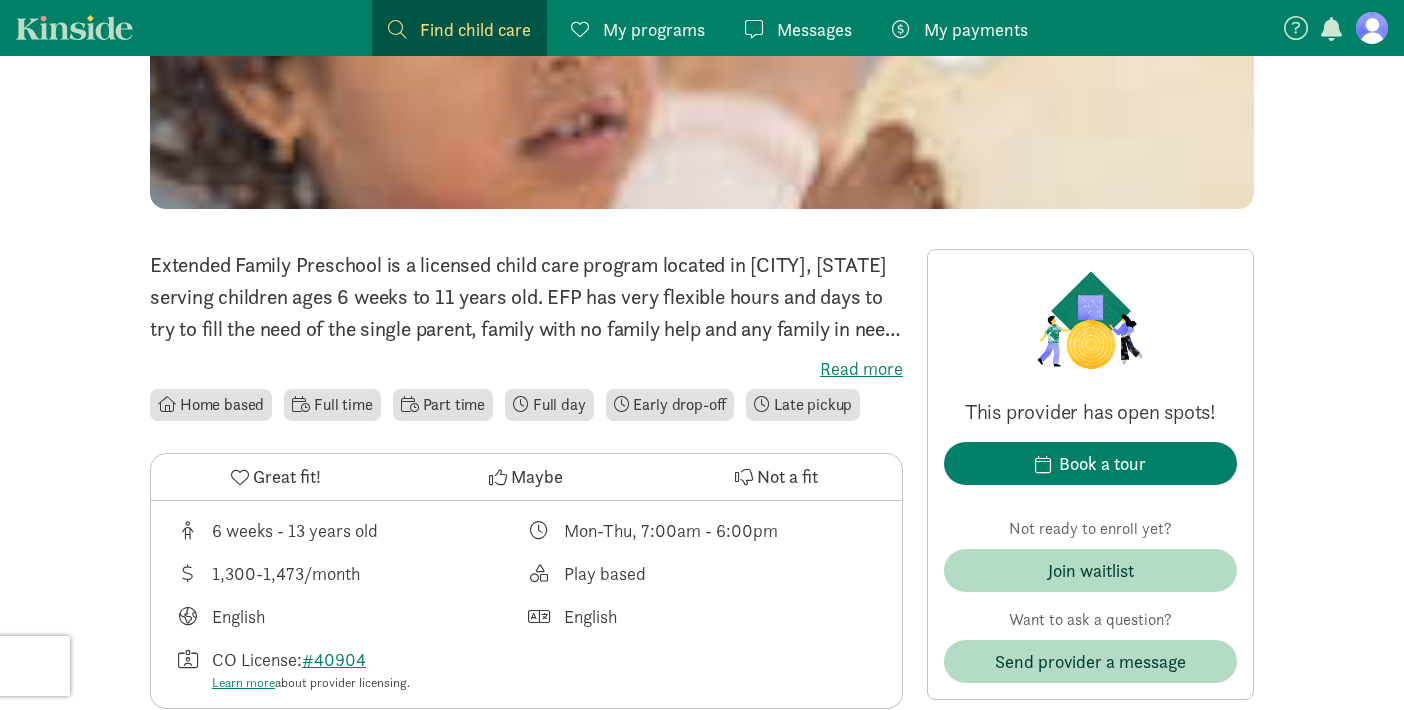 scroll, scrollTop: 395, scrollLeft: 0, axis: vertical 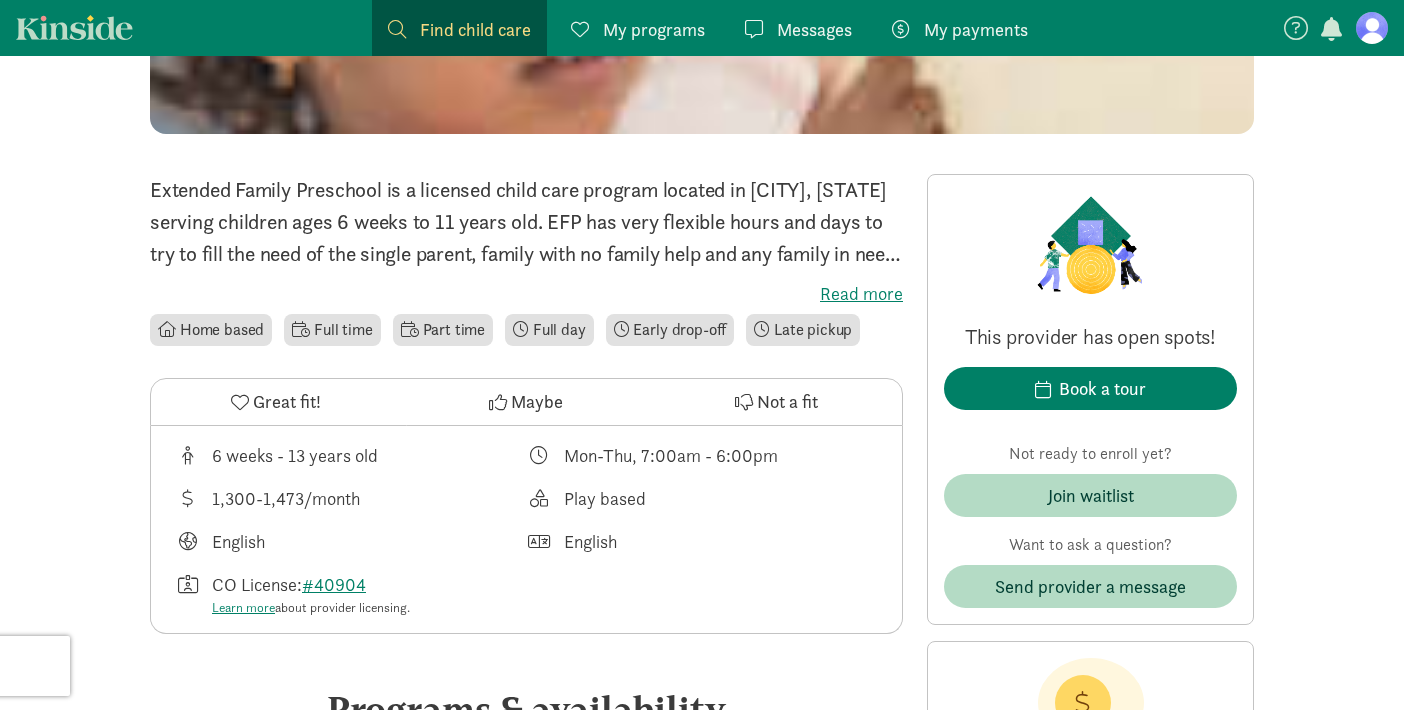 click on "Read more" at bounding box center [526, 294] 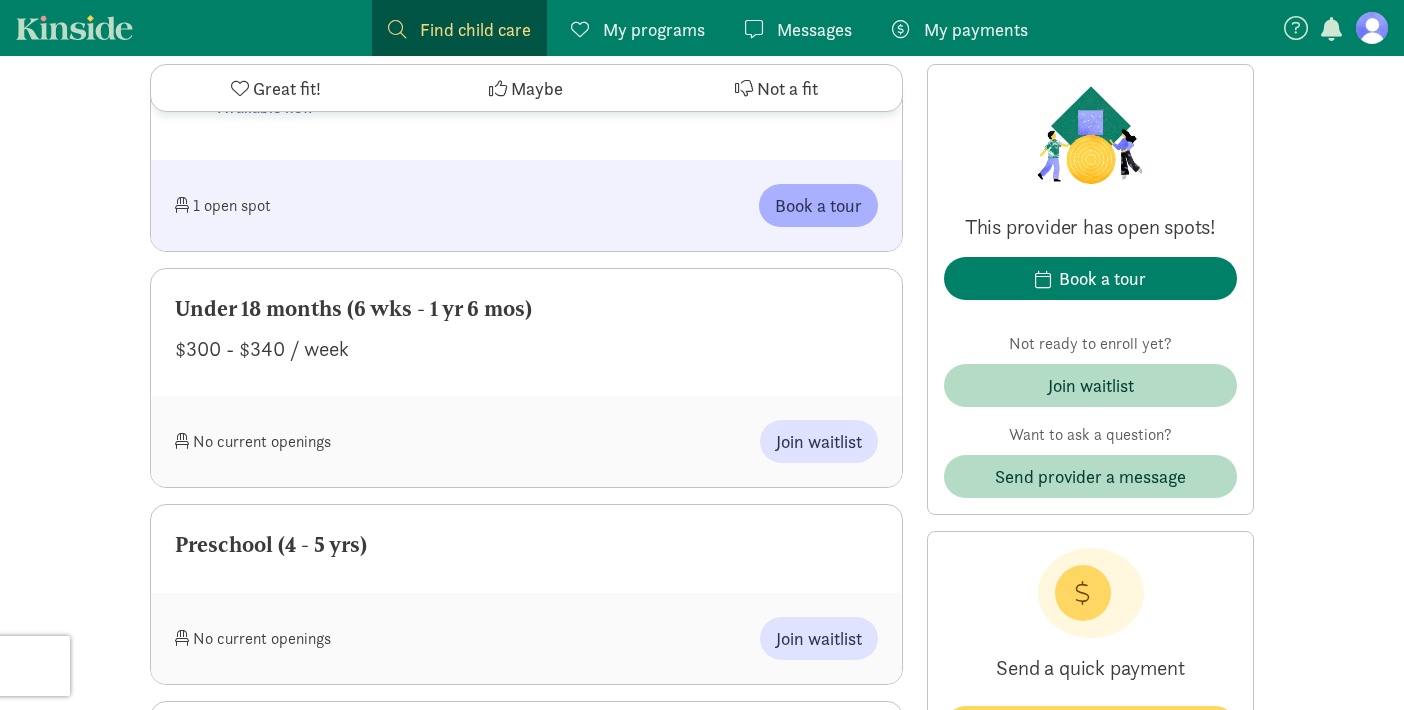 scroll, scrollTop: 1295, scrollLeft: 0, axis: vertical 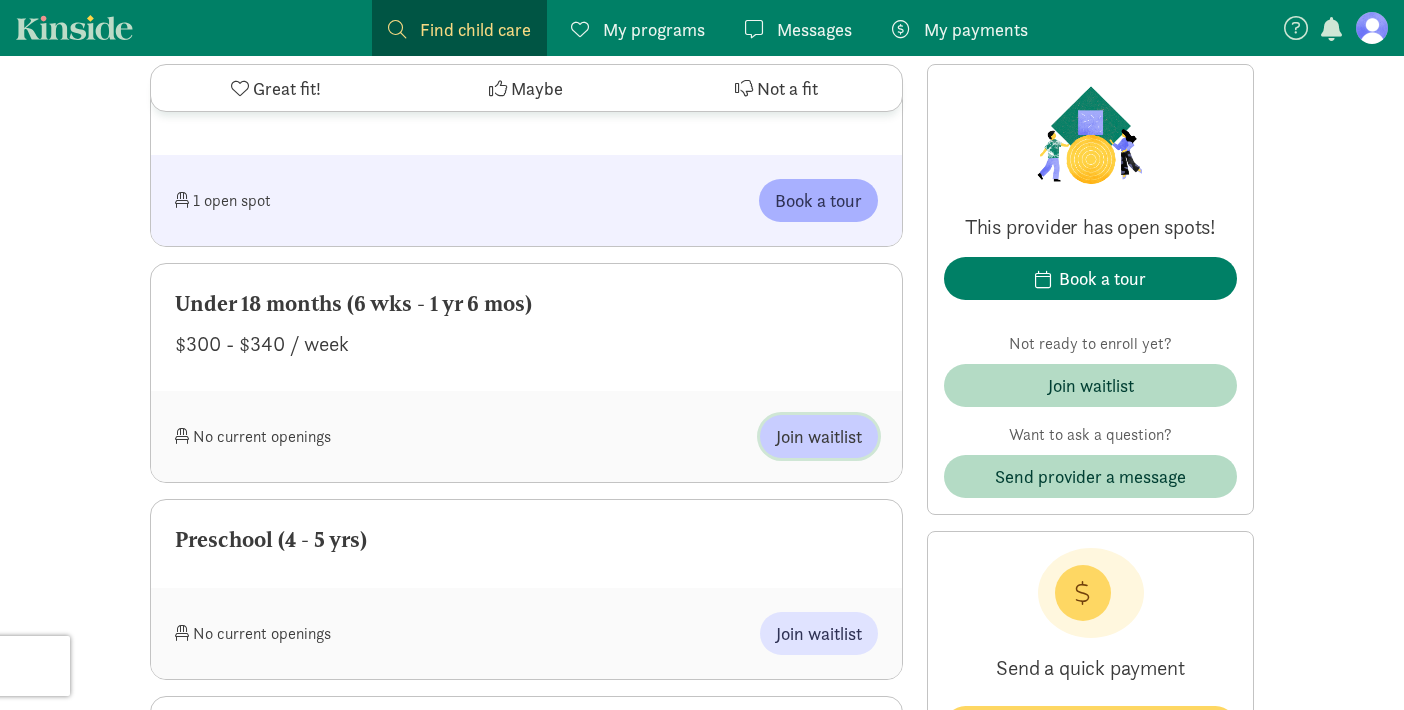 click on "Join waitlist" at bounding box center (819, 436) 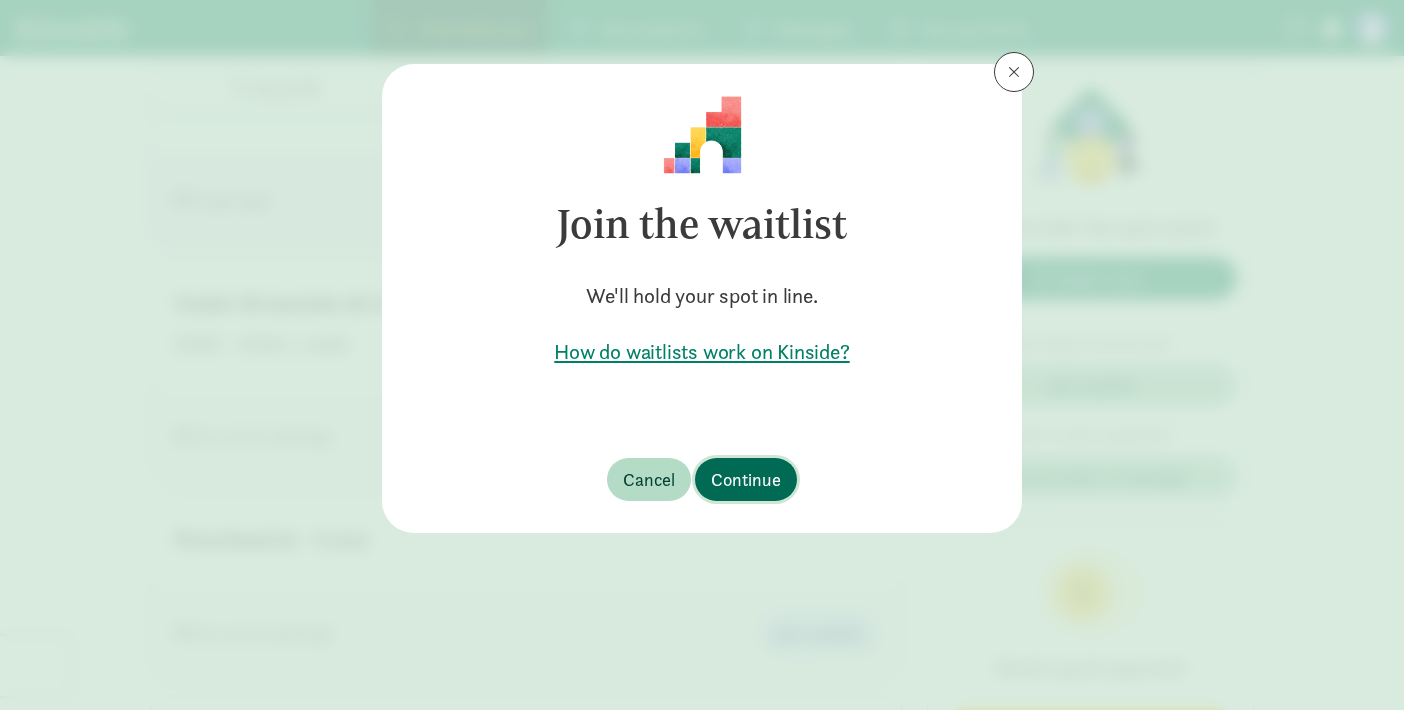 click on "Continue" at bounding box center [746, 479] 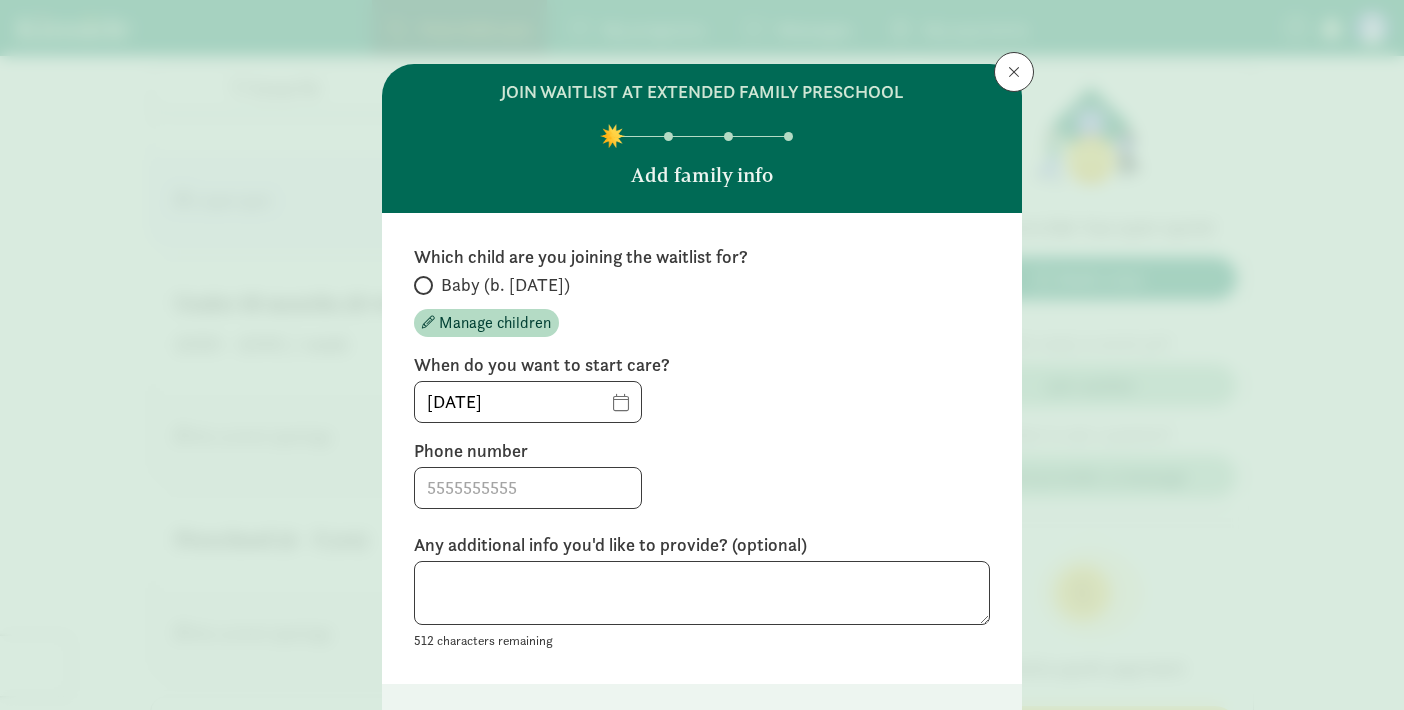 click at bounding box center (423, 285) 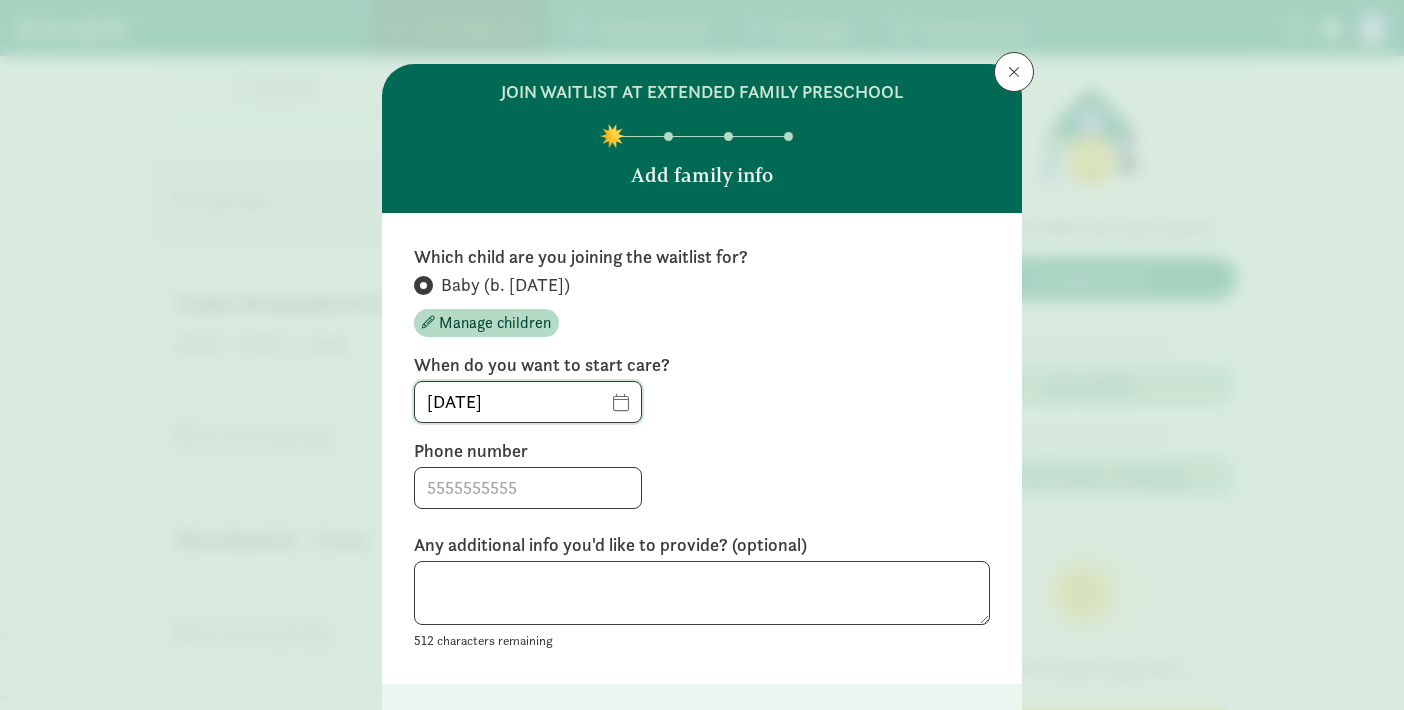 click on "[DATE]" 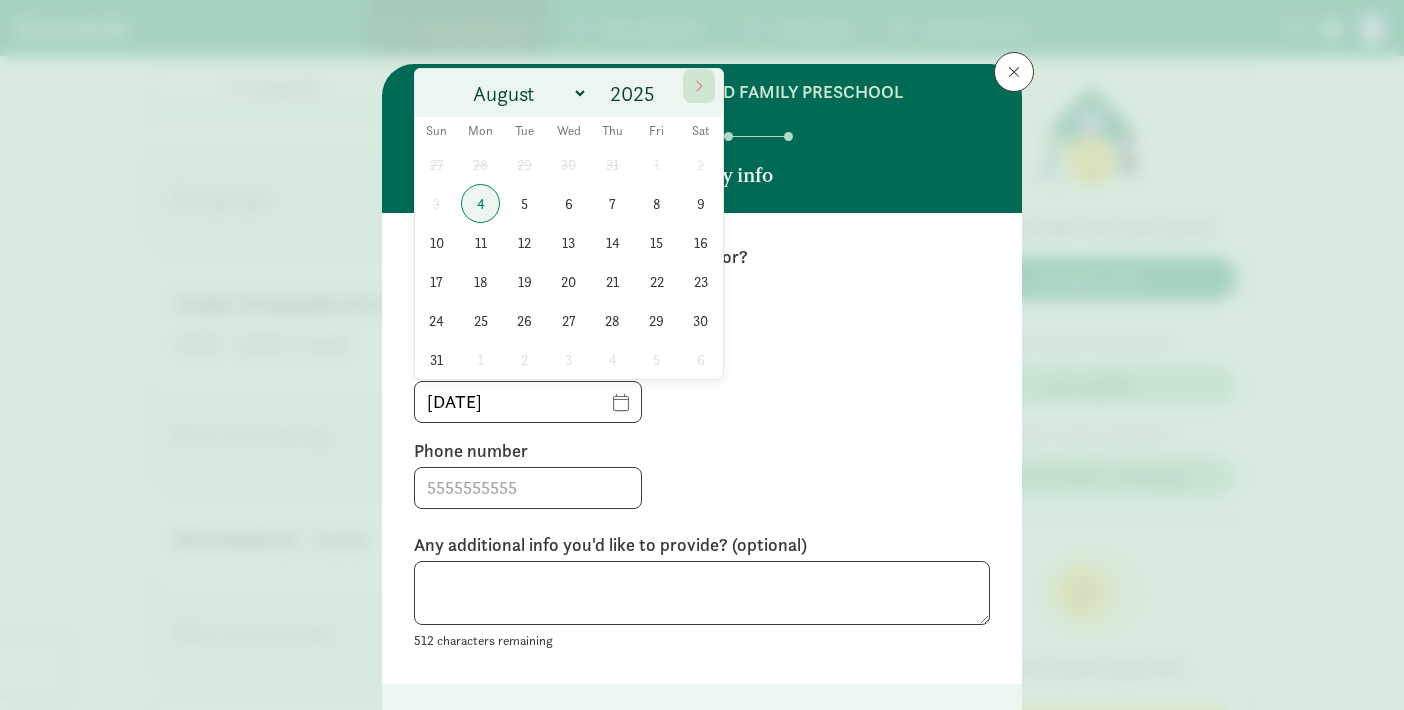 click at bounding box center (699, 86) 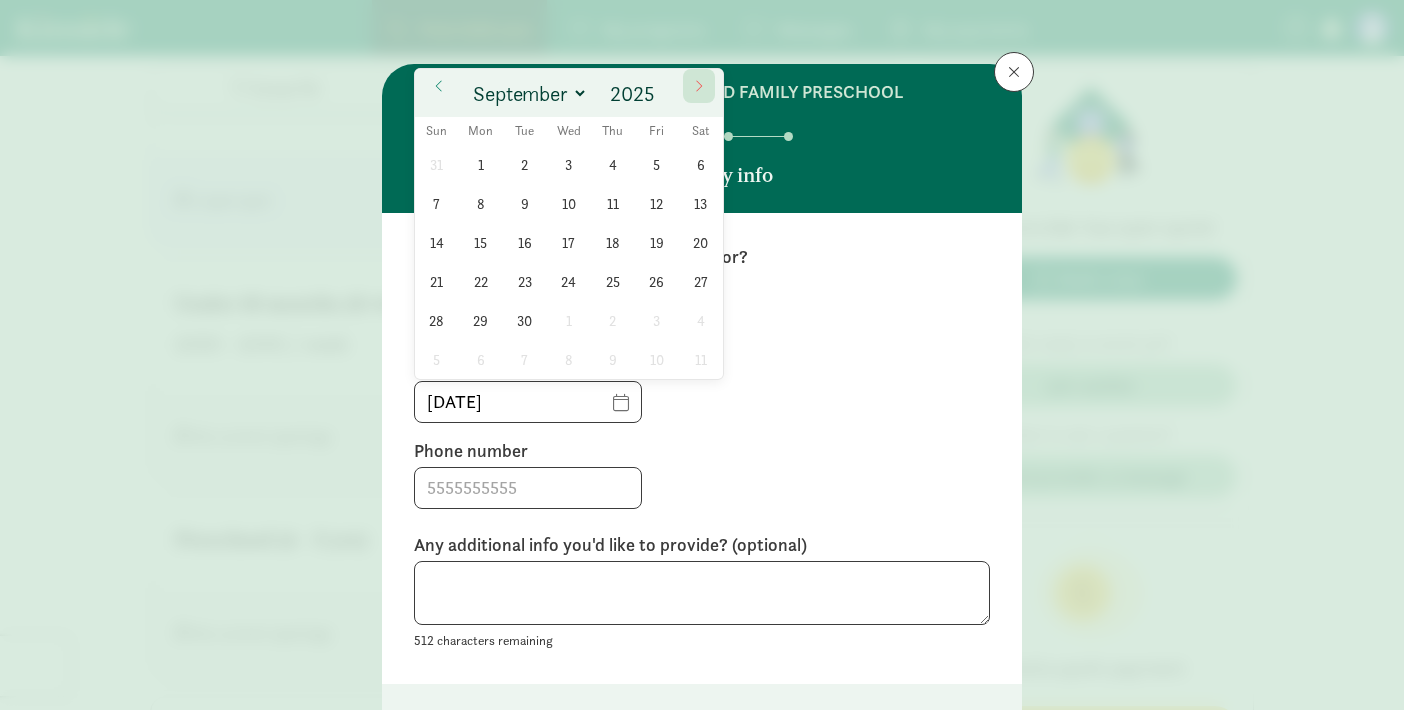 click at bounding box center (699, 86) 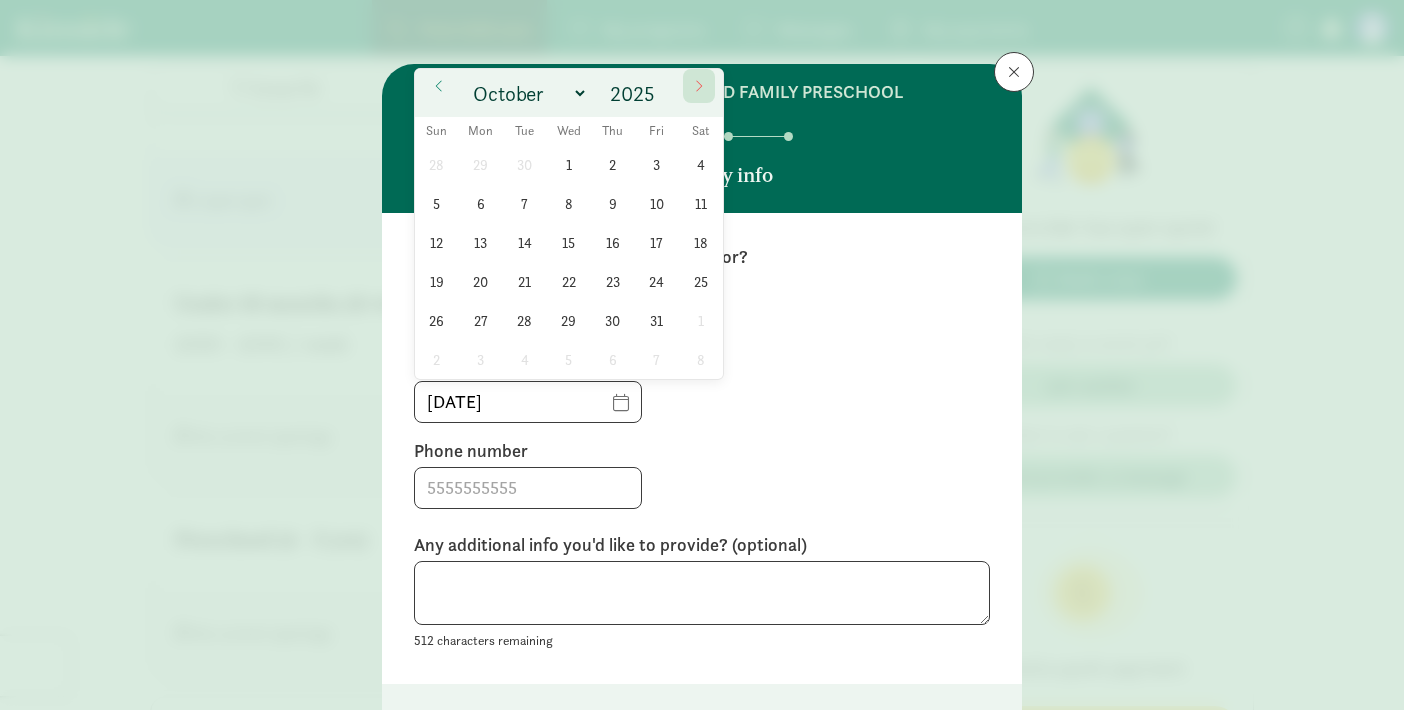 click at bounding box center (699, 86) 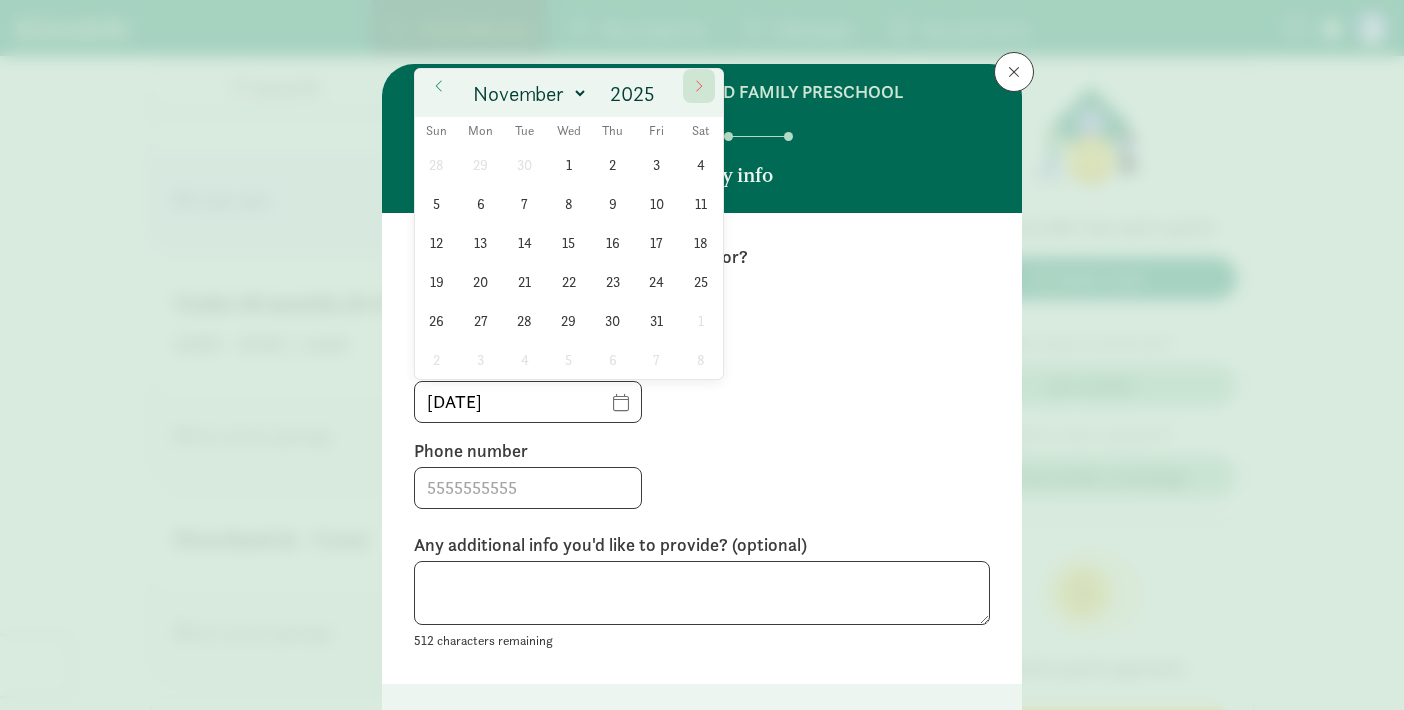 click at bounding box center (699, 86) 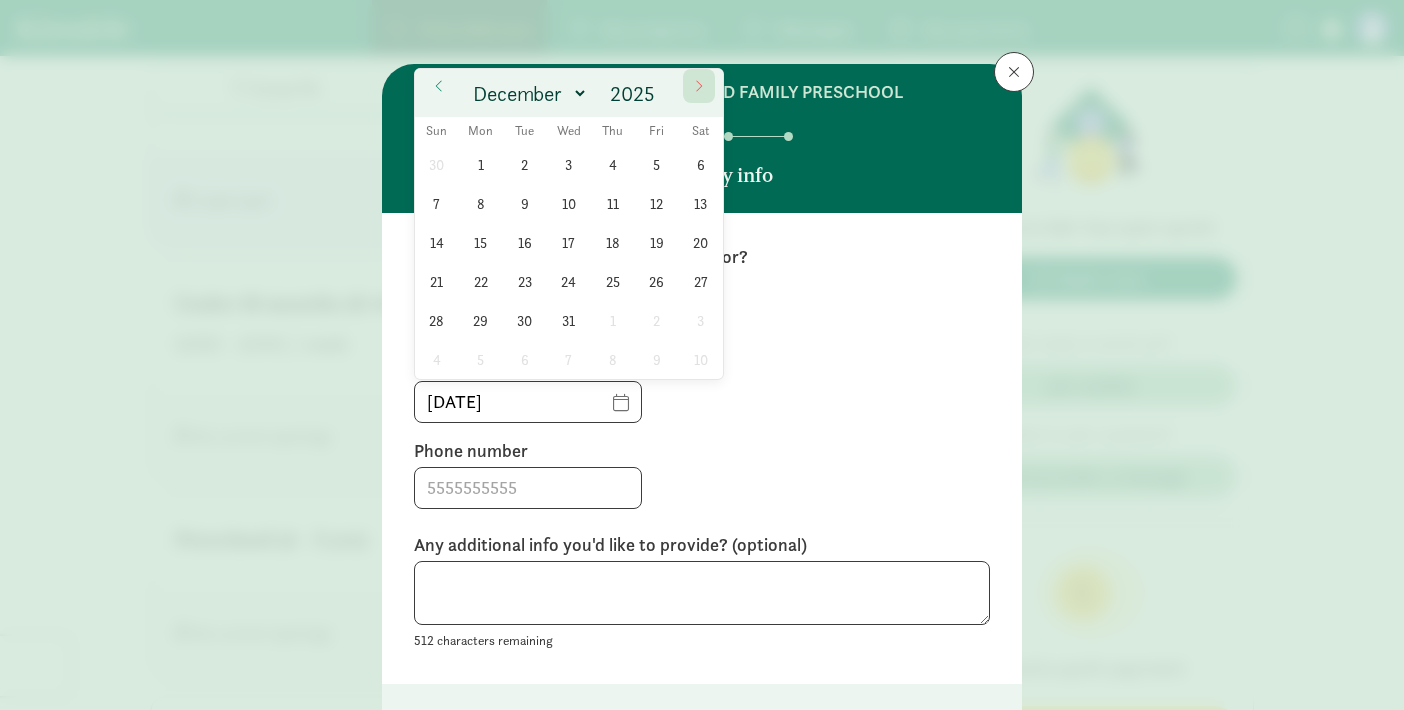 click at bounding box center (699, 86) 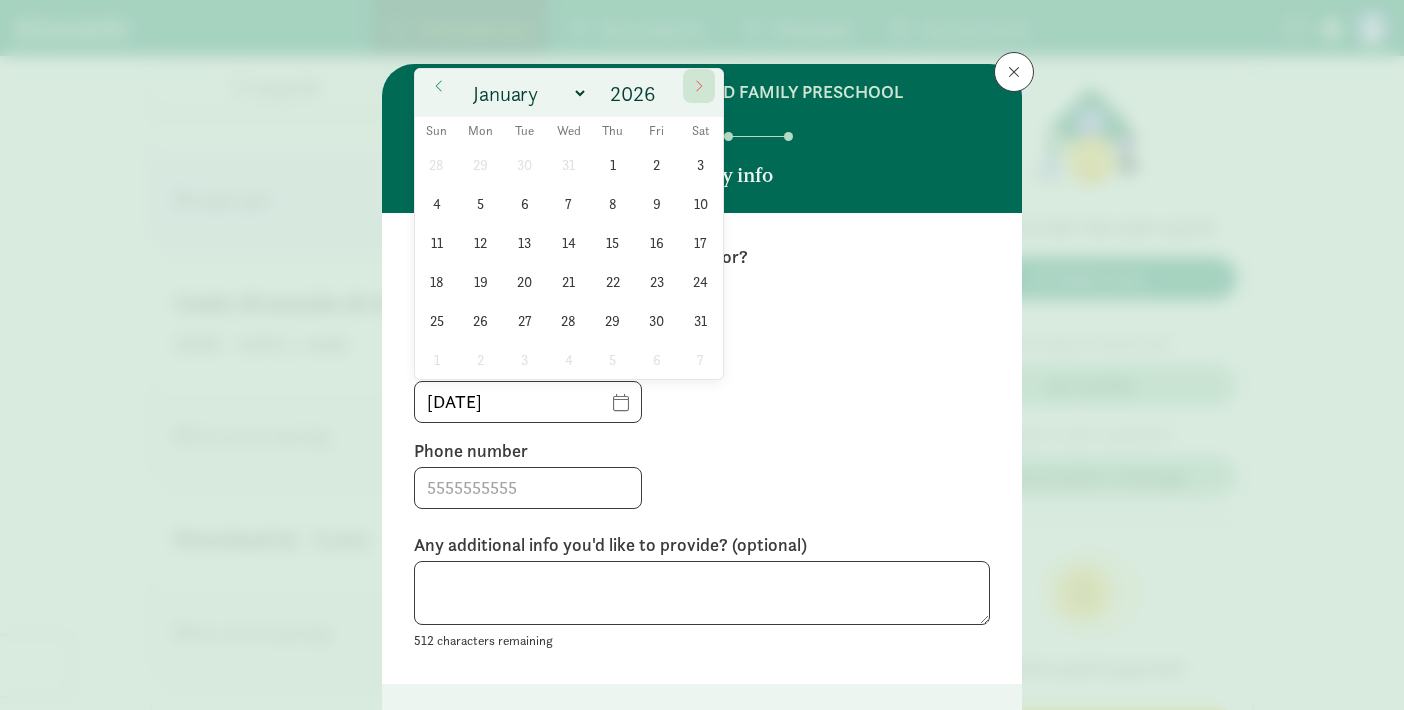 click at bounding box center (699, 86) 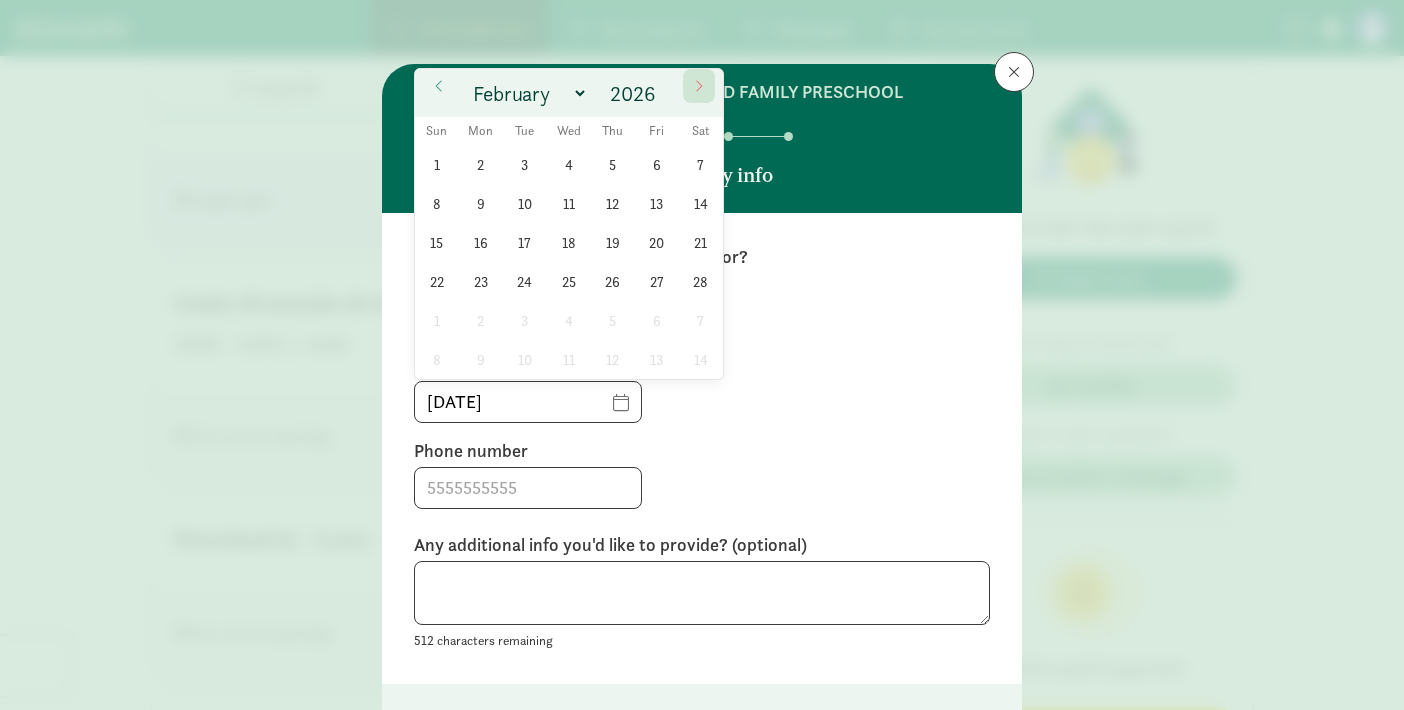 click at bounding box center (699, 86) 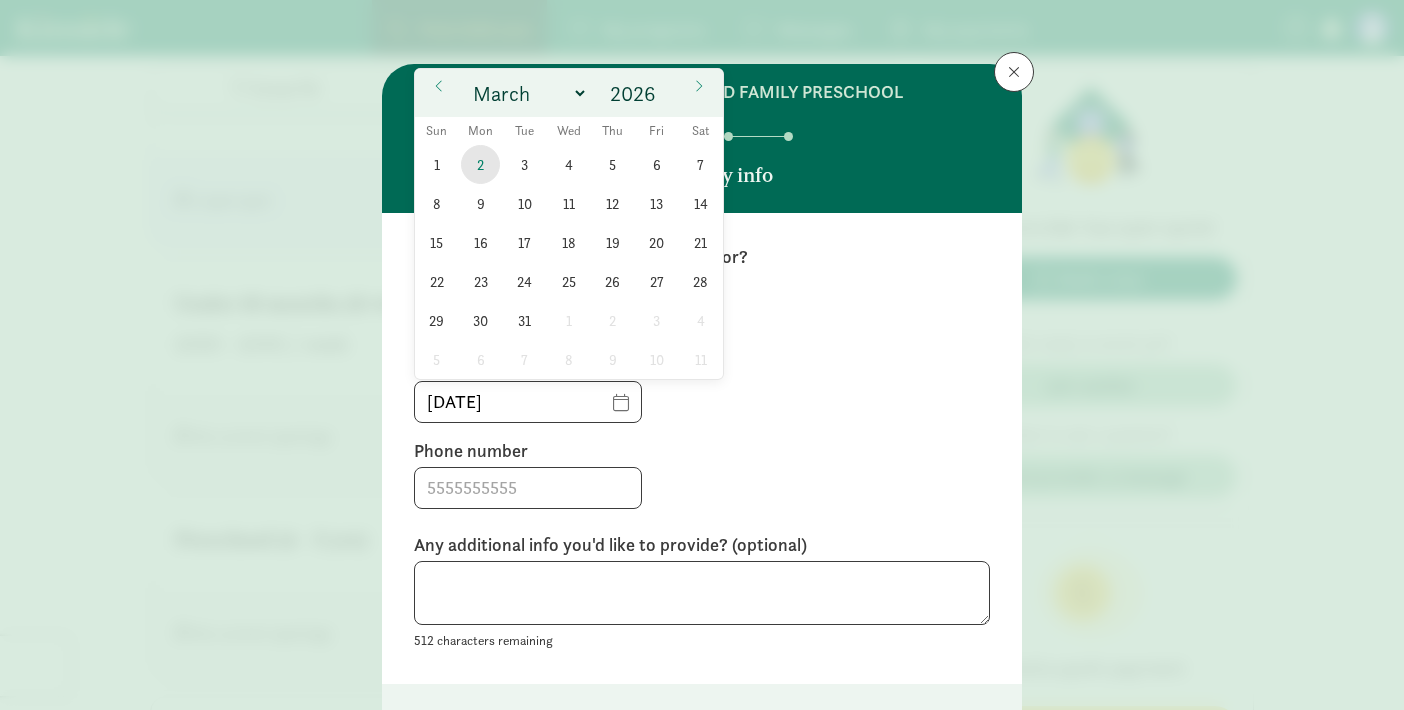 click on "2" at bounding box center (480, 164) 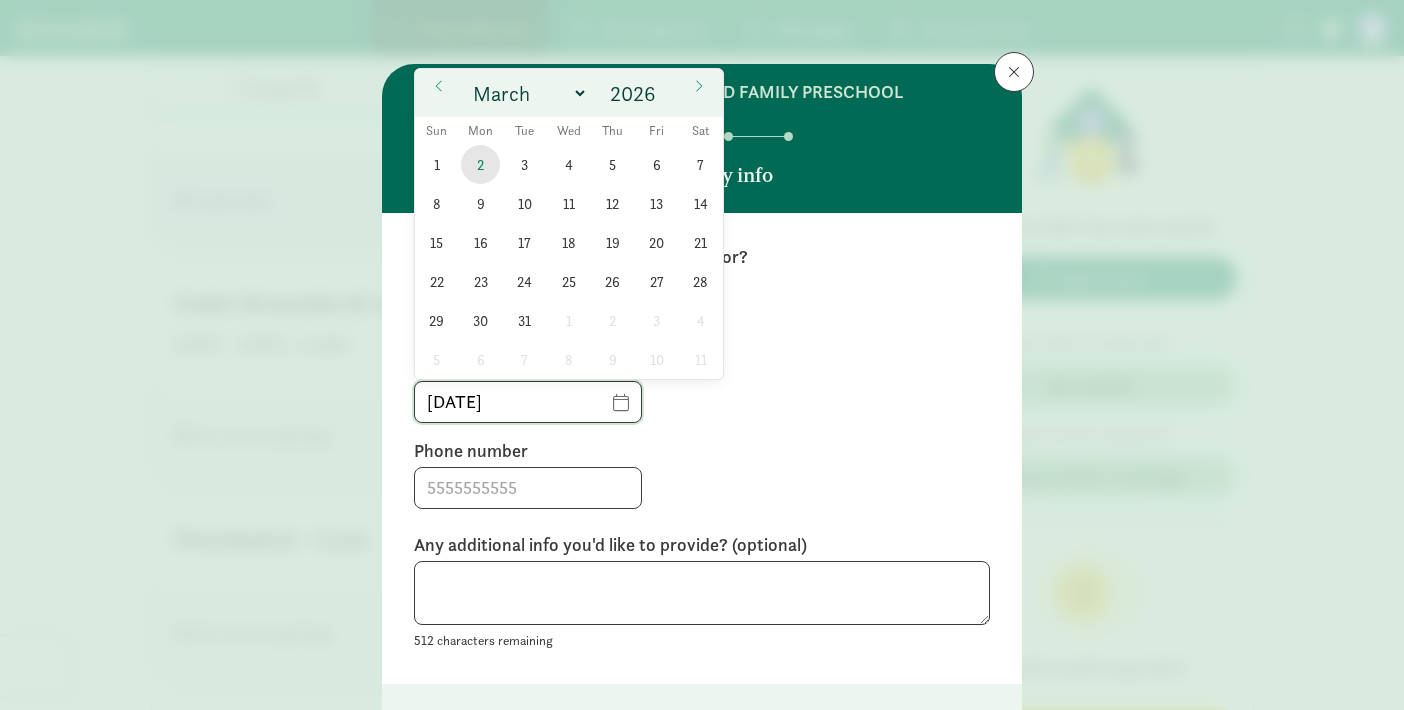 type on "[DATE]" 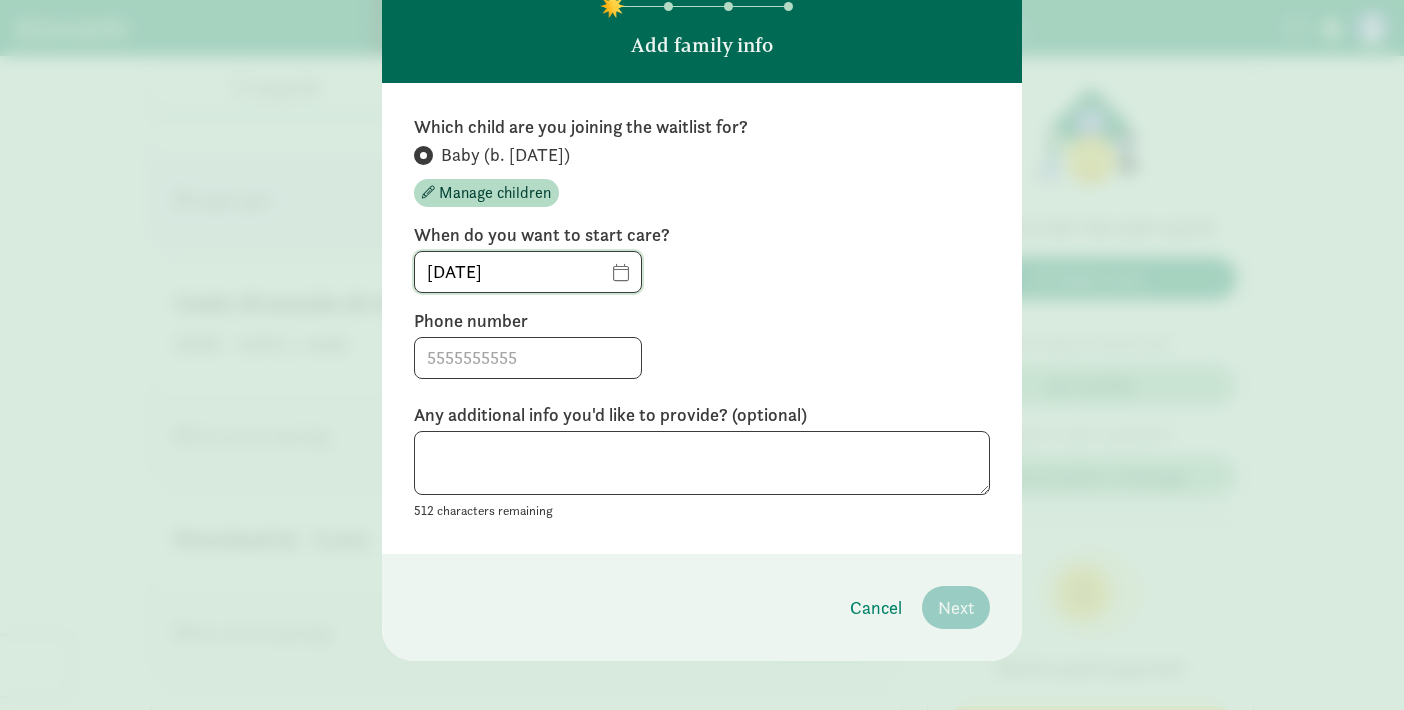 scroll, scrollTop: 141, scrollLeft: 0, axis: vertical 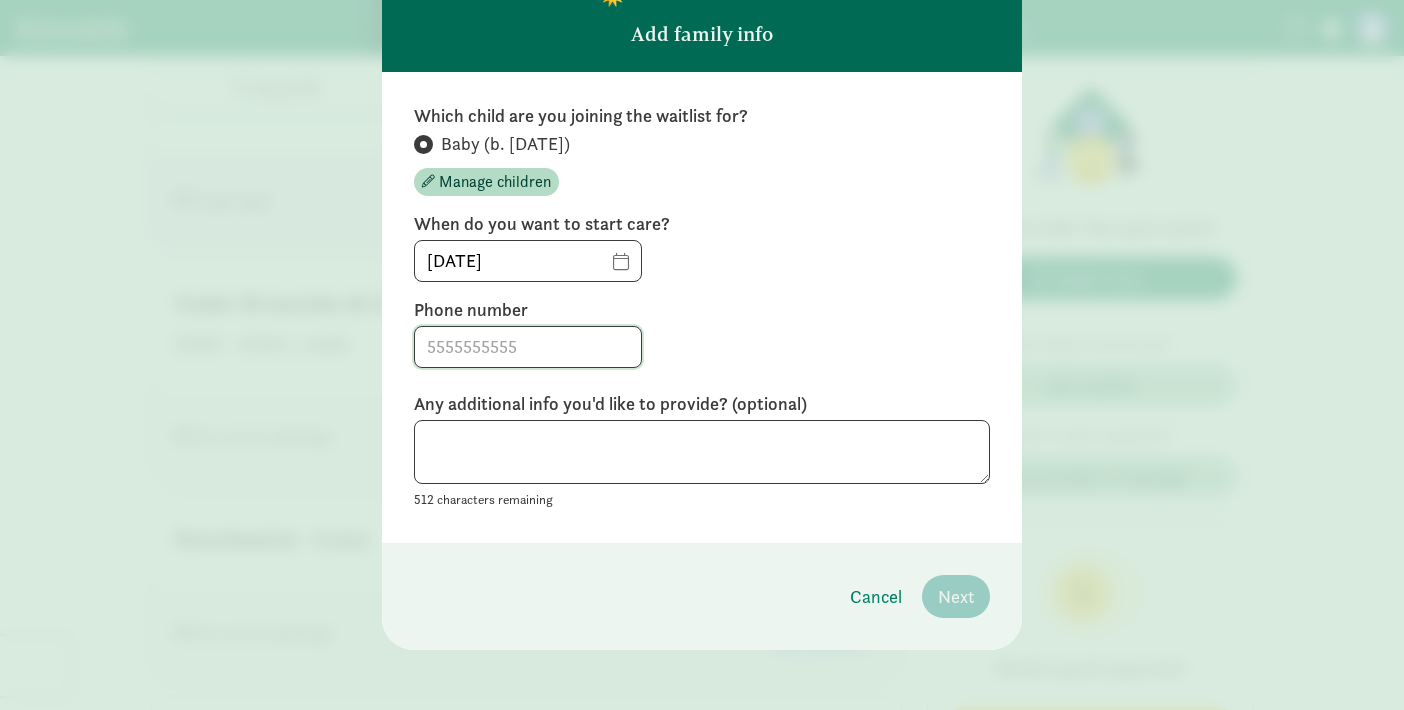 click 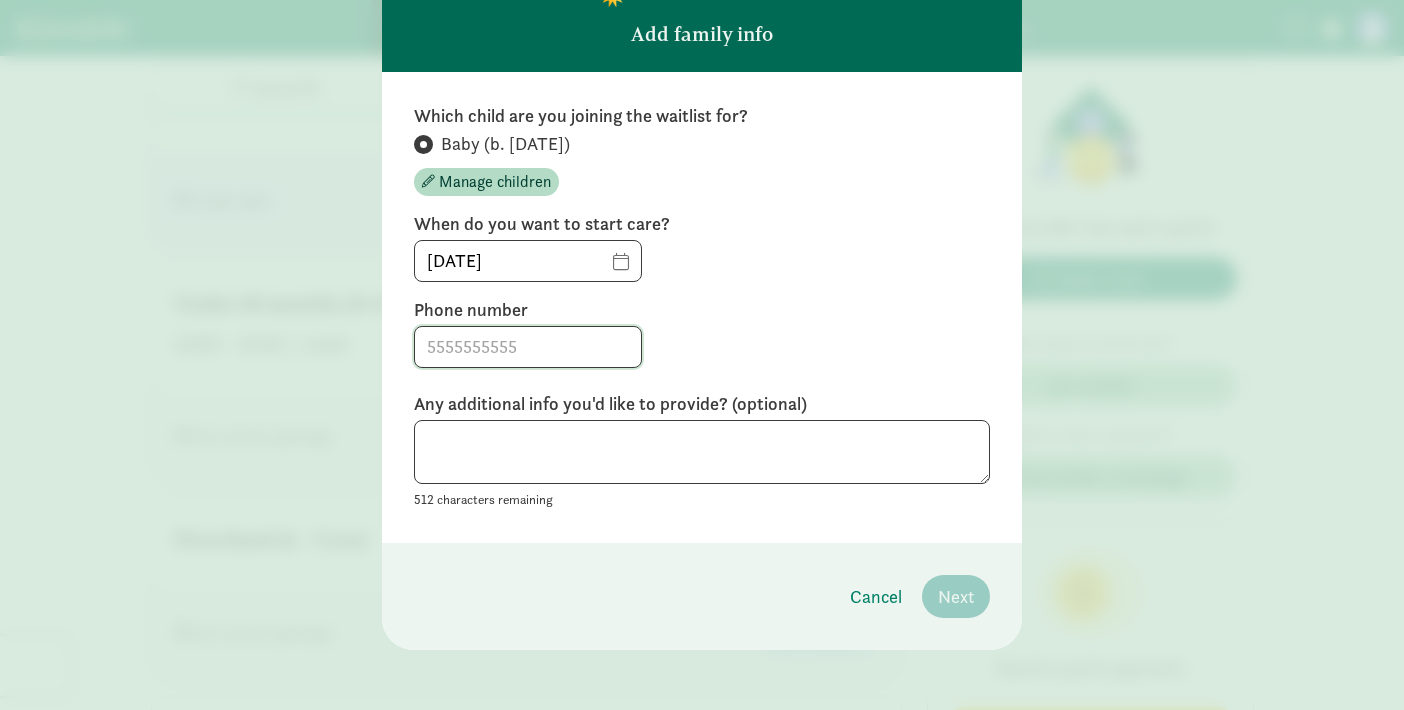 type on "[PHONE]" 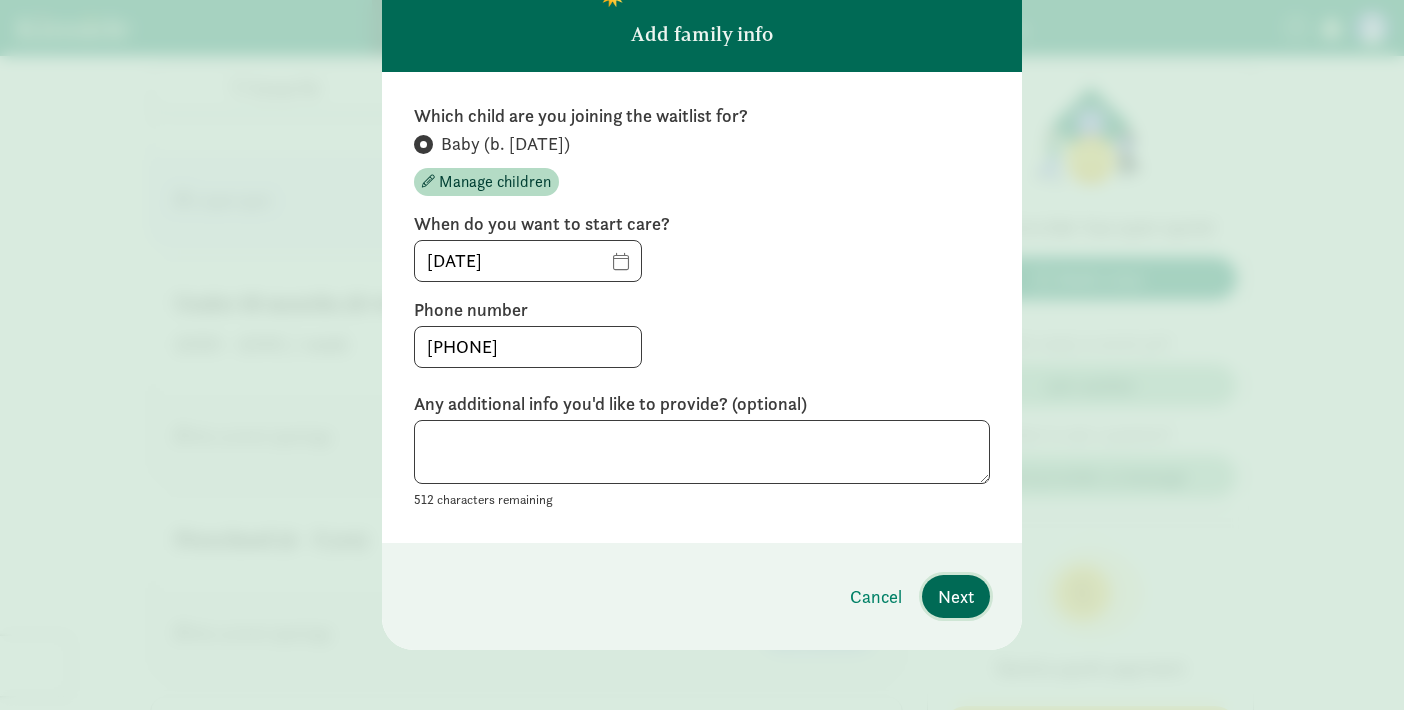 click on "Next" at bounding box center [956, 596] 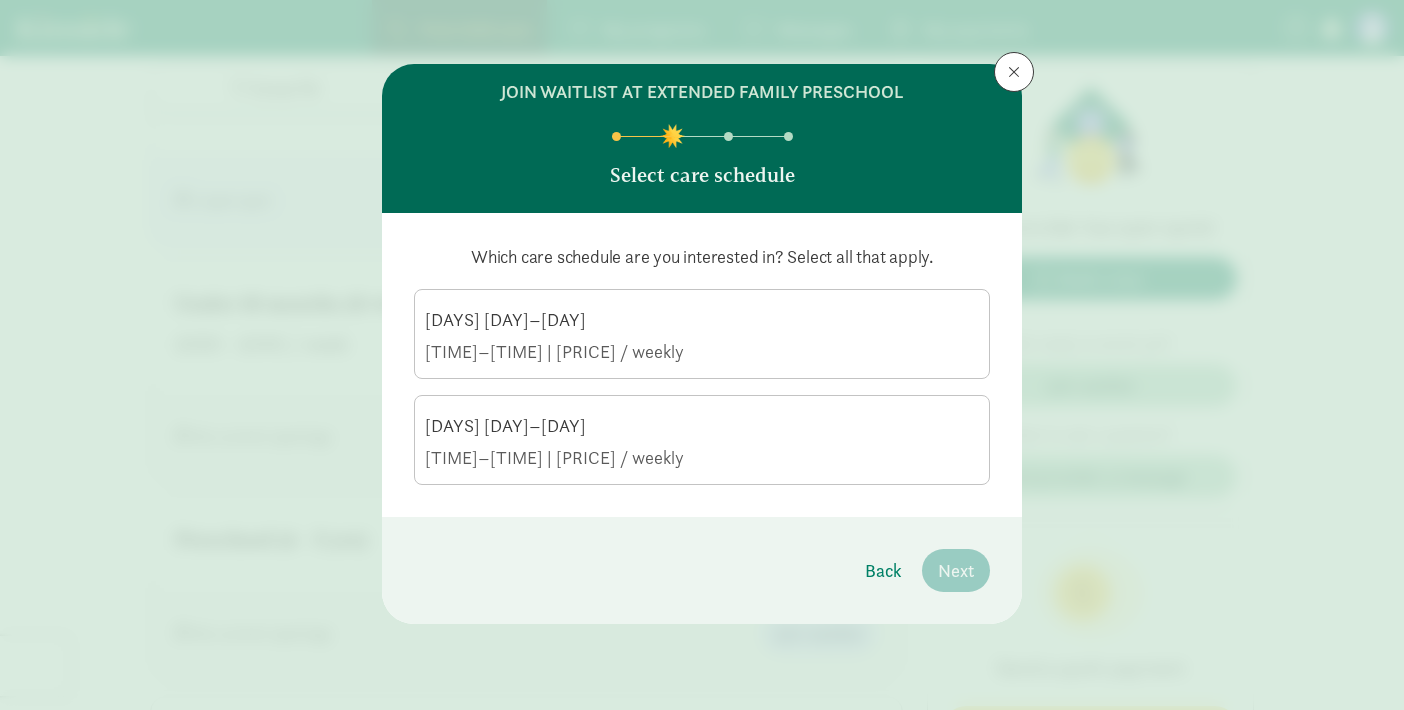 scroll, scrollTop: 0, scrollLeft: 0, axis: both 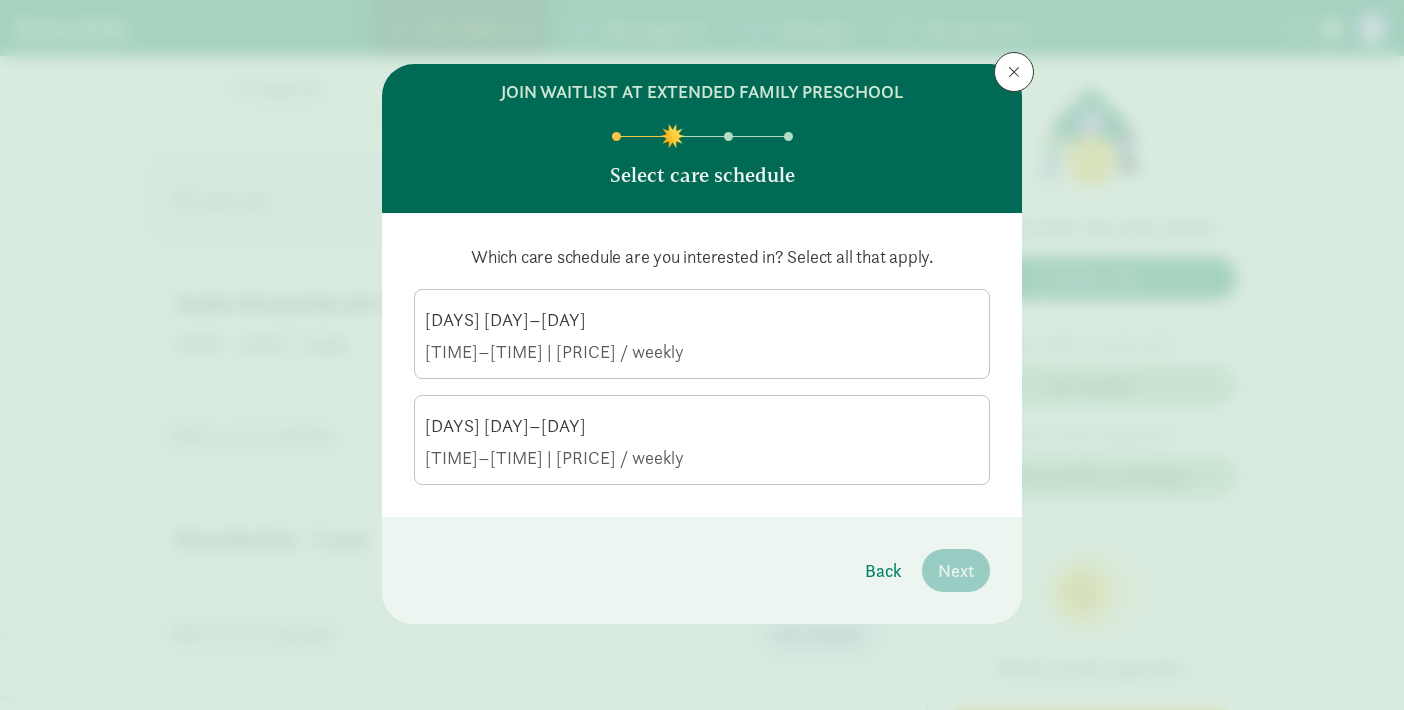 click on "4 day(s) Monday–Thursday 7:00 AM–6:00 PM | $300.00 / weekly" at bounding box center (702, 336) 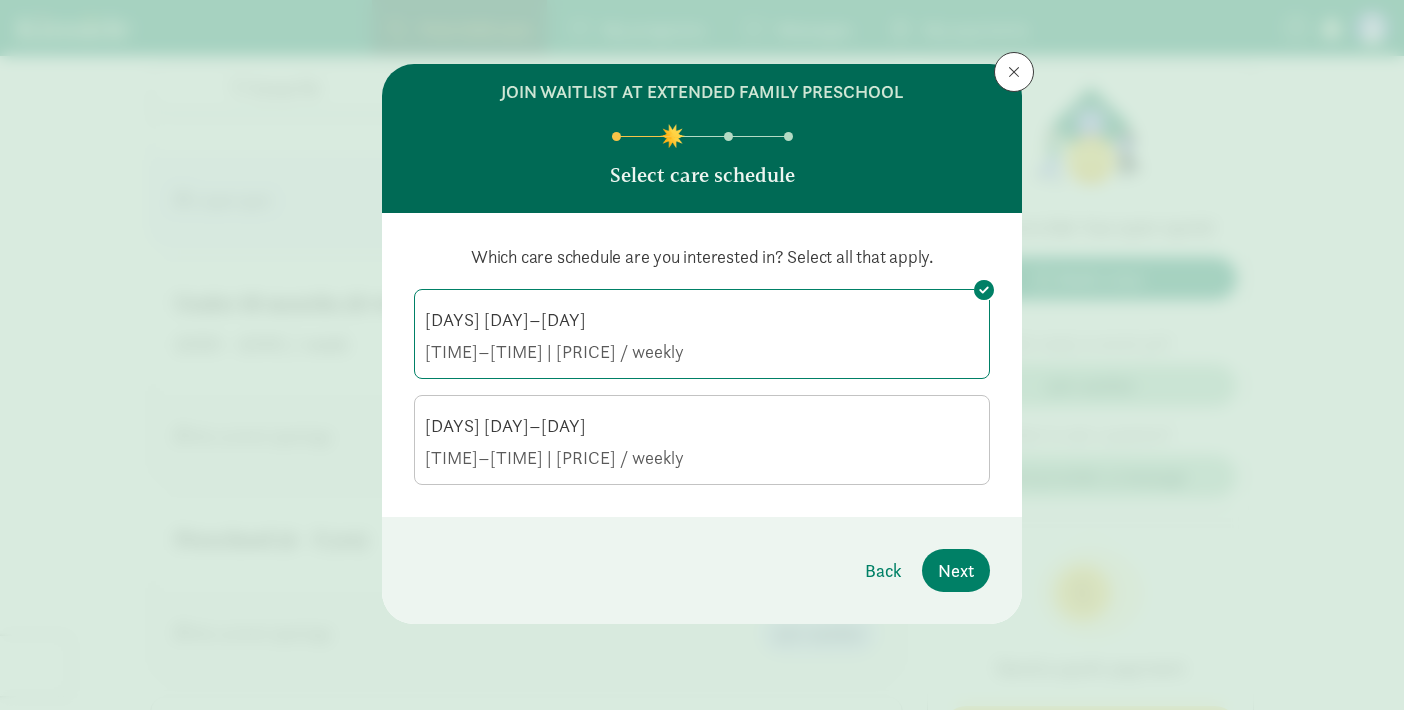 click on "4 day(s) Monday–Thursday" 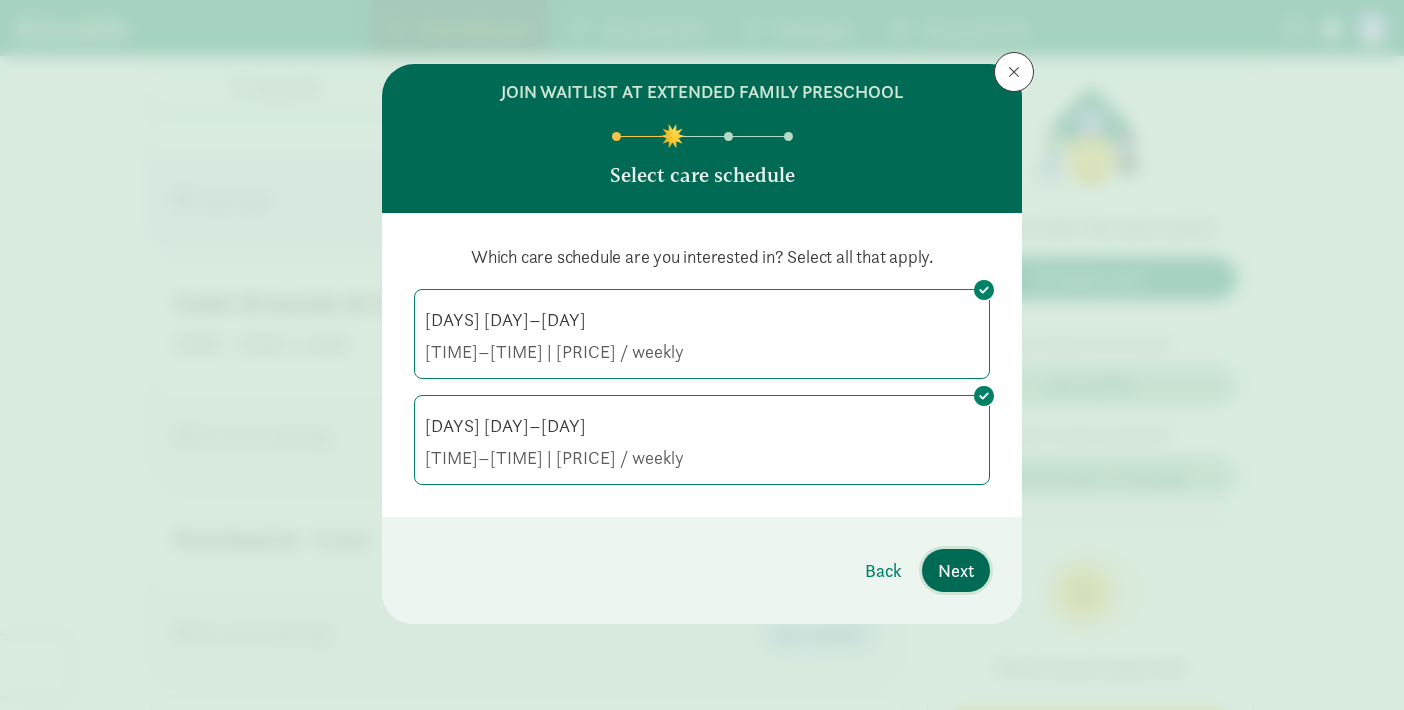 click on "Next" at bounding box center [956, 570] 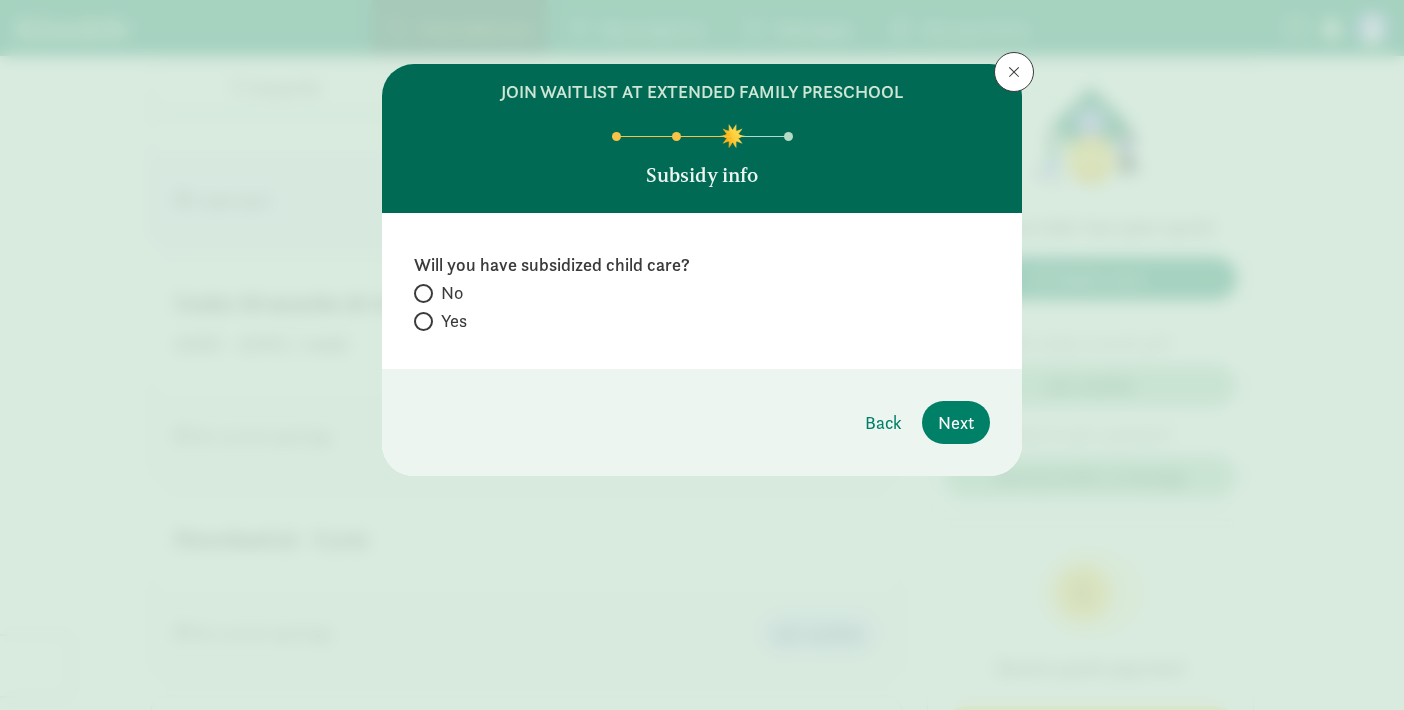 click at bounding box center [423, 293] 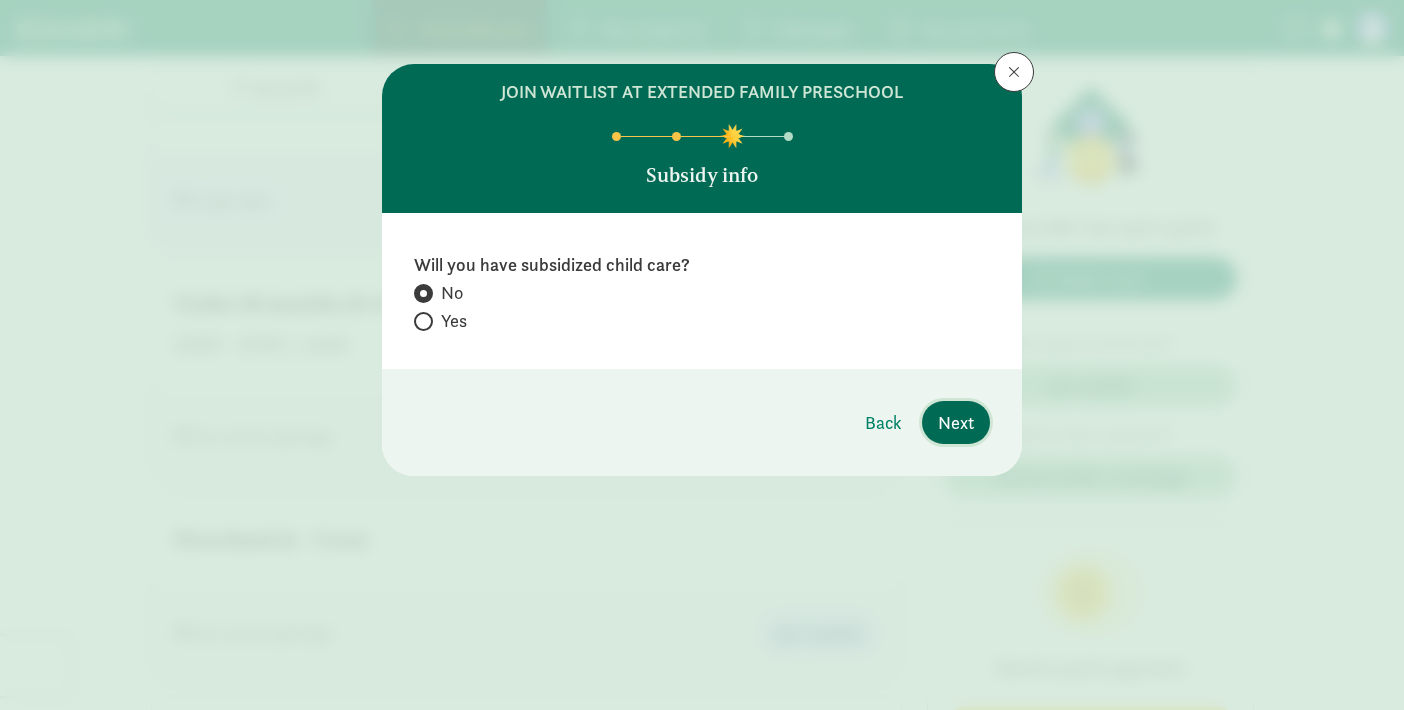 click on "Next" at bounding box center [956, 422] 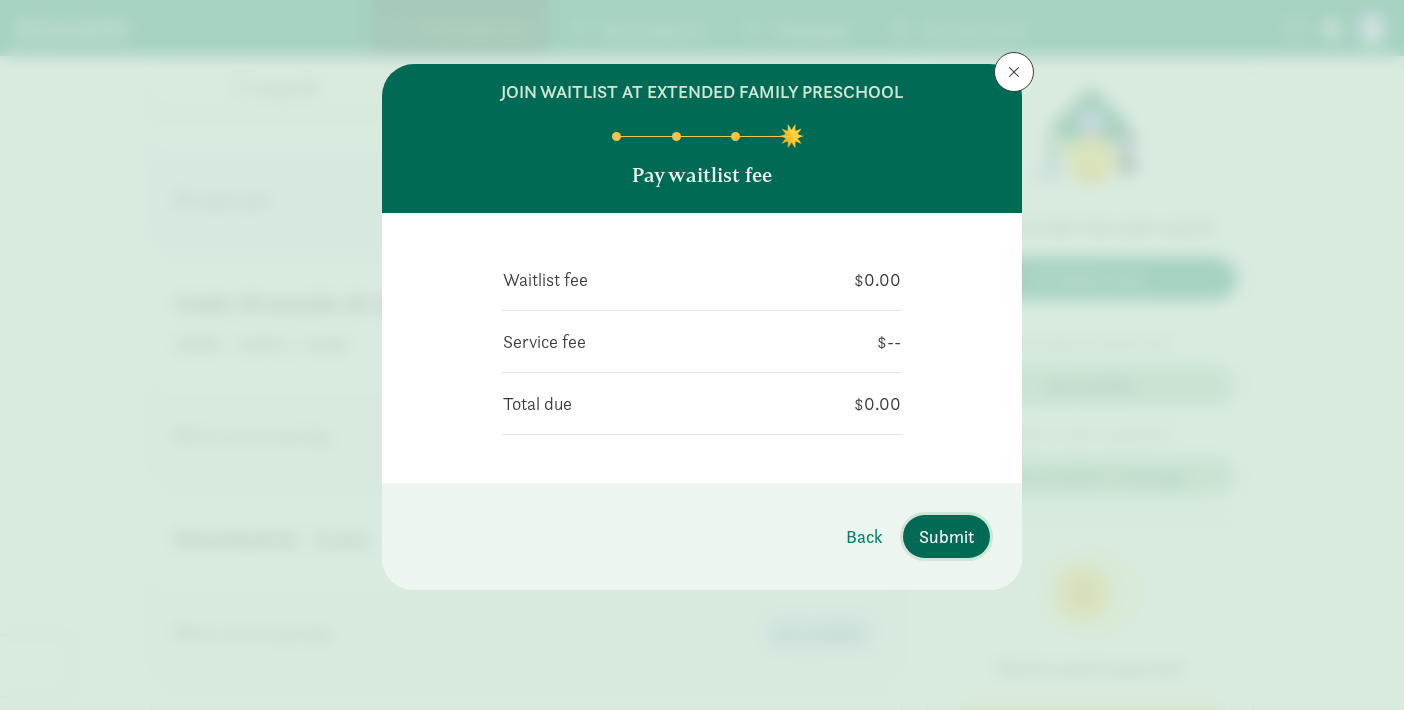 click on "Submit" at bounding box center (946, 536) 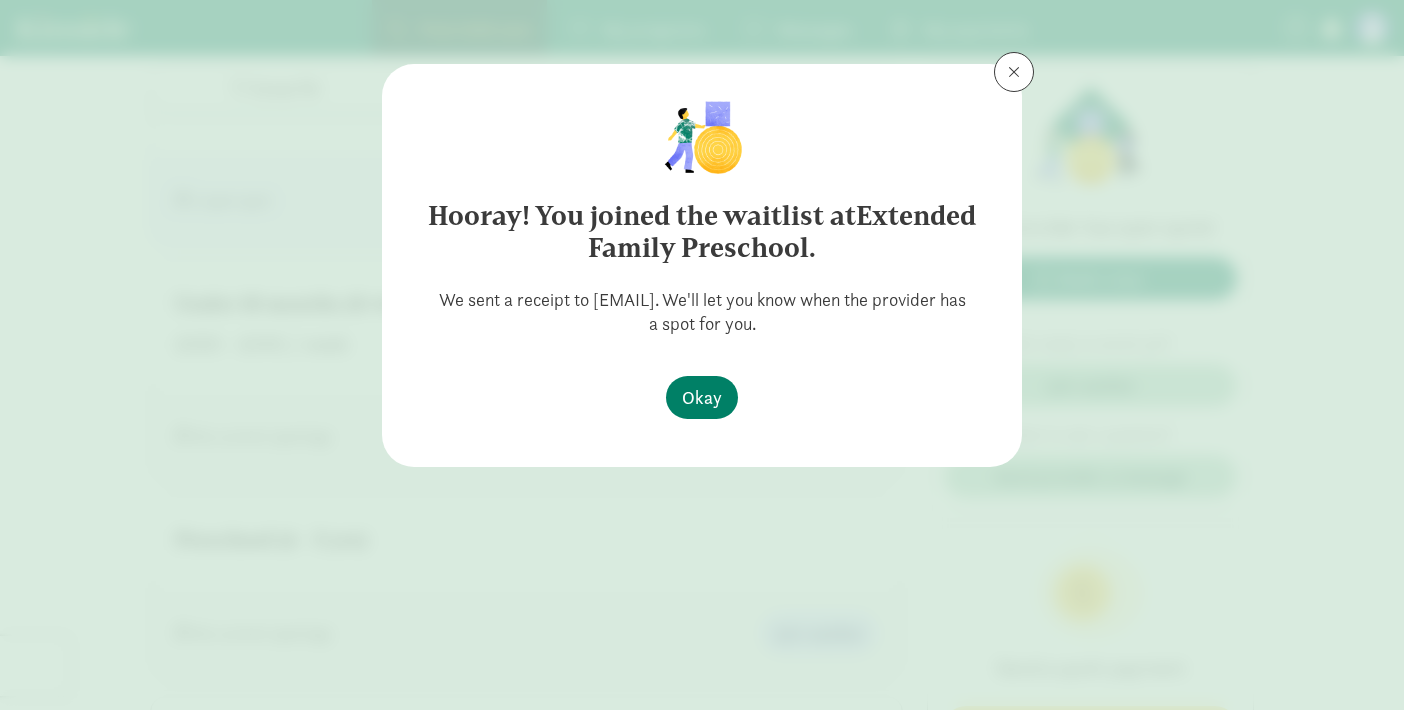 click at bounding box center [1014, 72] 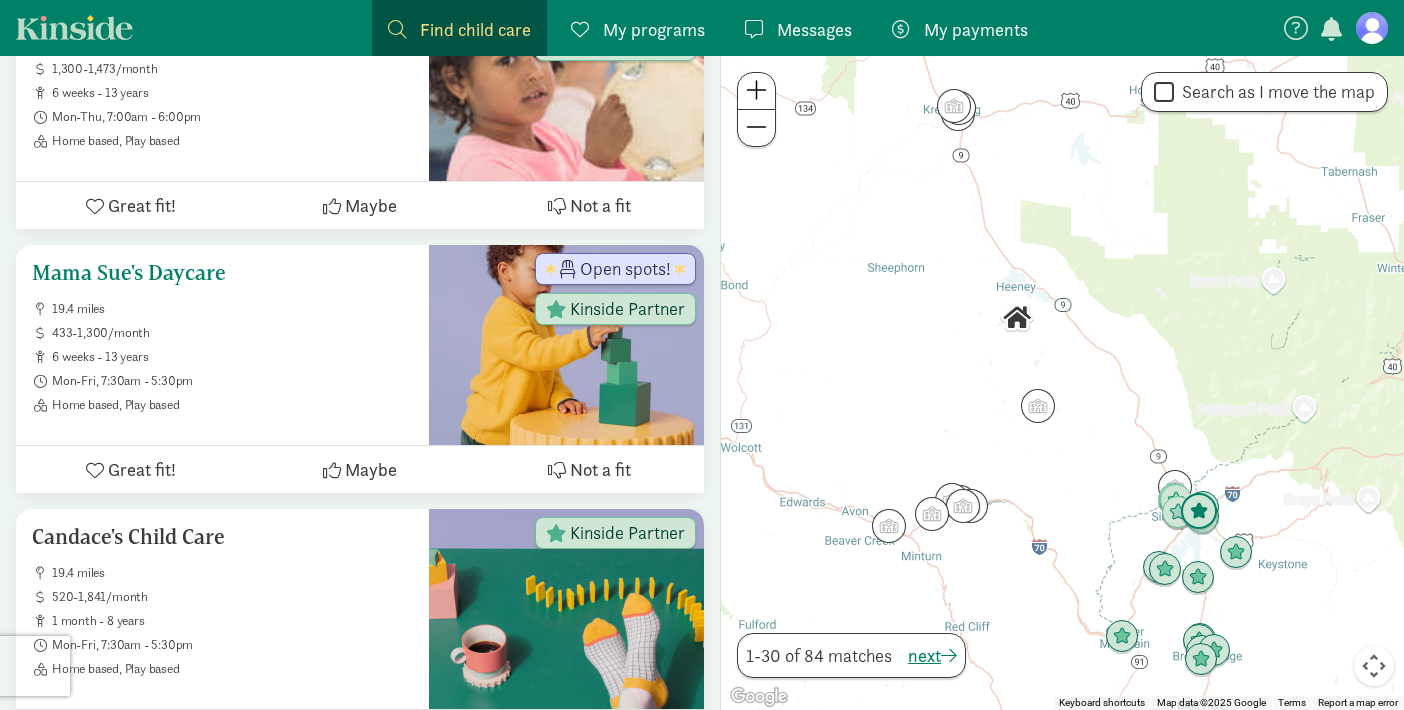 scroll, scrollTop: 1523, scrollLeft: 0, axis: vertical 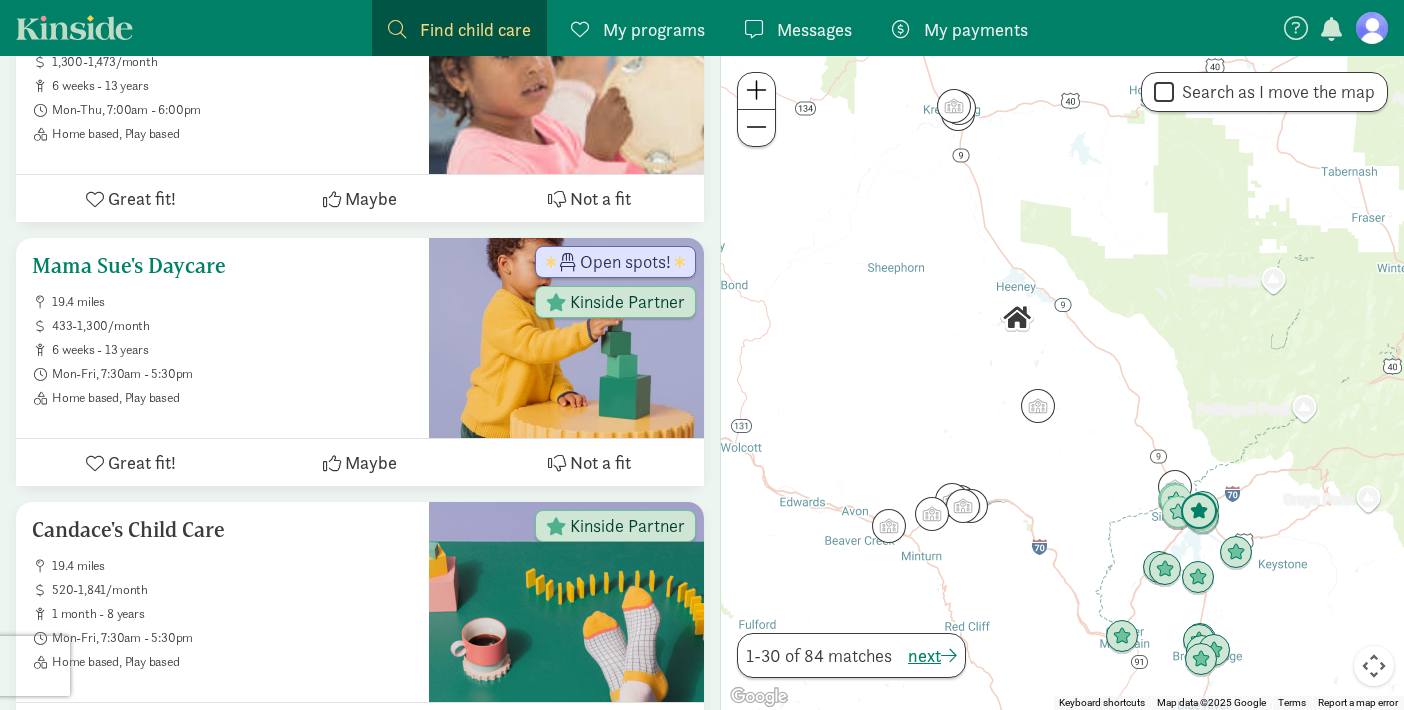 click on "Mama Sue's Daycare" at bounding box center [222, 266] 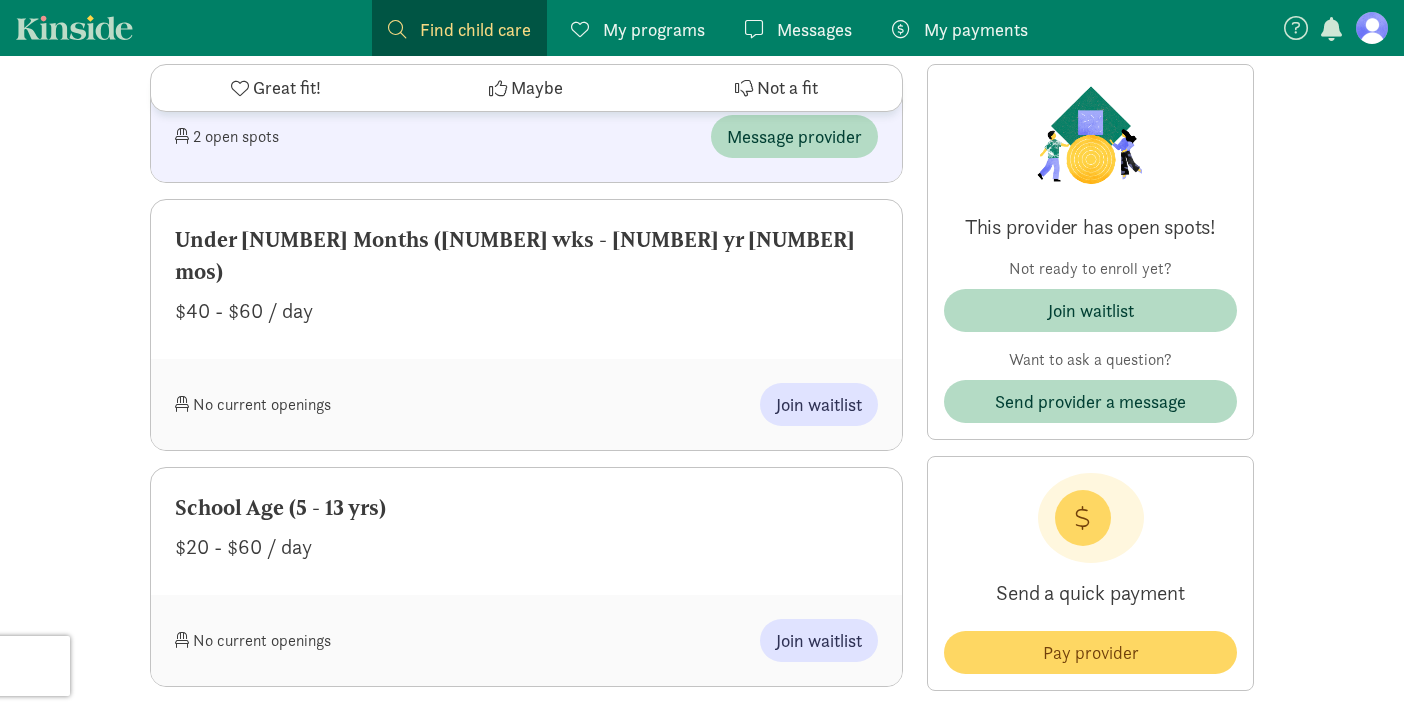 scroll, scrollTop: 1771, scrollLeft: 0, axis: vertical 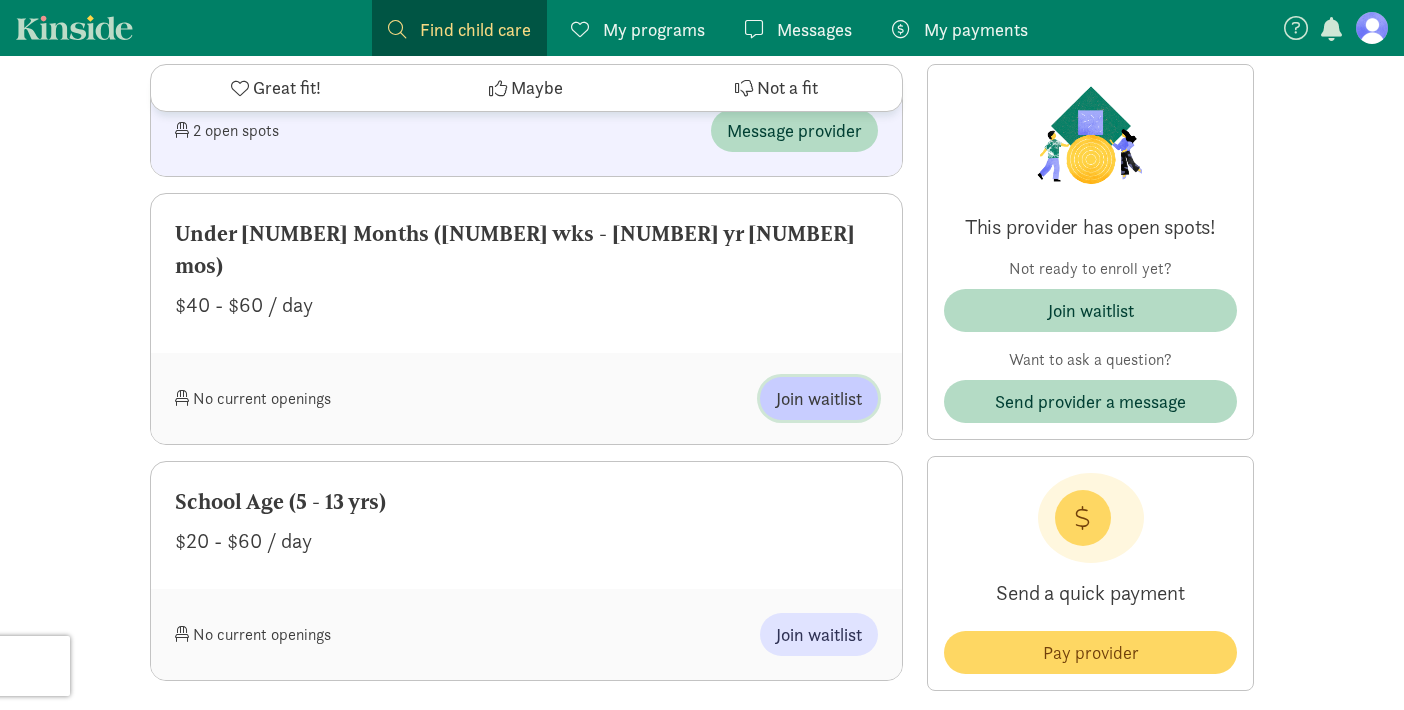 click on "Join waitlist" at bounding box center (819, 398) 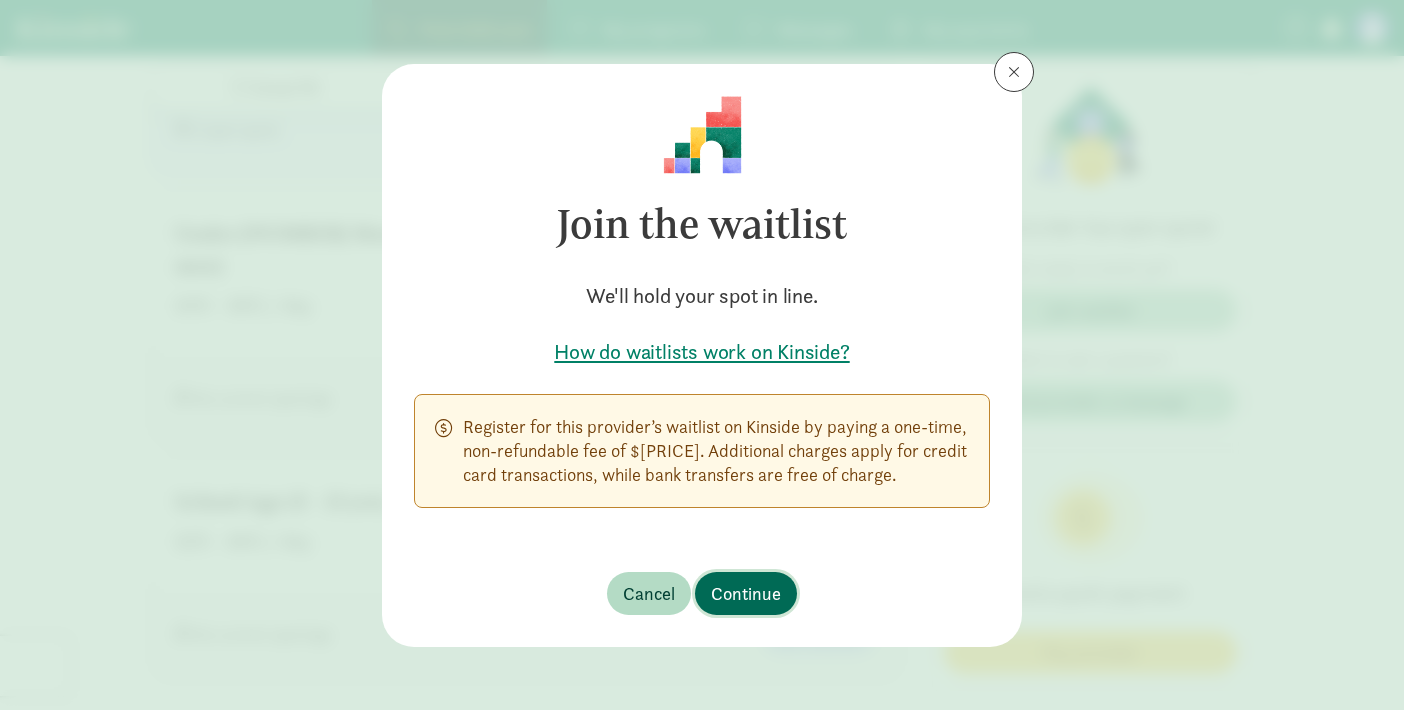 click on "Continue" at bounding box center (746, 593) 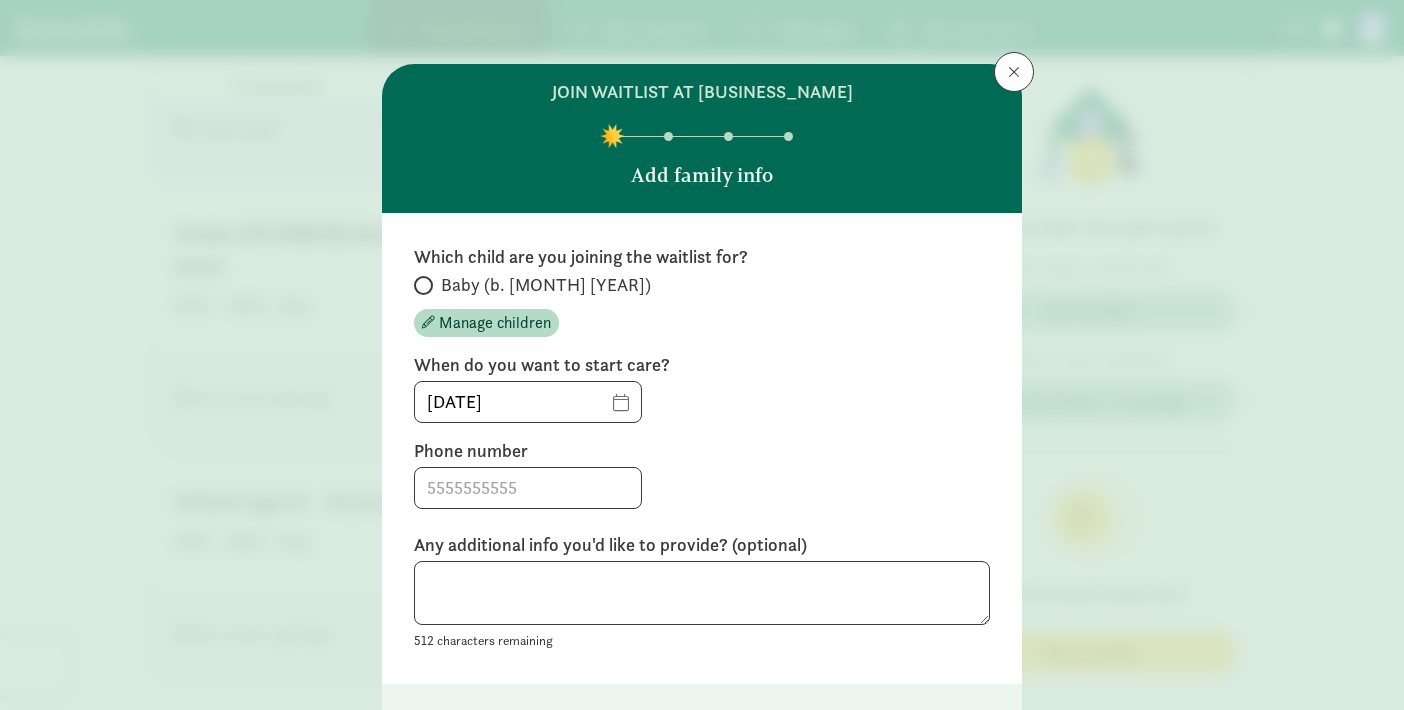 click on "Which child are you joining the waitlist for?        Baby (b. [MONTH] [YEAR])
Manage children
When do you want to start care?      [DATE]         Phone number              Any additional info you'd like to provide? (optional)        [NUMBER] characters remaining" at bounding box center [702, 448] 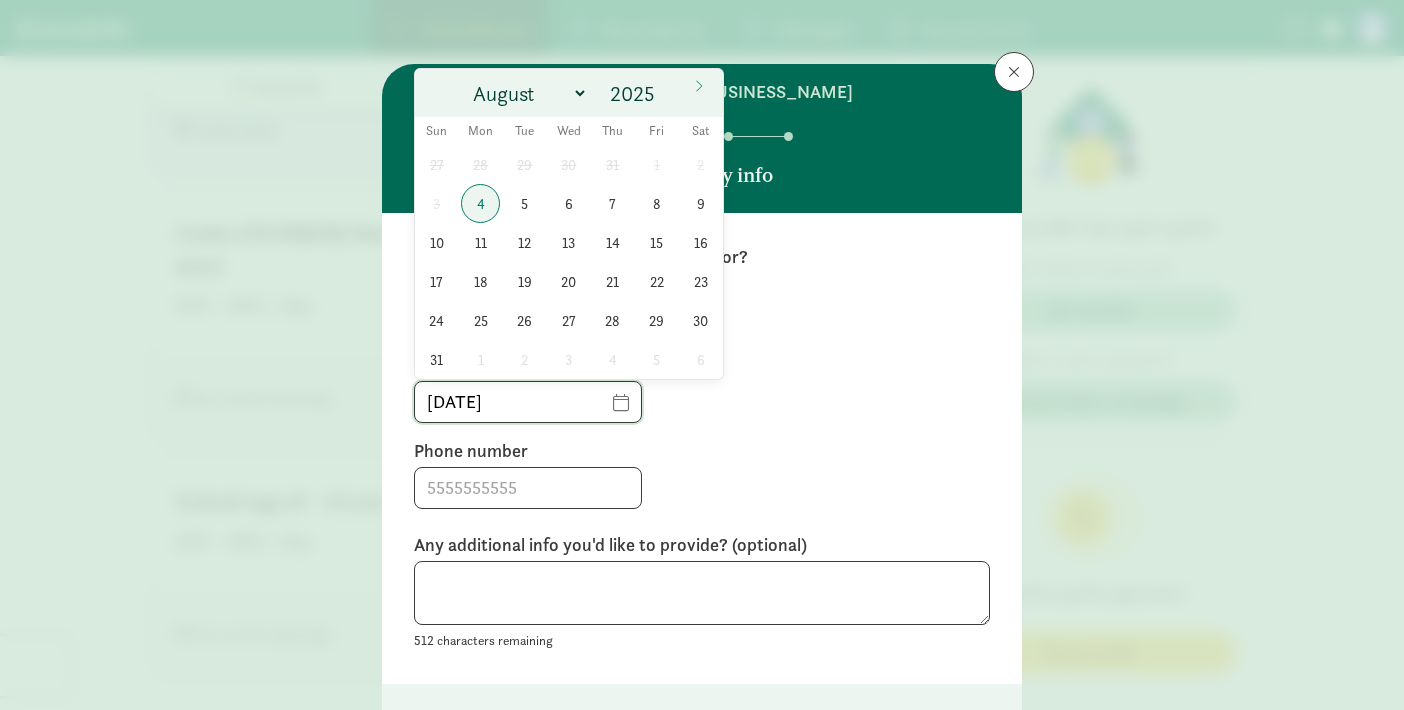 click on "[DATE]" 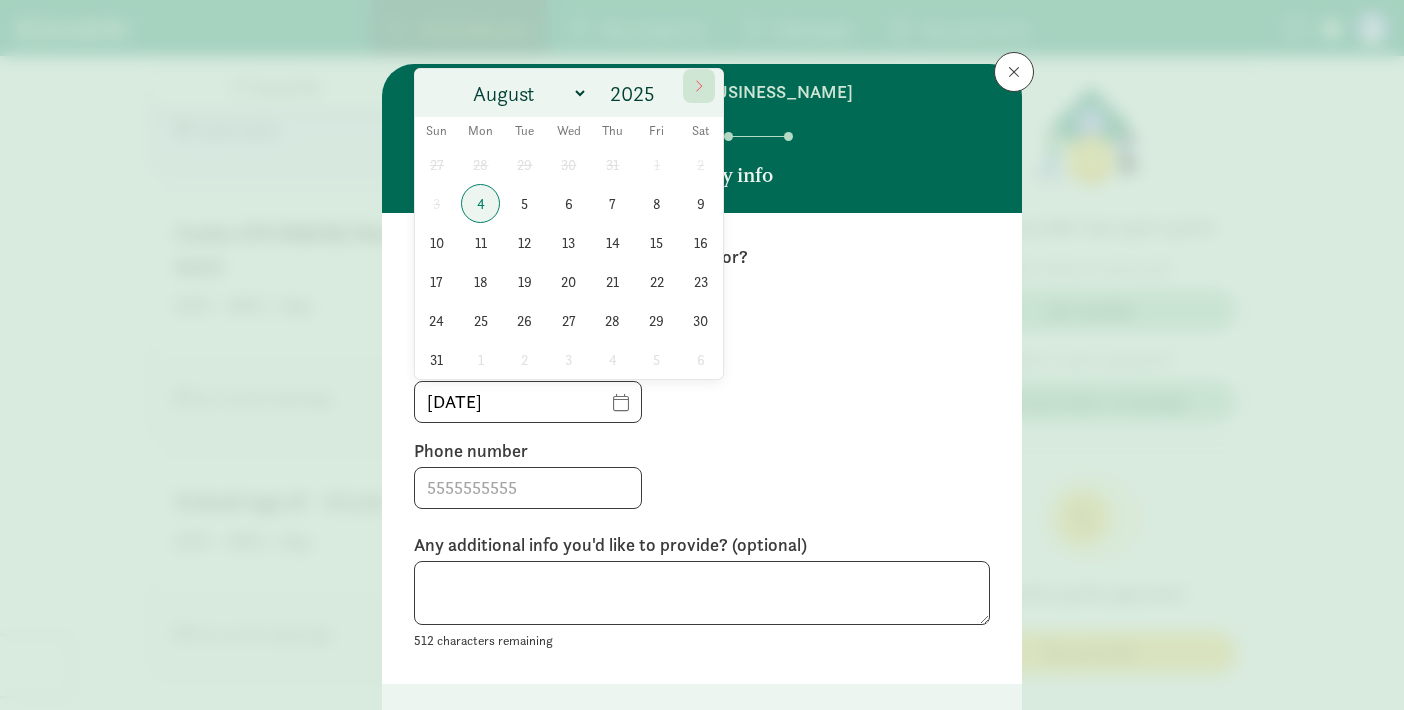 click at bounding box center [699, 86] 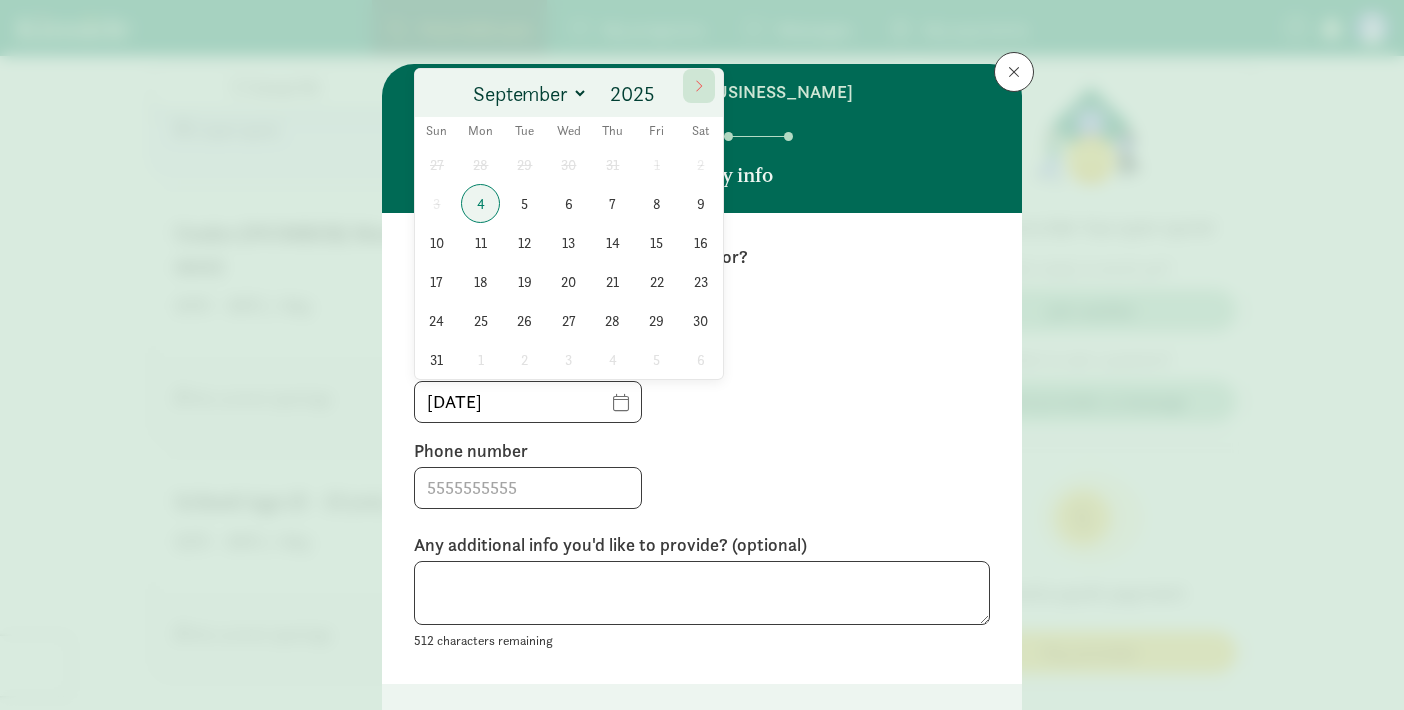 click at bounding box center (699, 86) 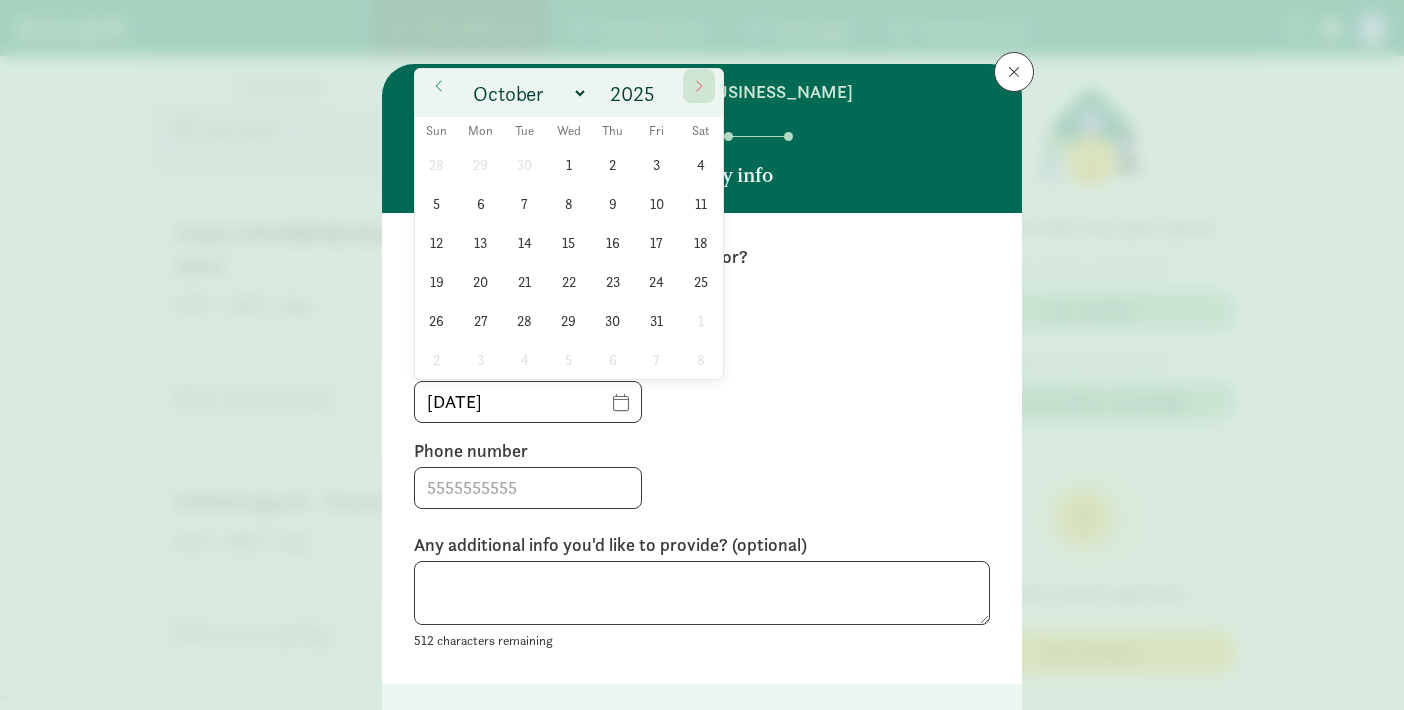 click at bounding box center [699, 86] 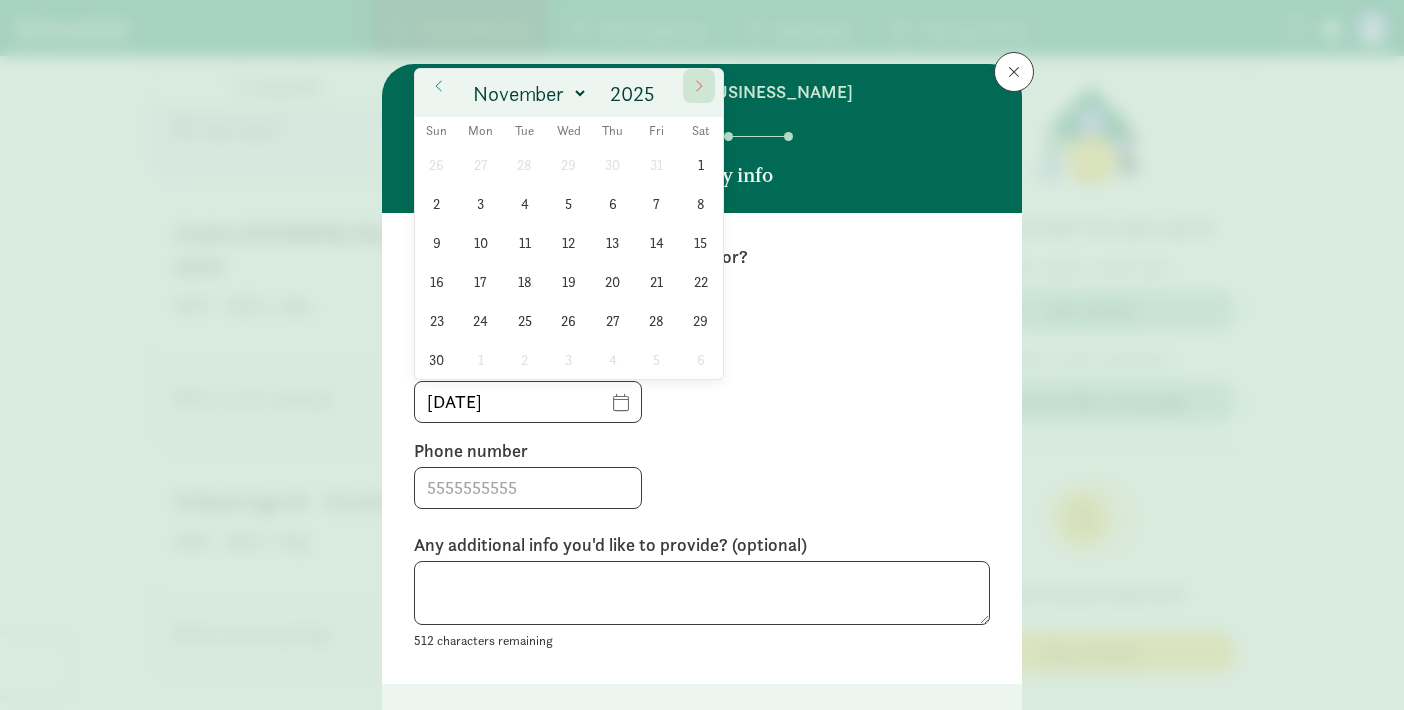 click at bounding box center [699, 86] 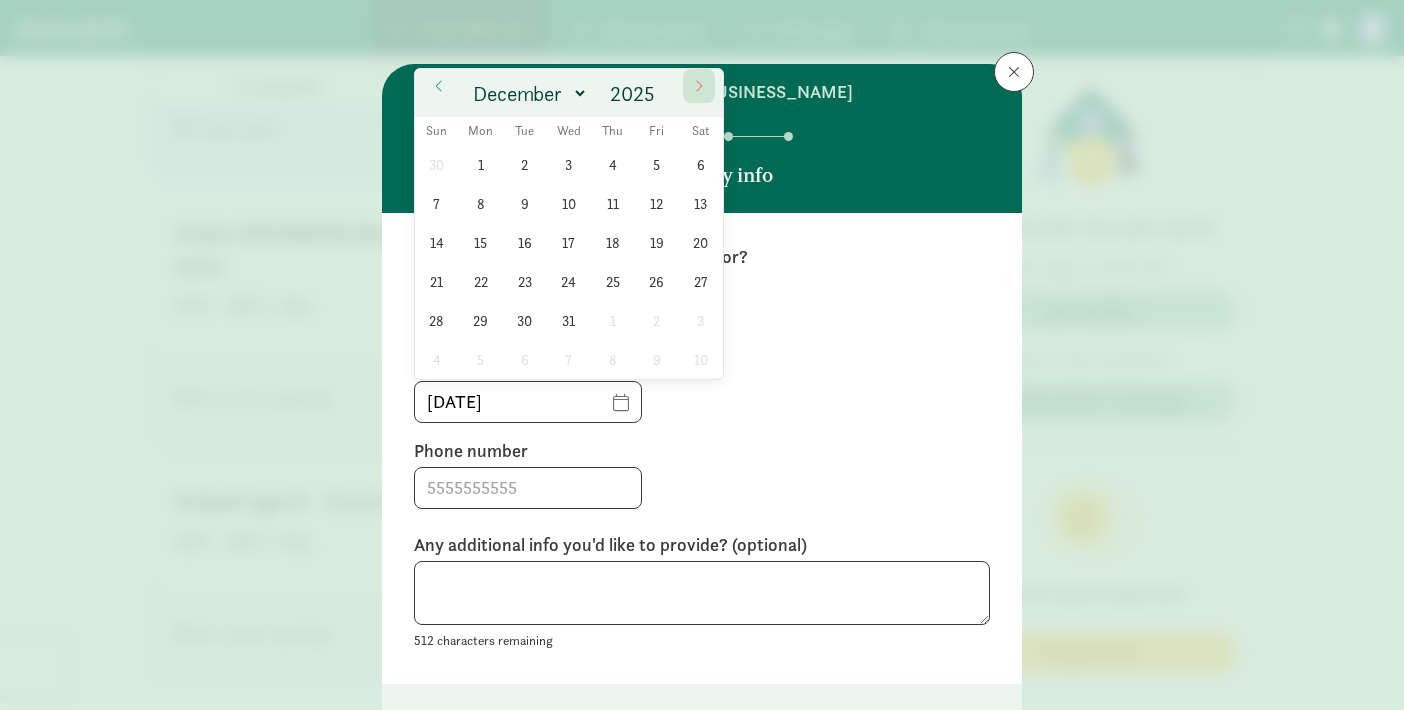click at bounding box center [699, 86] 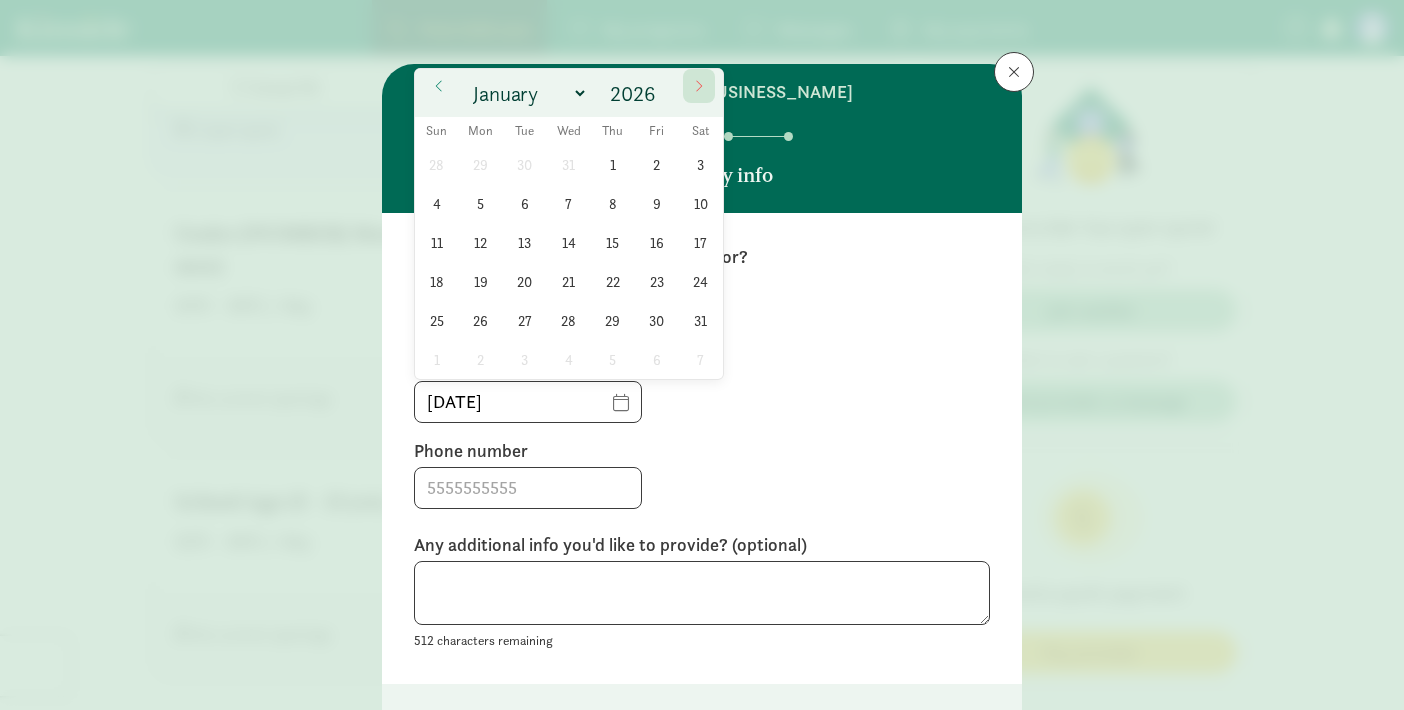 click at bounding box center [699, 86] 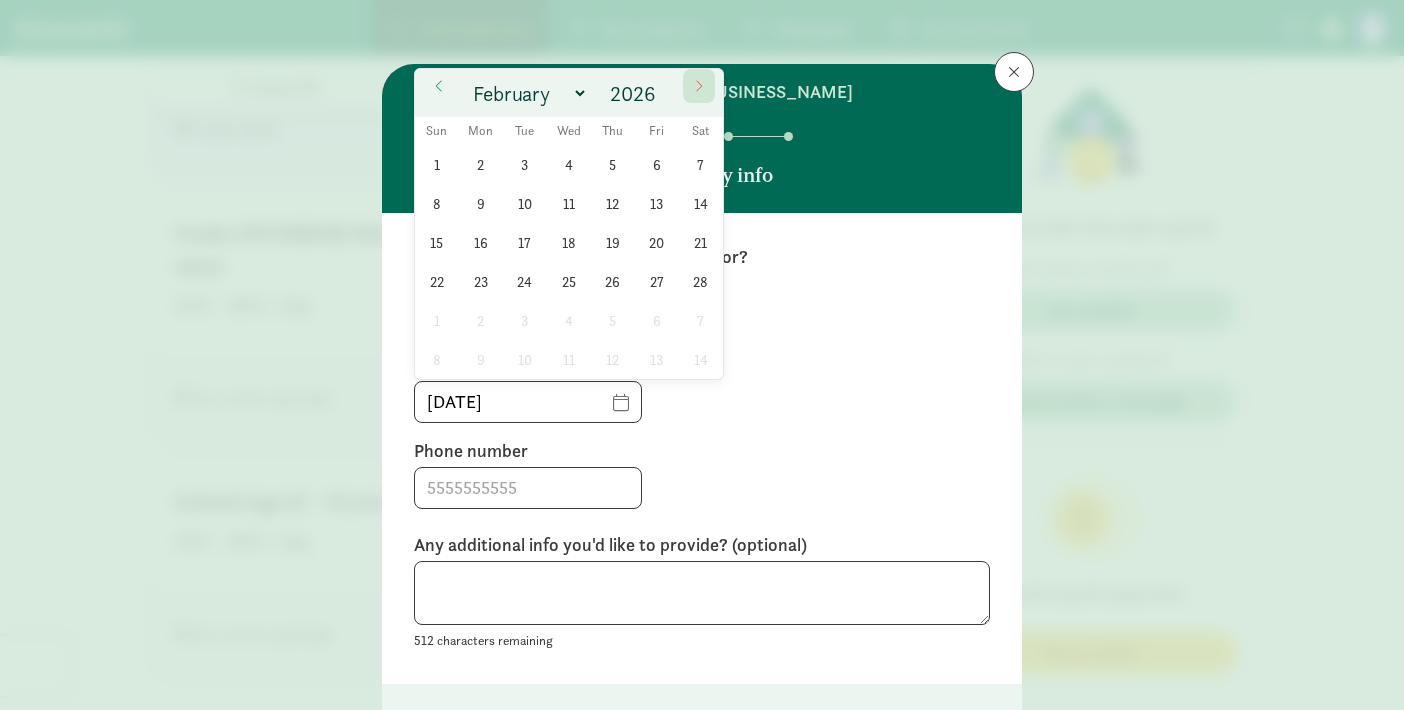 click at bounding box center [699, 86] 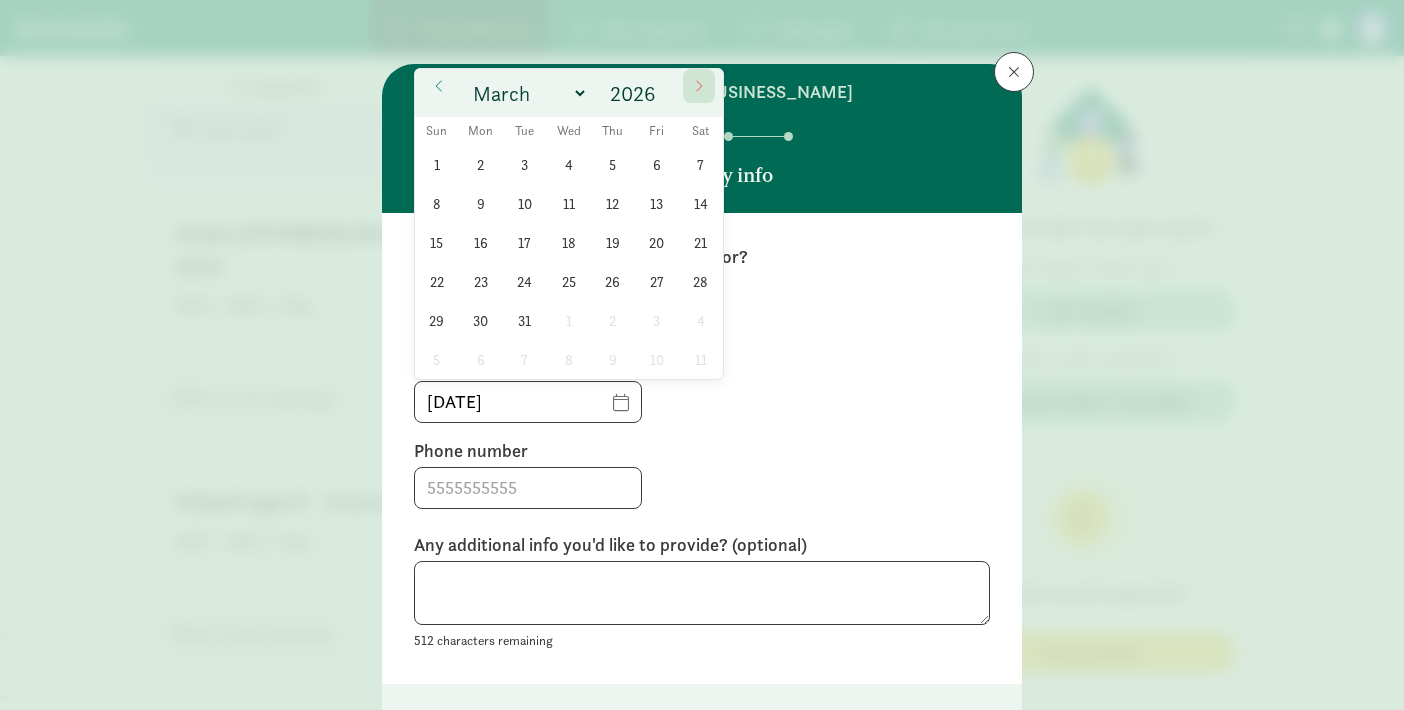 click at bounding box center (699, 86) 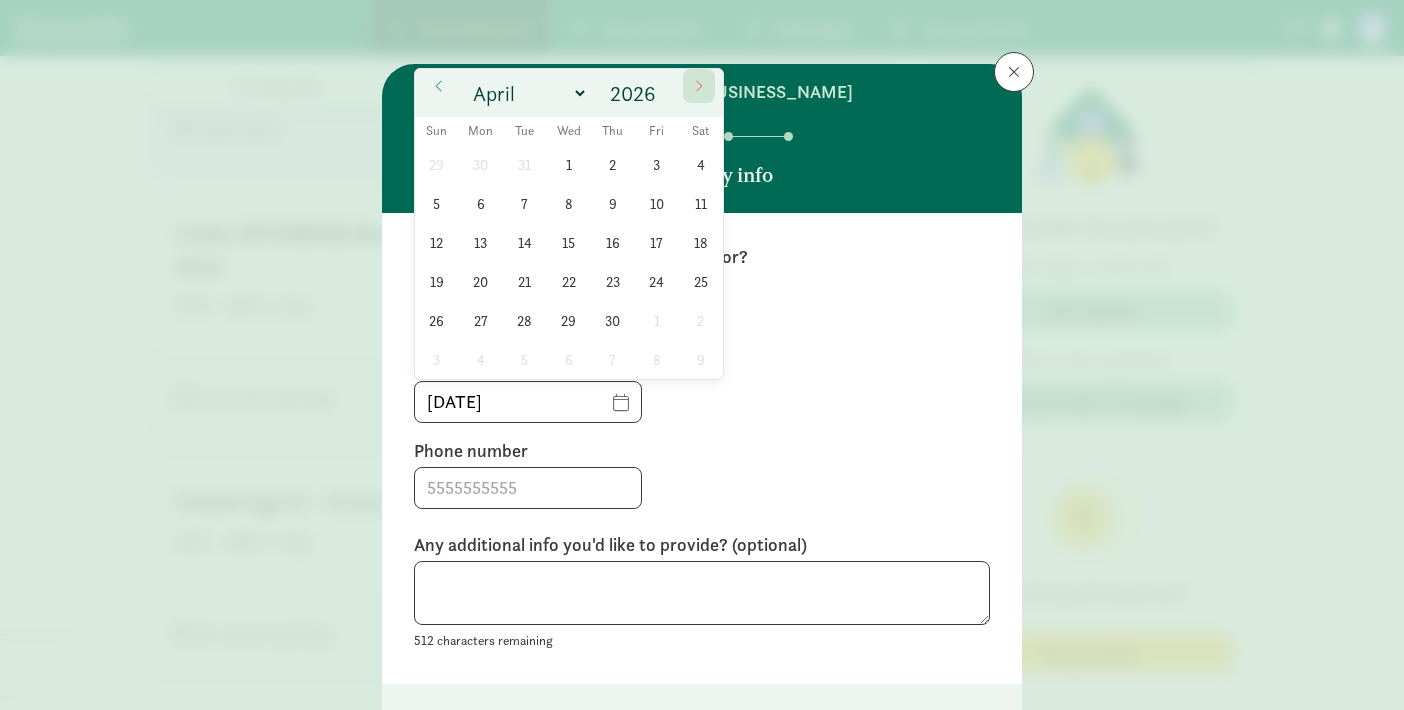 click at bounding box center (699, 86) 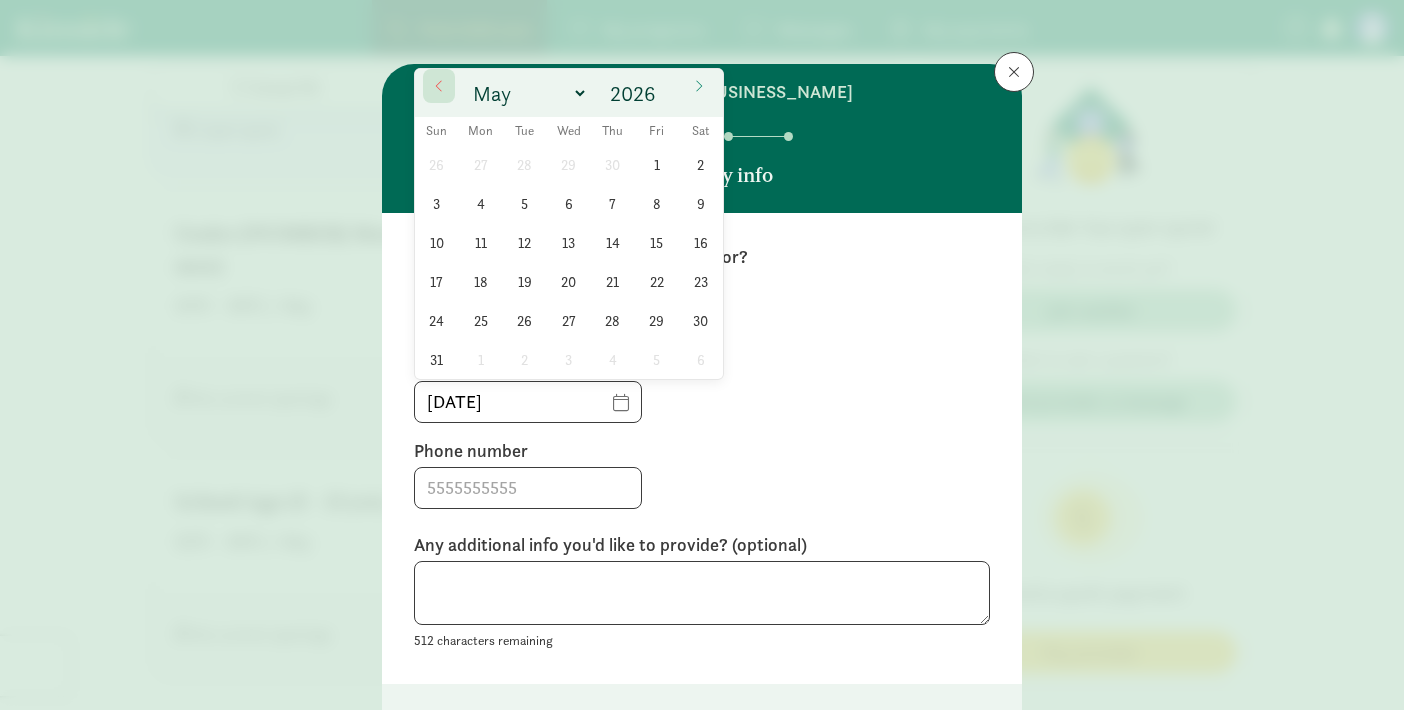 click at bounding box center [439, 86] 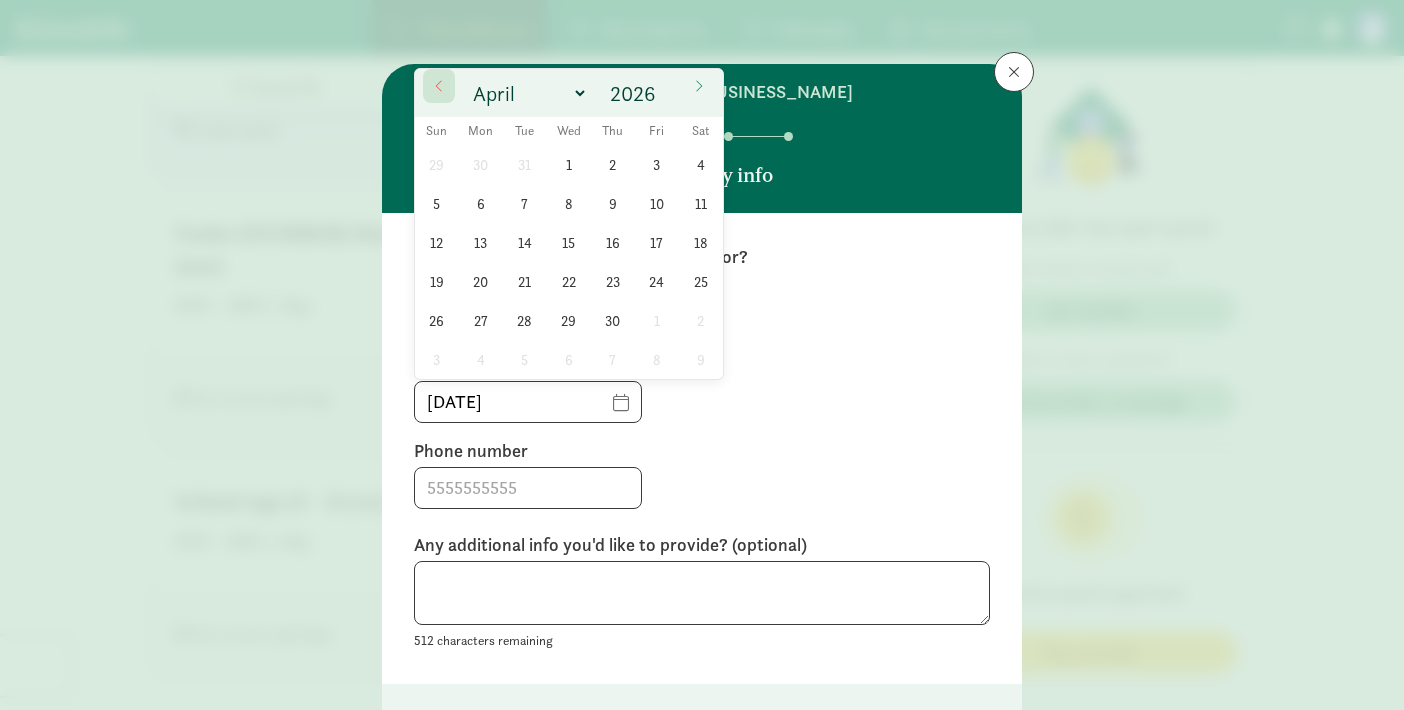 click at bounding box center (439, 86) 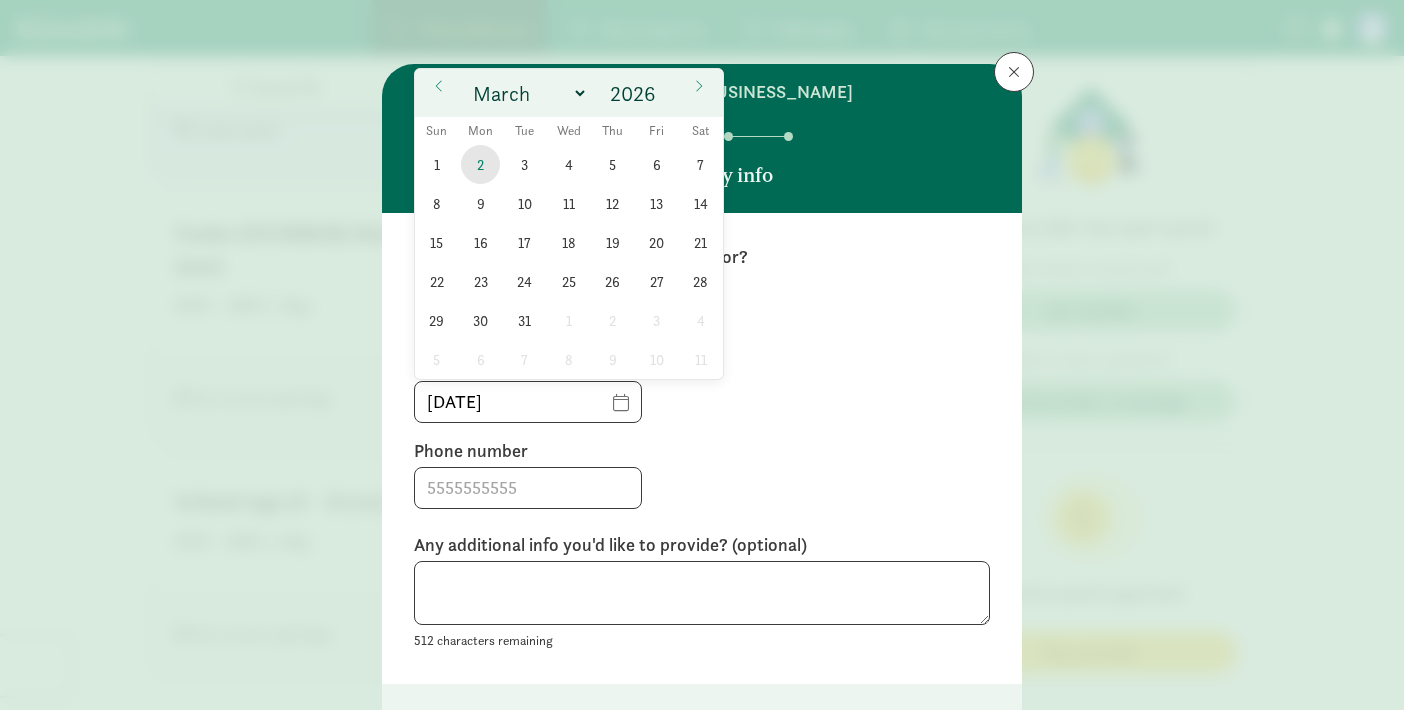click on "2" at bounding box center (480, 164) 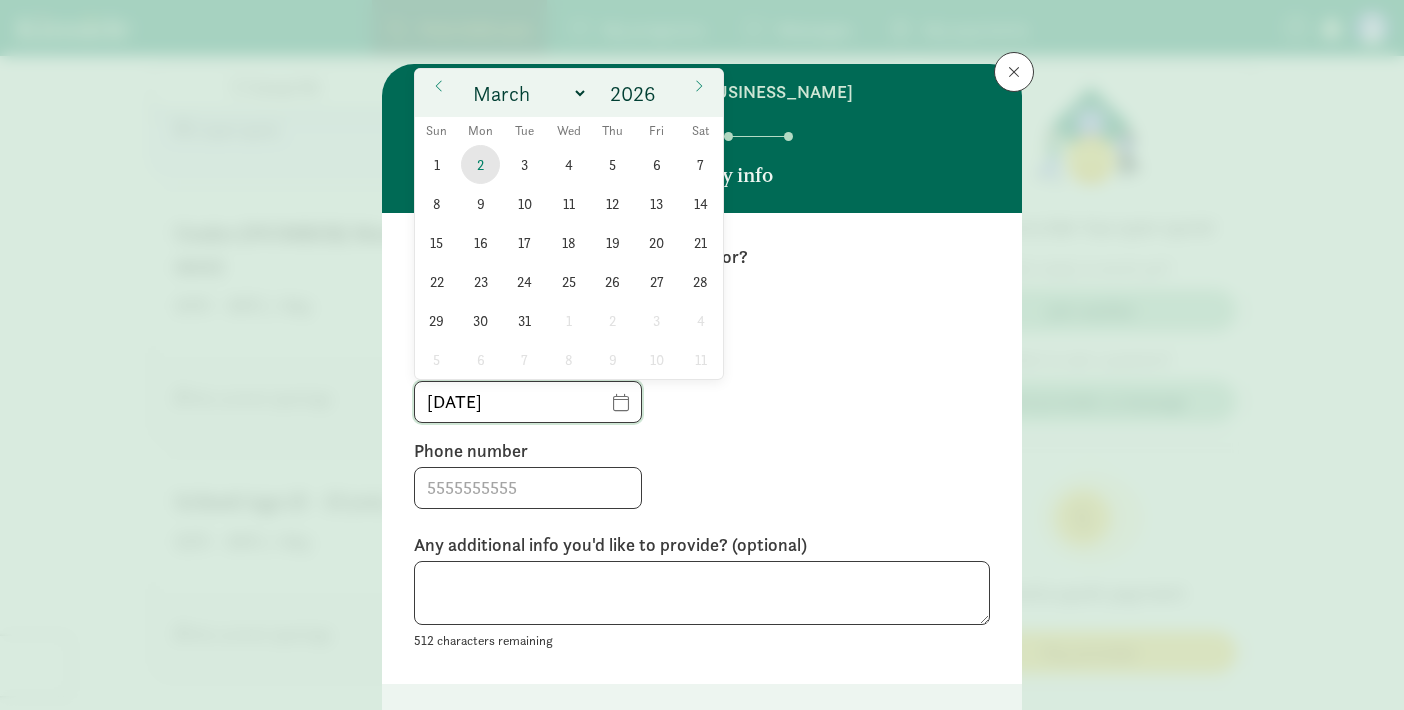type on "[DATE]" 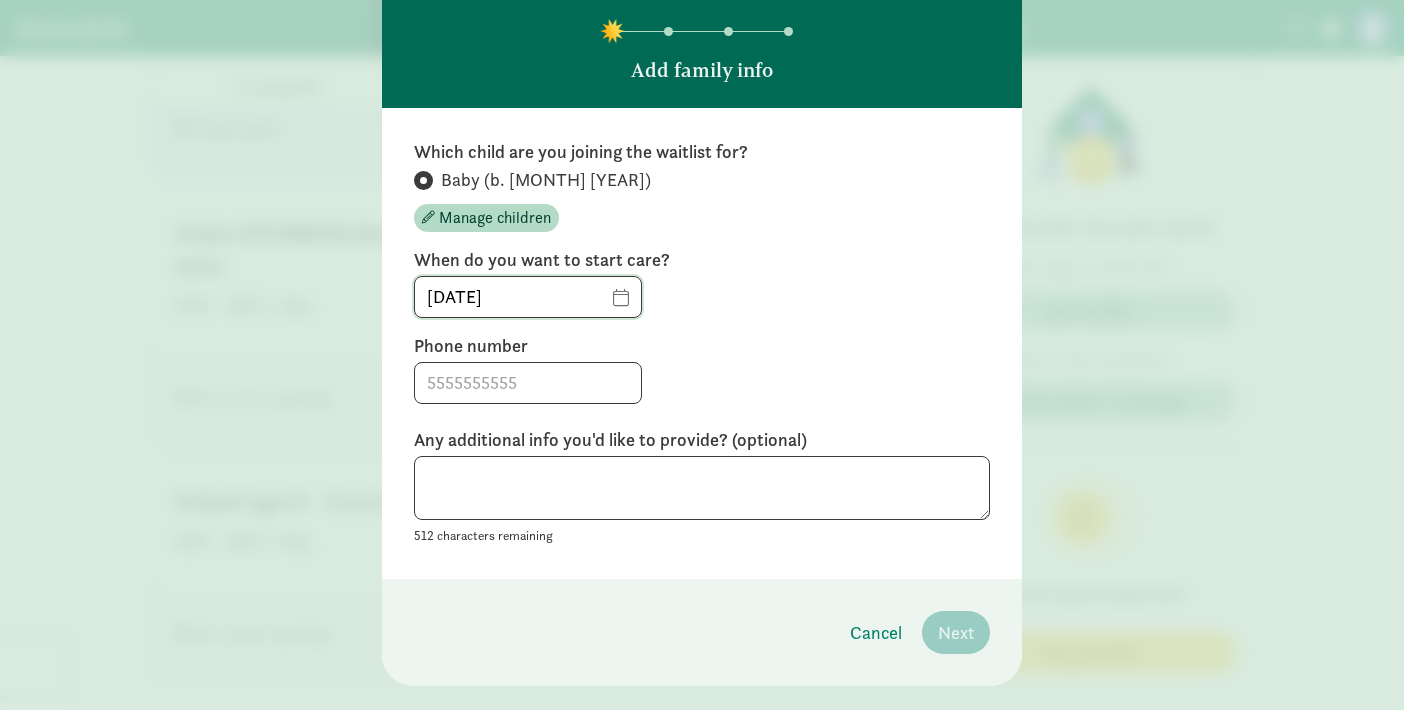 scroll, scrollTop: 144, scrollLeft: 0, axis: vertical 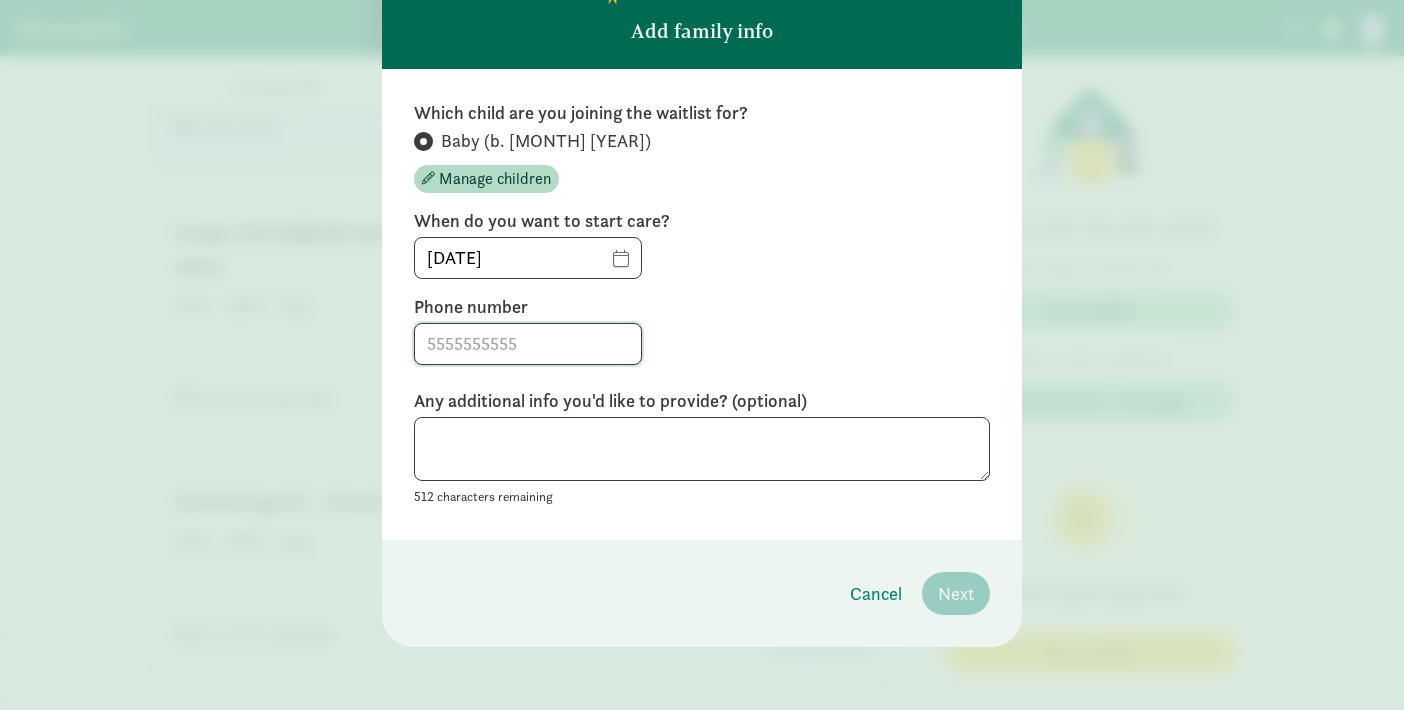 click 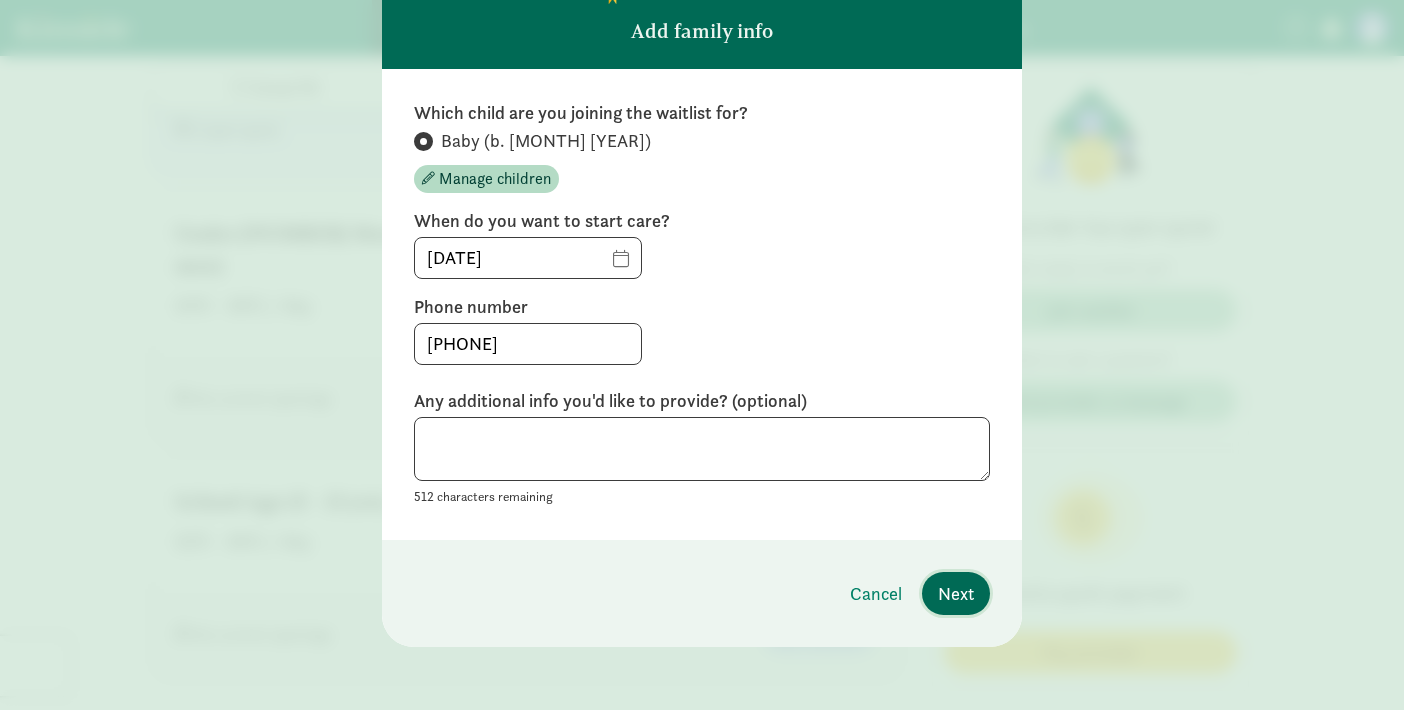 click on "Next" at bounding box center (956, 593) 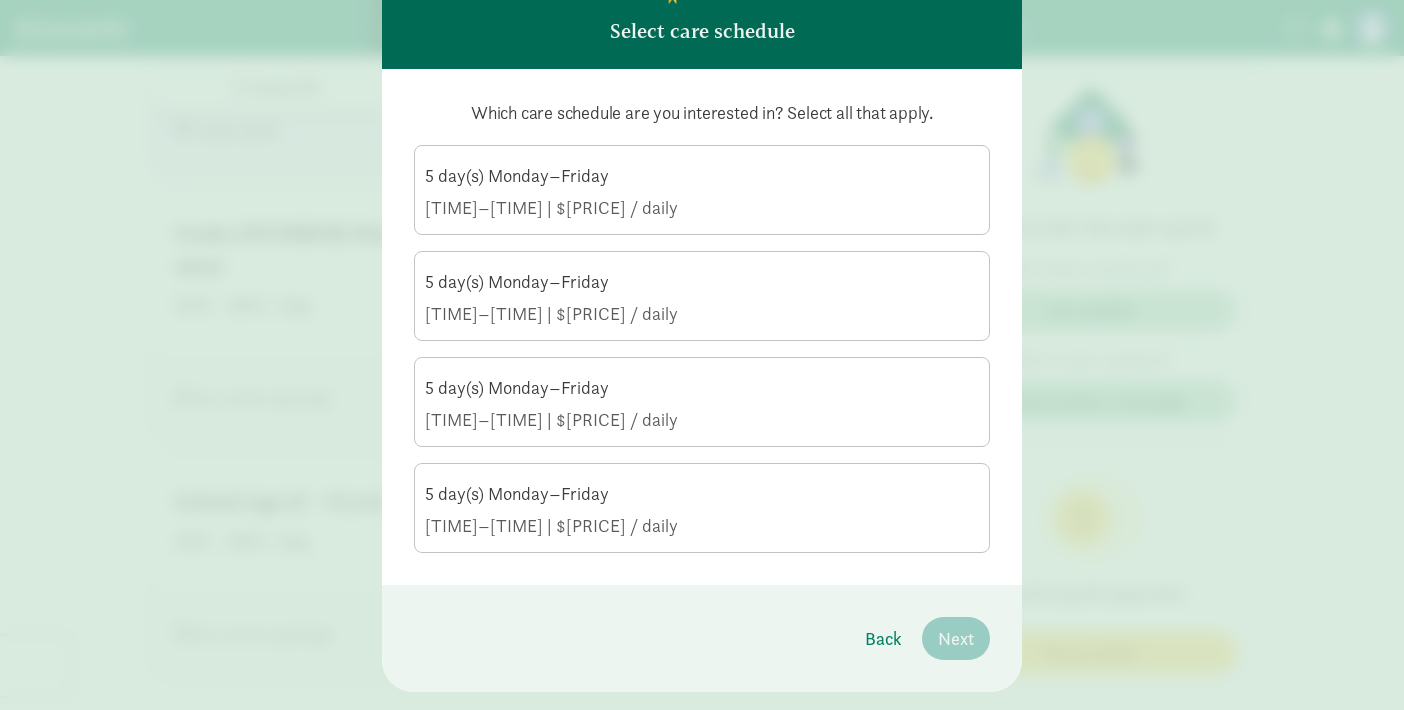 click on "5 day(s) Monday–Friday 7:30 AM–5:30 PM | $40.00 / daily" at bounding box center [702, 192] 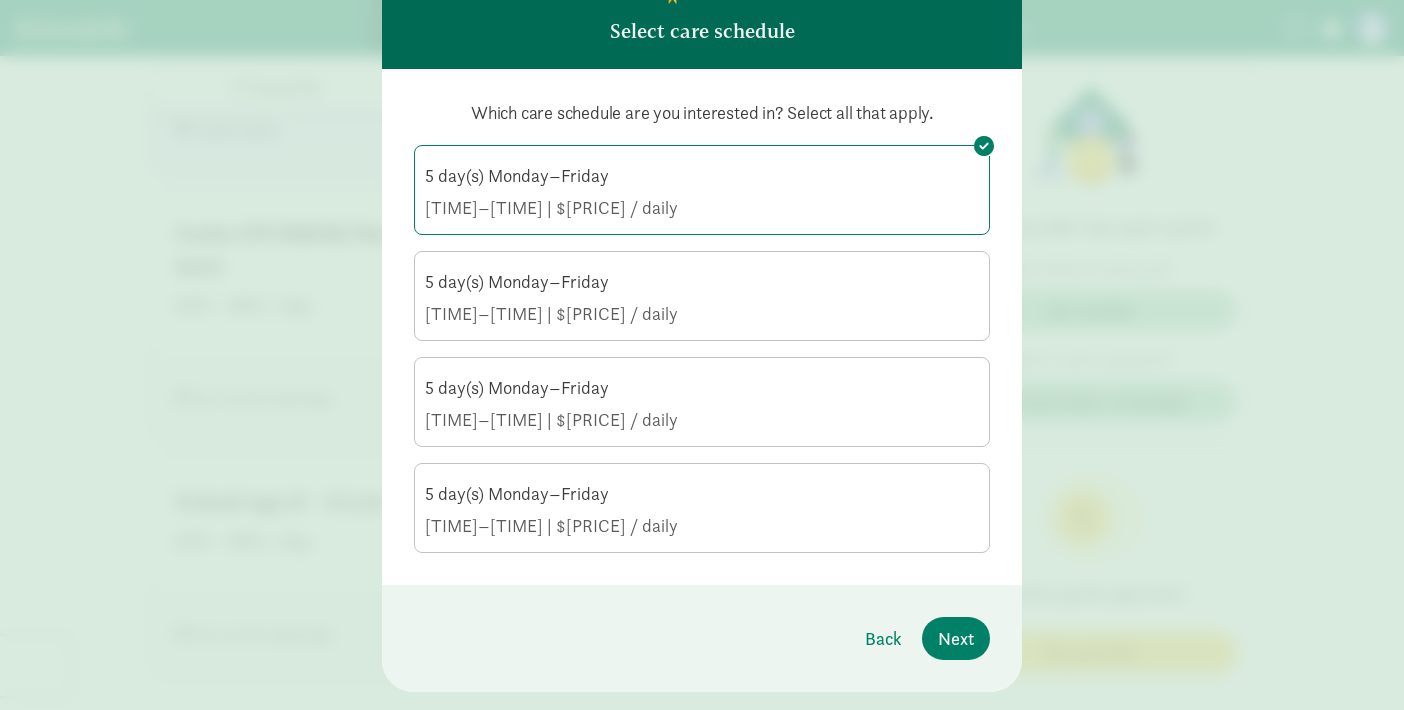 click on "5 day(s) Monday–Friday 7:30 AM–5:30 PM | $50.00 / daily" at bounding box center (702, 298) 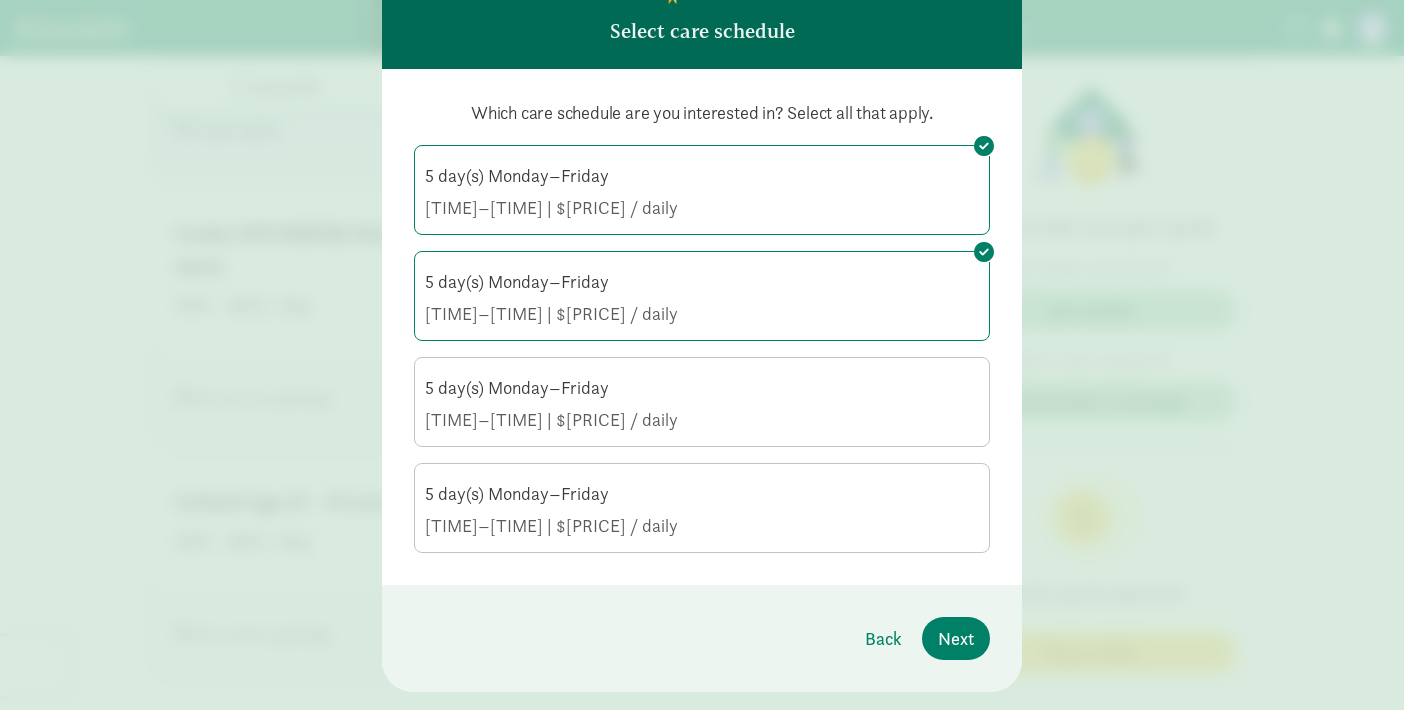 click on "5 day(s) Monday–Friday 7:30 AM–5:30 PM | $50.00 / daily" at bounding box center [702, 404] 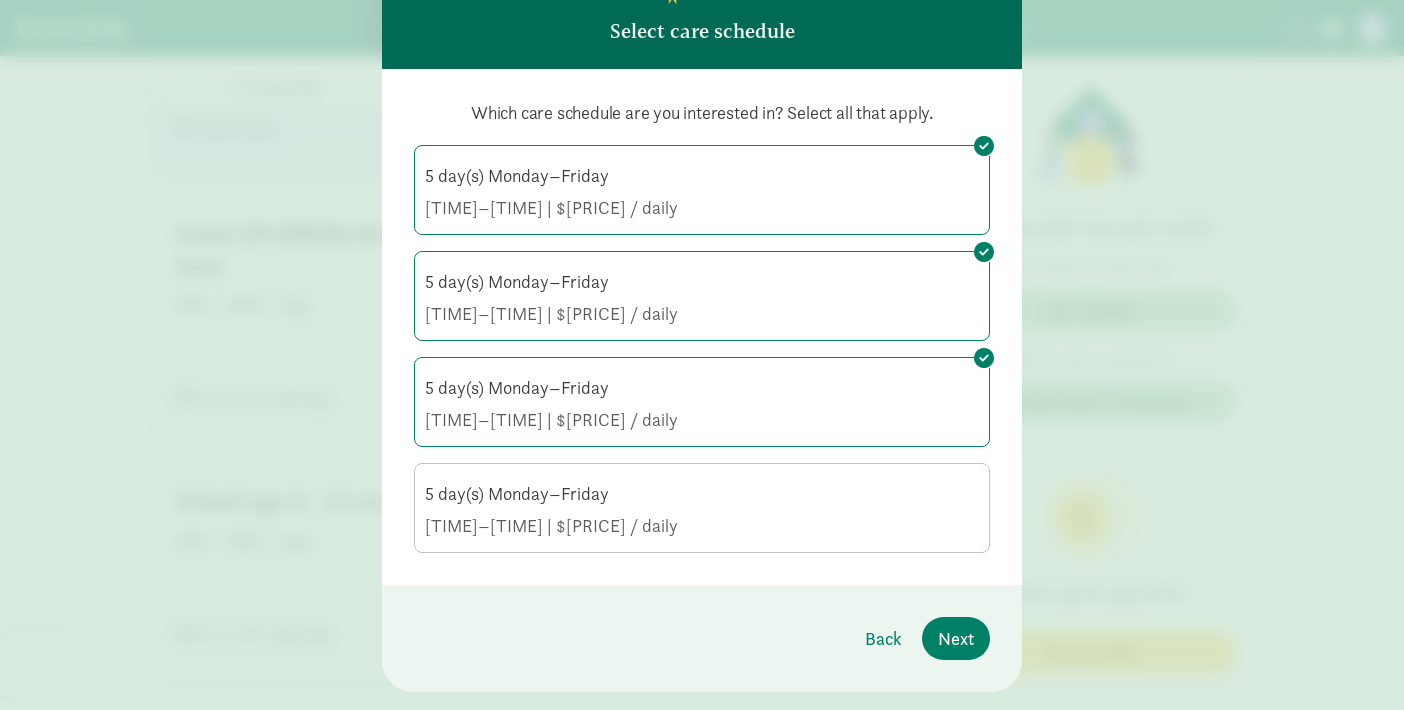 click on "5 day(s) Monday–Friday" 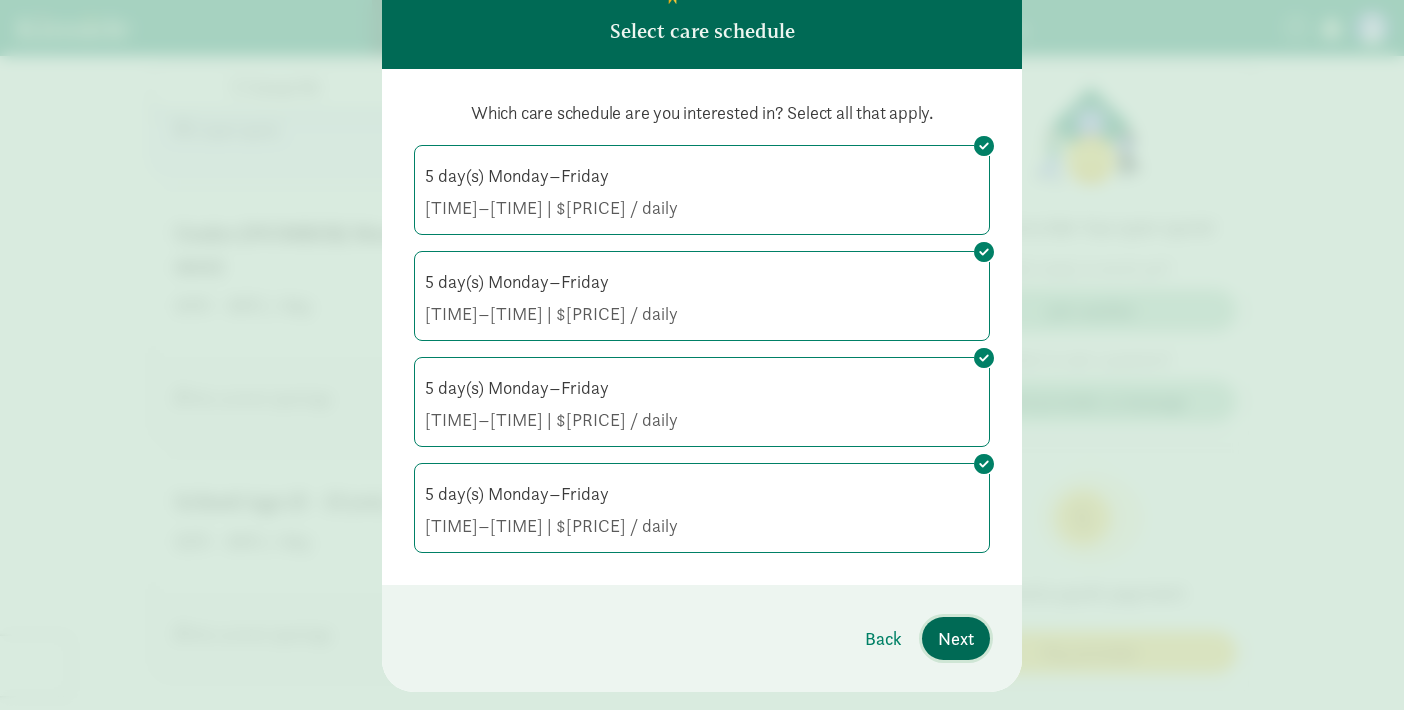 click on "Next" at bounding box center [956, 638] 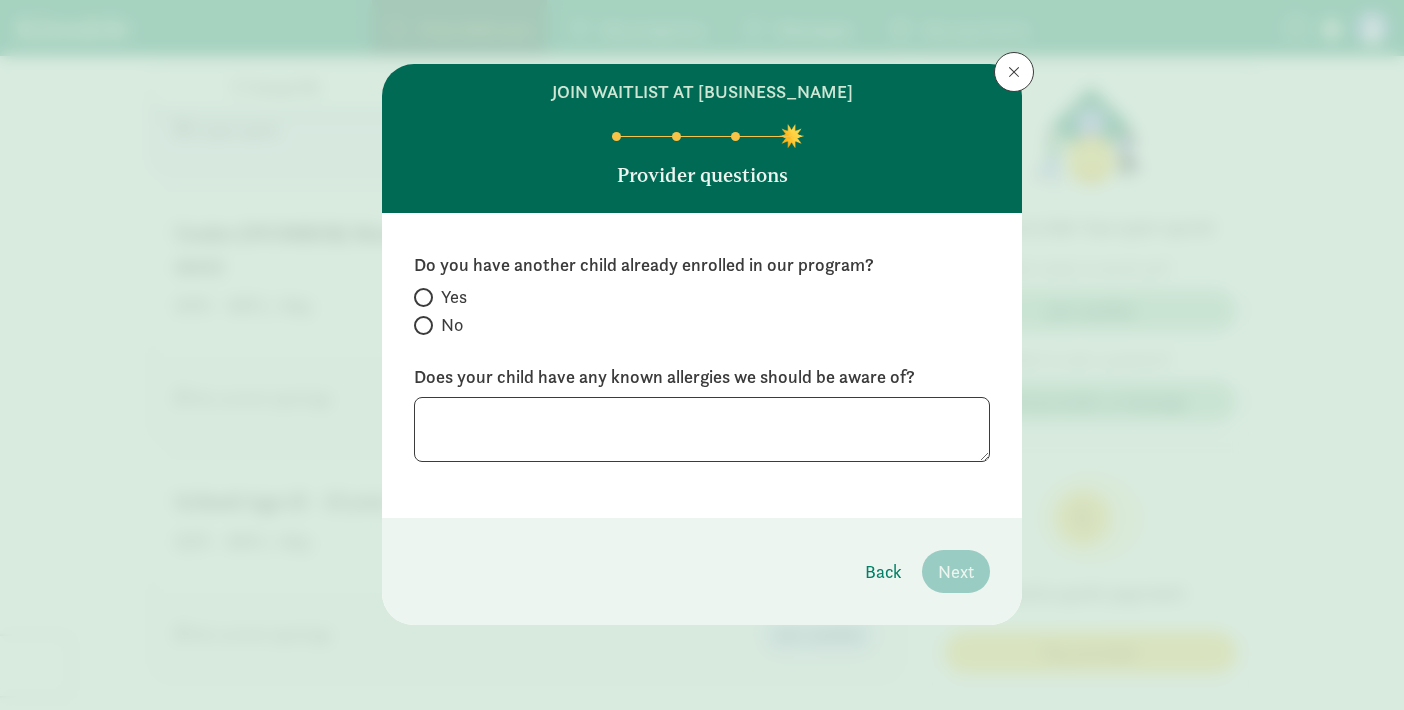scroll, scrollTop: 0, scrollLeft: 0, axis: both 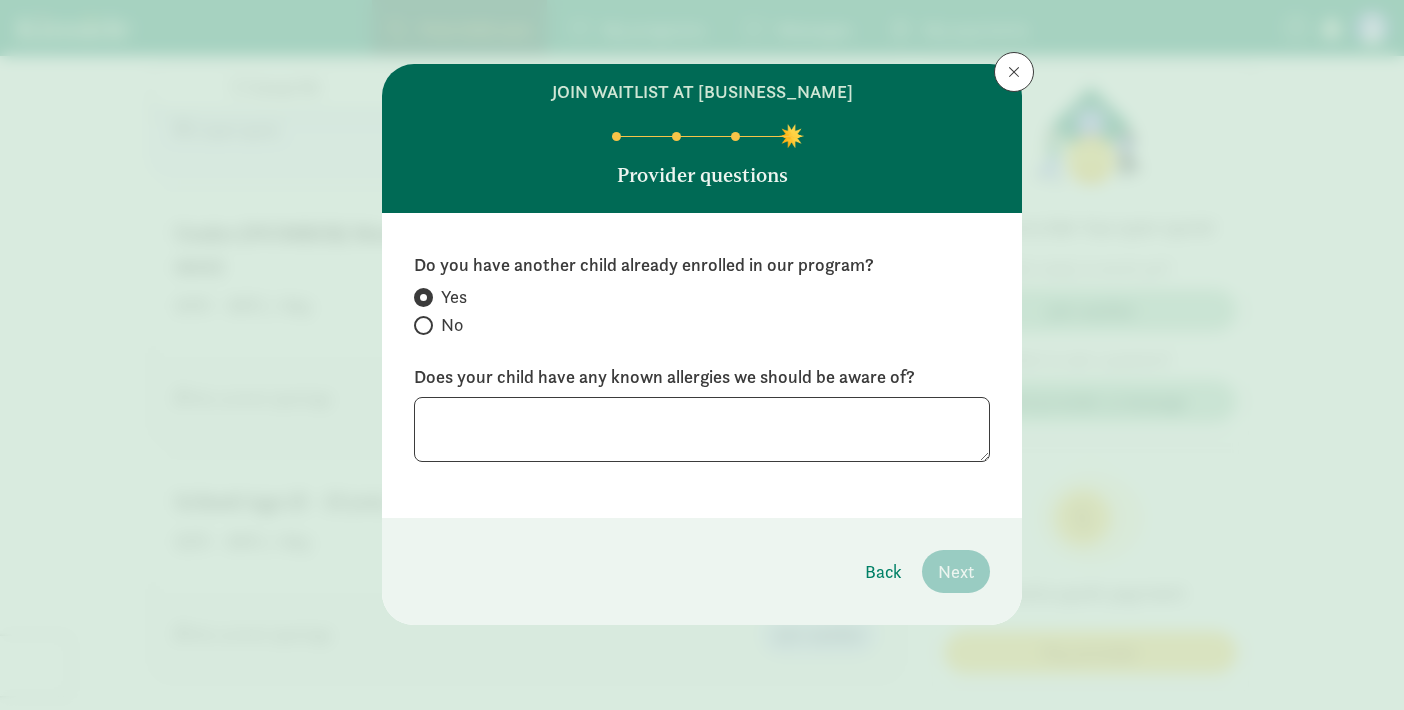 click on "No" 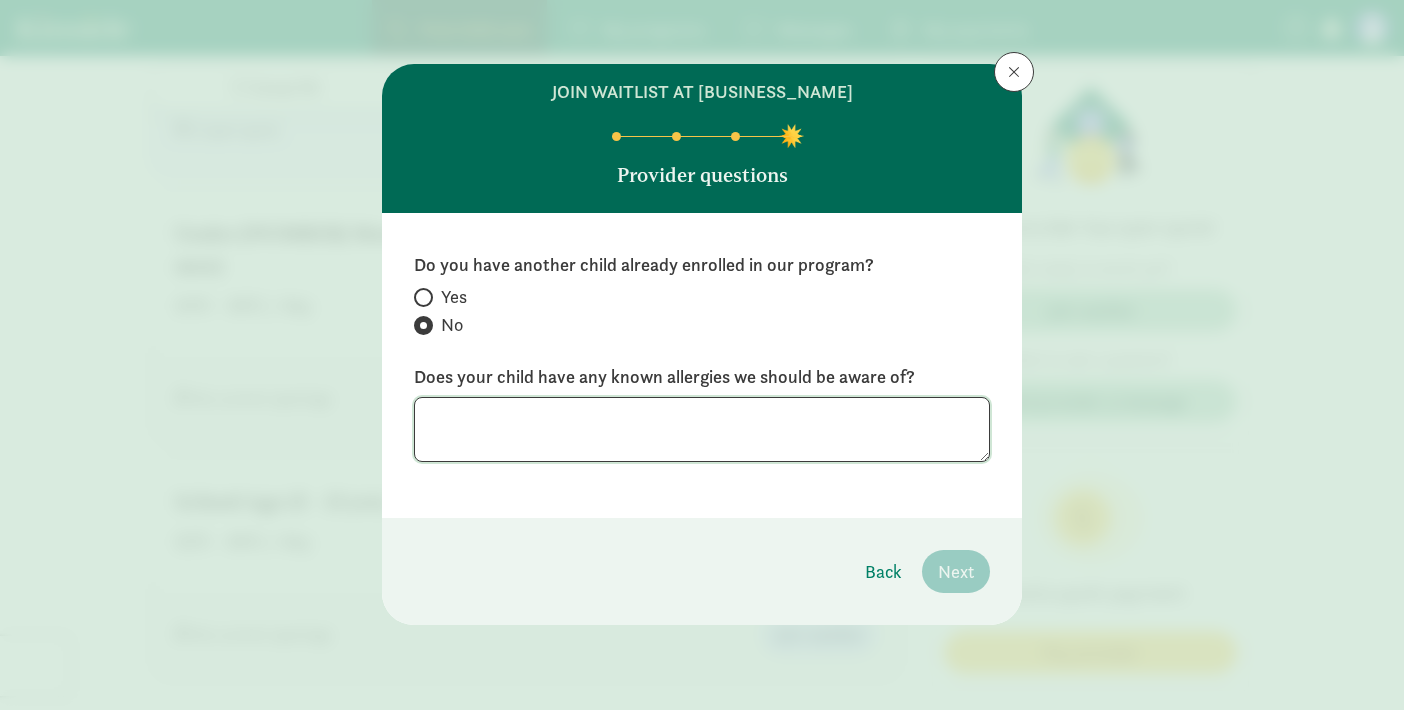 click at bounding box center (702, 429) 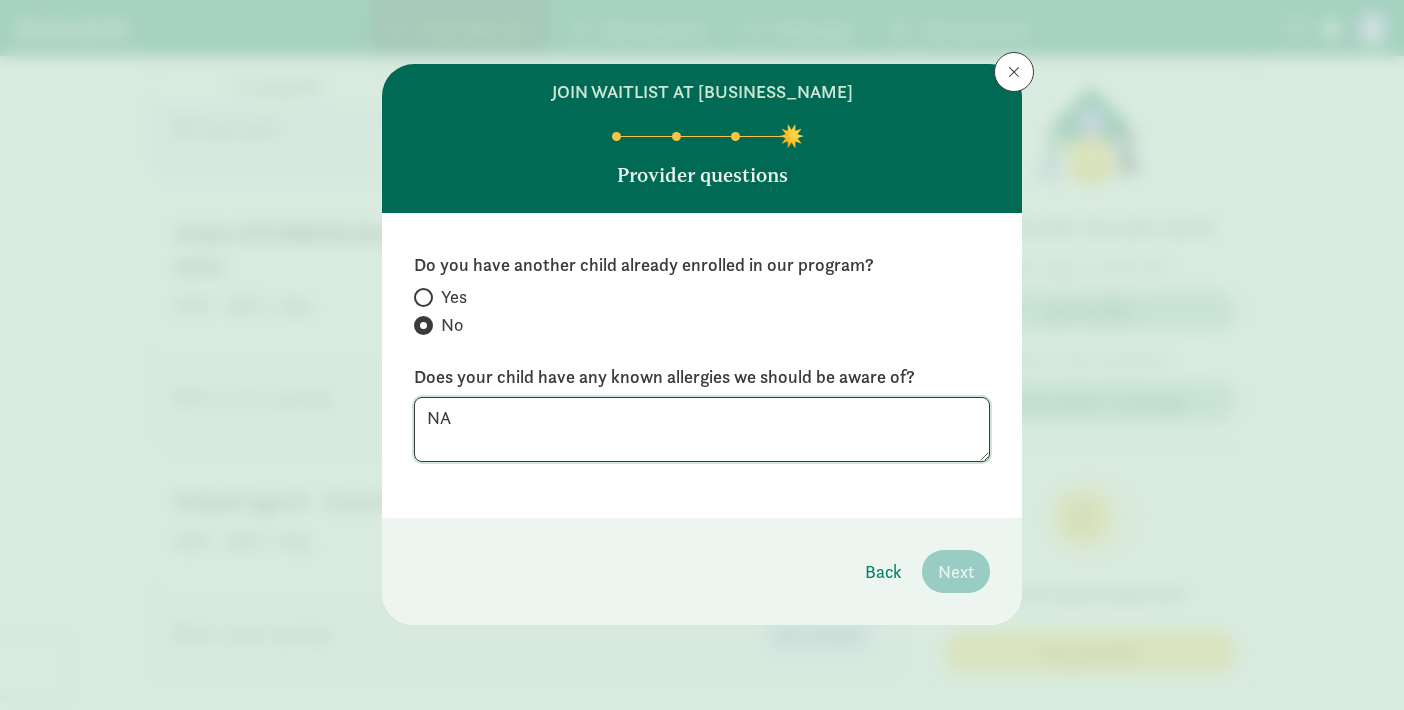 type on "NA" 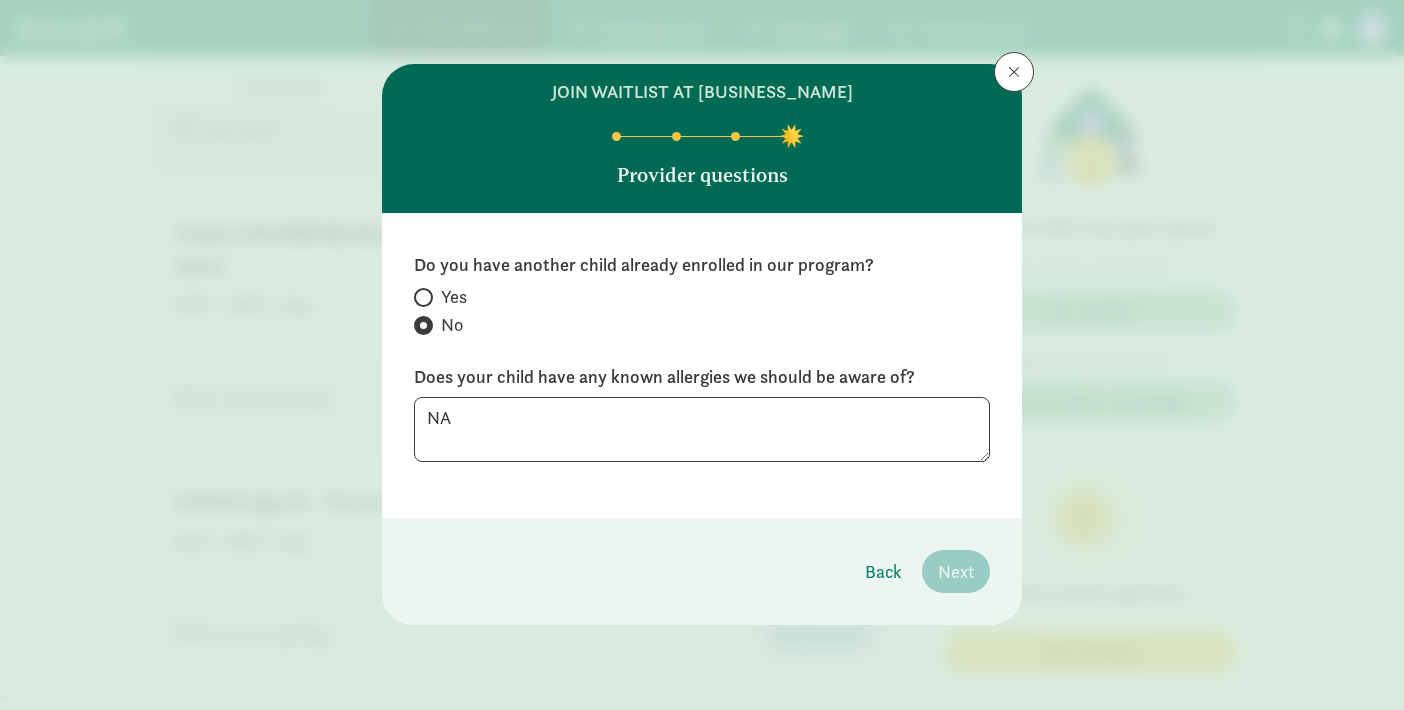 click on "Next" at bounding box center [956, 571] 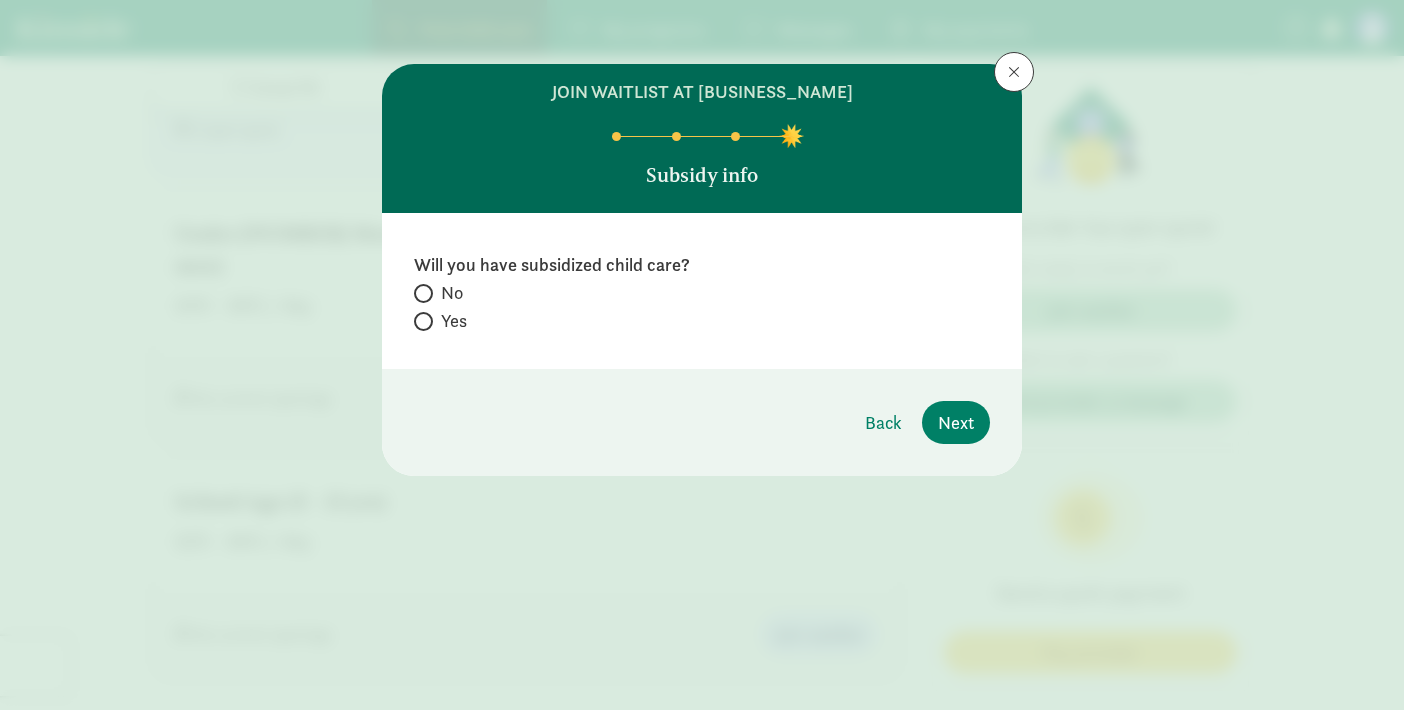 click on "No" 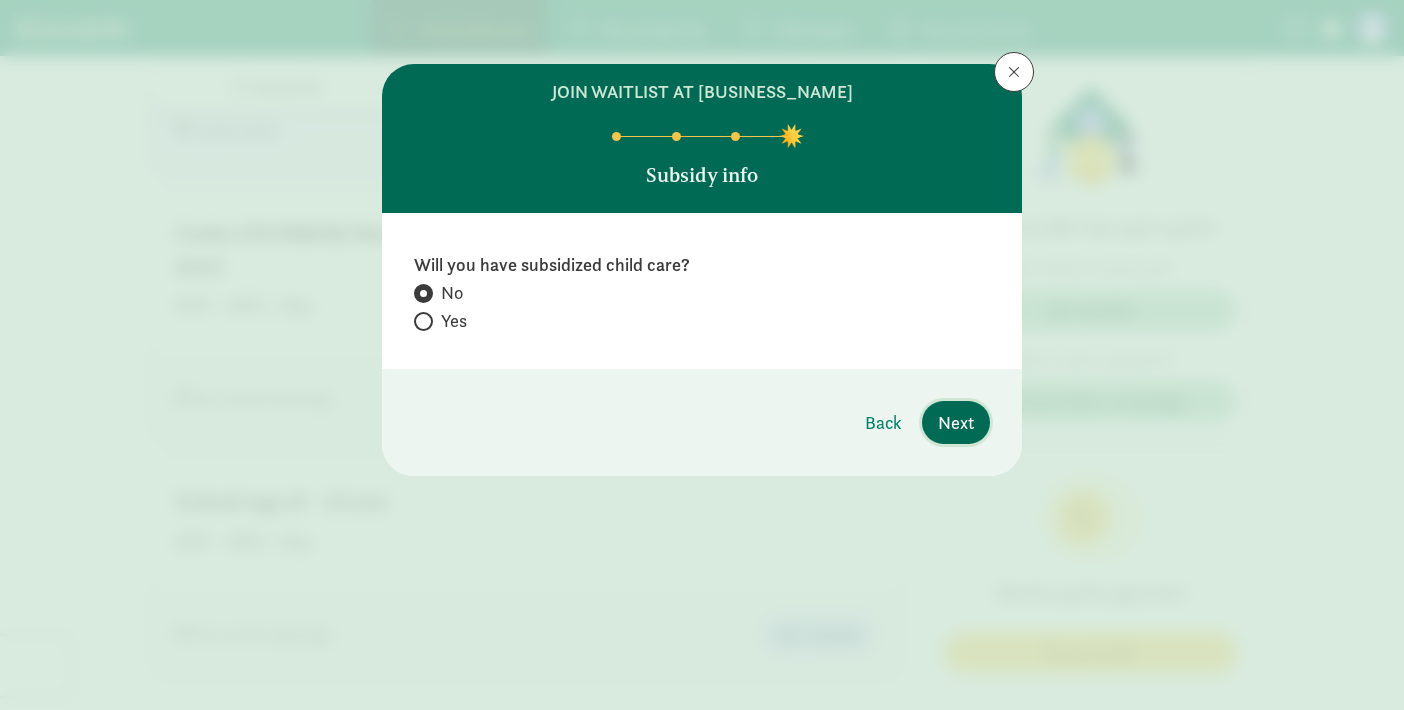 click on "Next" at bounding box center [956, 422] 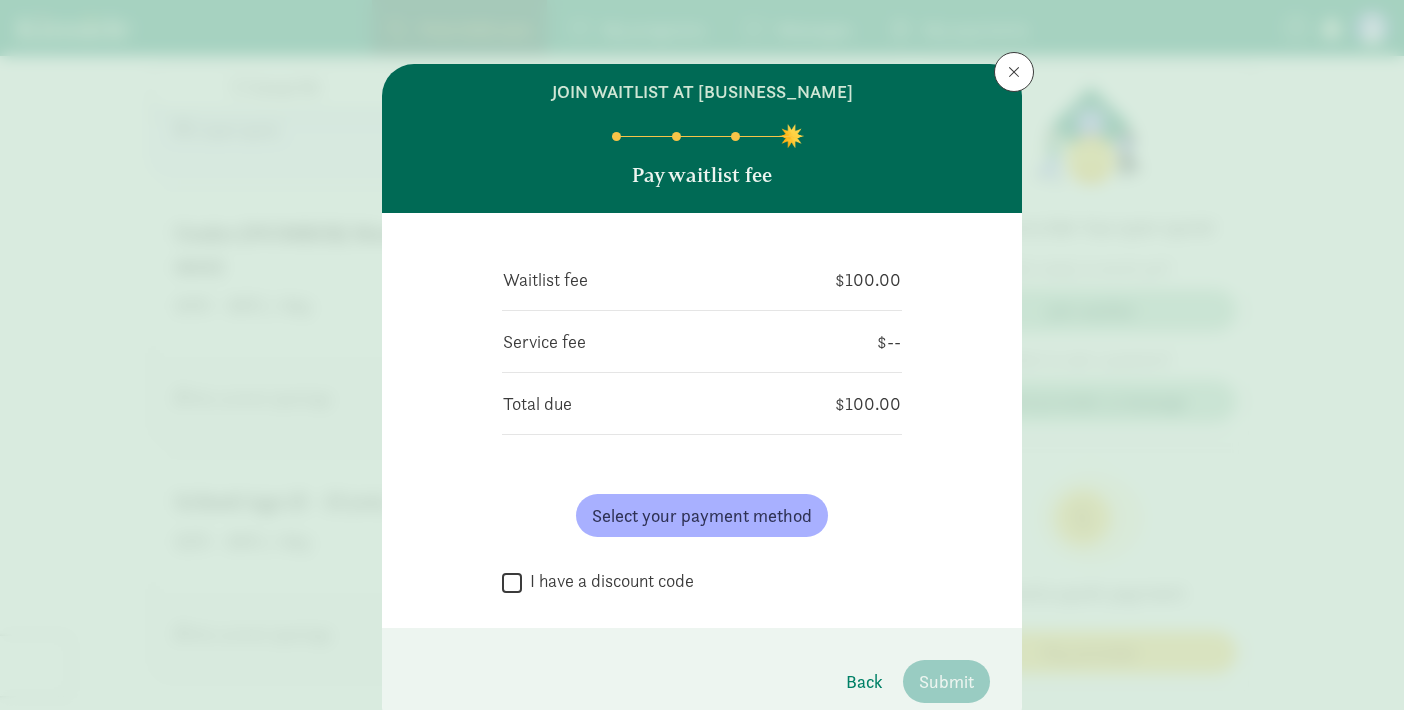 click at bounding box center [1014, 72] 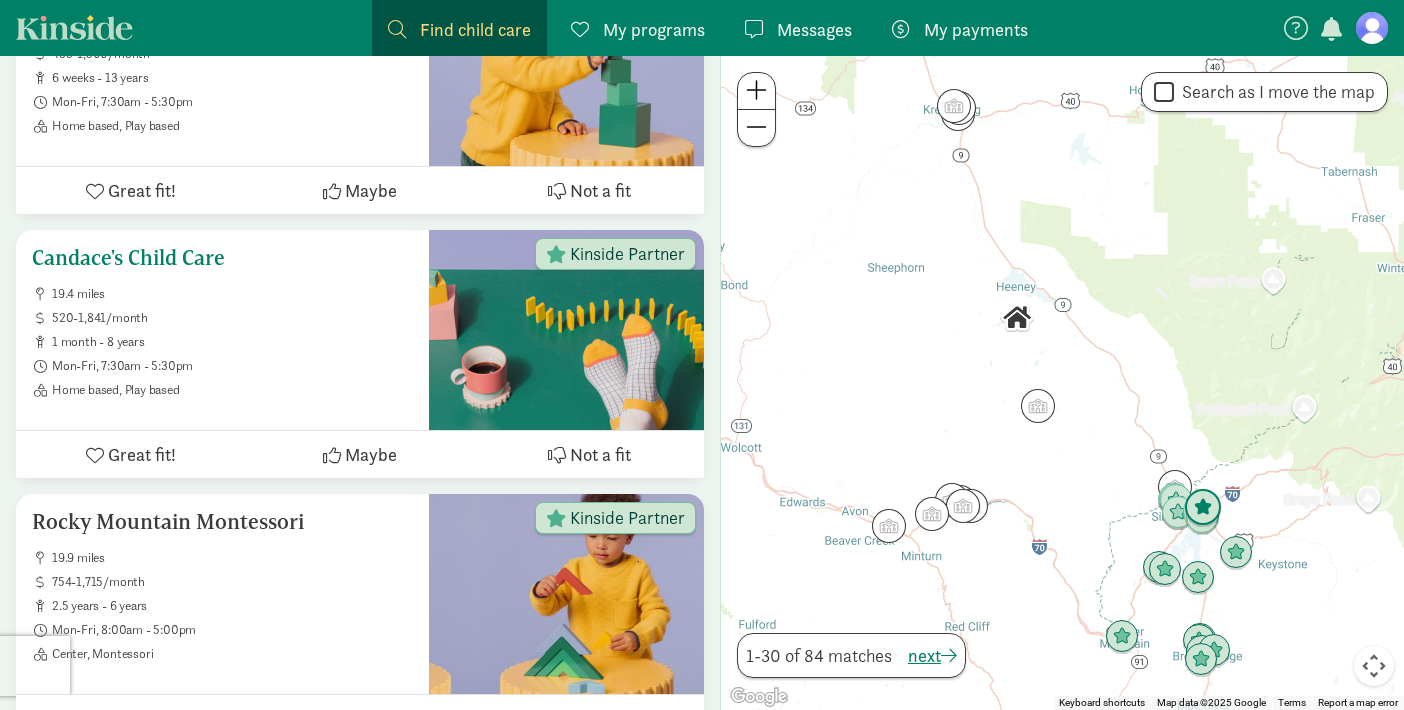 scroll, scrollTop: 1806, scrollLeft: 0, axis: vertical 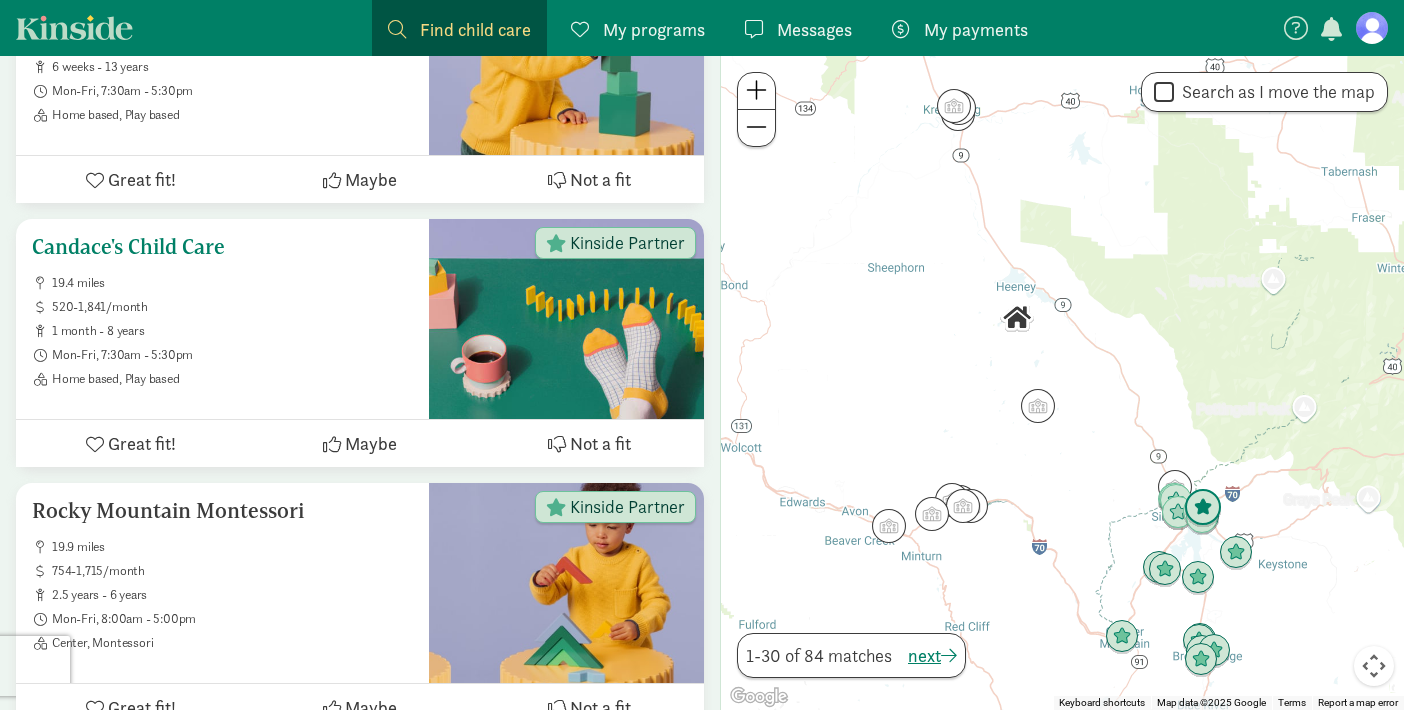 click on "Candace's Child Care" at bounding box center [222, 247] 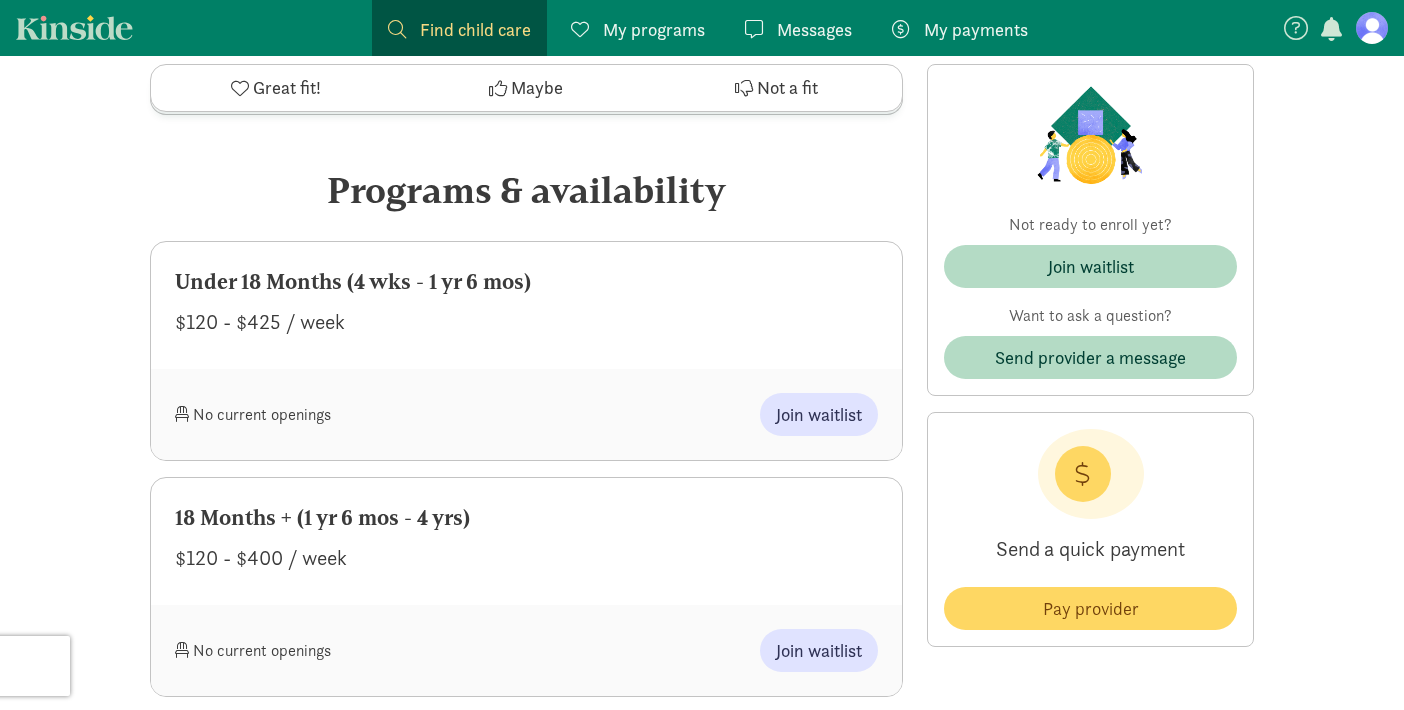 scroll, scrollTop: 853, scrollLeft: 0, axis: vertical 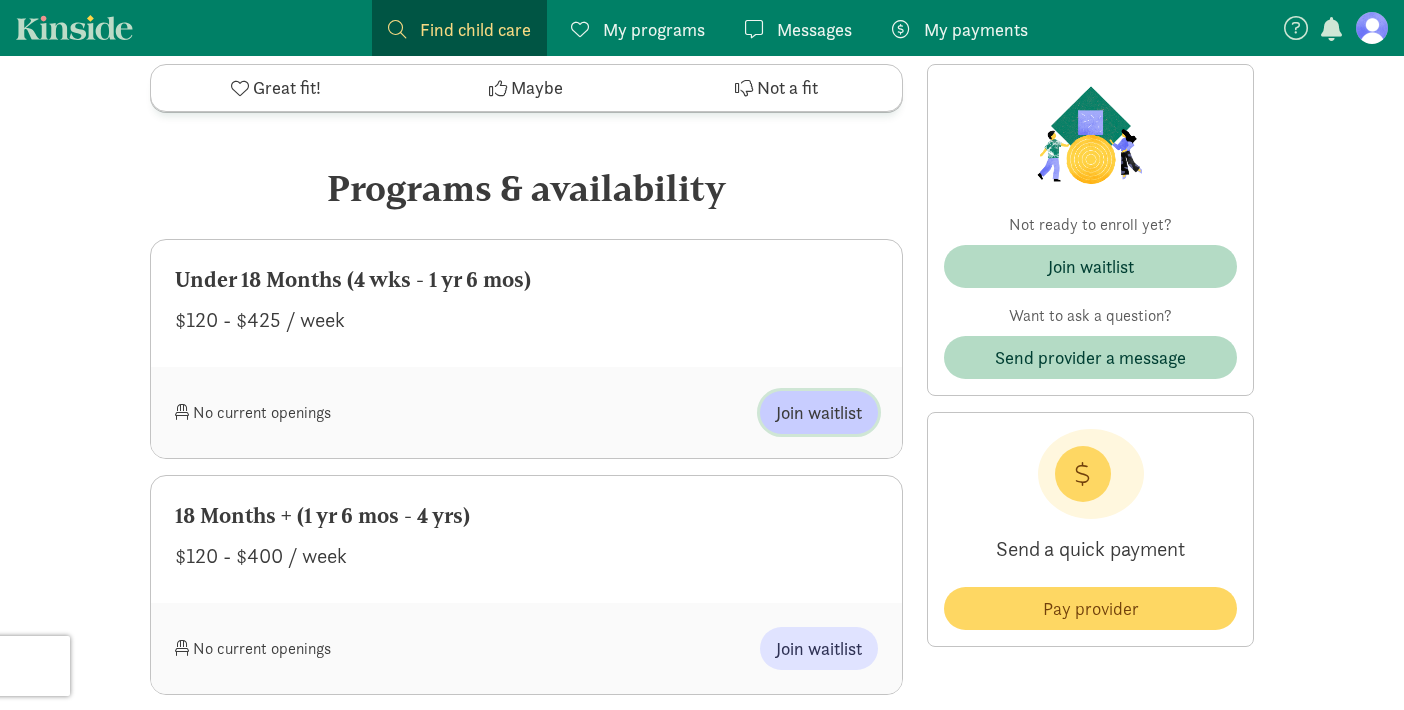 click on "Join waitlist" at bounding box center (819, 412) 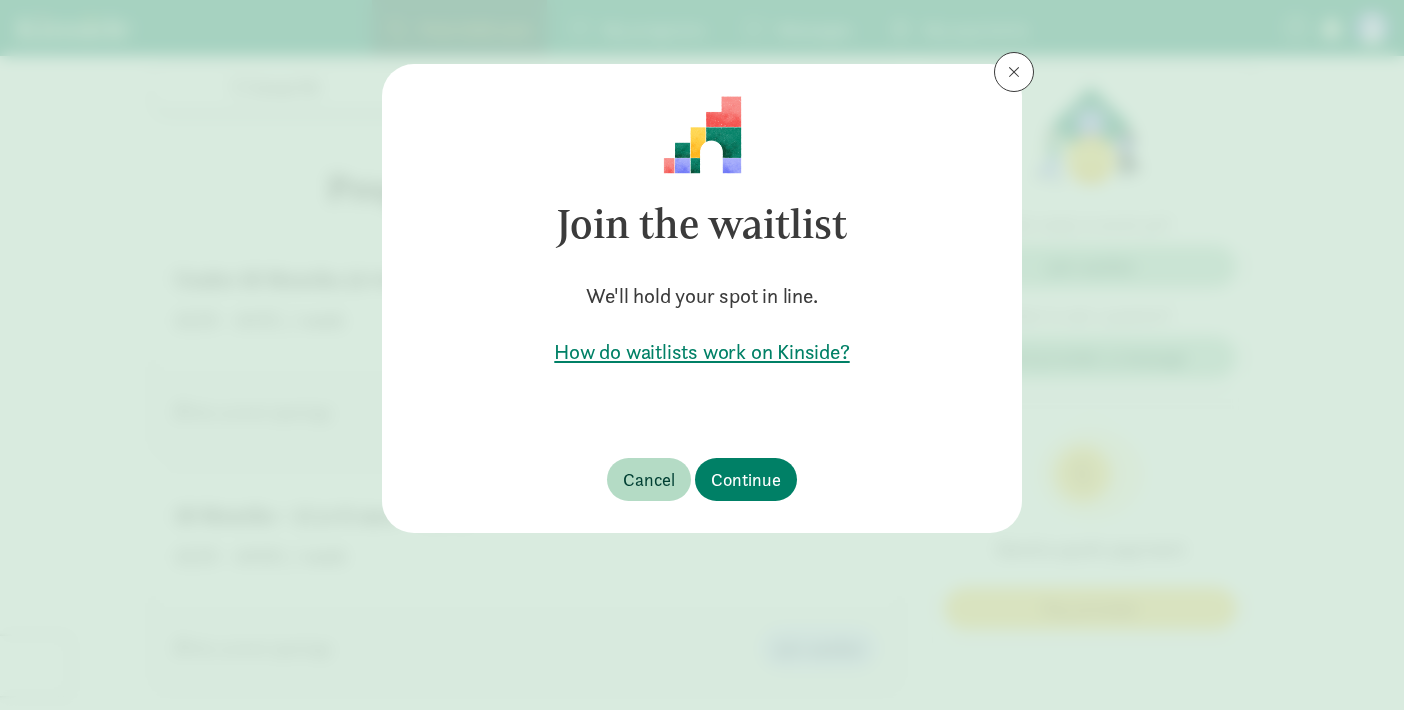 click at bounding box center [1014, 72] 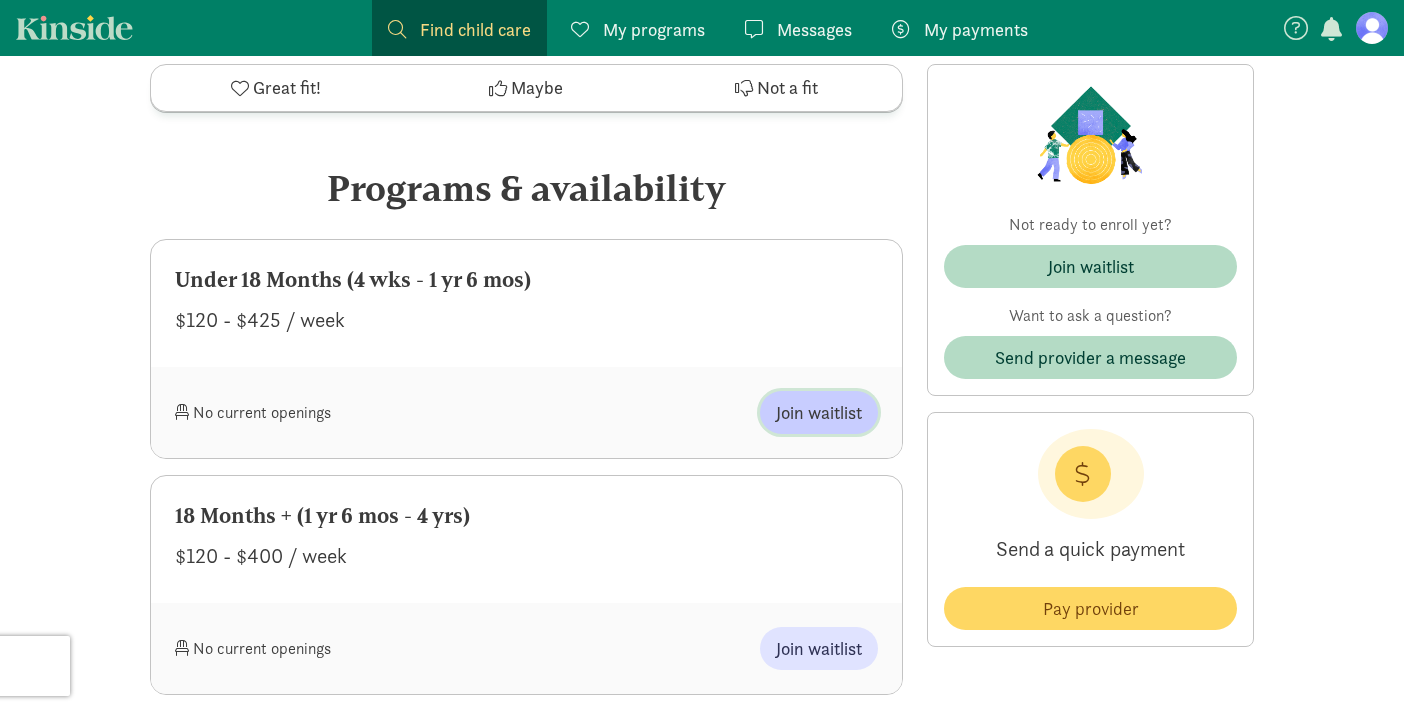 click on "Join waitlist" at bounding box center (819, 412) 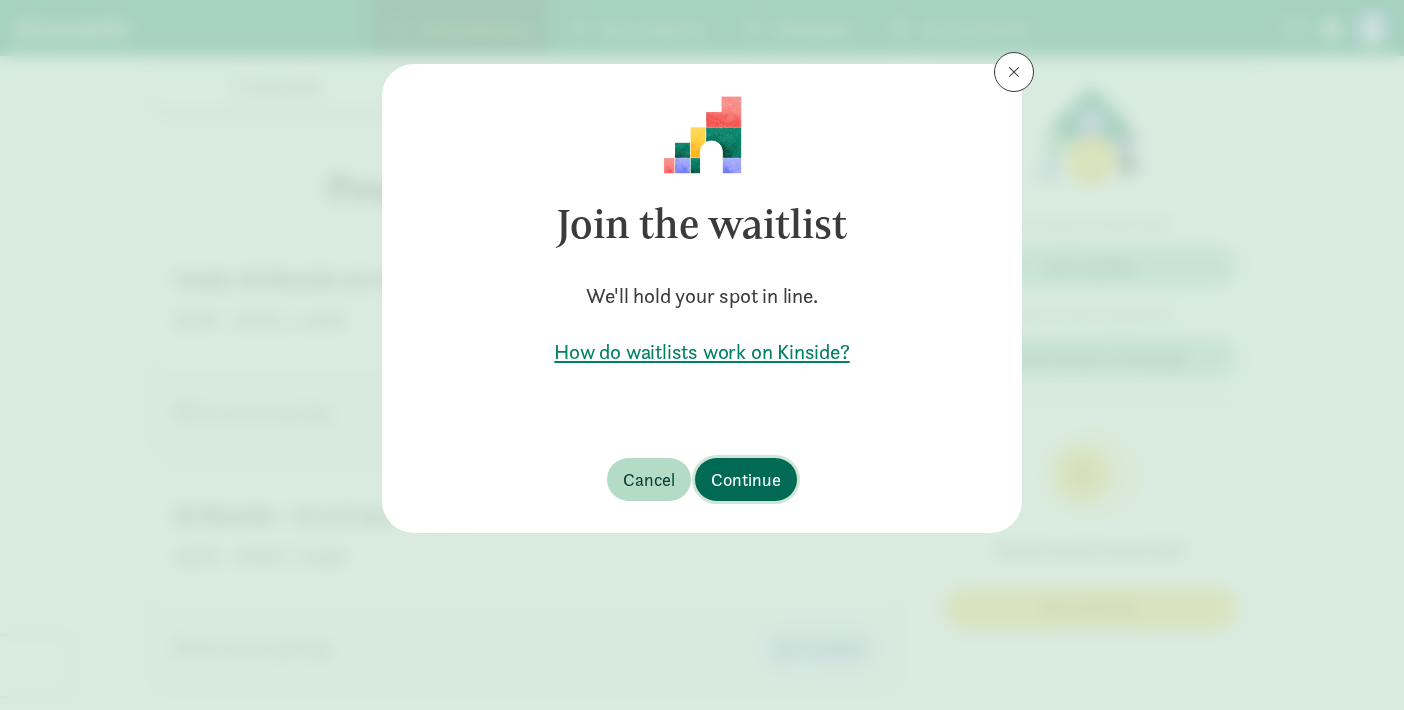 click on "Continue" at bounding box center (746, 479) 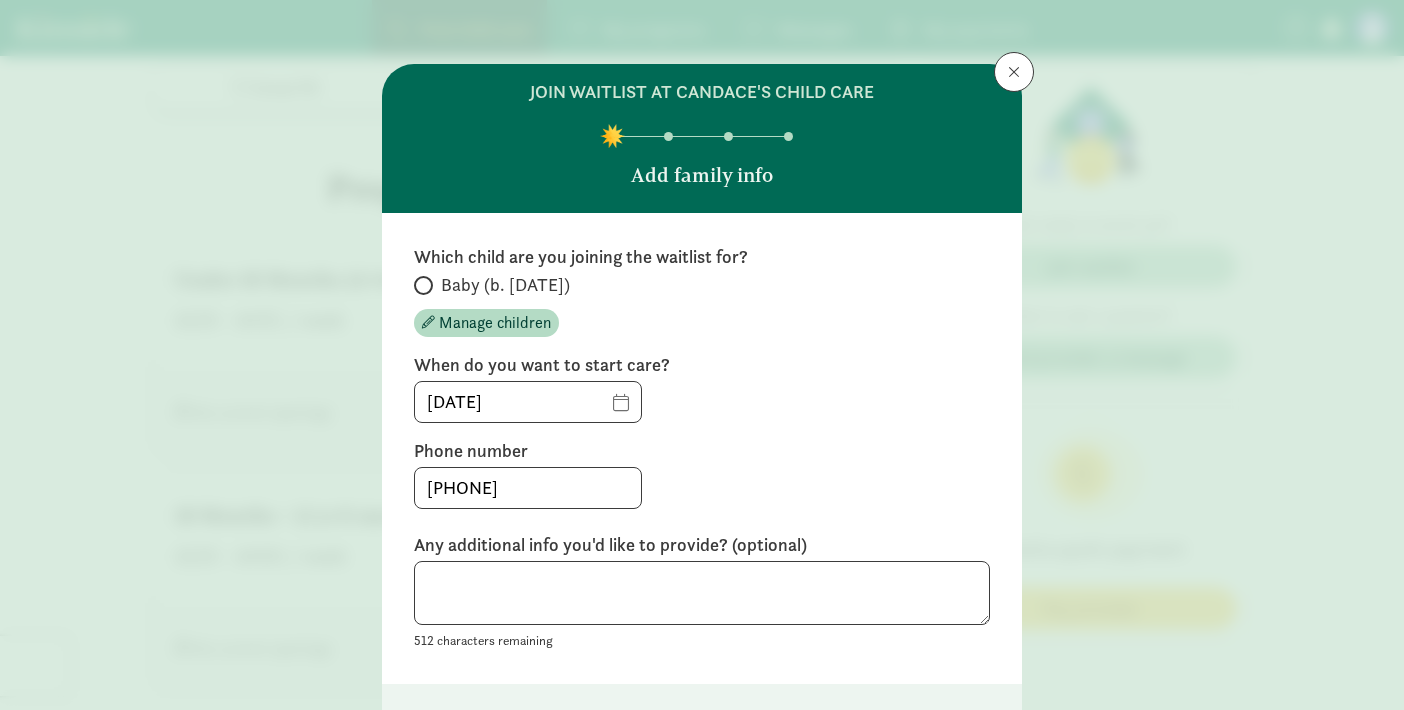 click at bounding box center [423, 285] 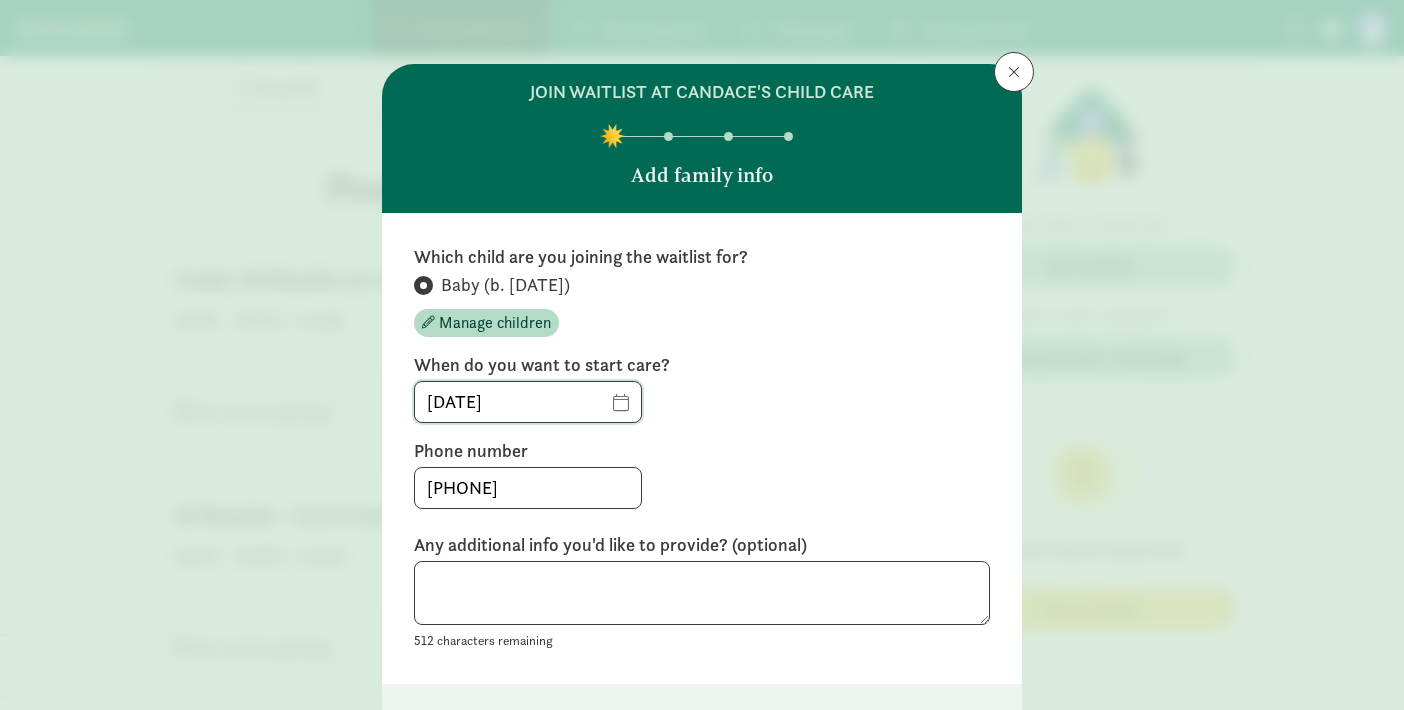 click on "08/04/2025" 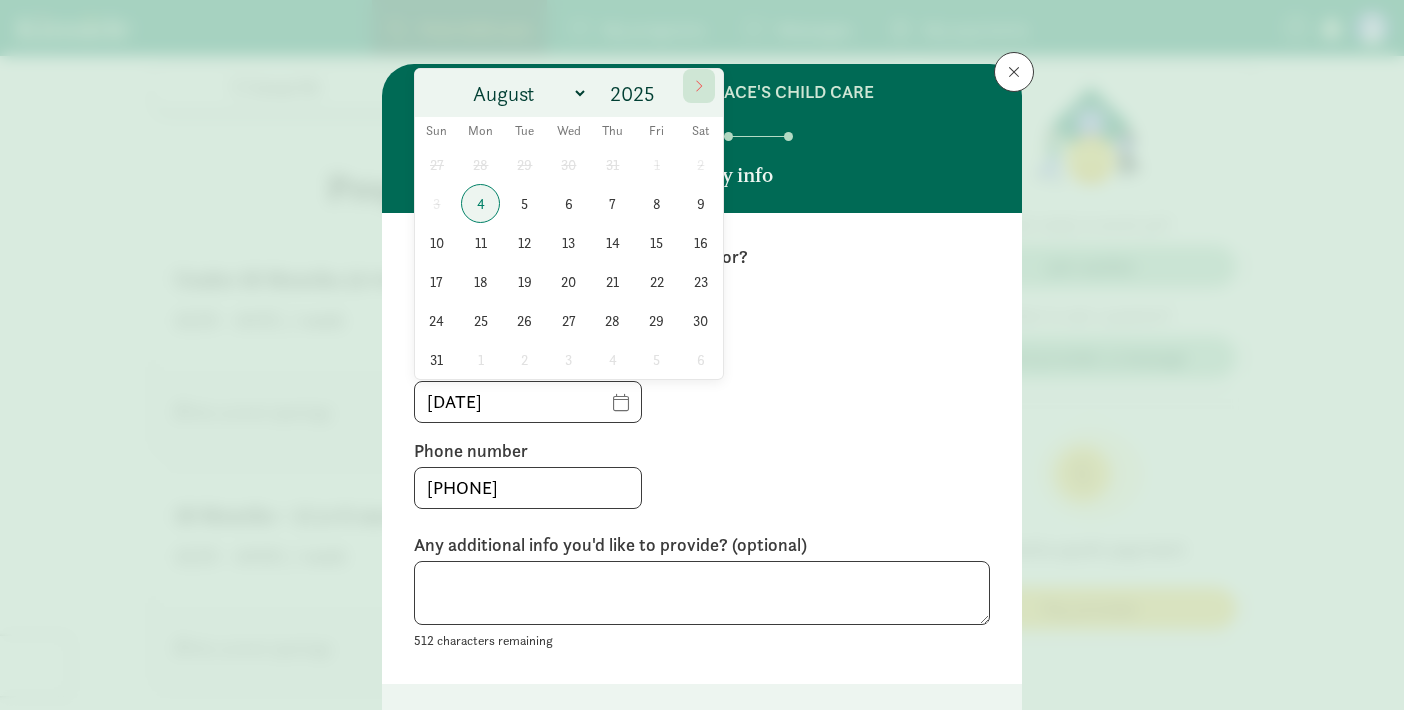click at bounding box center [699, 86] 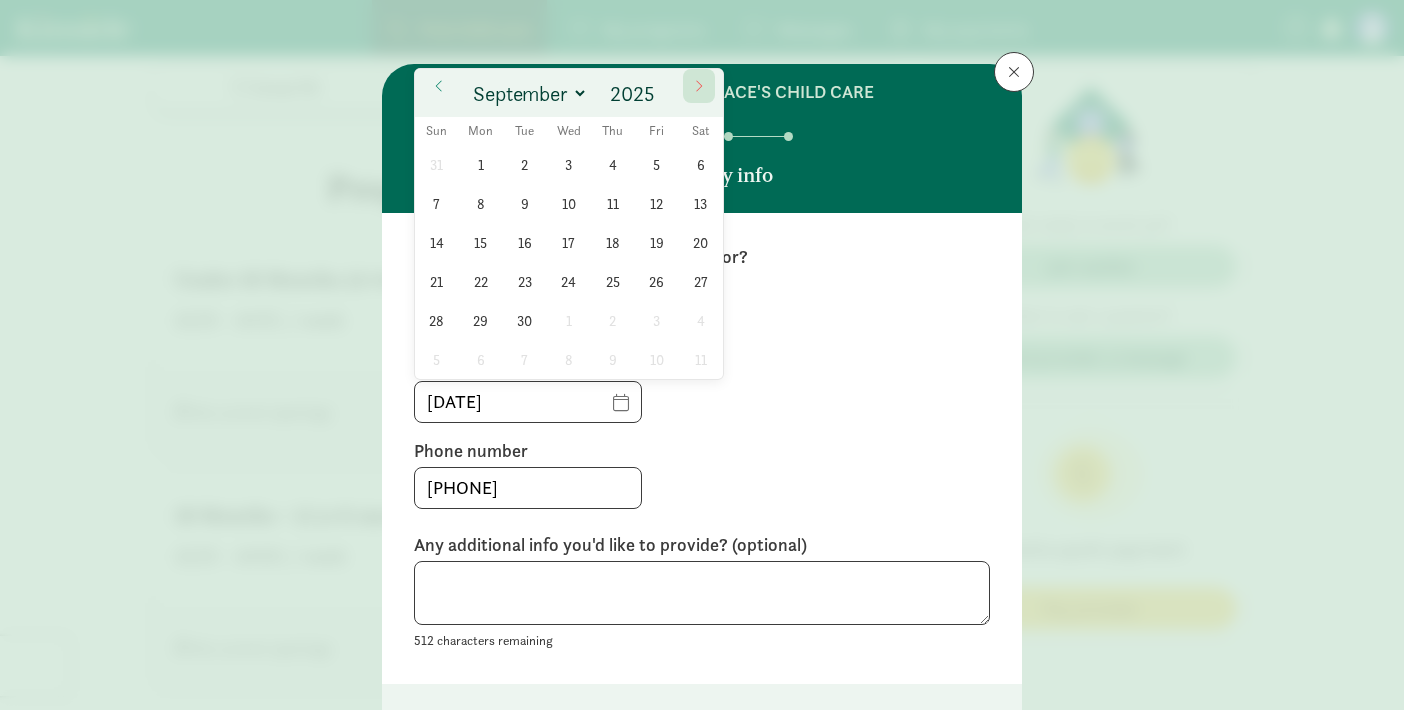 click at bounding box center [699, 86] 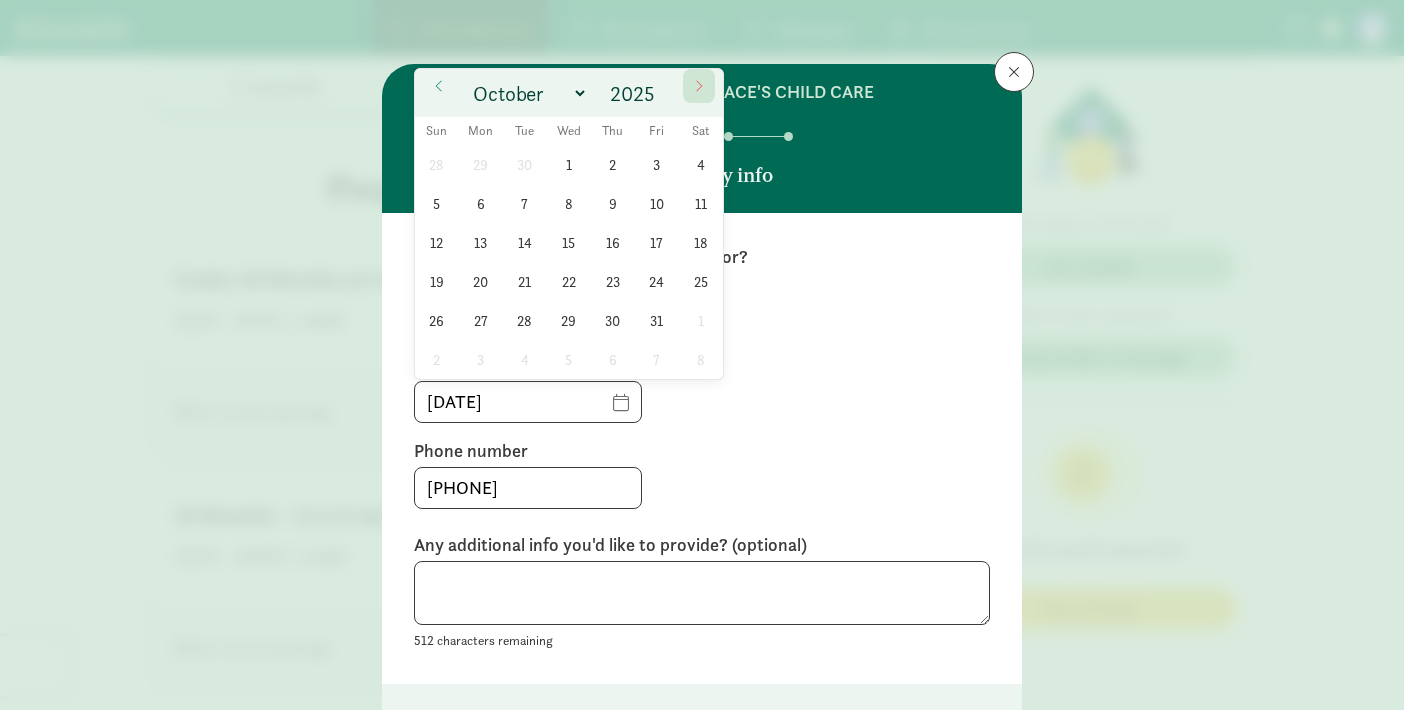 click at bounding box center (699, 86) 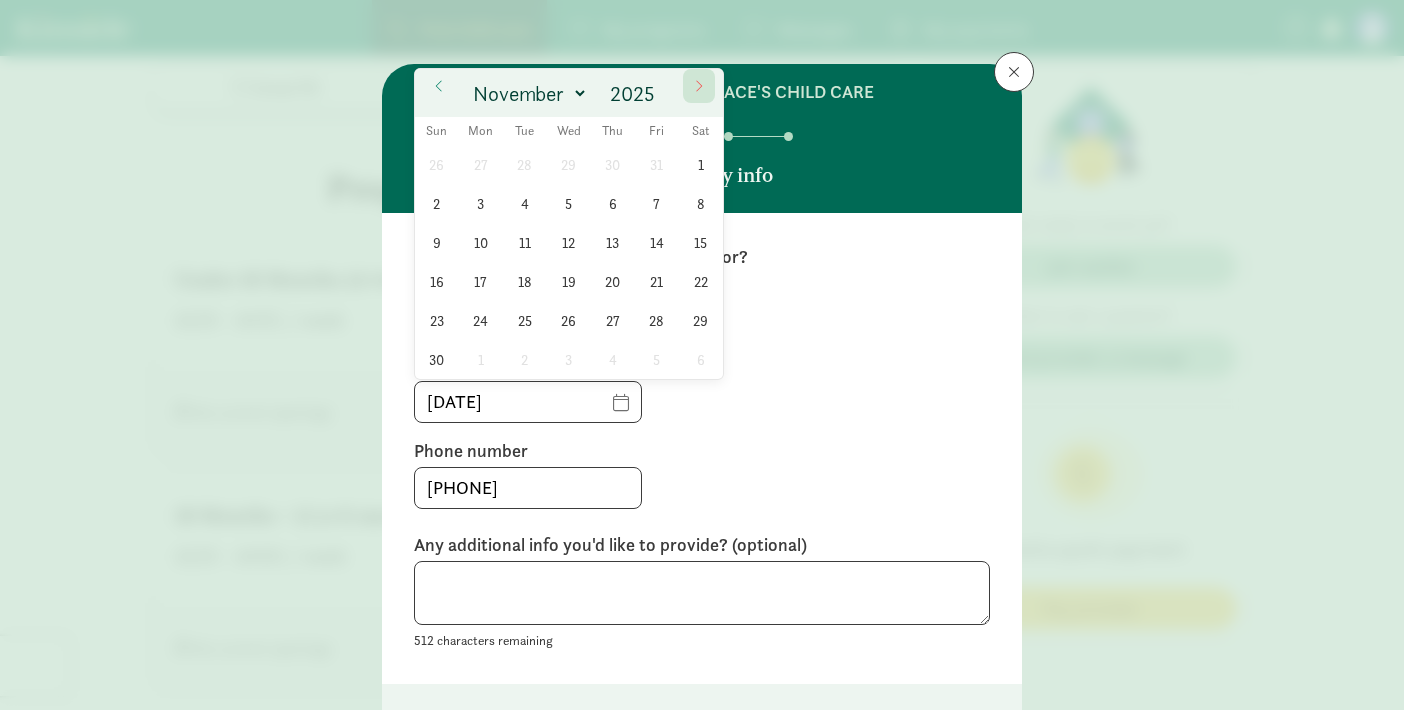 click at bounding box center [699, 86] 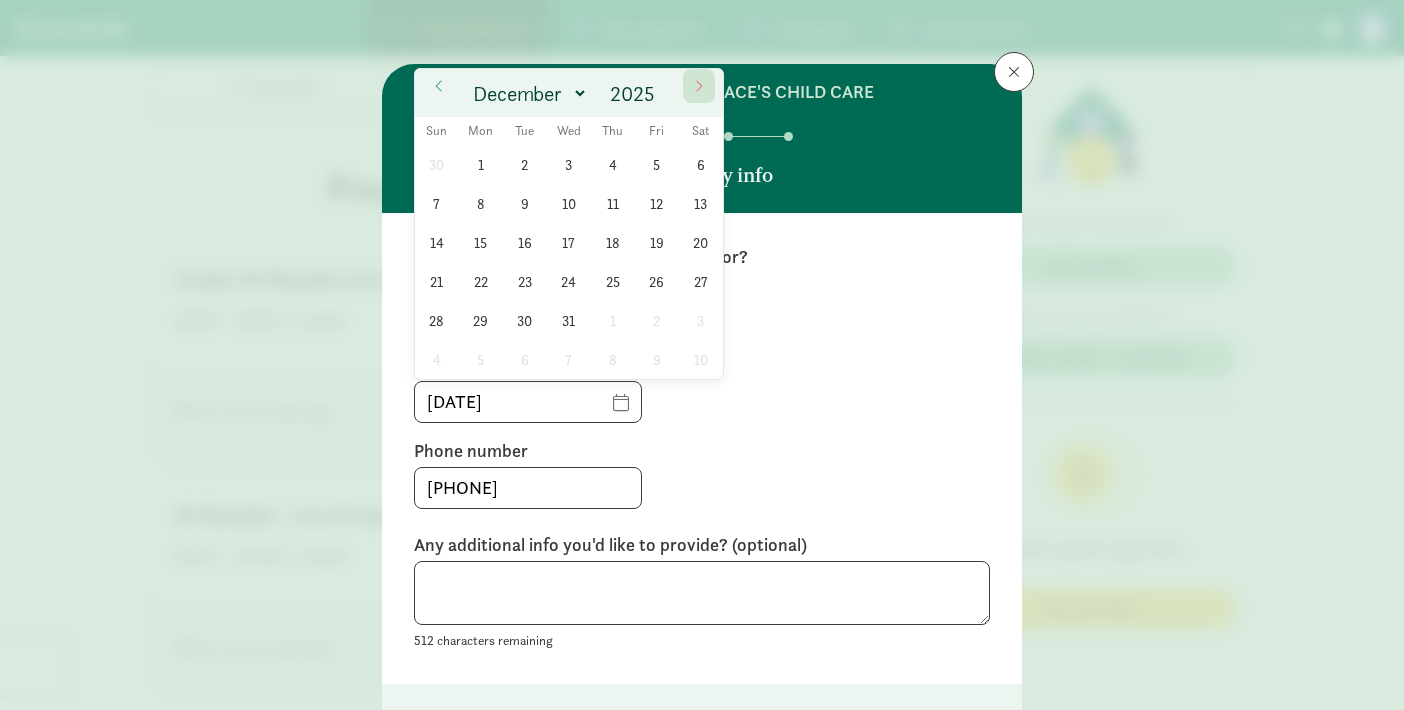 click at bounding box center [699, 86] 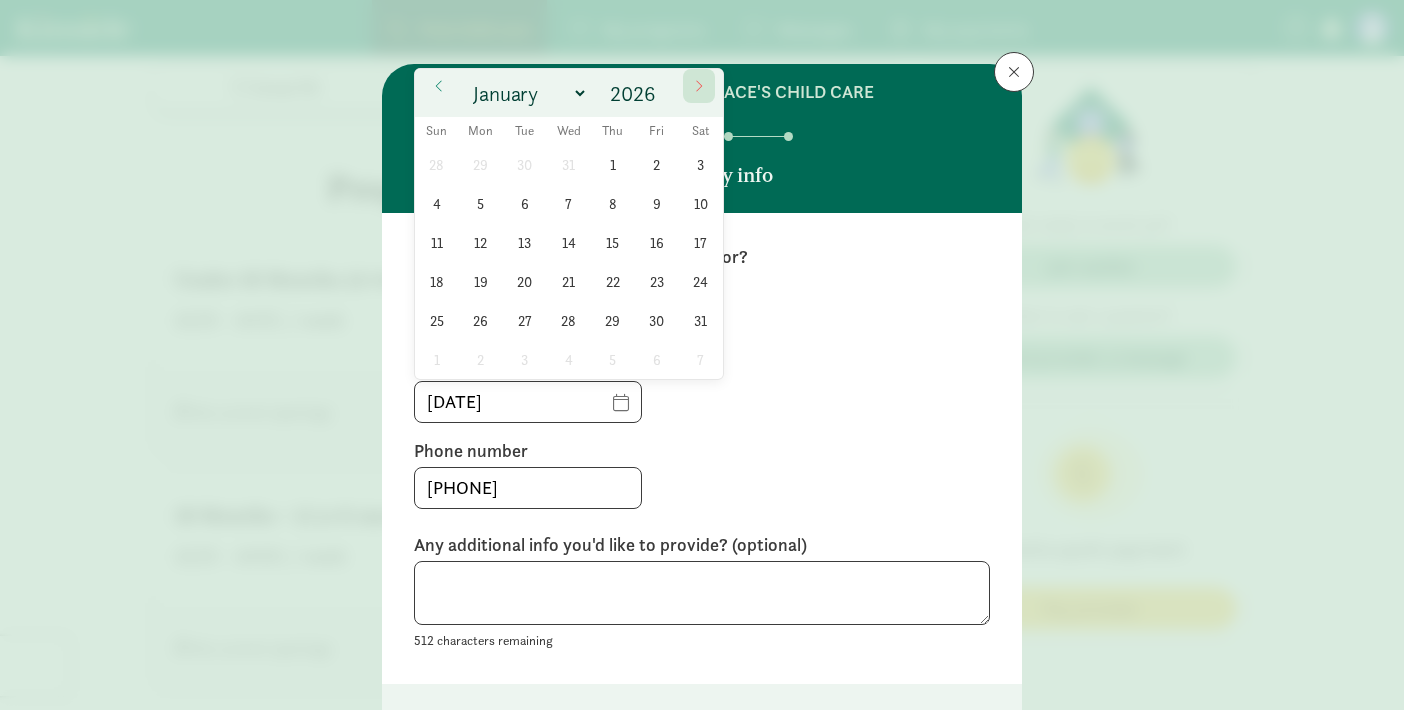 click at bounding box center [699, 86] 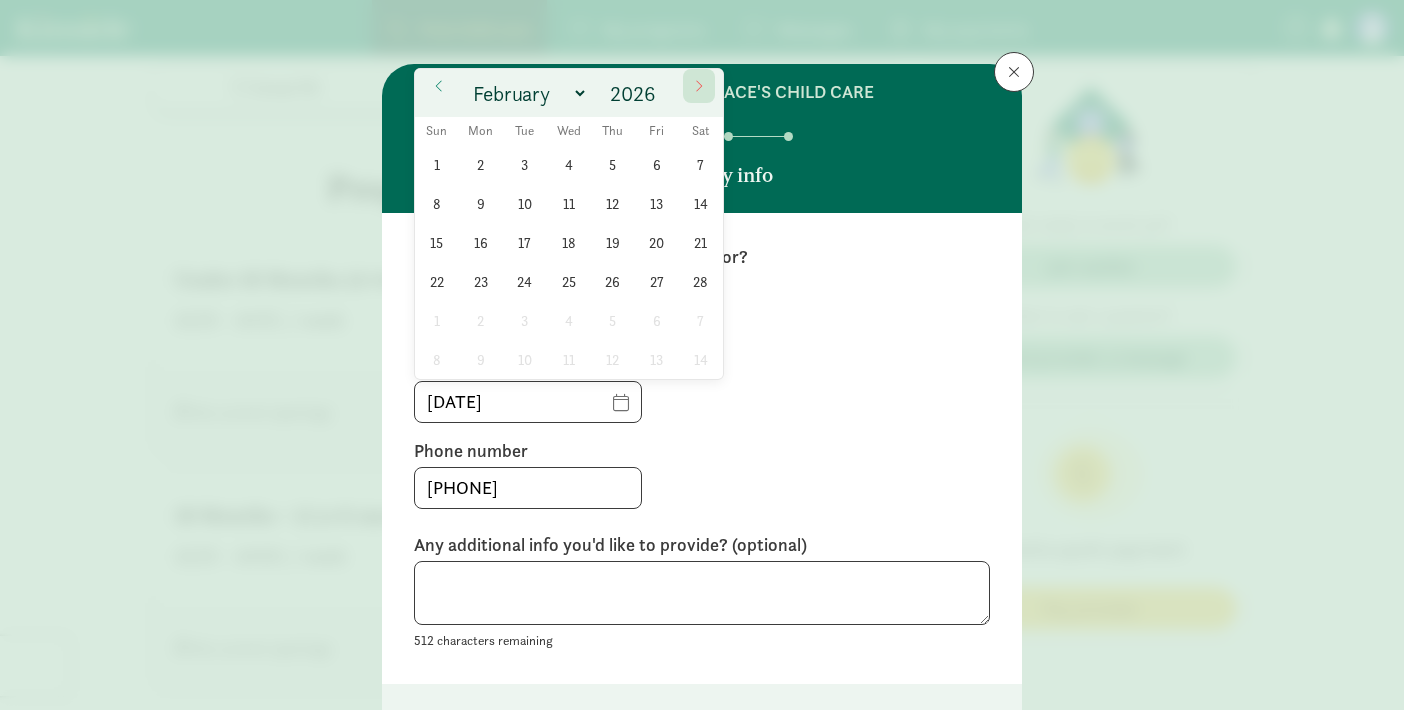 click at bounding box center [699, 86] 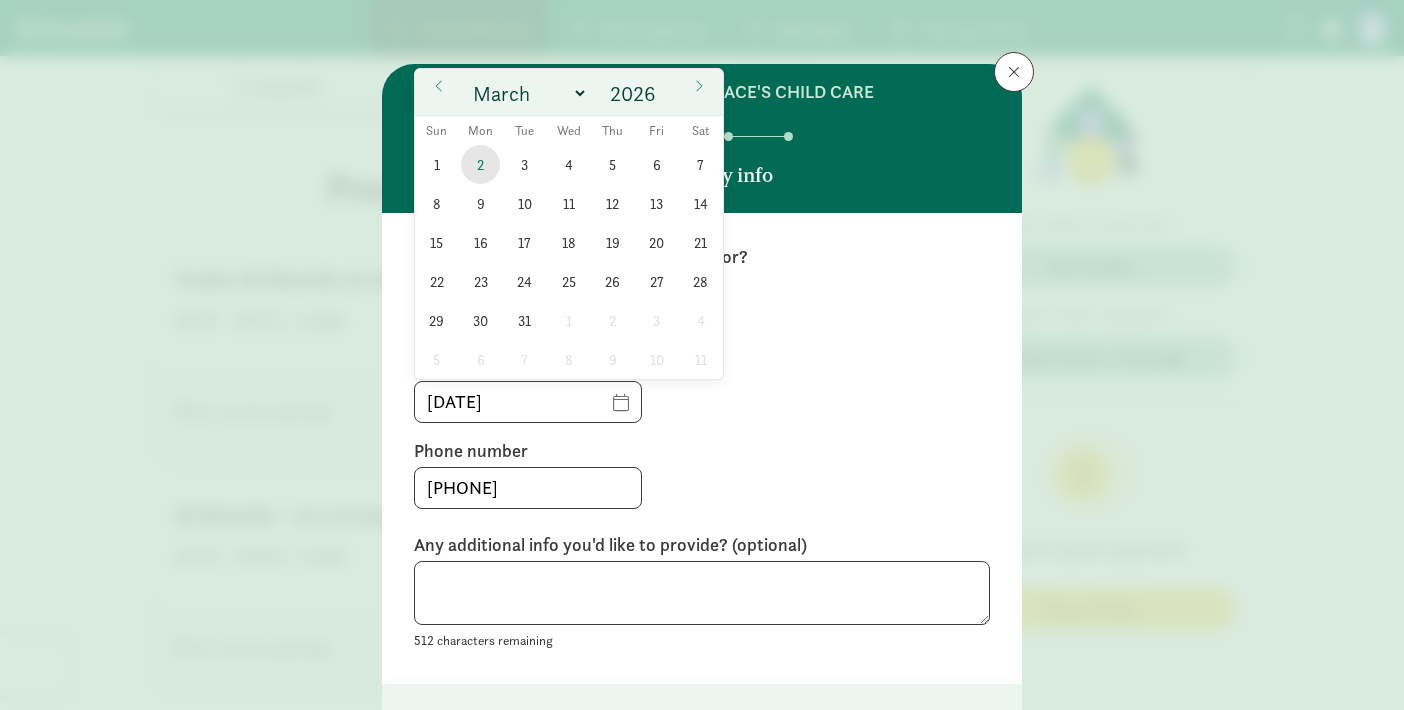 click on "2" at bounding box center [480, 164] 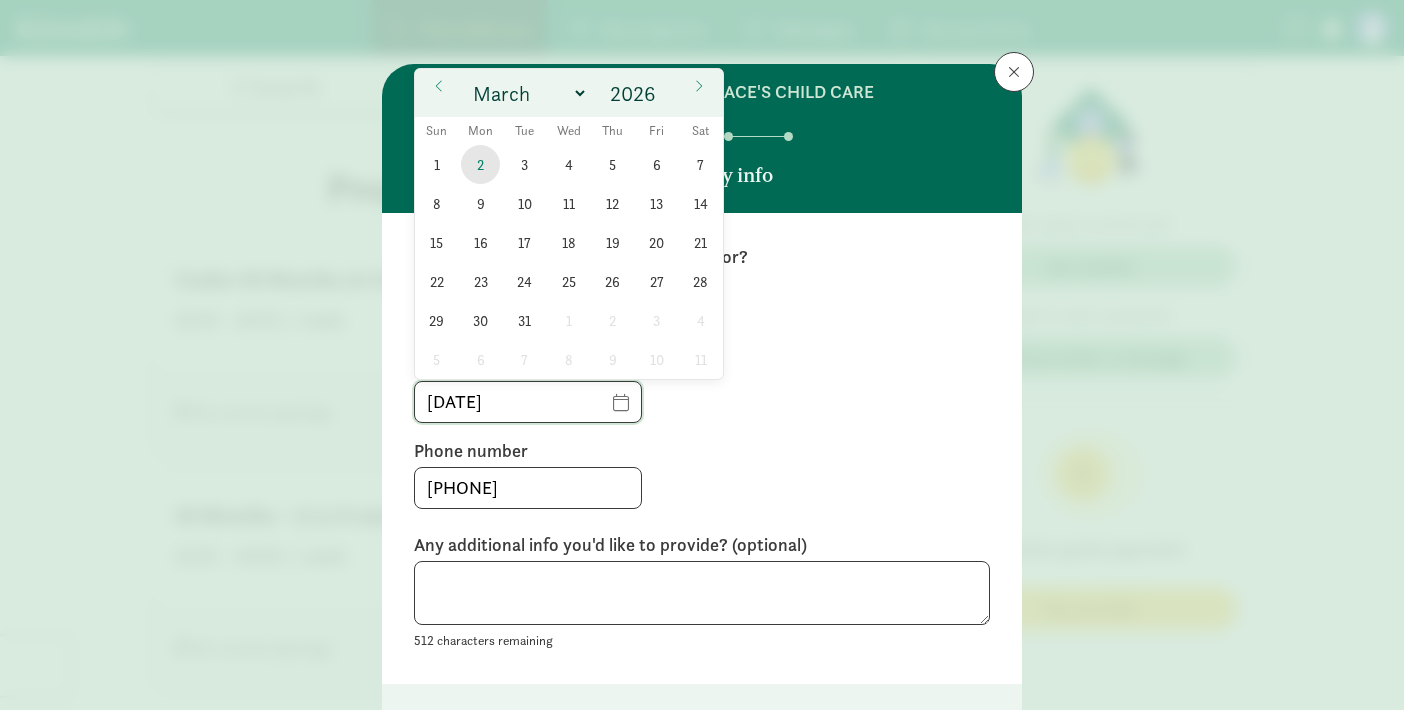 type on "[DATE]" 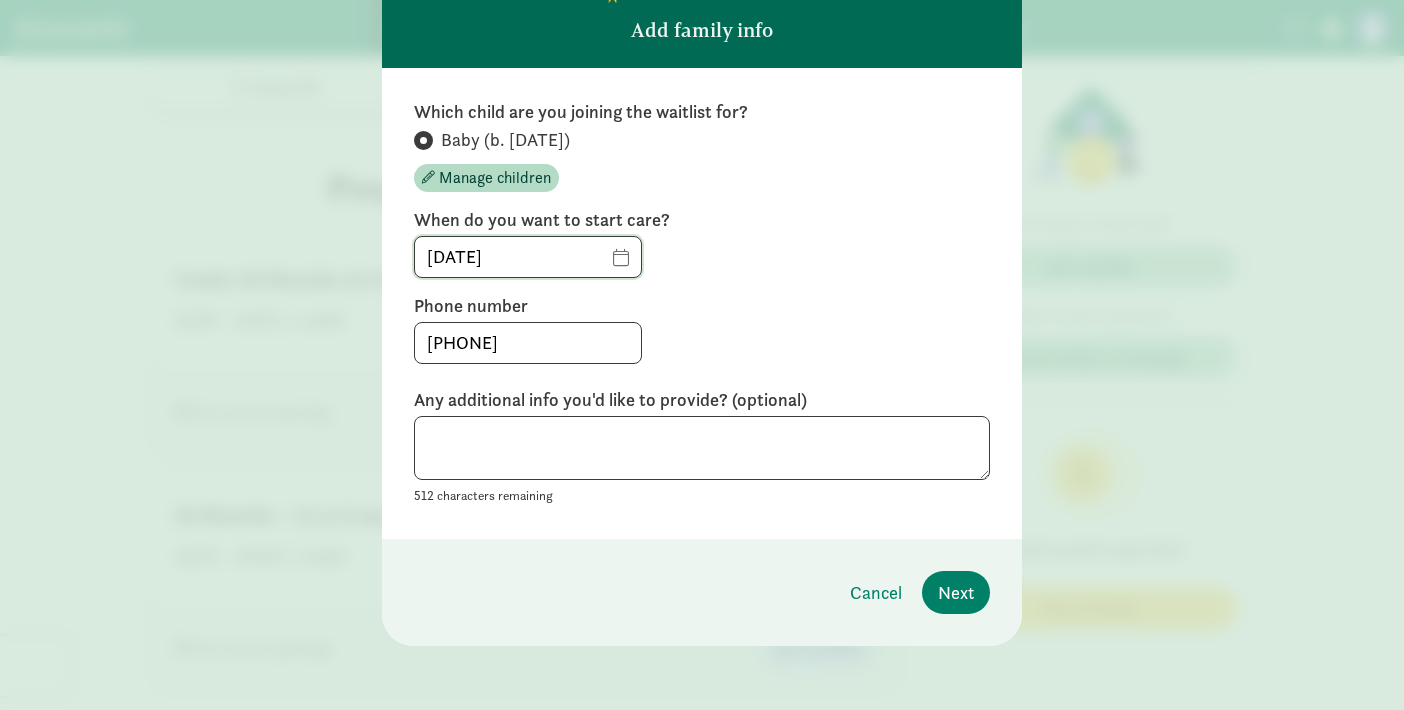 scroll, scrollTop: 144, scrollLeft: 0, axis: vertical 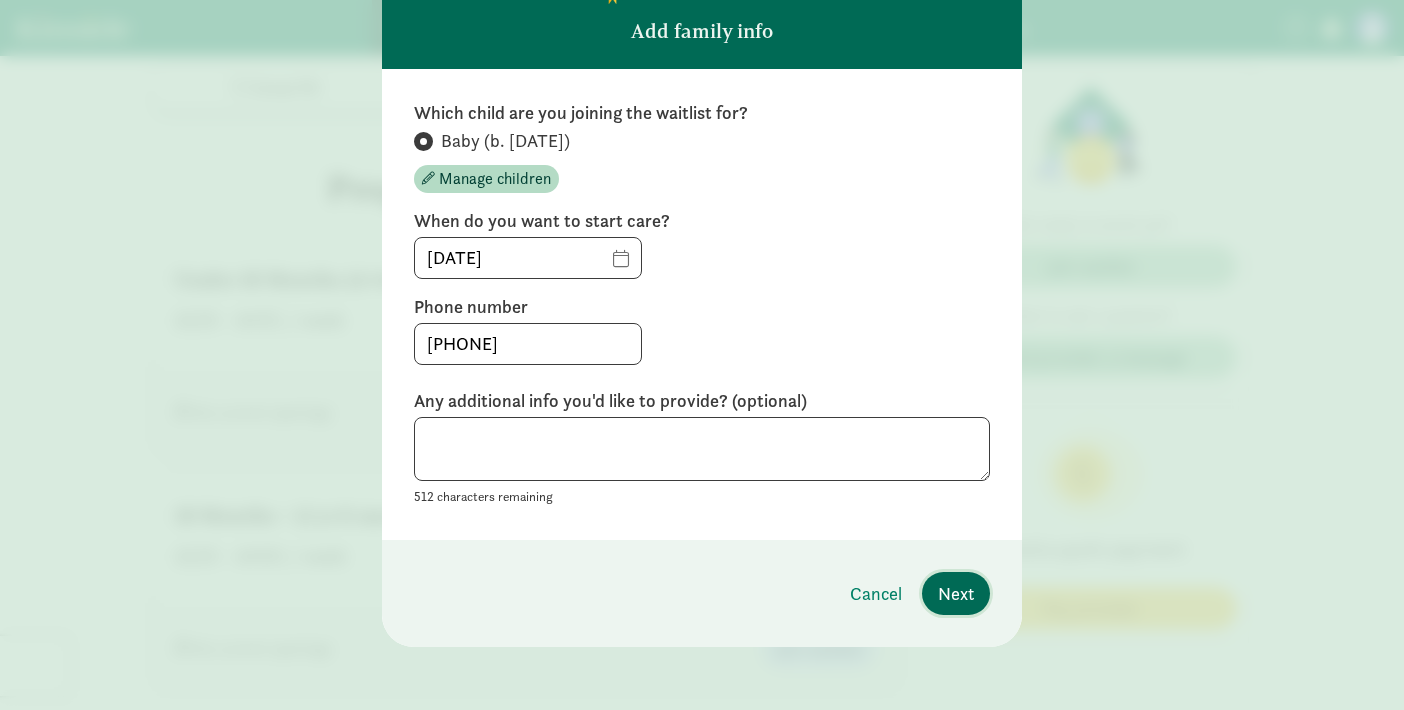 click on "Next" at bounding box center [956, 593] 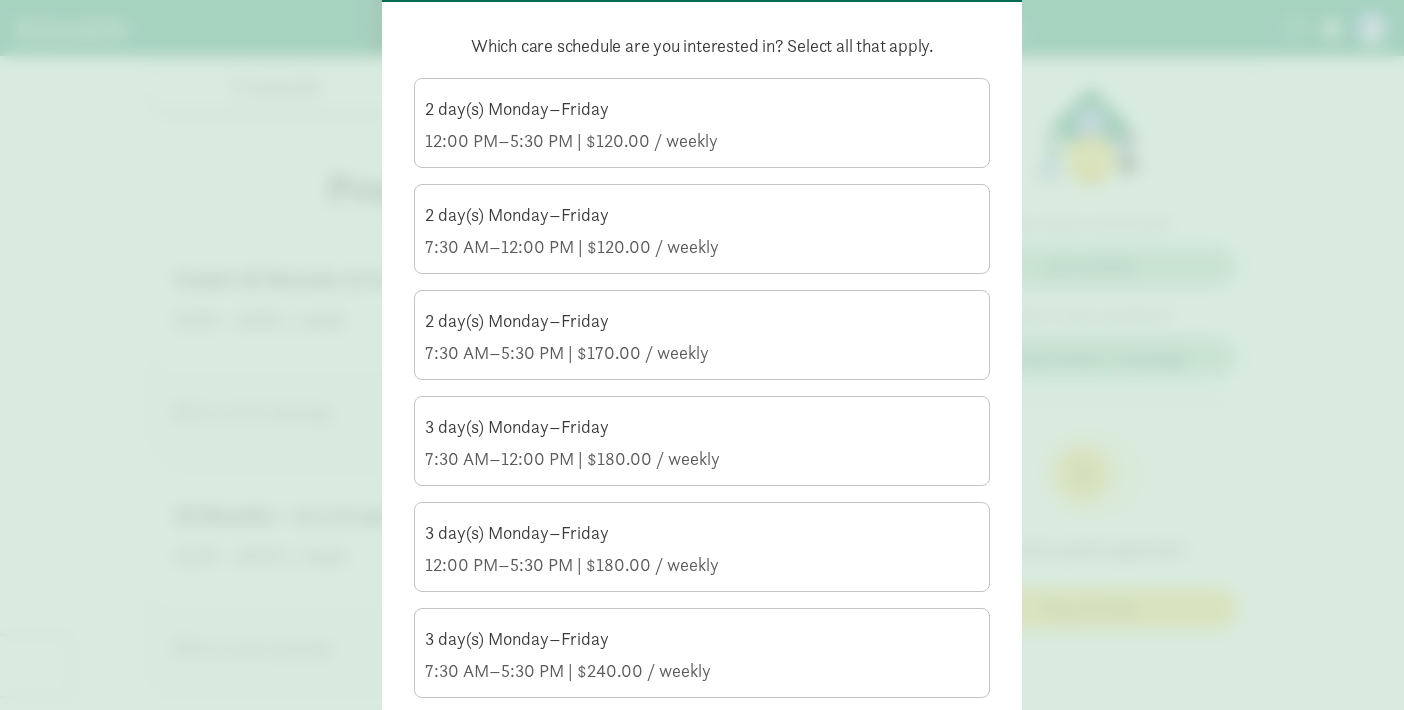 scroll, scrollTop: 199, scrollLeft: 0, axis: vertical 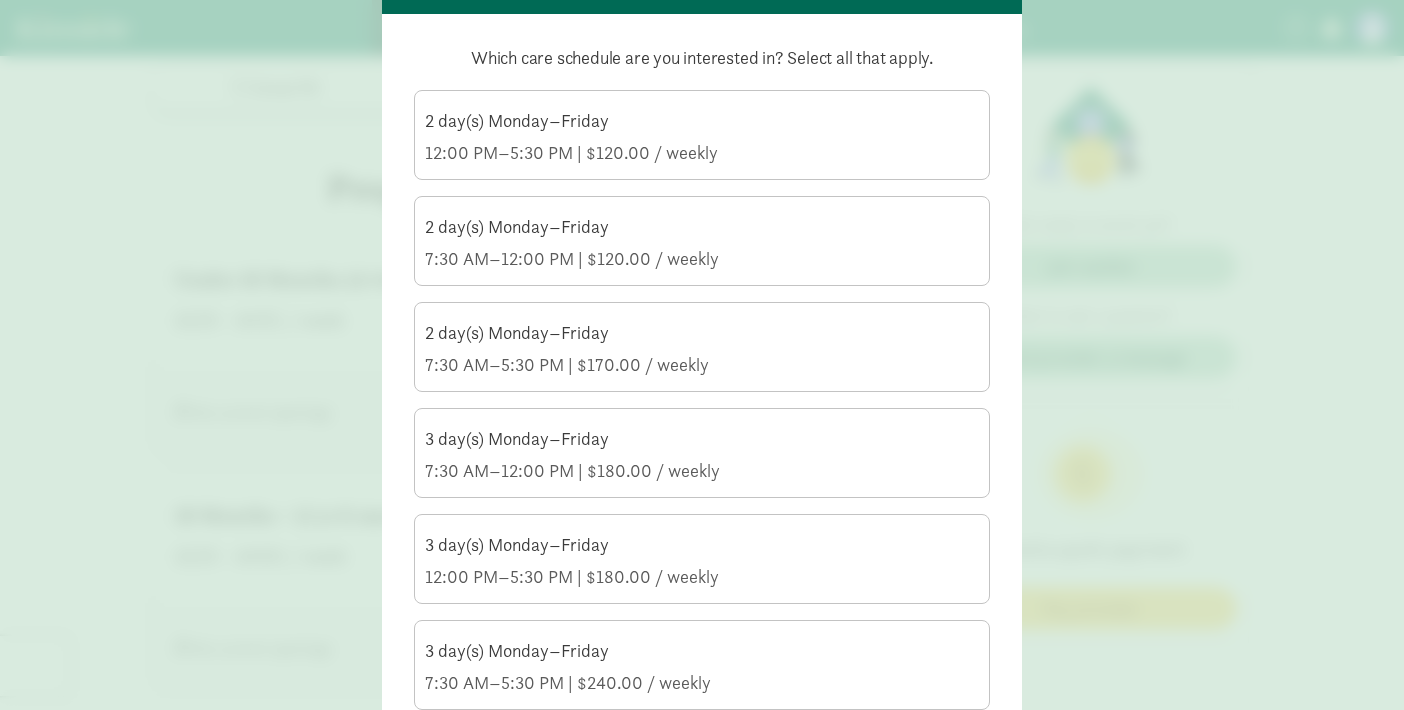 click on "12:00 PM–5:30 PM | $120.00 / weekly" 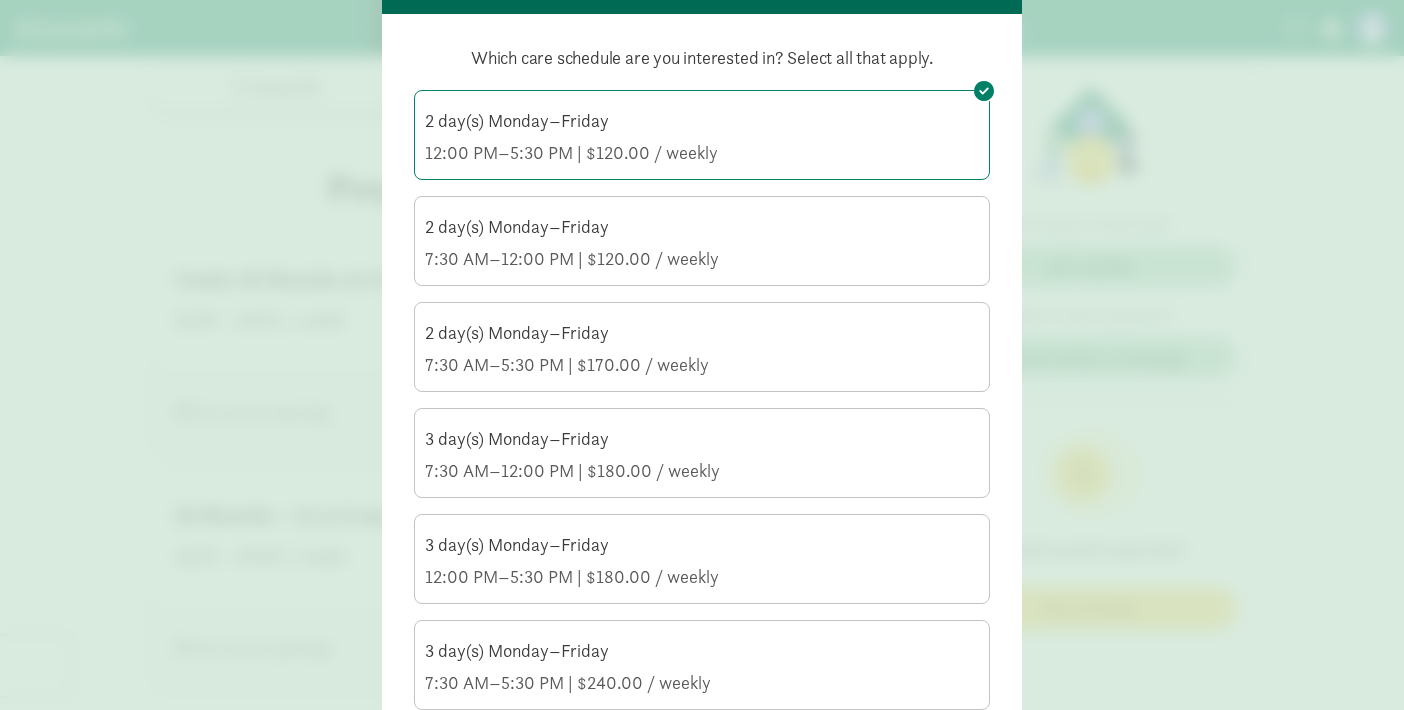 click on "3 day(s) Monday–Friday 7:30 AM–12:00 PM | $180.00 / weekly" at bounding box center (702, 455) 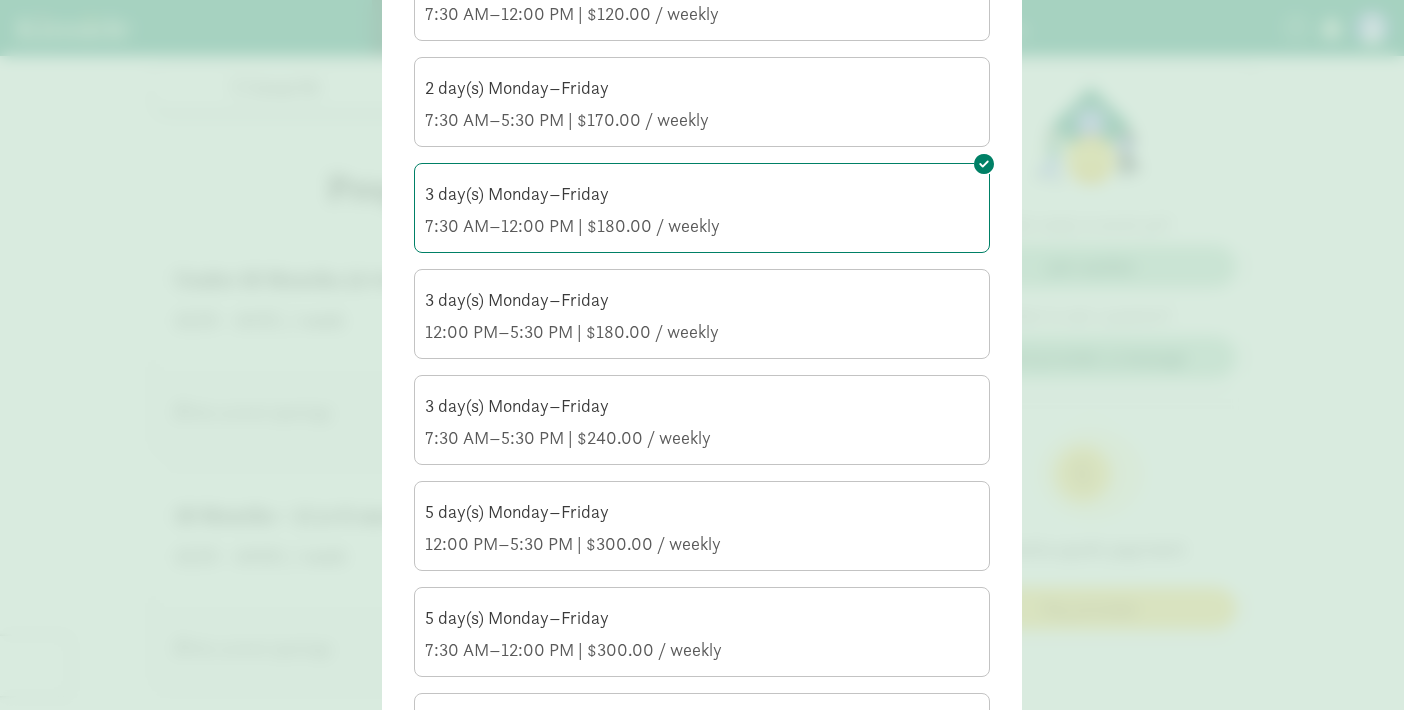 scroll, scrollTop: 445, scrollLeft: 0, axis: vertical 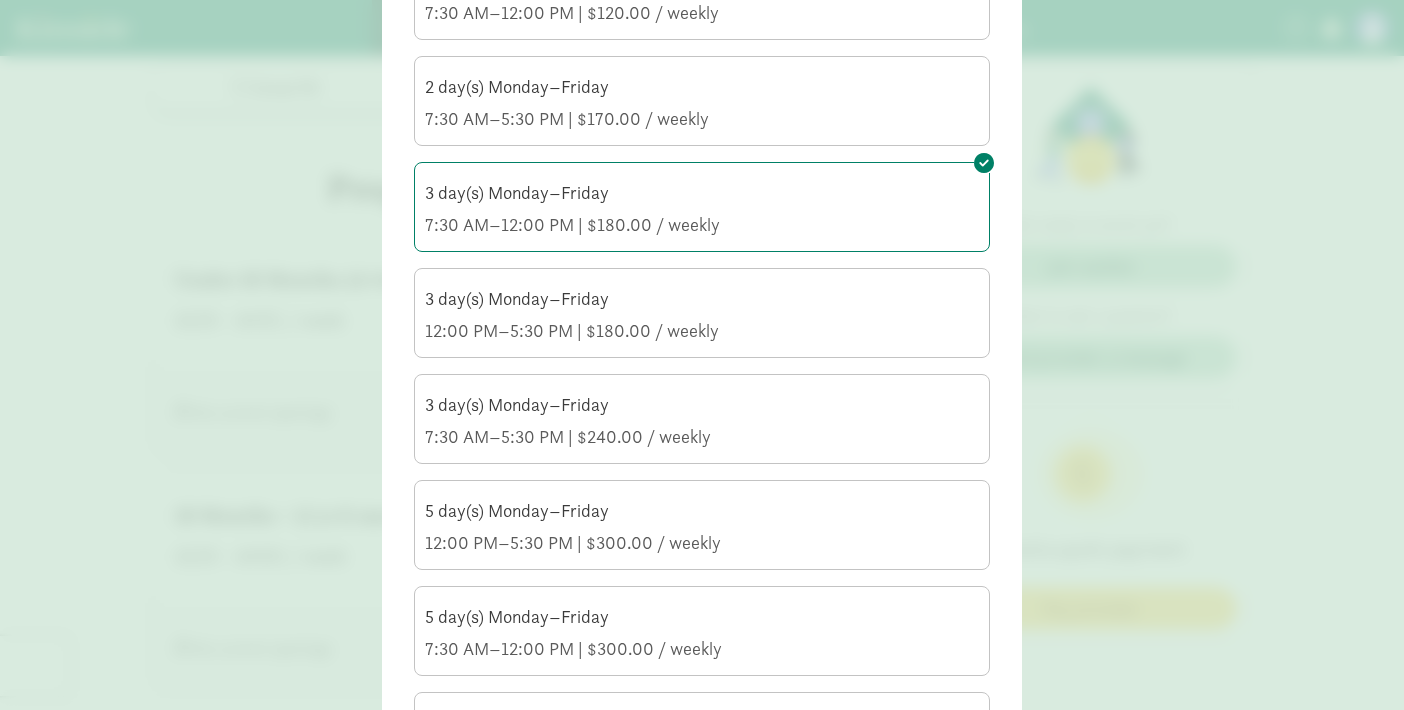 click on "5 day(s) Monday–Friday" 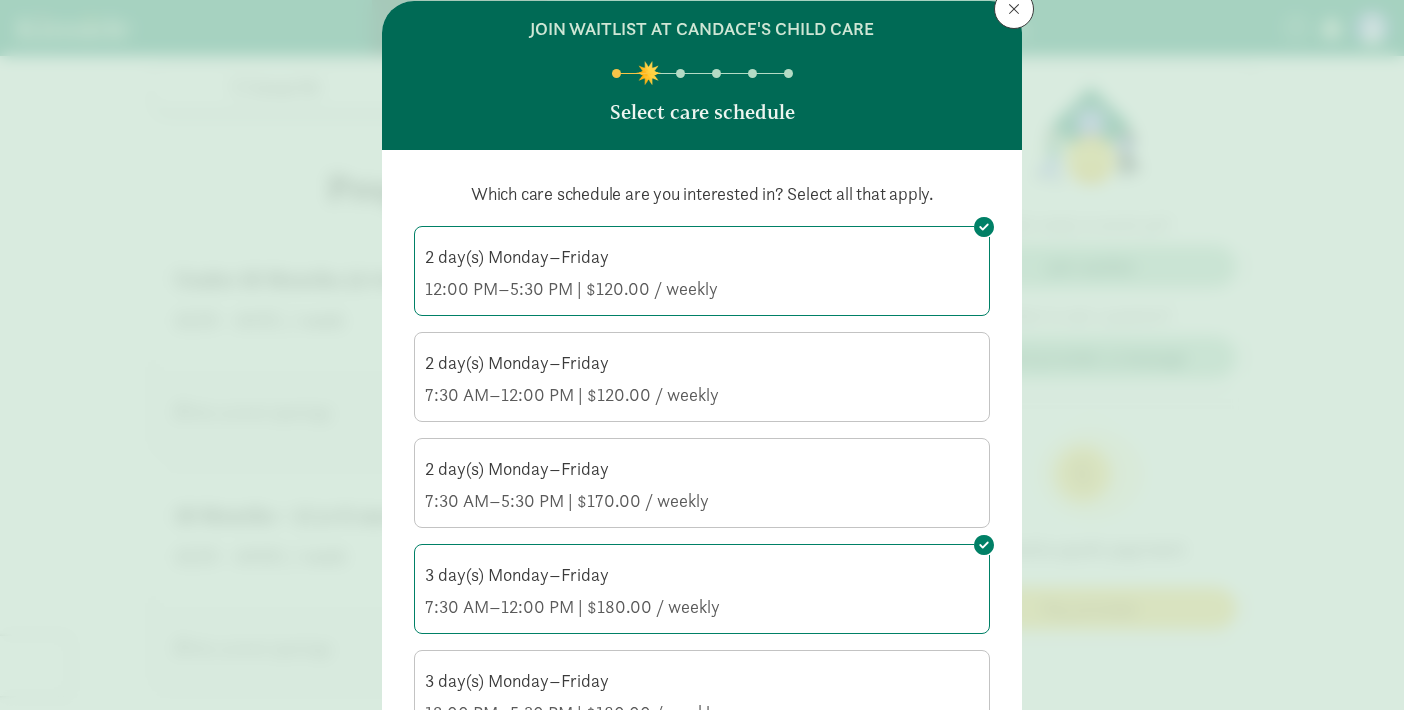 scroll, scrollTop: 68, scrollLeft: 0, axis: vertical 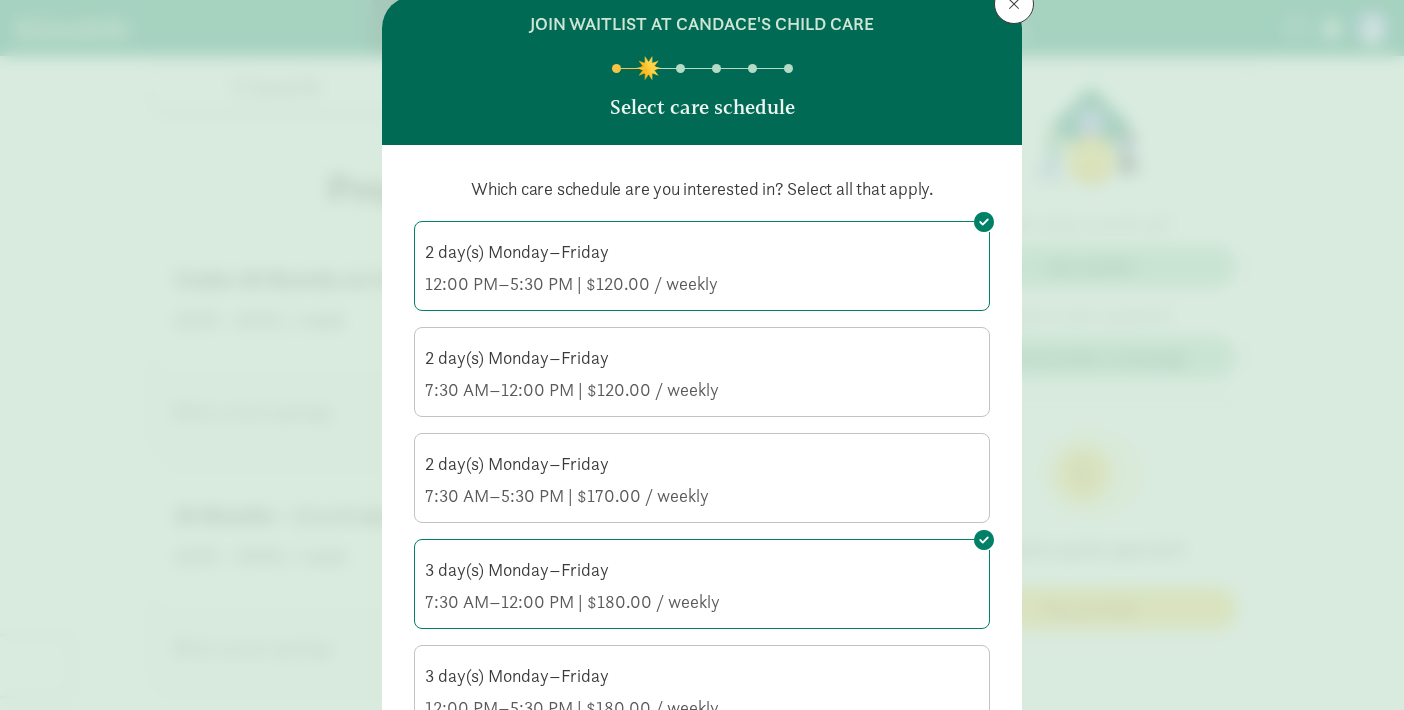 click on "12:00 PM–5:30 PM | $120.00 / weekly" 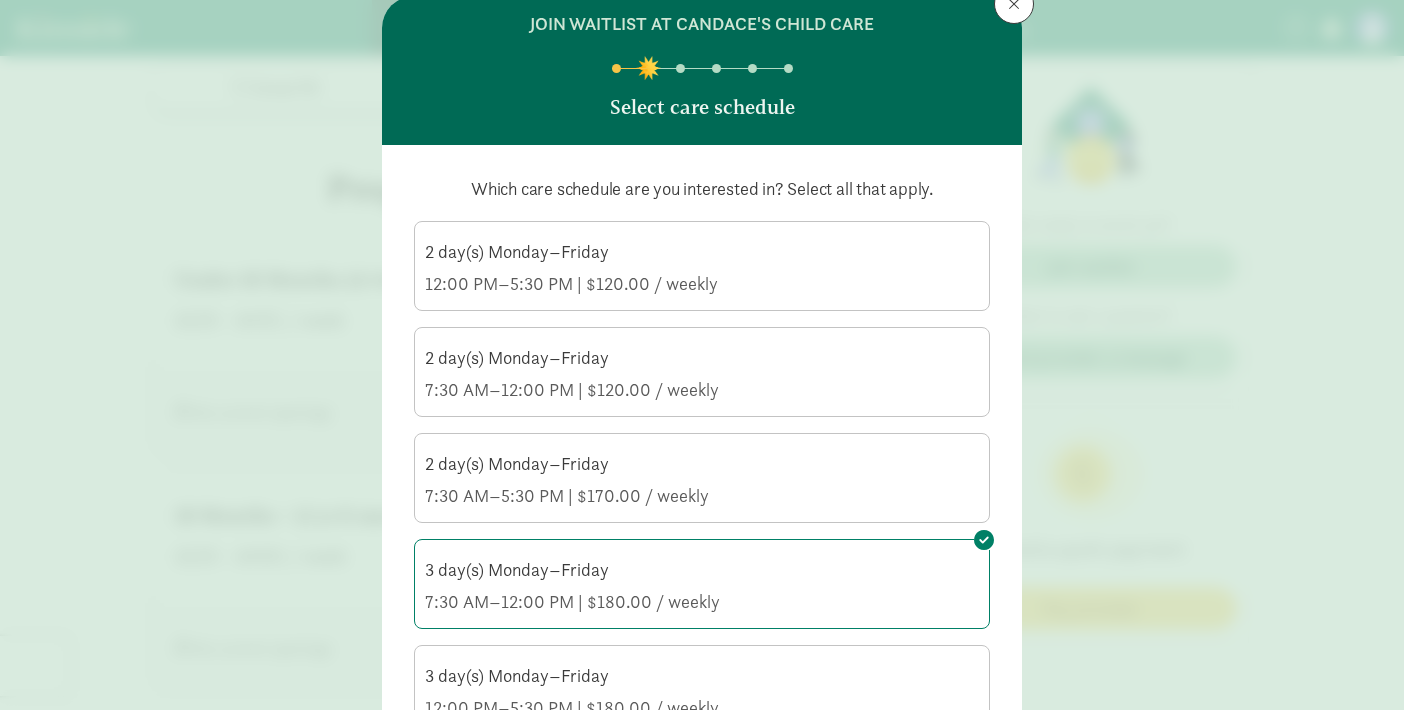 click on "7:30 AM–5:30 PM | $170.00 / weekly" 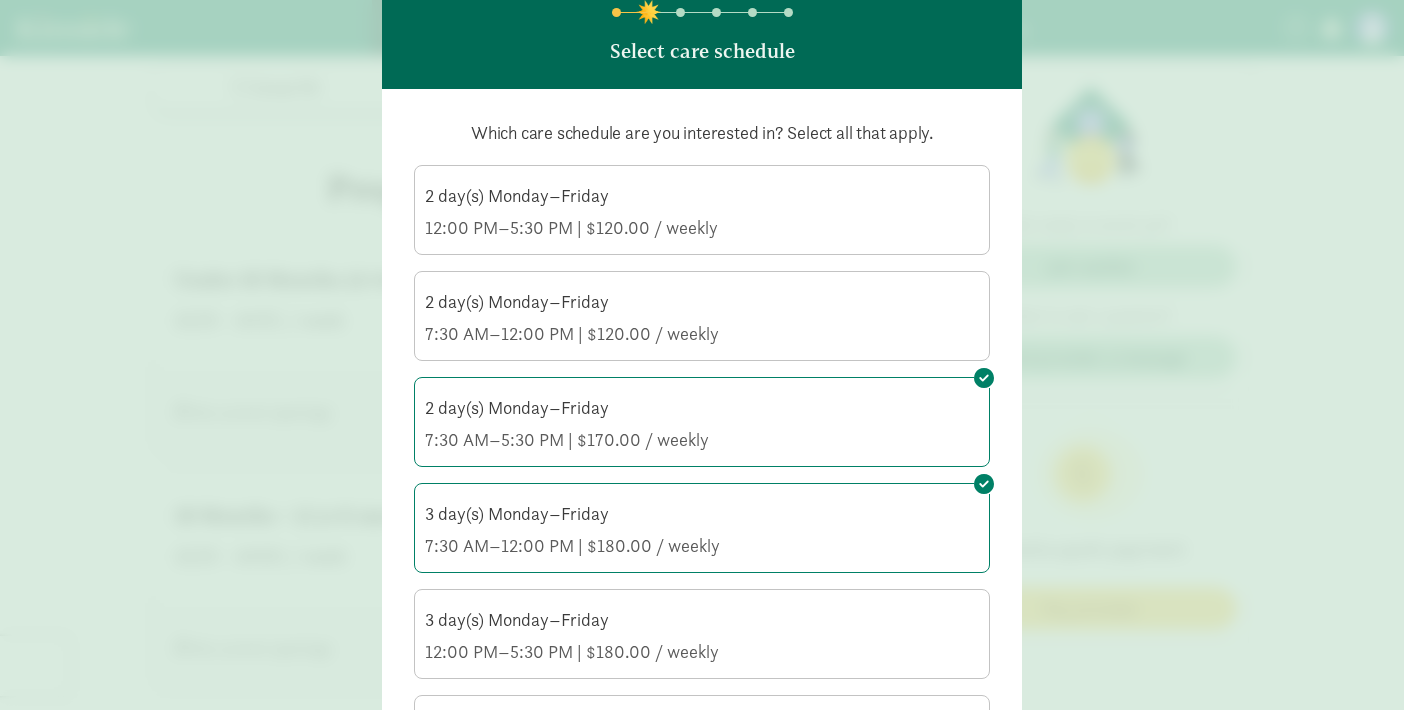 scroll, scrollTop: 166, scrollLeft: 0, axis: vertical 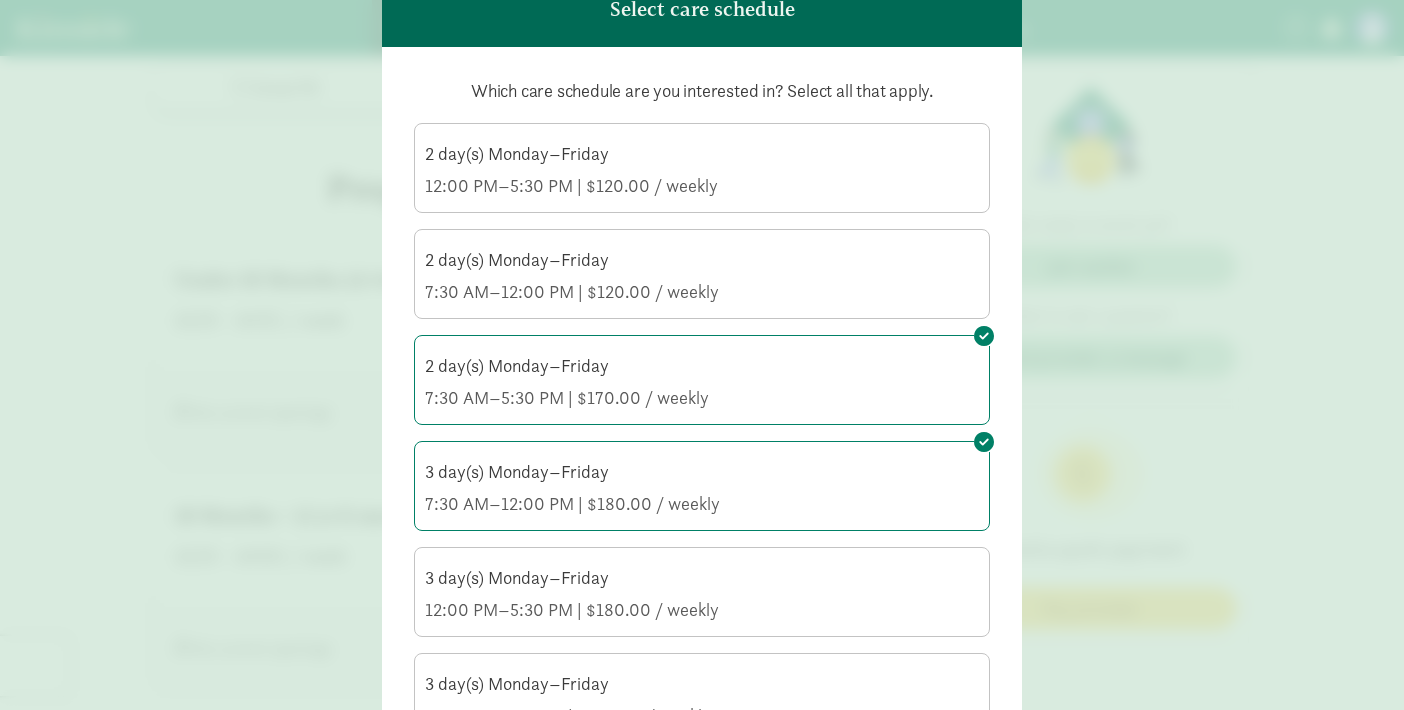 click on "3 day(s) Monday–Friday" 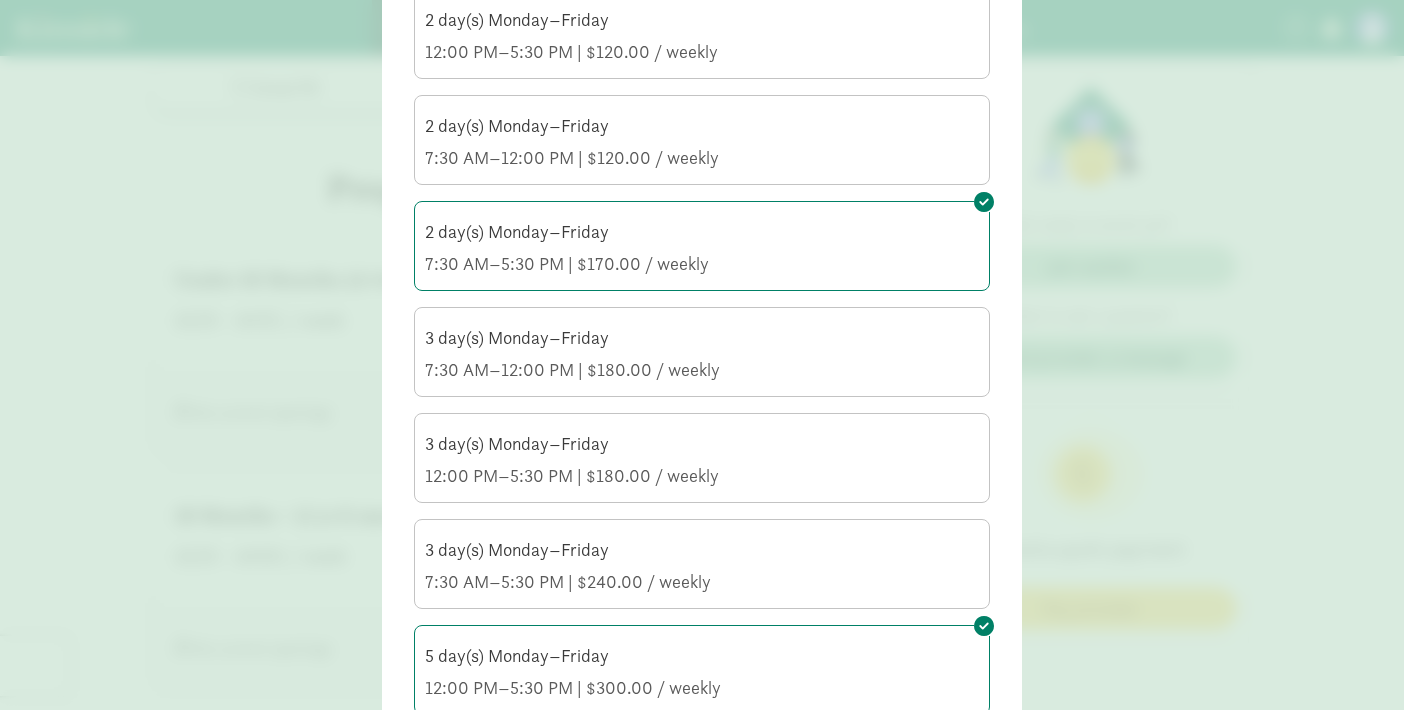 scroll, scrollTop: 312, scrollLeft: 0, axis: vertical 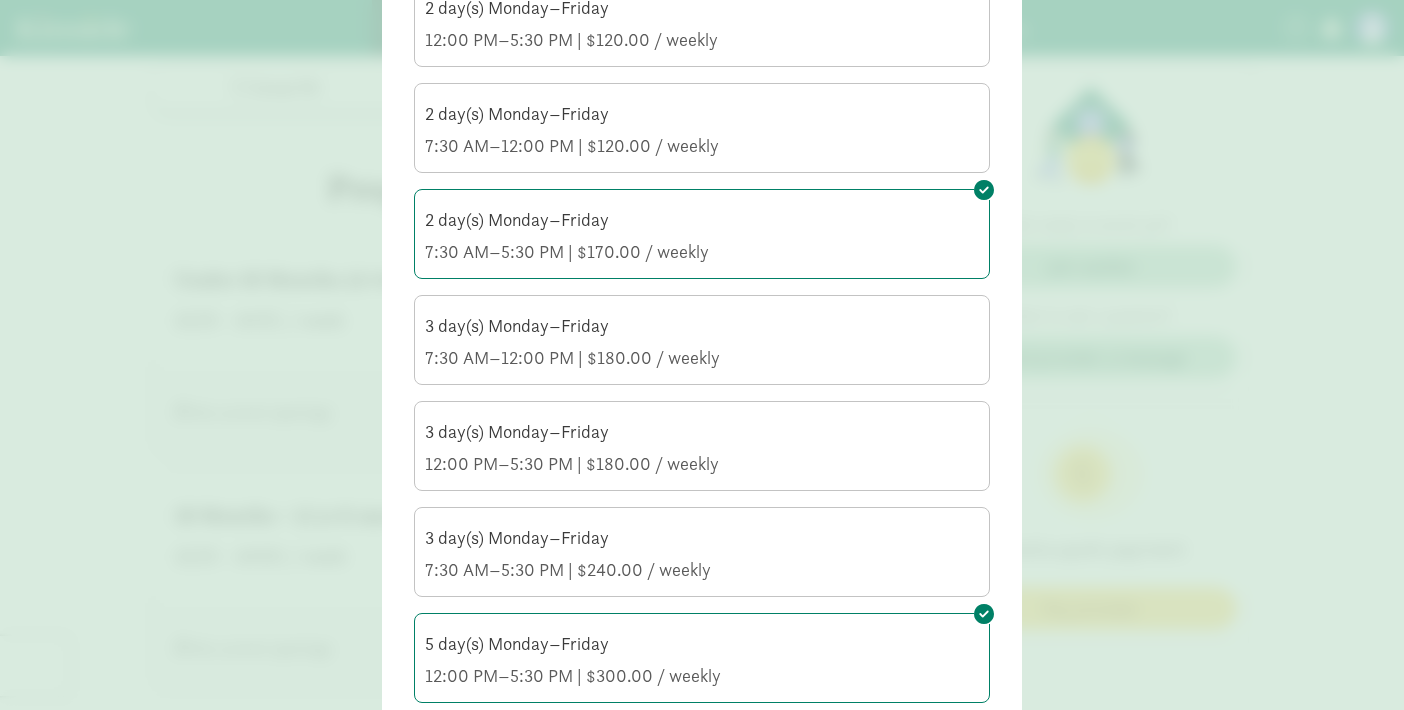 click on "7:30 AM–5:30 PM | $240.00 / weekly" 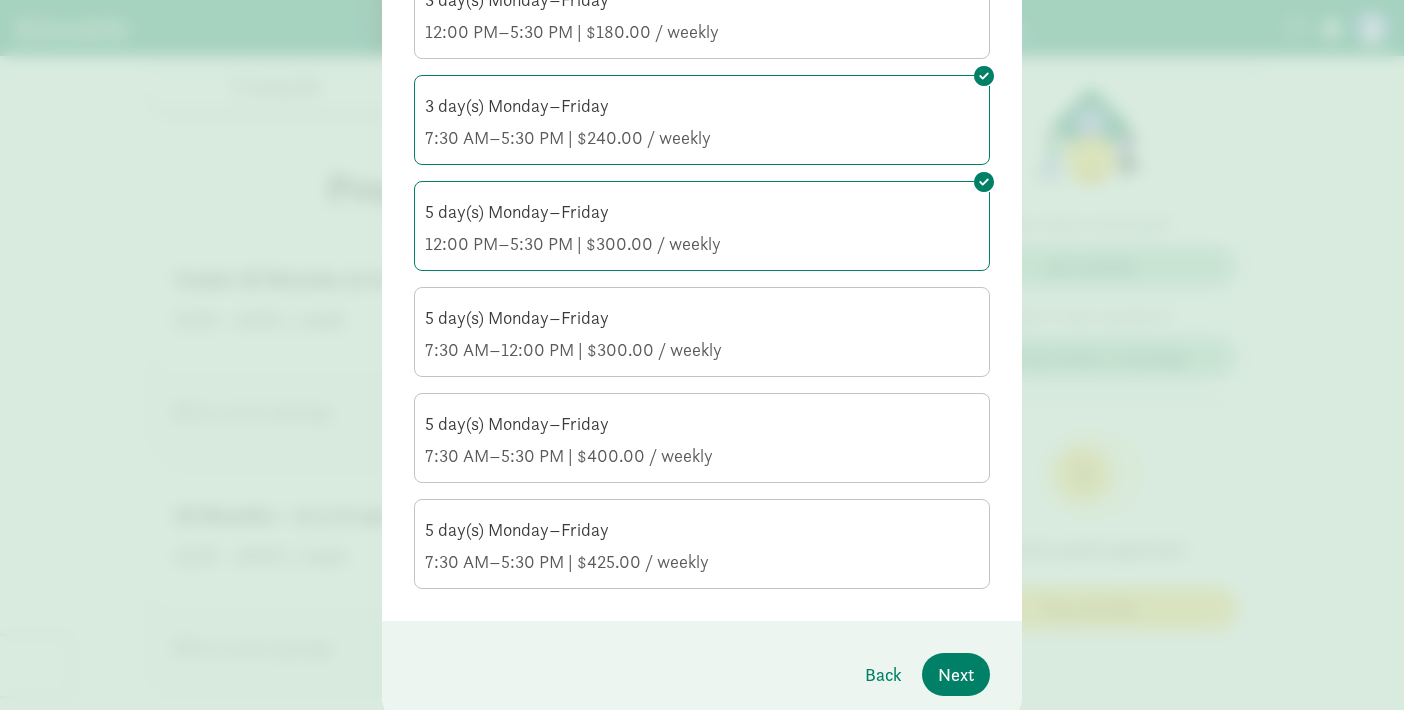 scroll, scrollTop: 755, scrollLeft: 0, axis: vertical 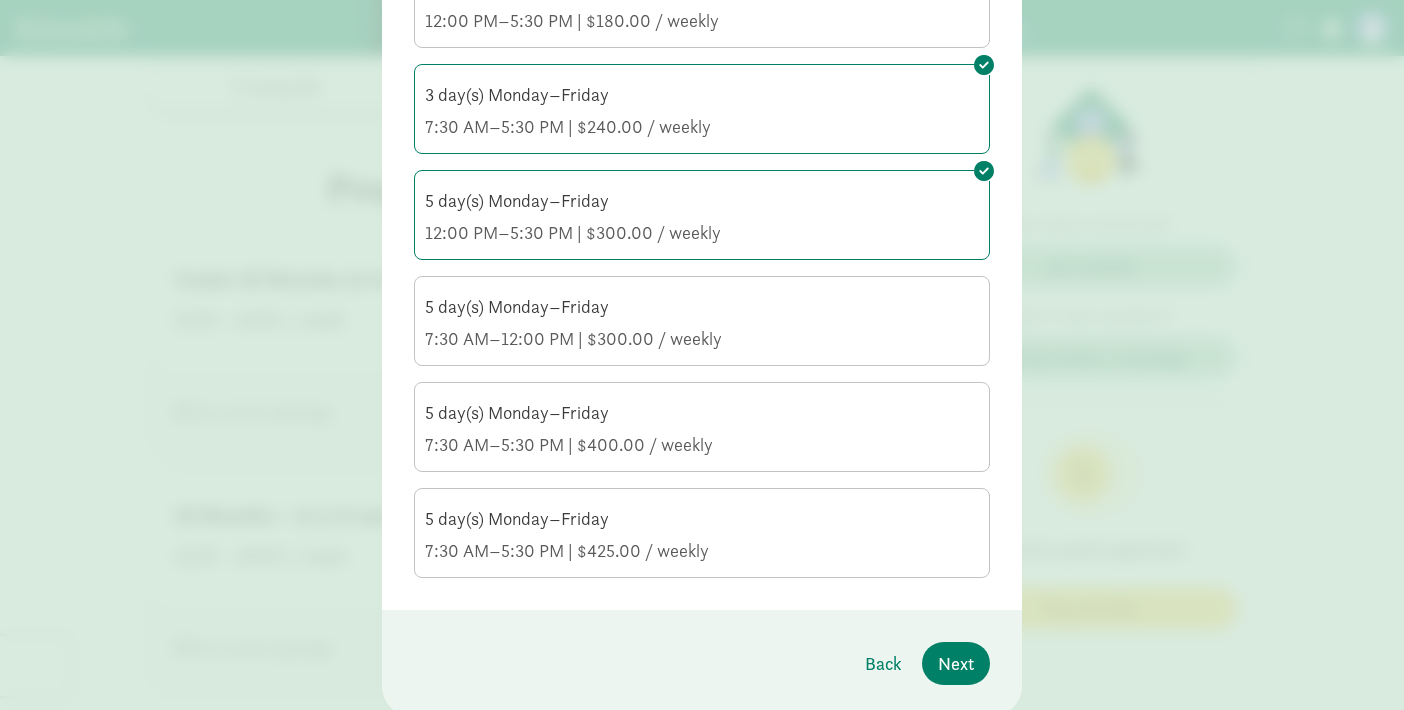 click on "5 day(s) Monday–Friday 7:30 AM–5:30 PM | $400.00 / weekly" at bounding box center (702, 429) 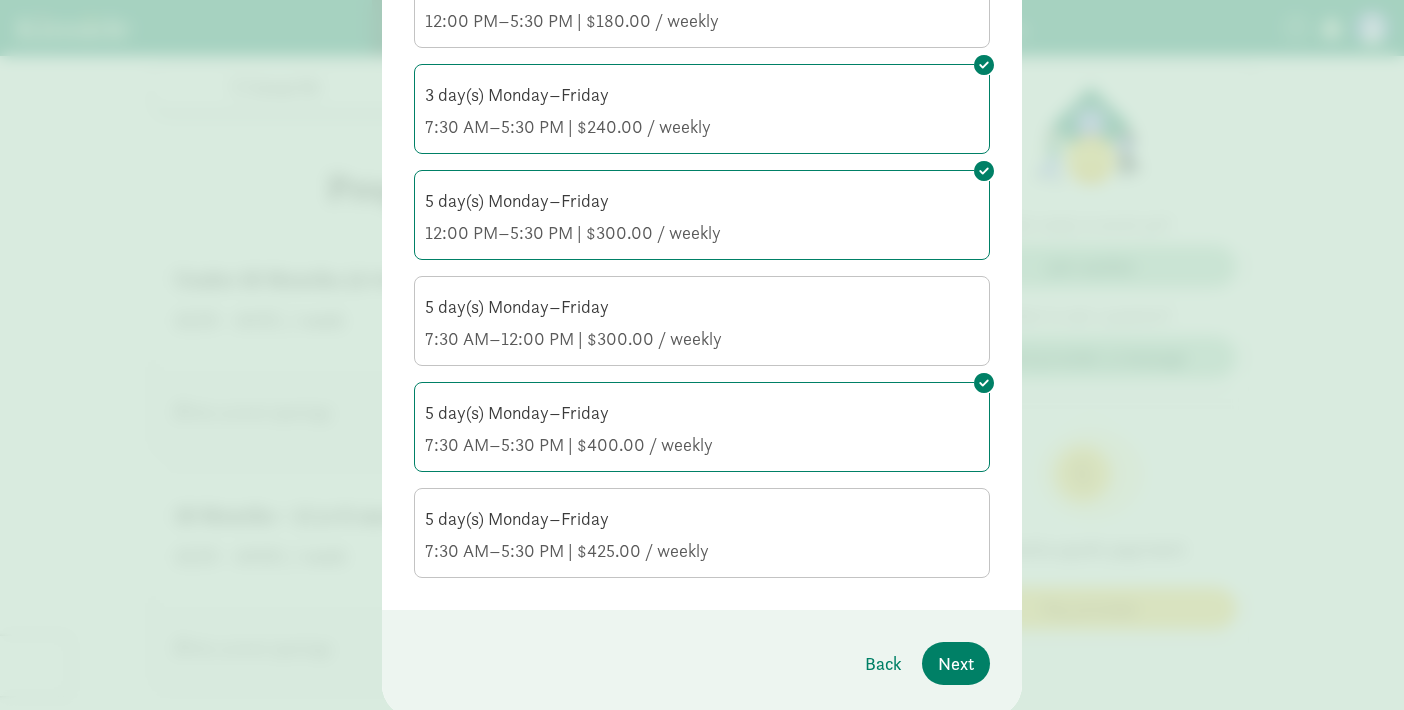 click on "5 day(s) Monday–Friday" 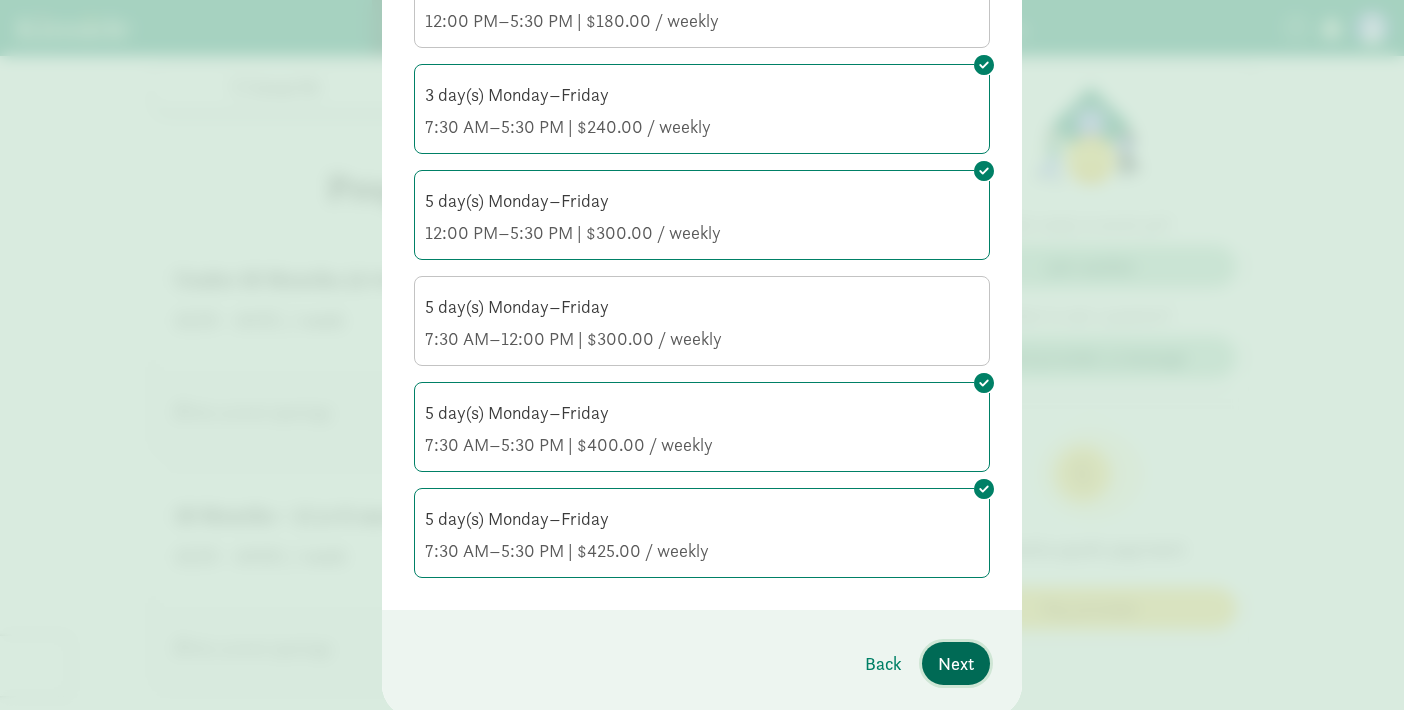 click on "Next" at bounding box center (956, 663) 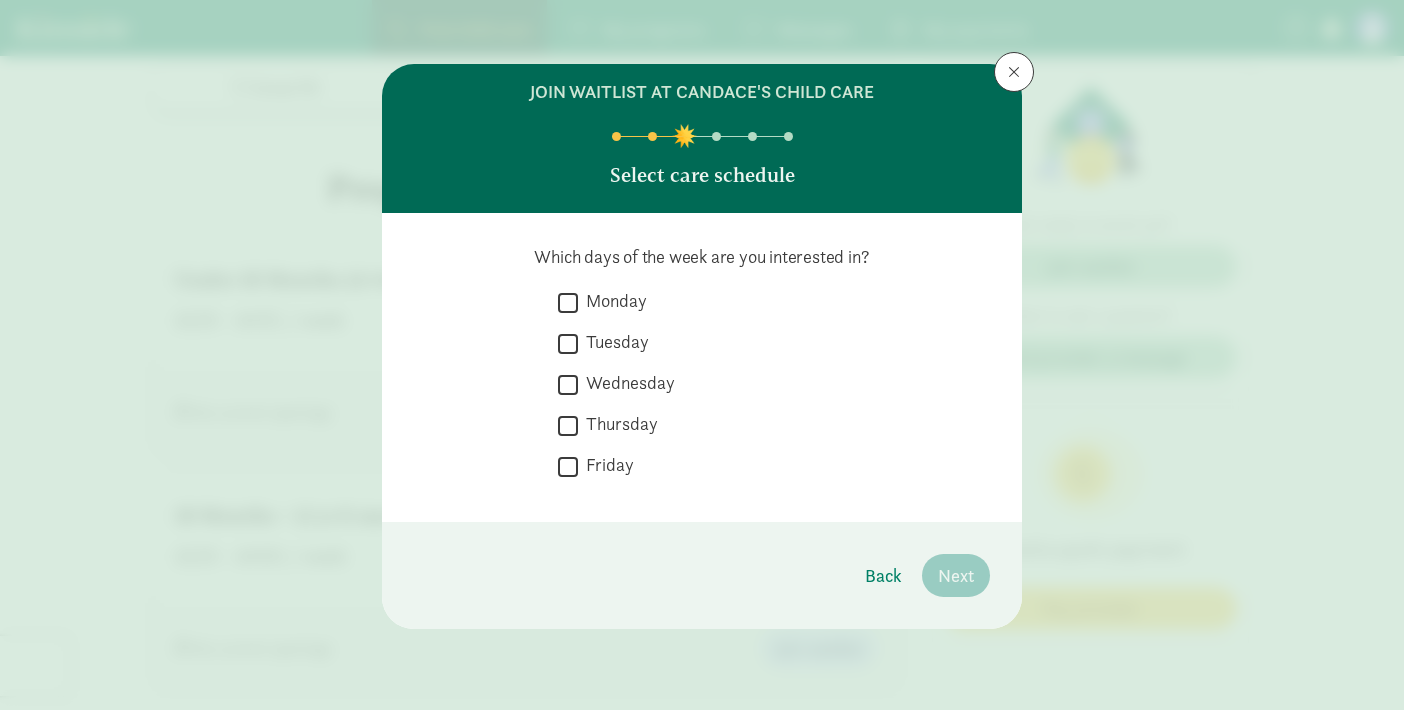 scroll, scrollTop: 0, scrollLeft: 0, axis: both 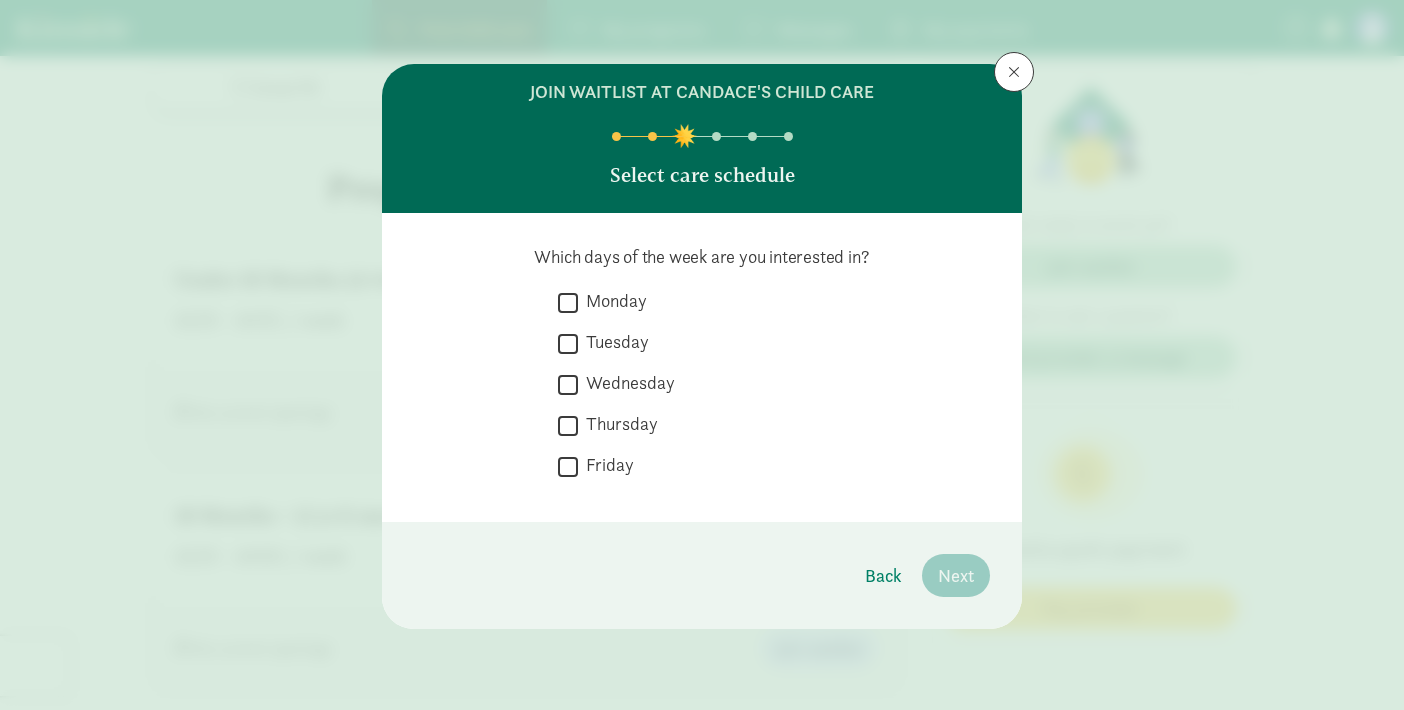 click on "   Monday          Tuesday          Wednesday          Thursday          Friday" at bounding box center [702, 389] 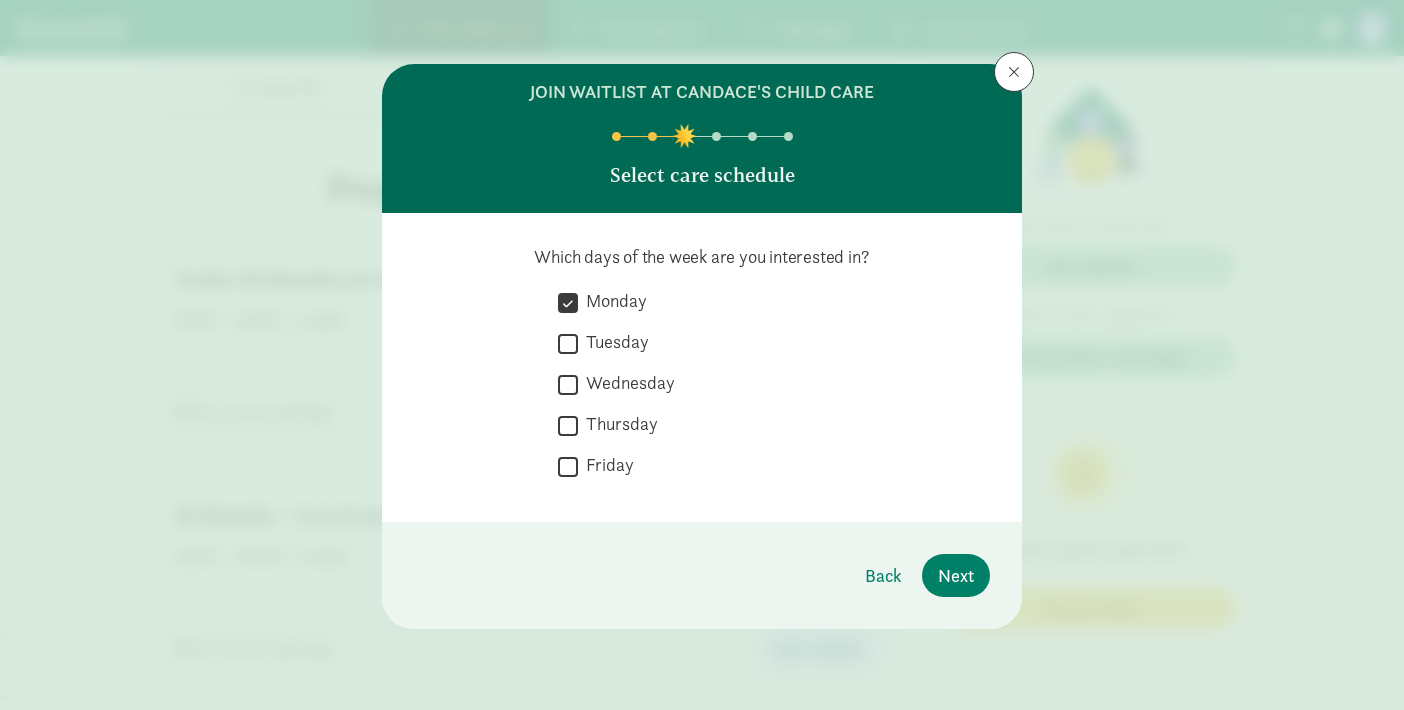 click on "Tuesday" at bounding box center (568, 343) 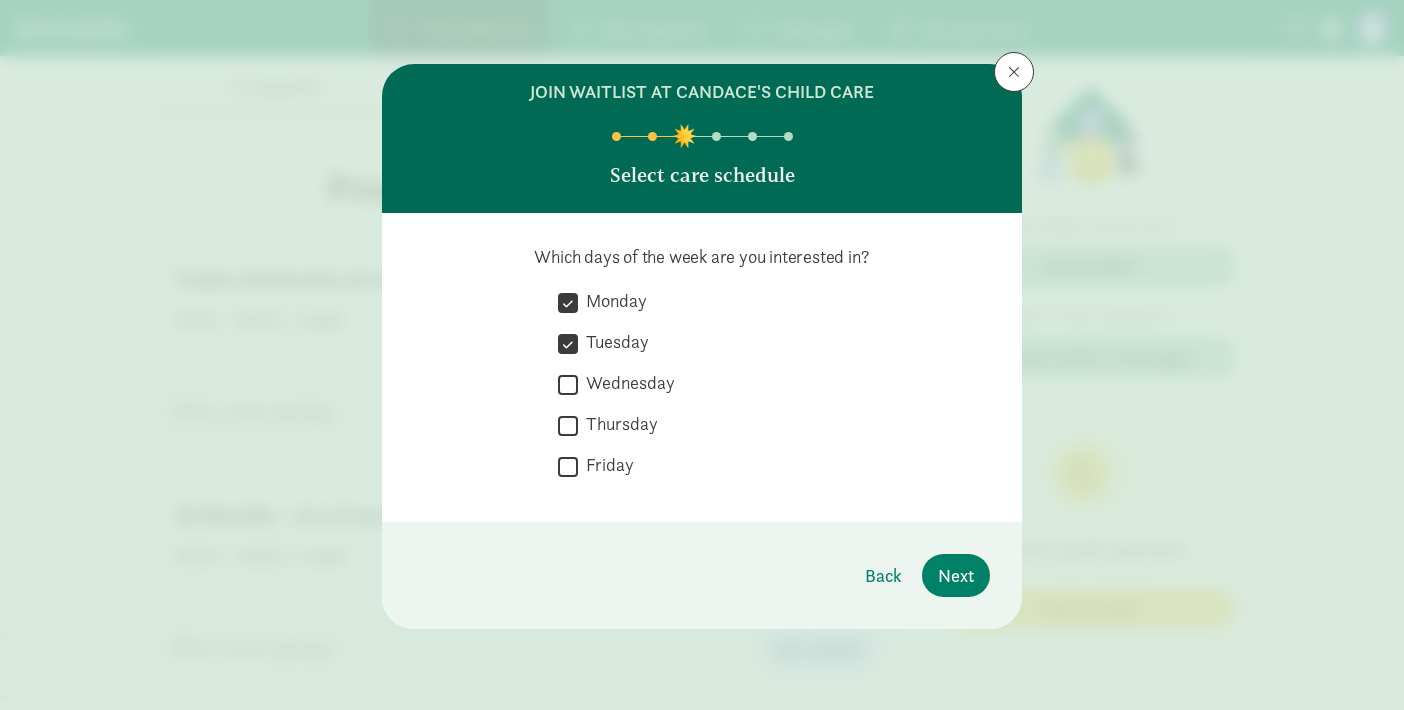 click on "Wednesday" at bounding box center [568, 384] 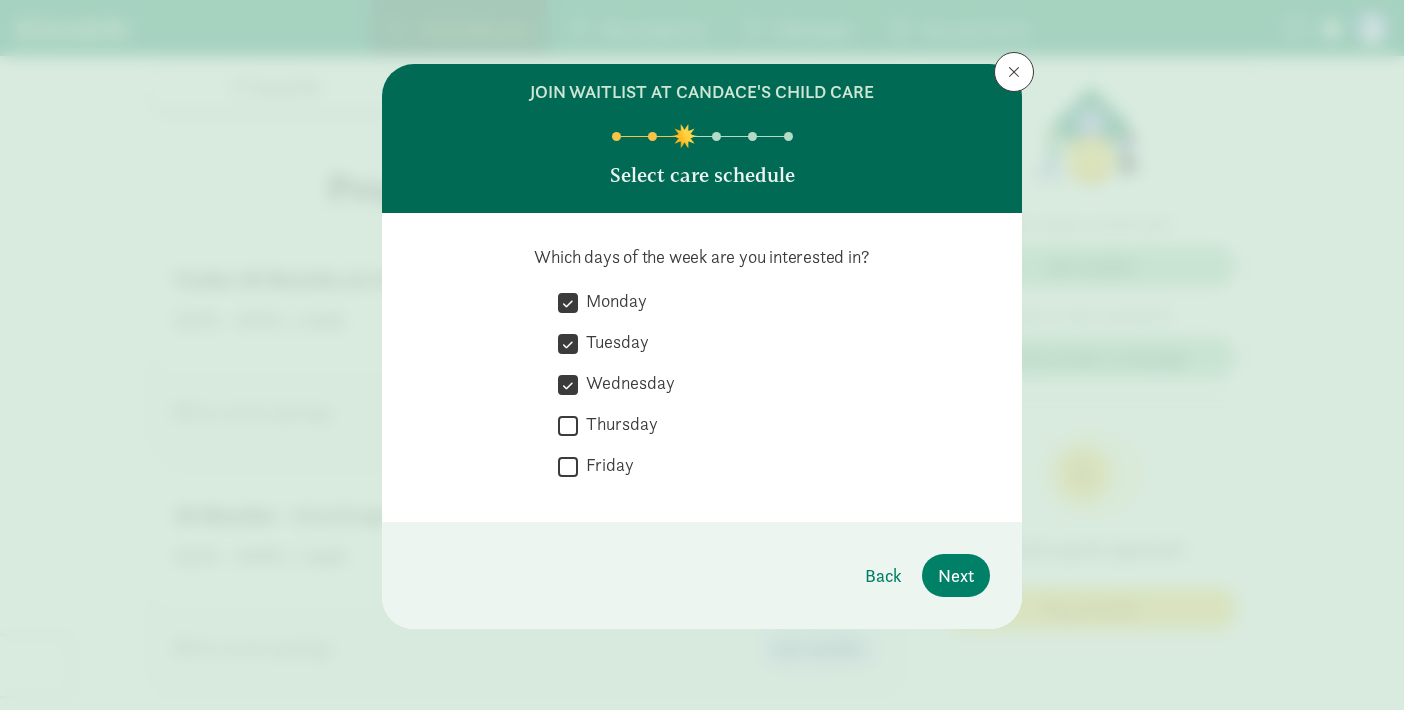 click on "Thursday" at bounding box center (568, 425) 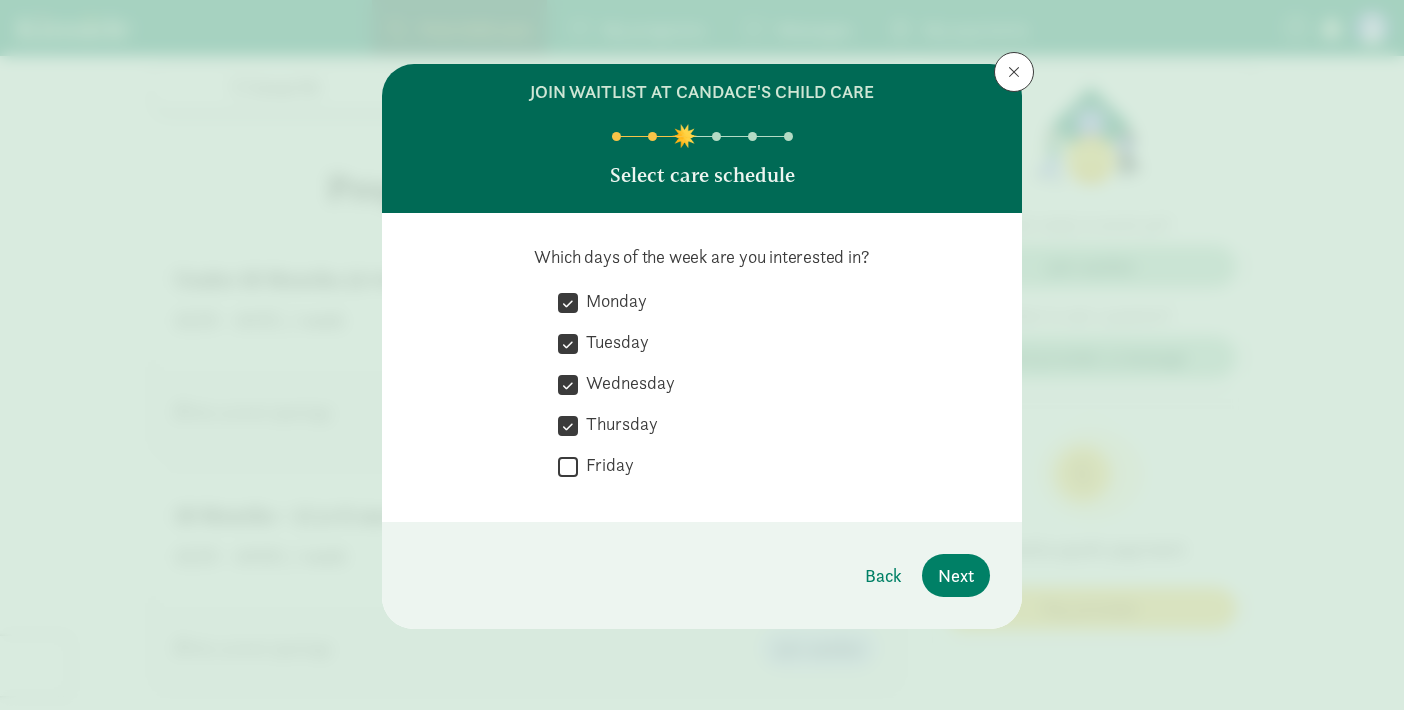 click on "Friday" at bounding box center (568, 466) 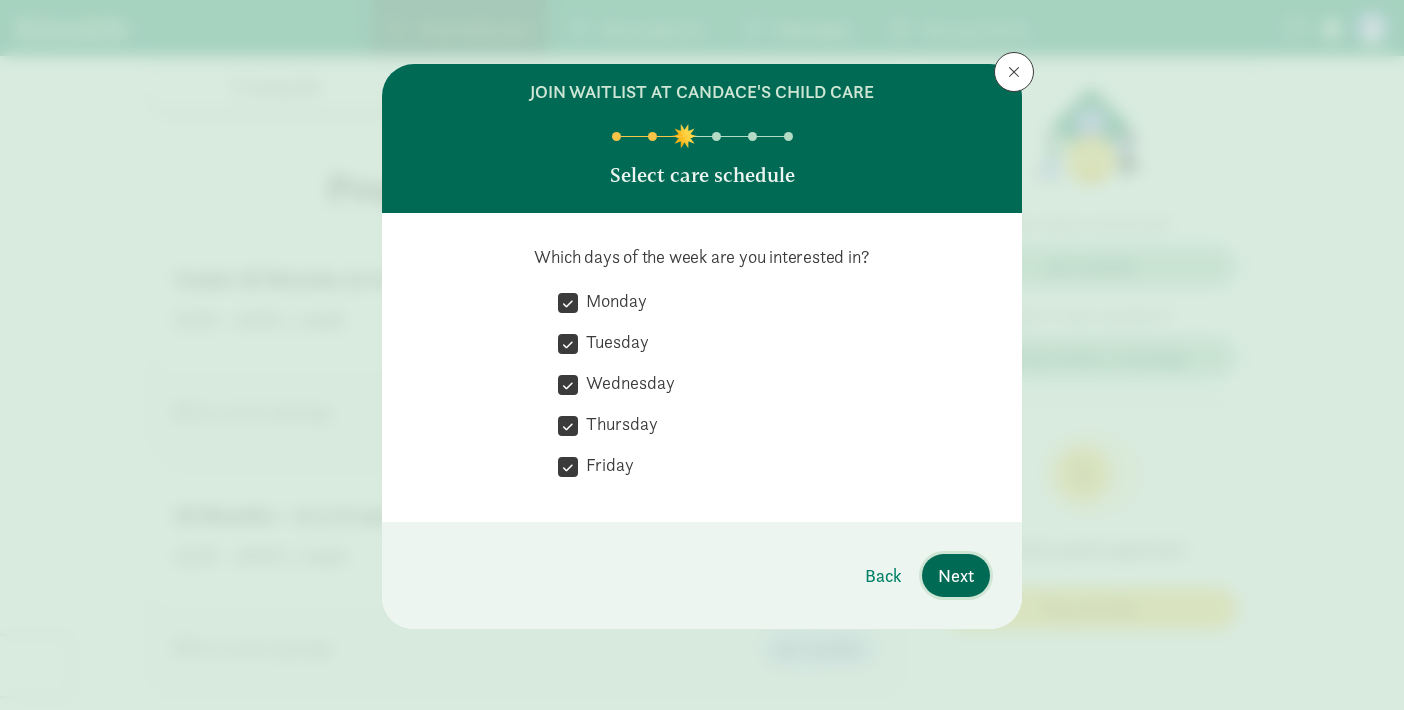 click on "Next" at bounding box center [956, 575] 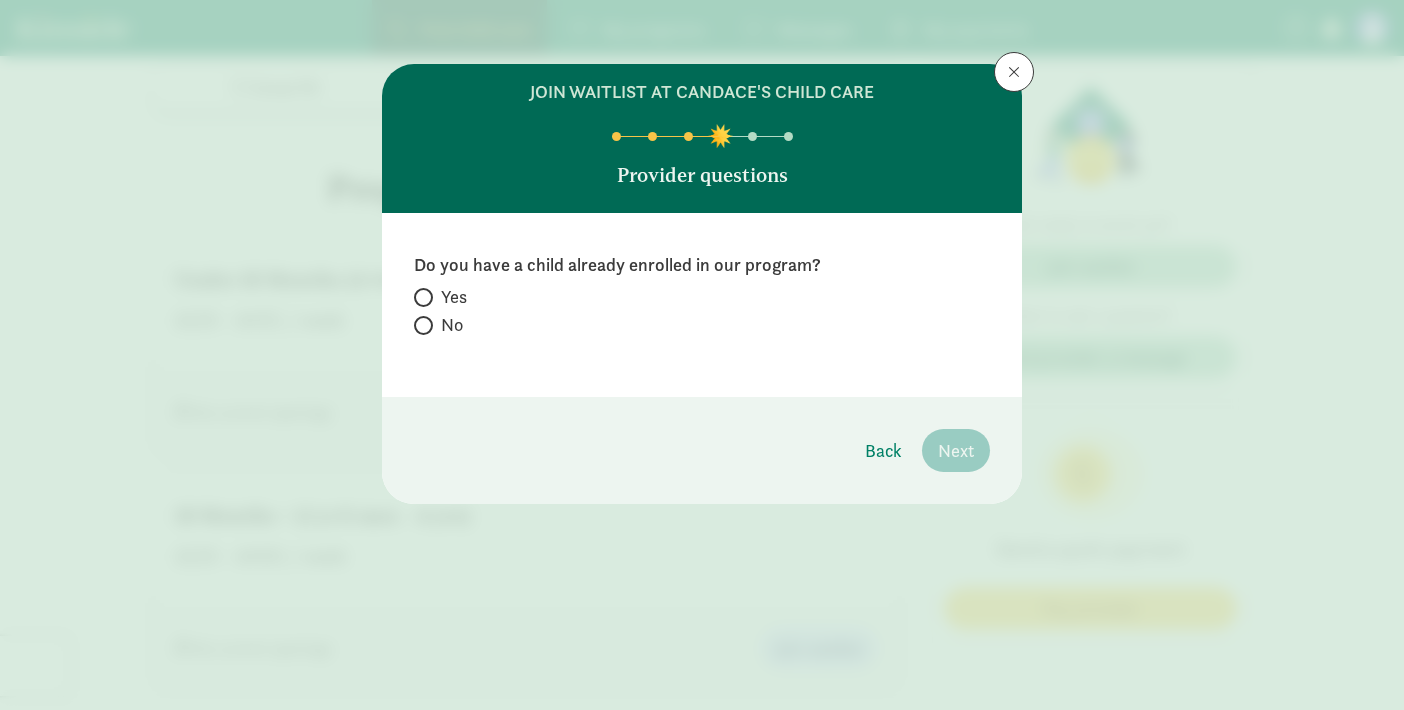 click on "No" at bounding box center (420, 325) 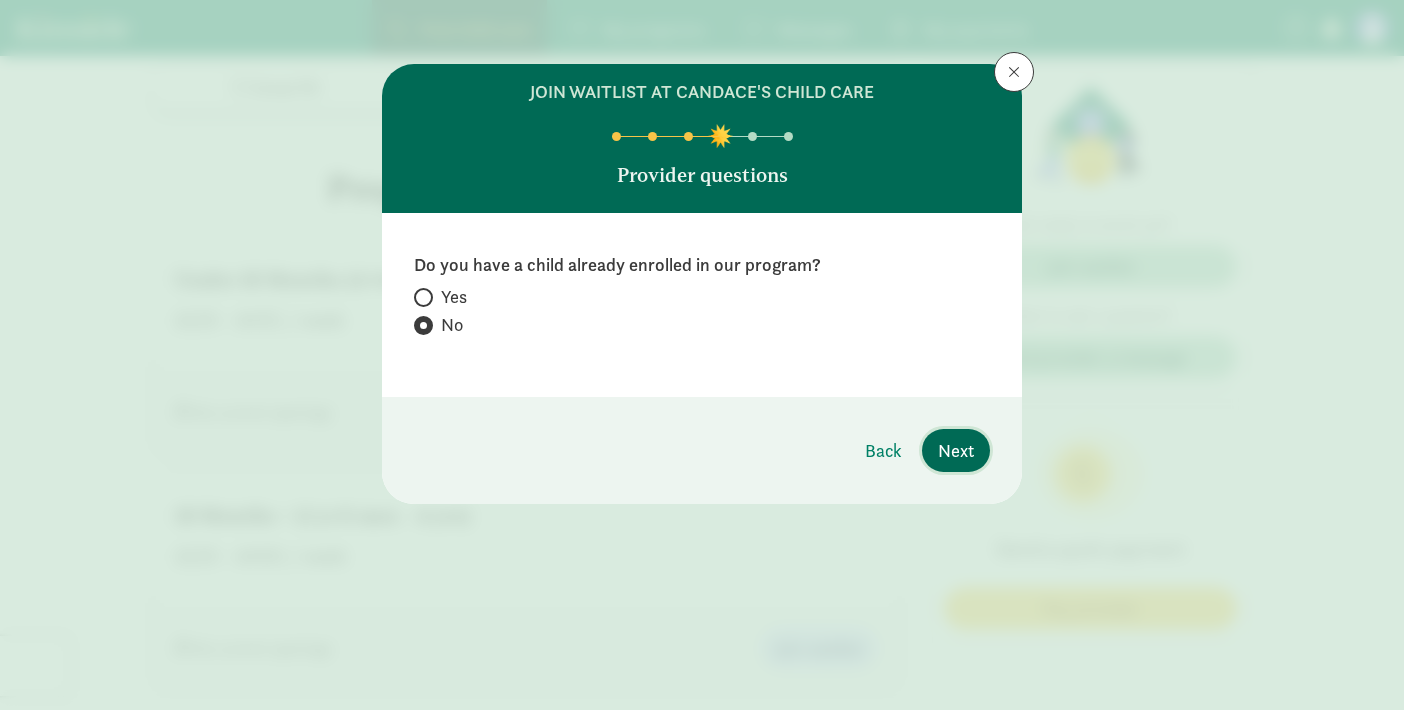 click on "Next" at bounding box center (956, 450) 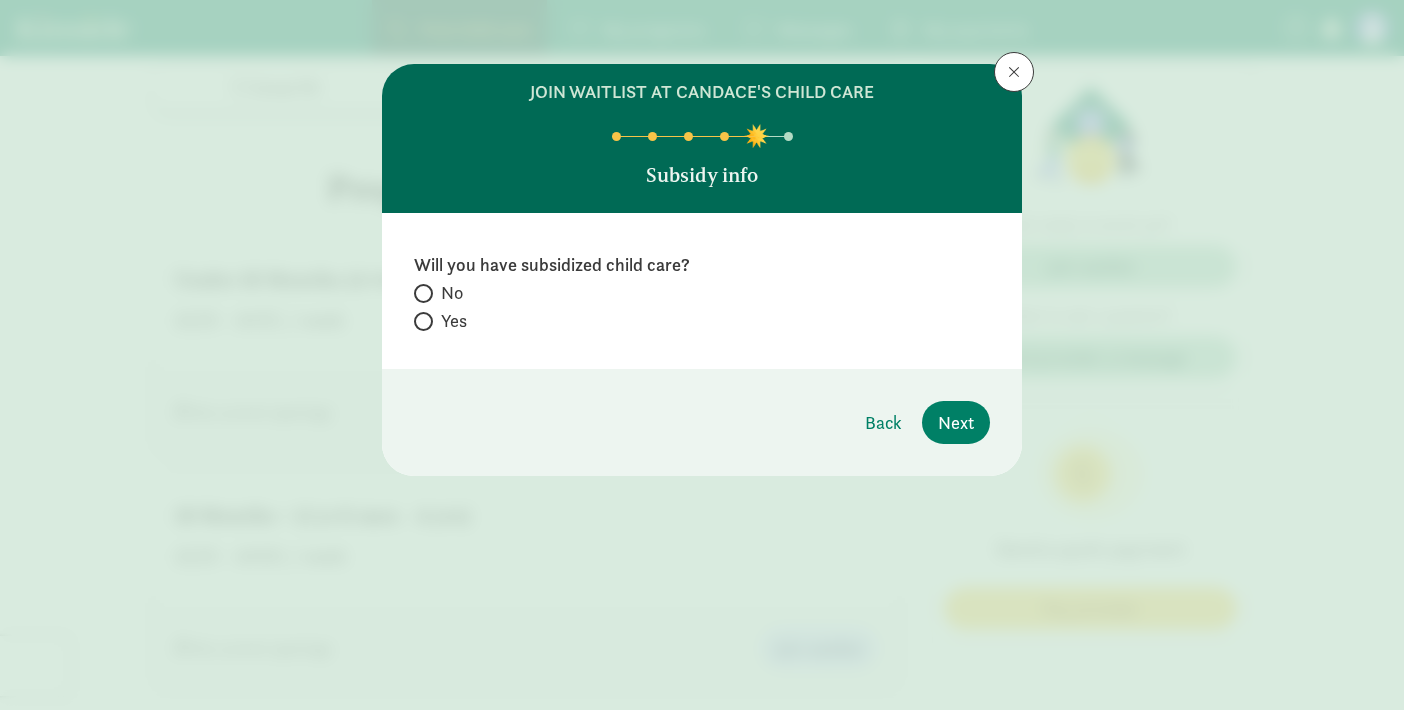 click on "No" 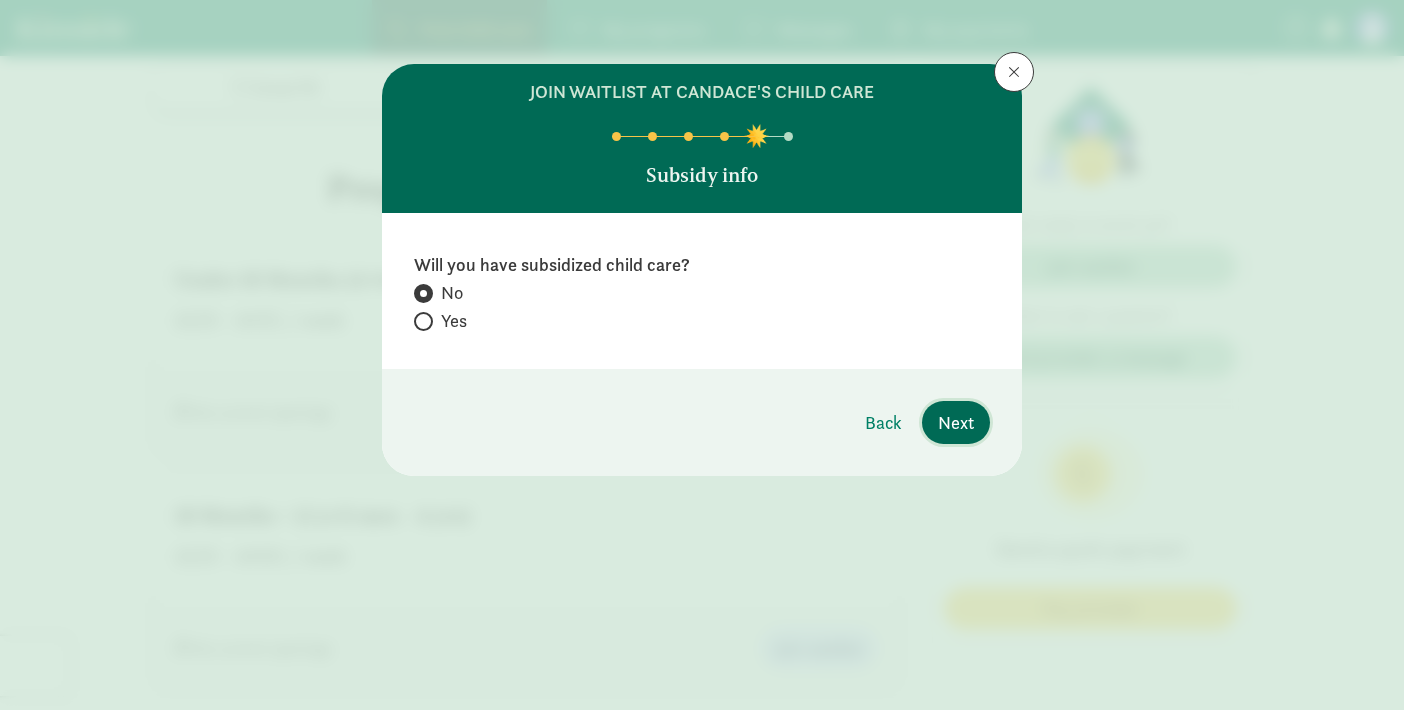 click on "Next" at bounding box center (956, 422) 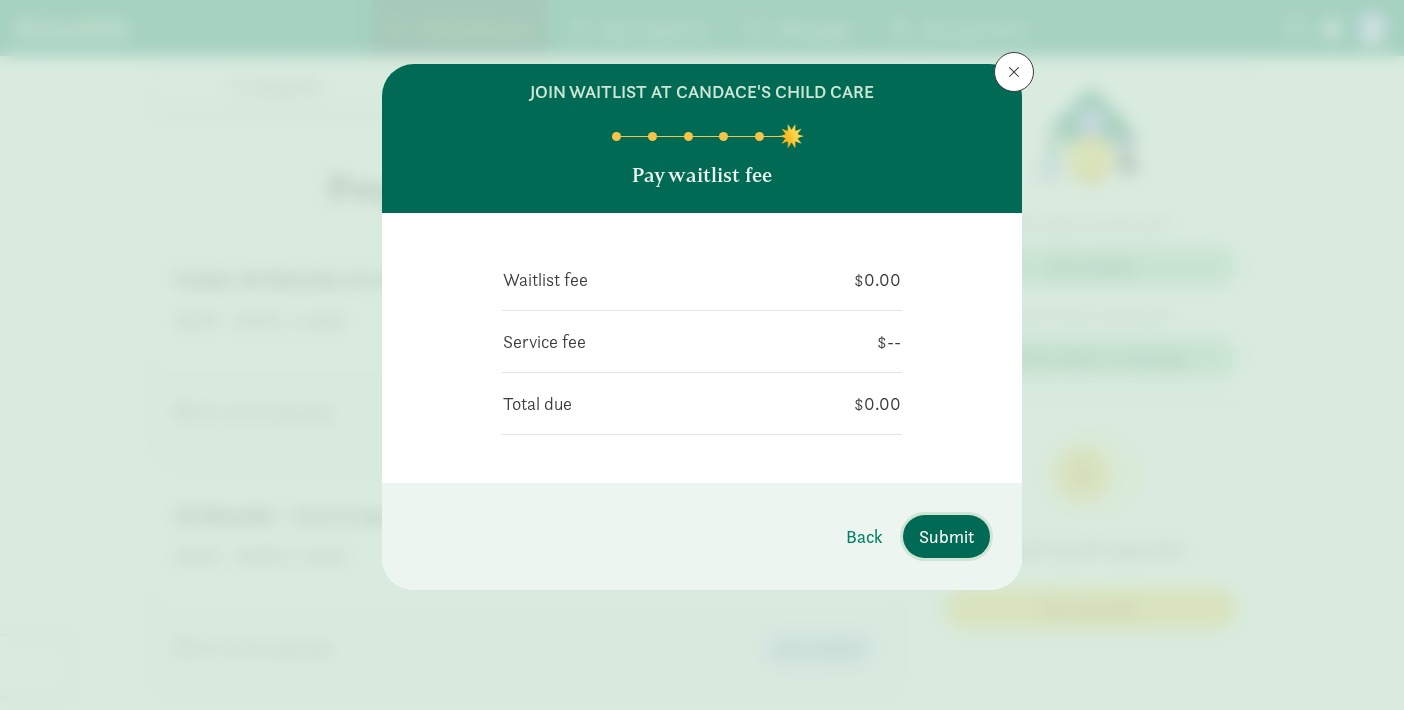 click on "Submit" at bounding box center (946, 536) 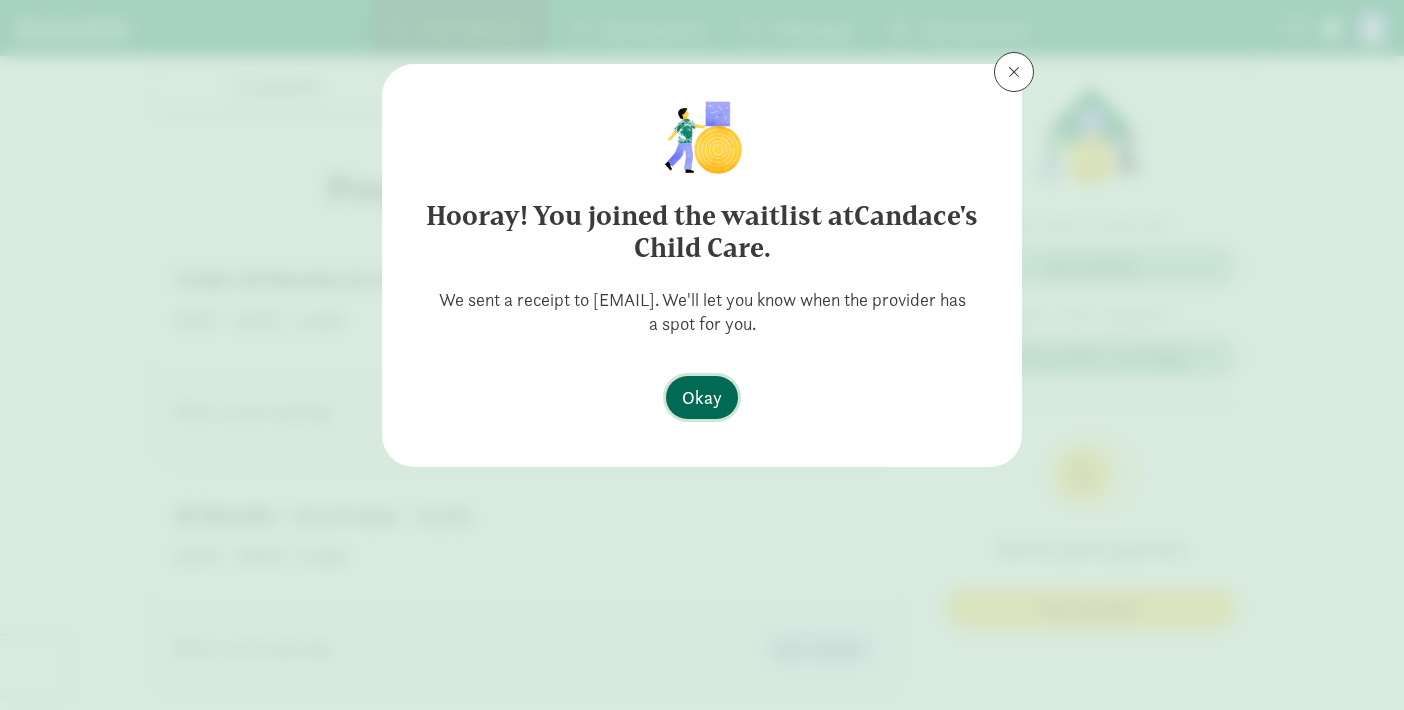 click on "Okay" at bounding box center (702, 397) 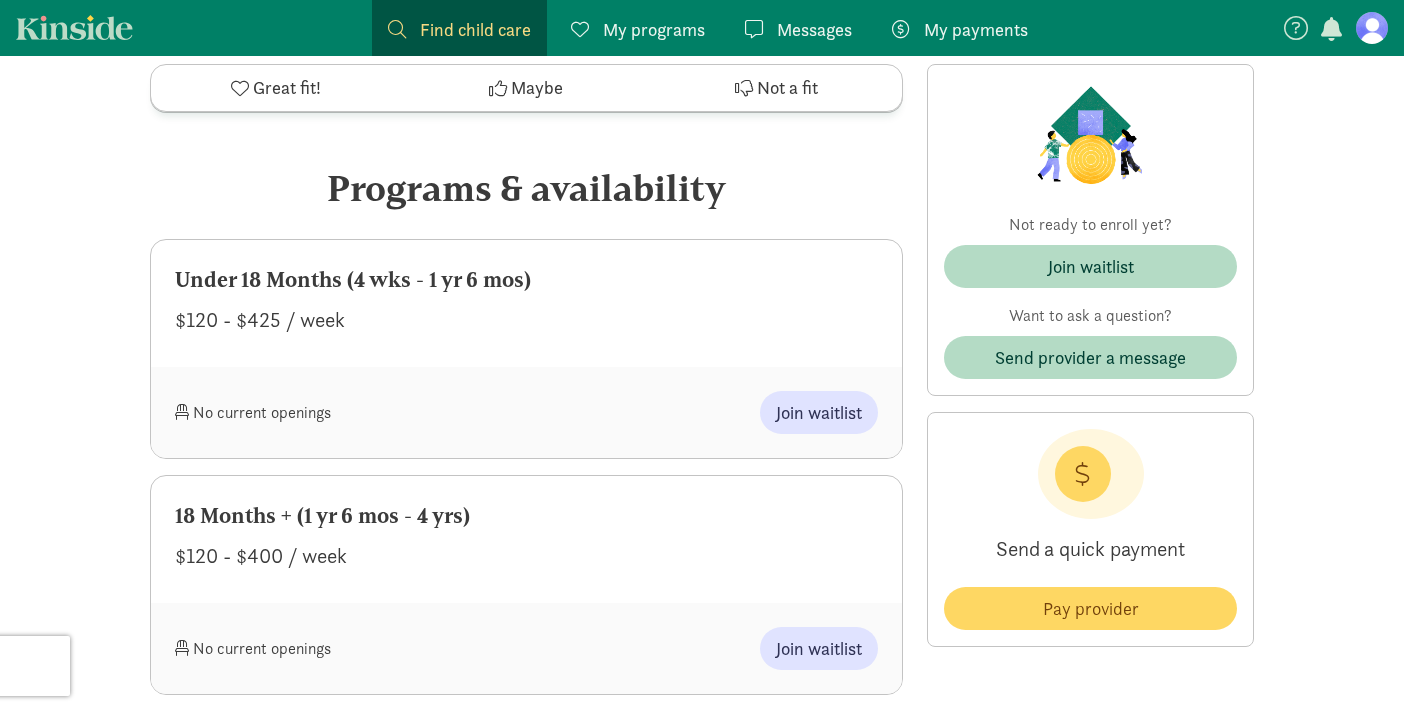 click at bounding box center [1014, 72] 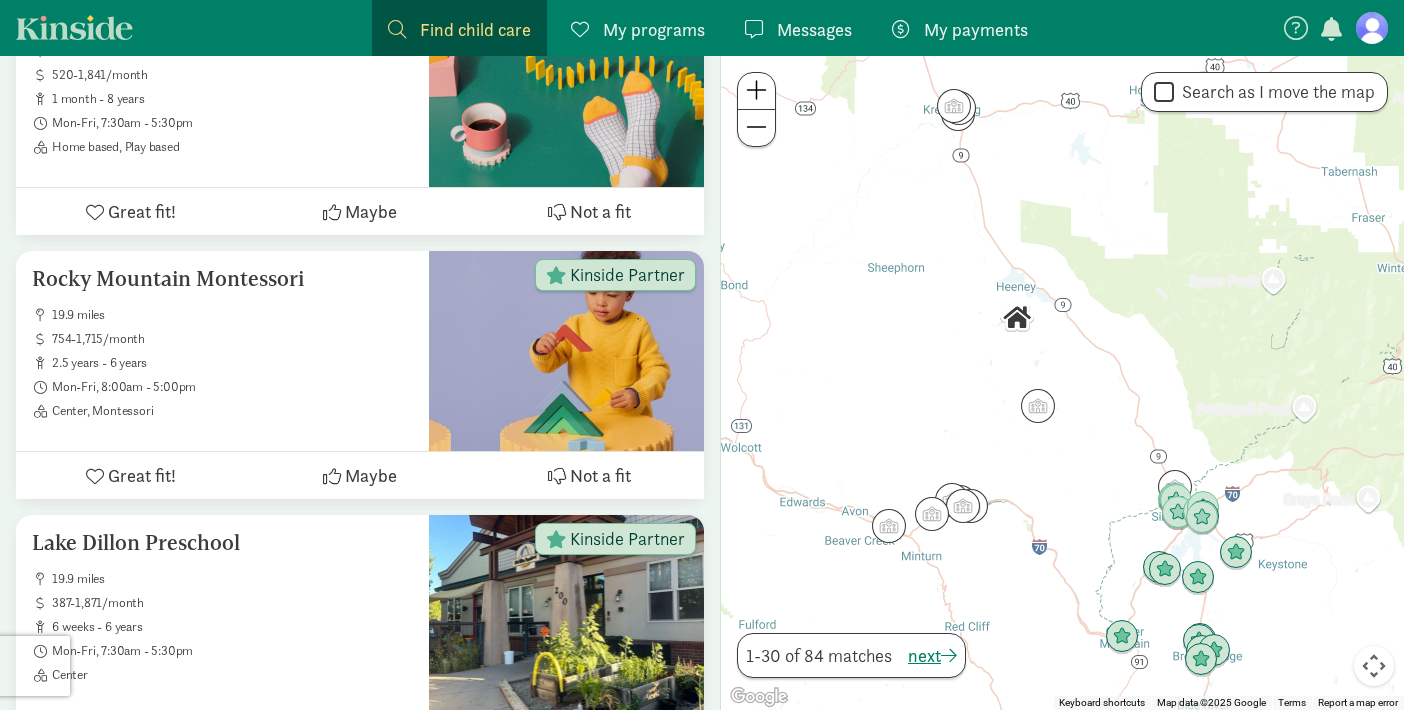 scroll, scrollTop: 2051, scrollLeft: 0, axis: vertical 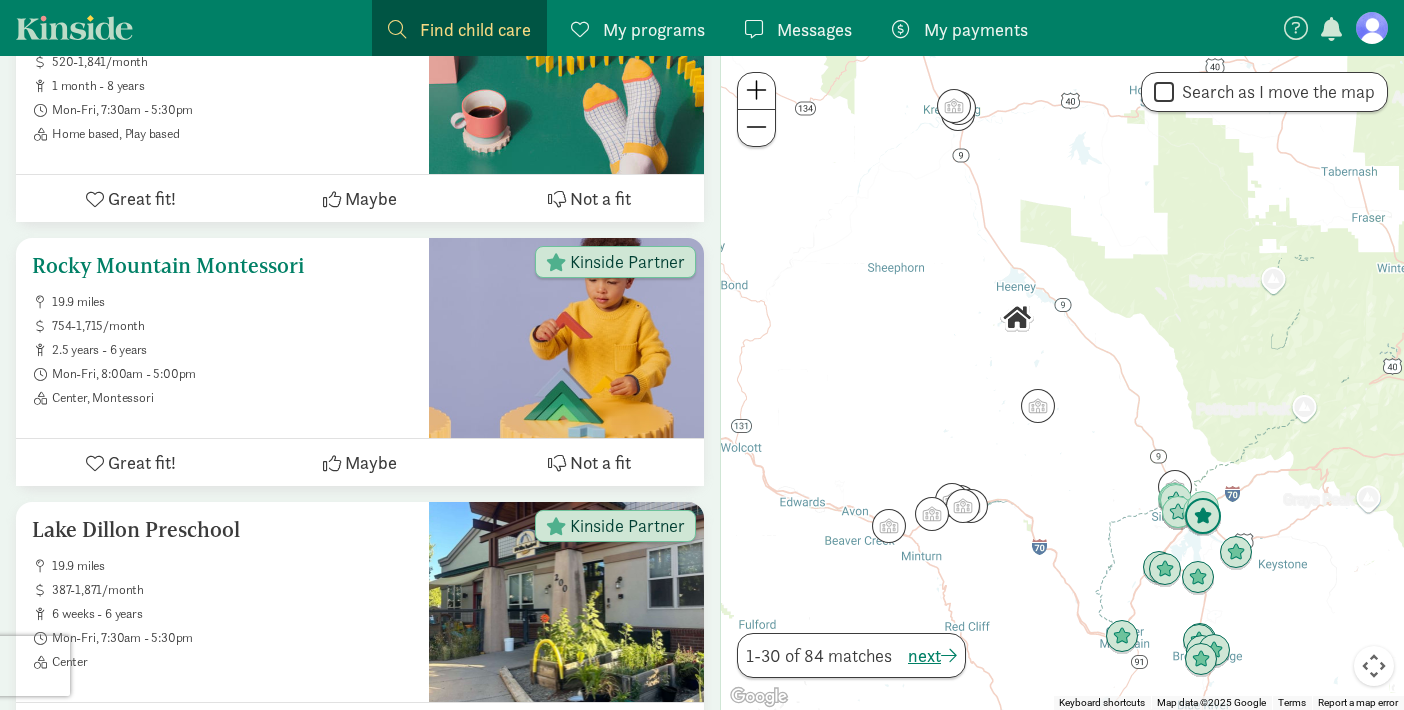 click on "Rocky Mountain Montessori" at bounding box center [222, 266] 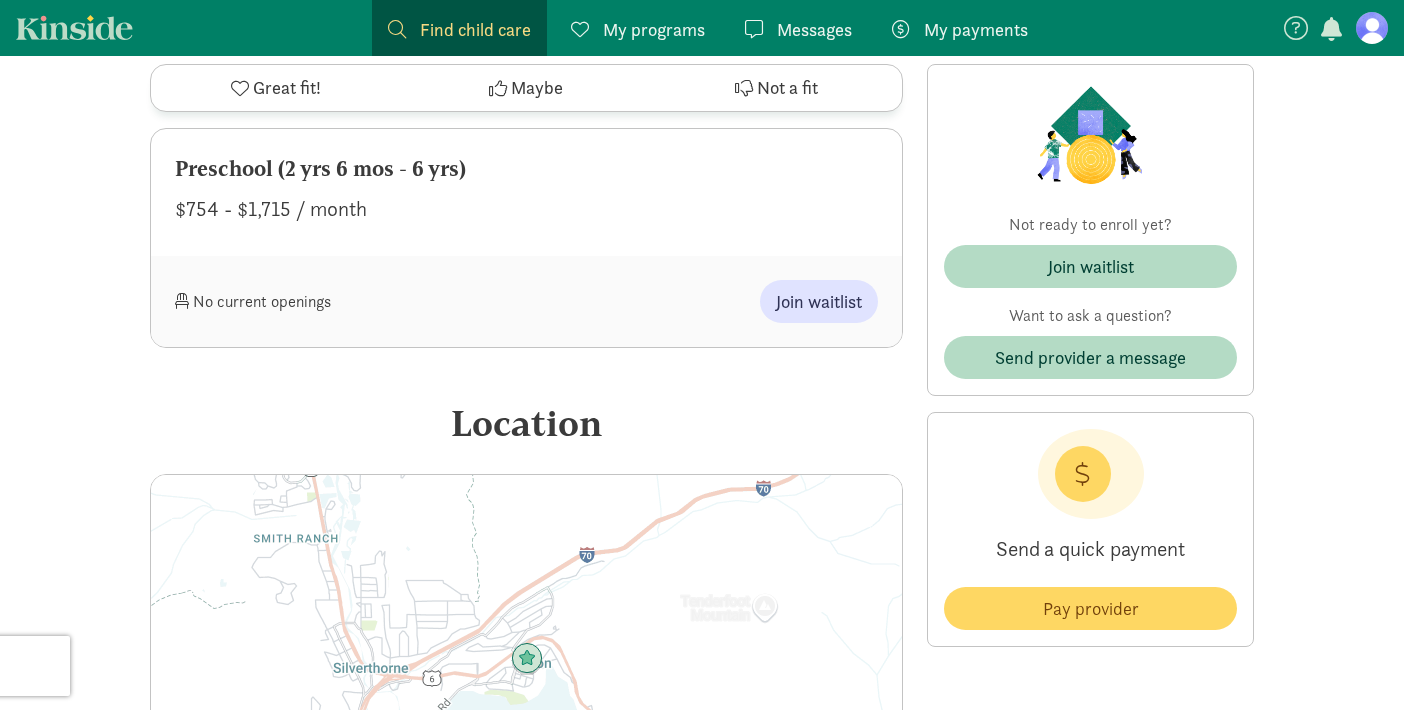 scroll, scrollTop: 984, scrollLeft: 0, axis: vertical 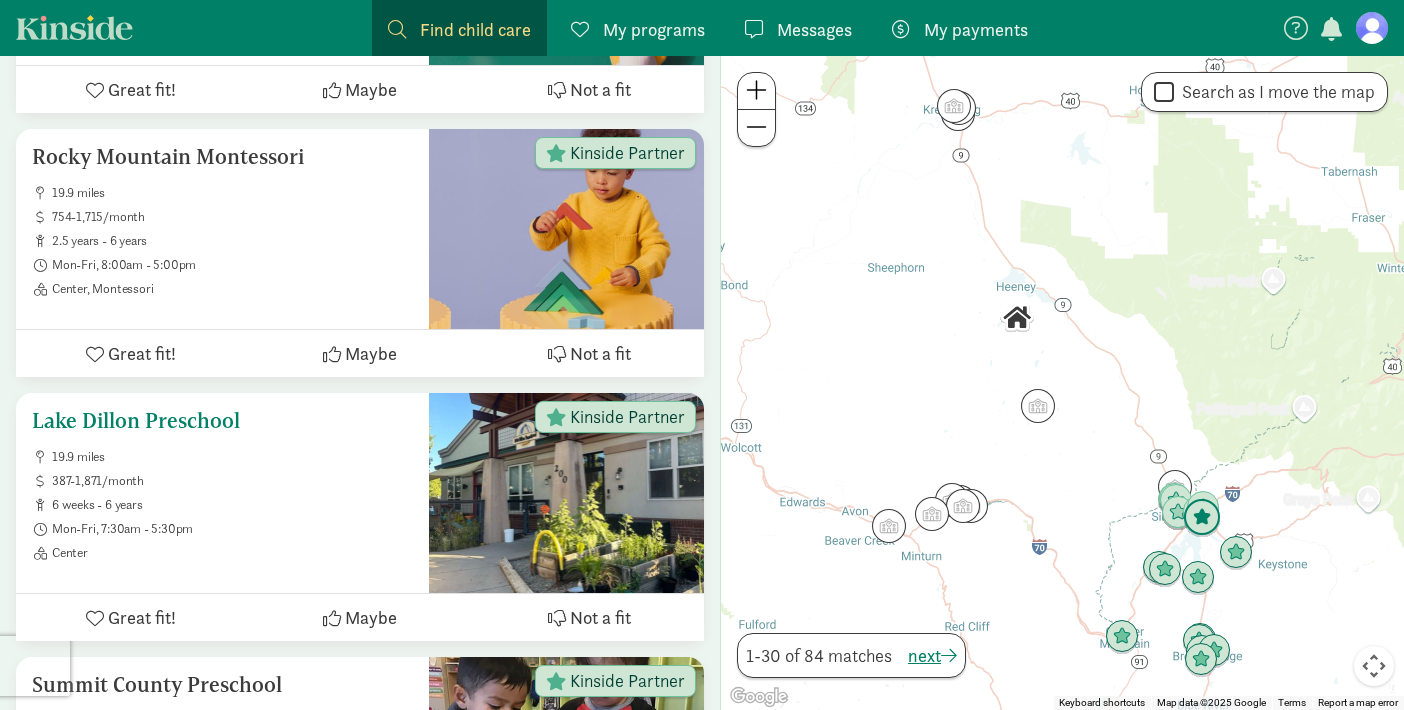 click on "Lake Dillon Preschool" at bounding box center (222, 421) 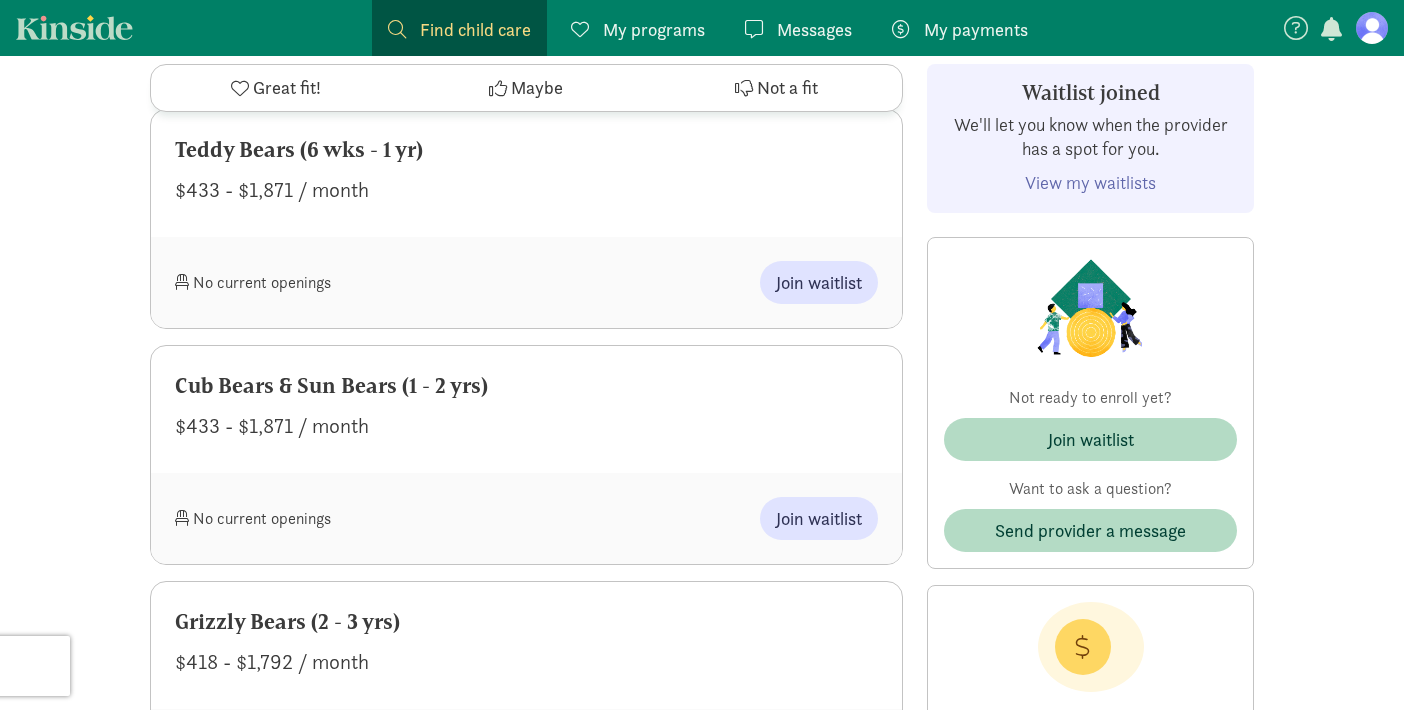 scroll, scrollTop: 906, scrollLeft: 0, axis: vertical 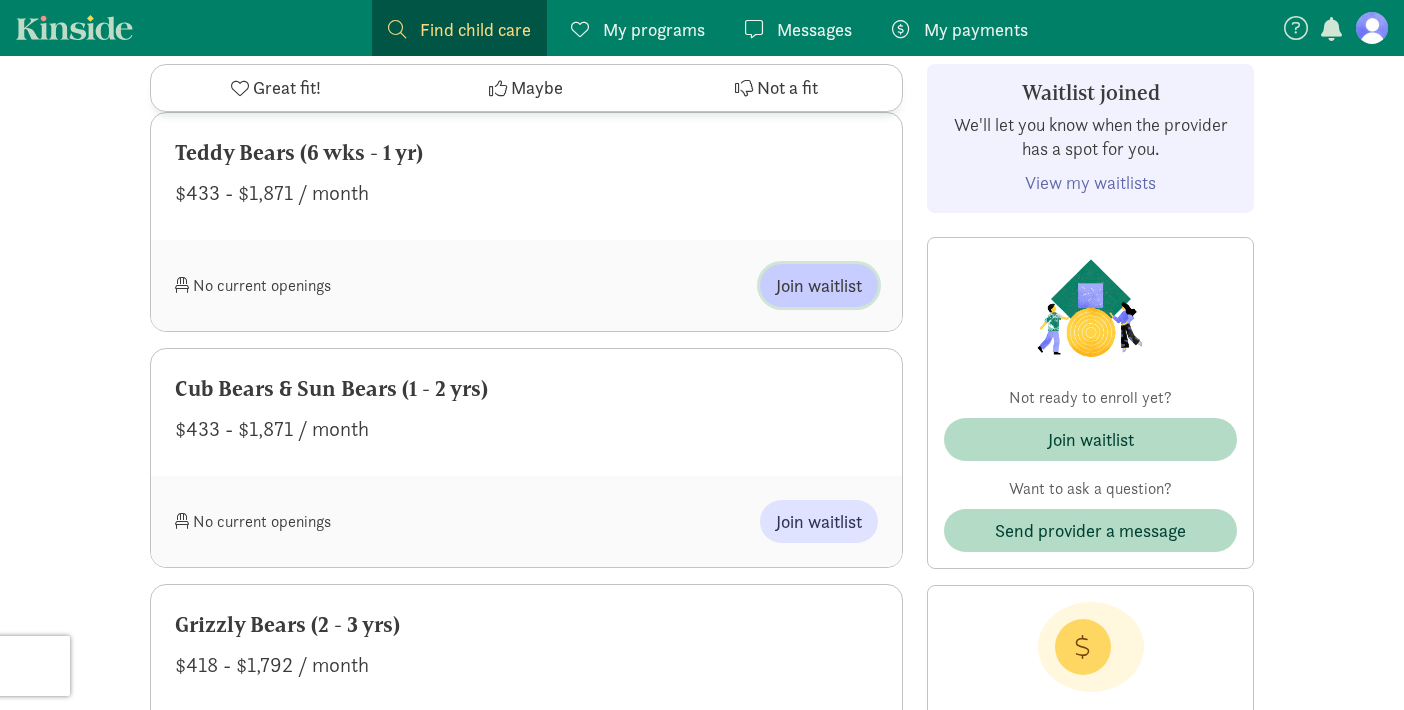 click on "Join waitlist" at bounding box center [819, 285] 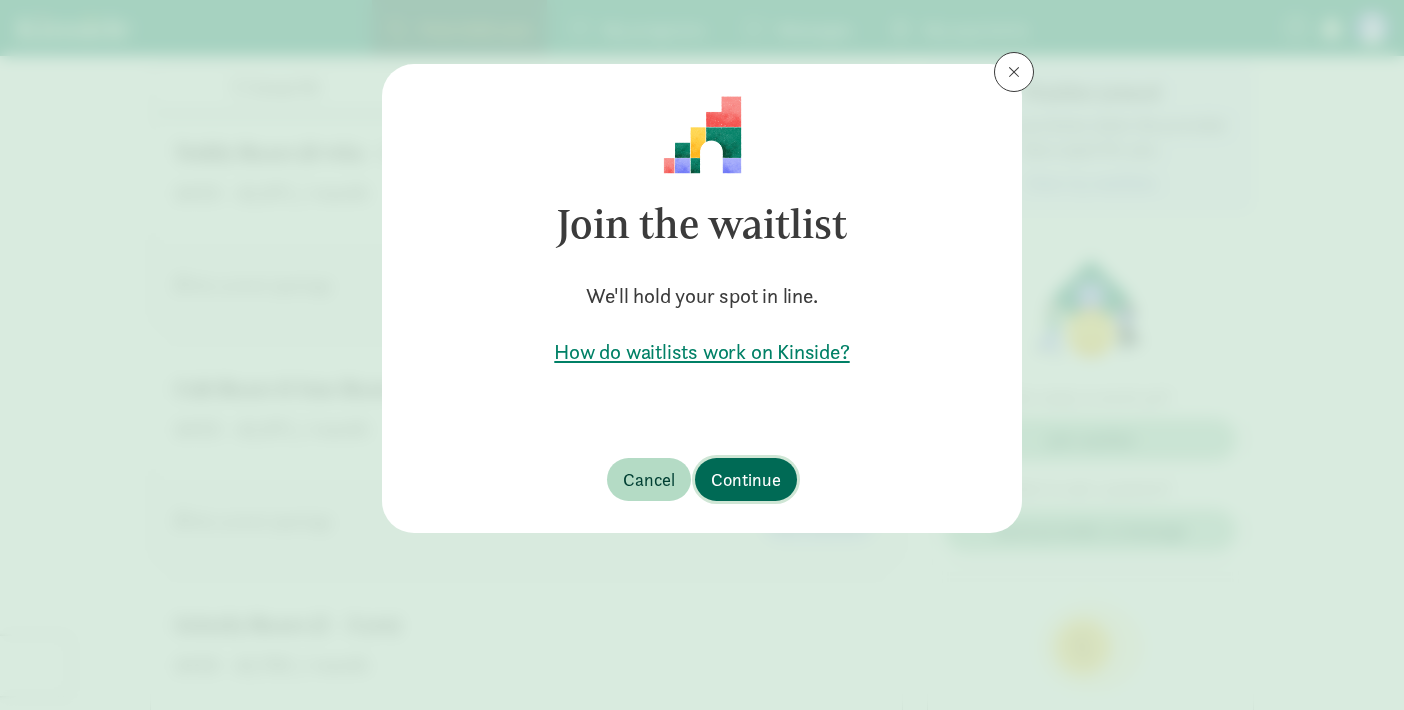 click on "Continue" at bounding box center (746, 479) 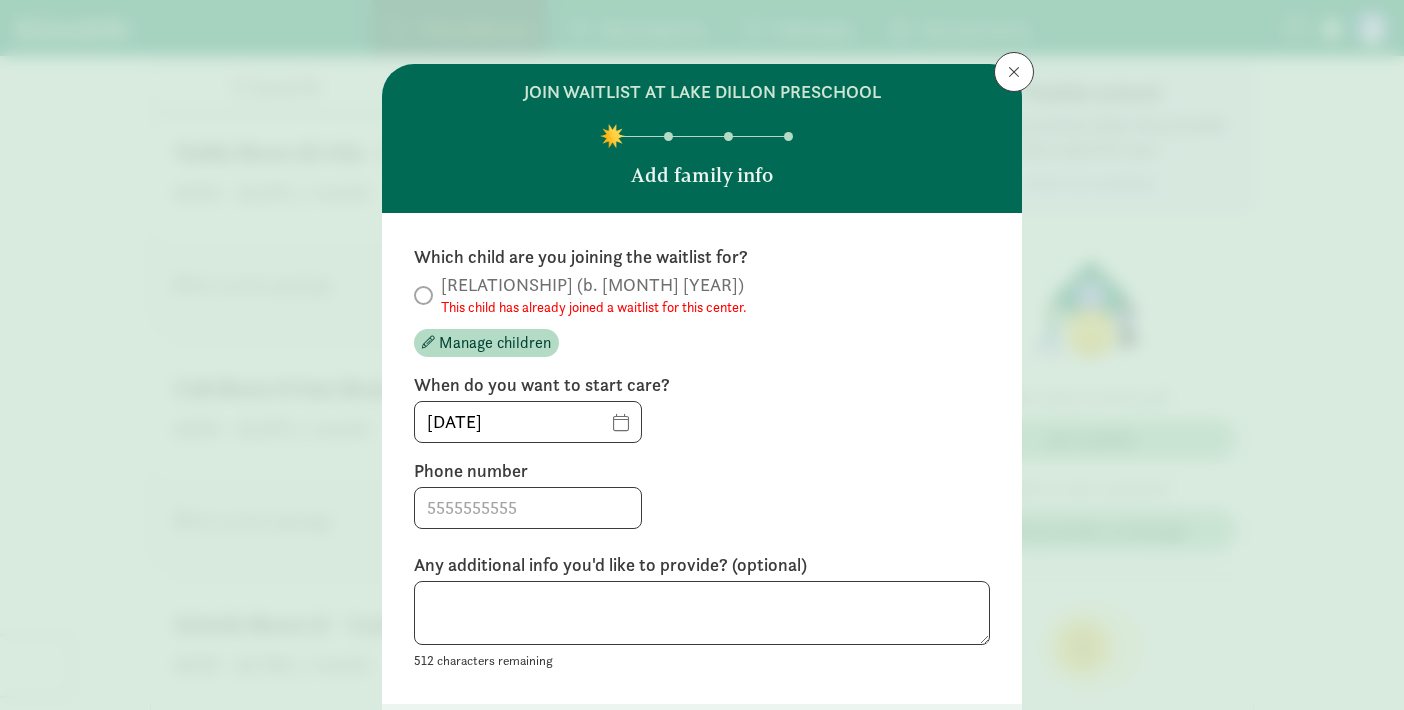 click at bounding box center [1014, 72] 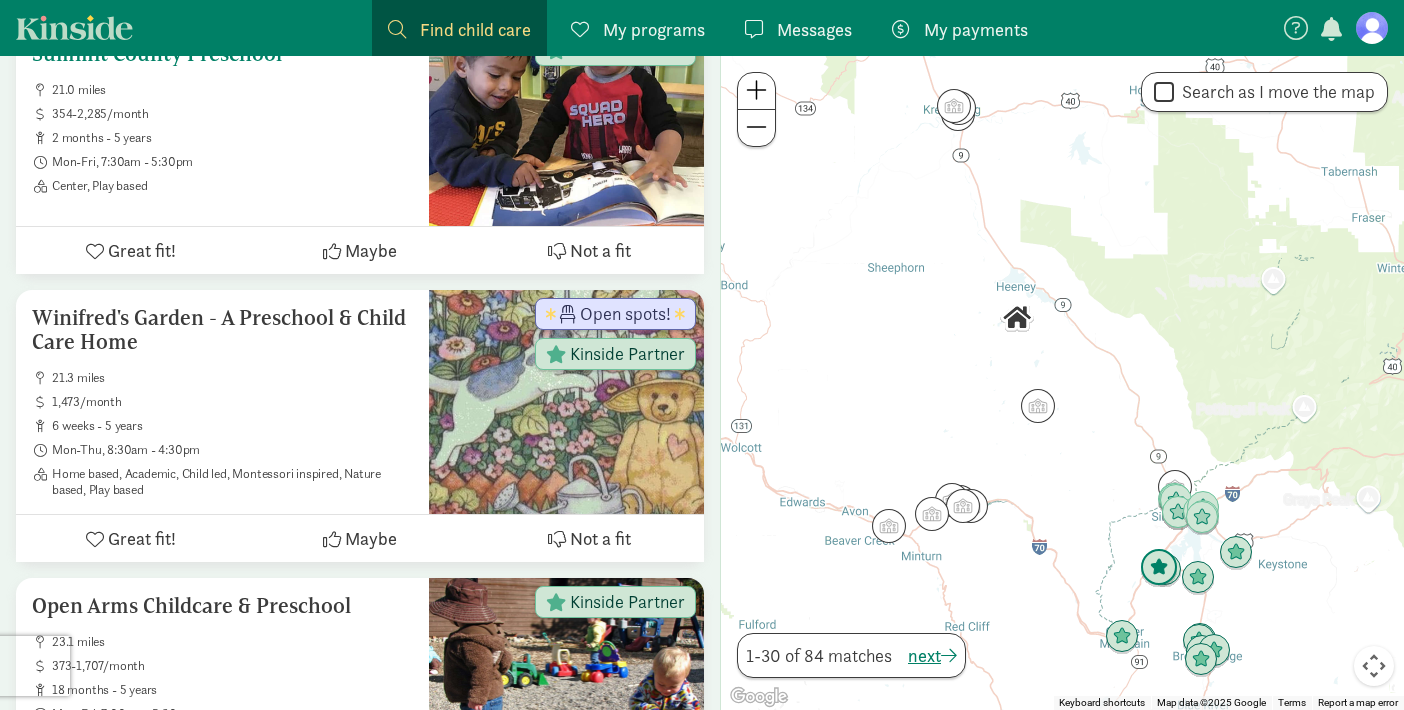scroll, scrollTop: 2809, scrollLeft: 0, axis: vertical 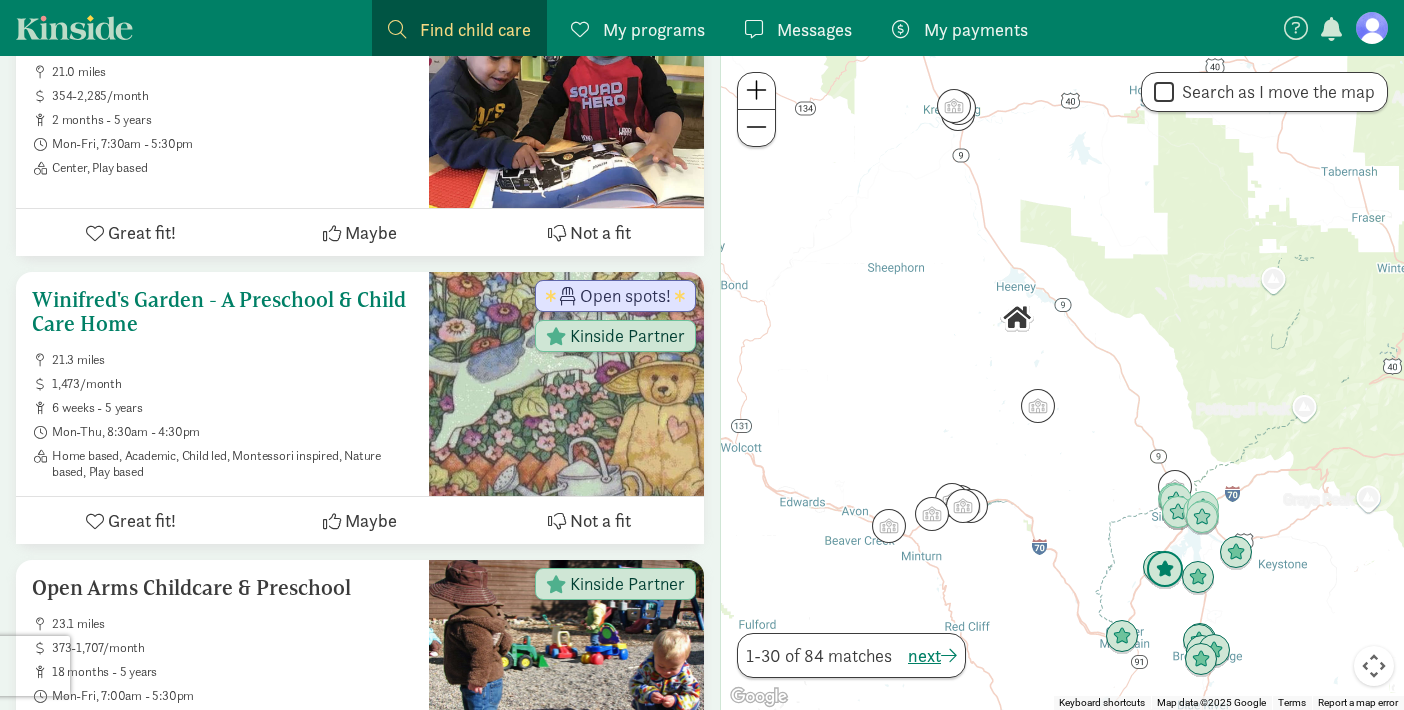 click on "Winifred's Garden - A Preschool & Child Care Home" at bounding box center [222, 312] 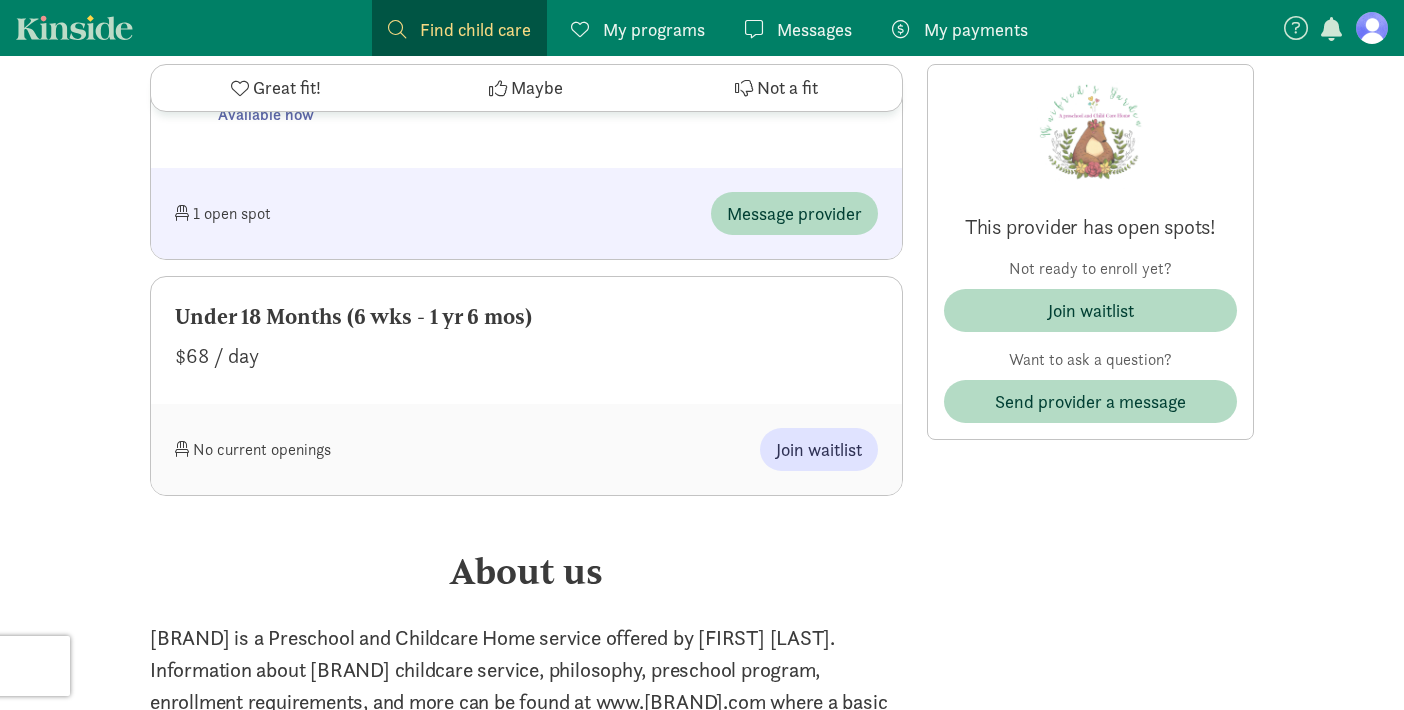 scroll, scrollTop: 1684, scrollLeft: 0, axis: vertical 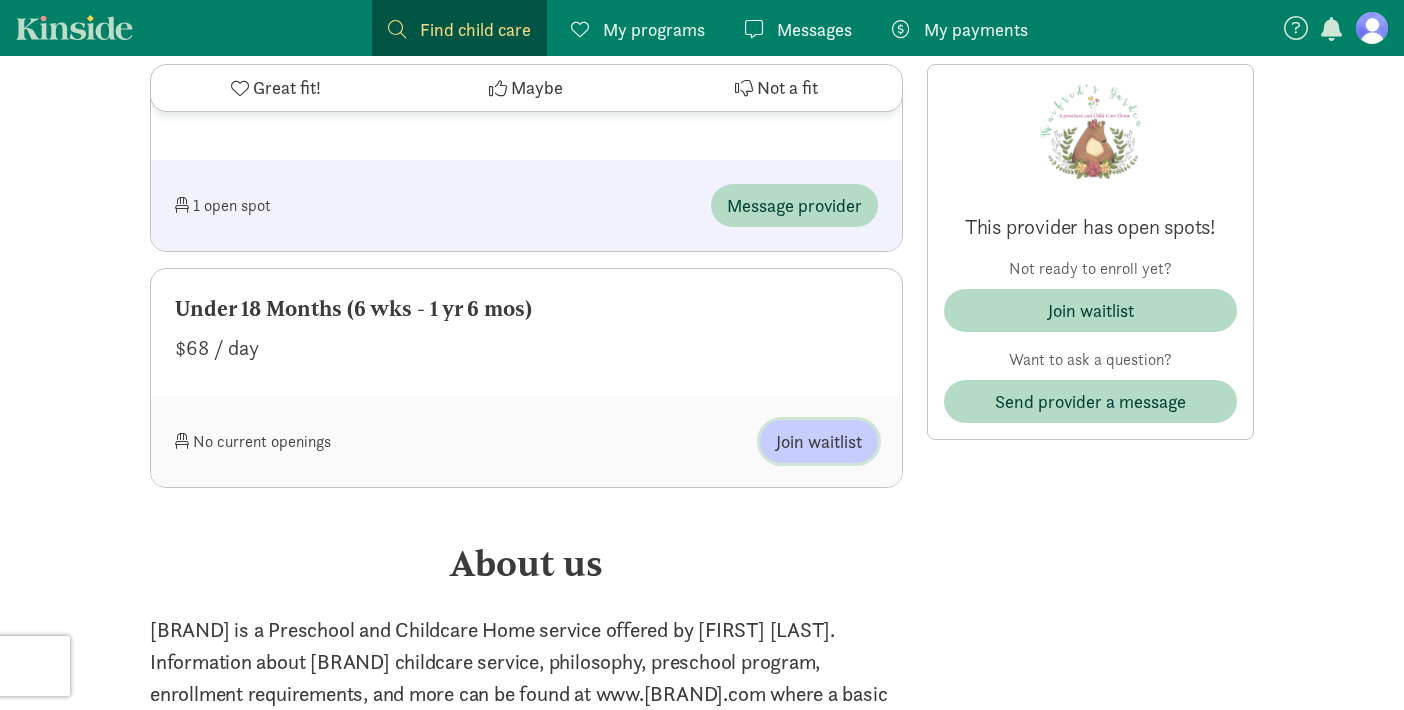 click on "Join waitlist" at bounding box center [819, 441] 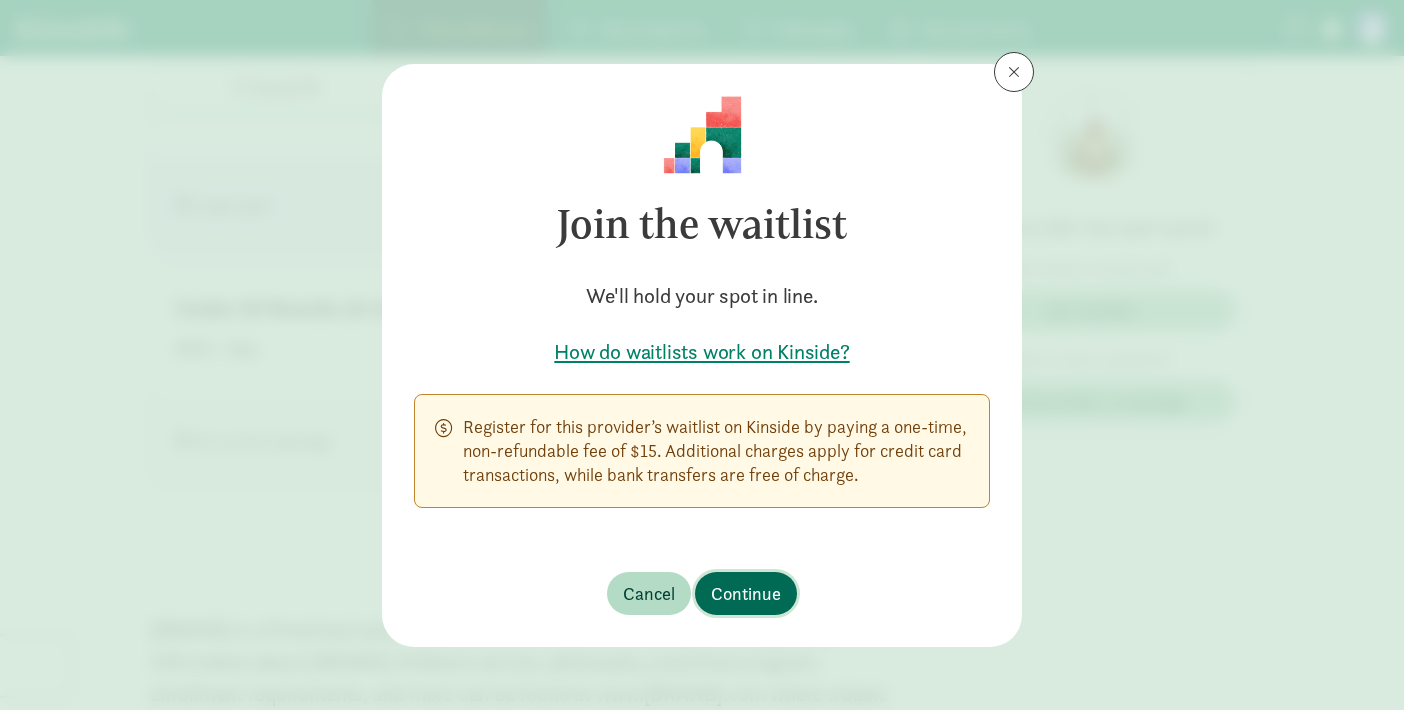 click on "Continue" at bounding box center (746, 593) 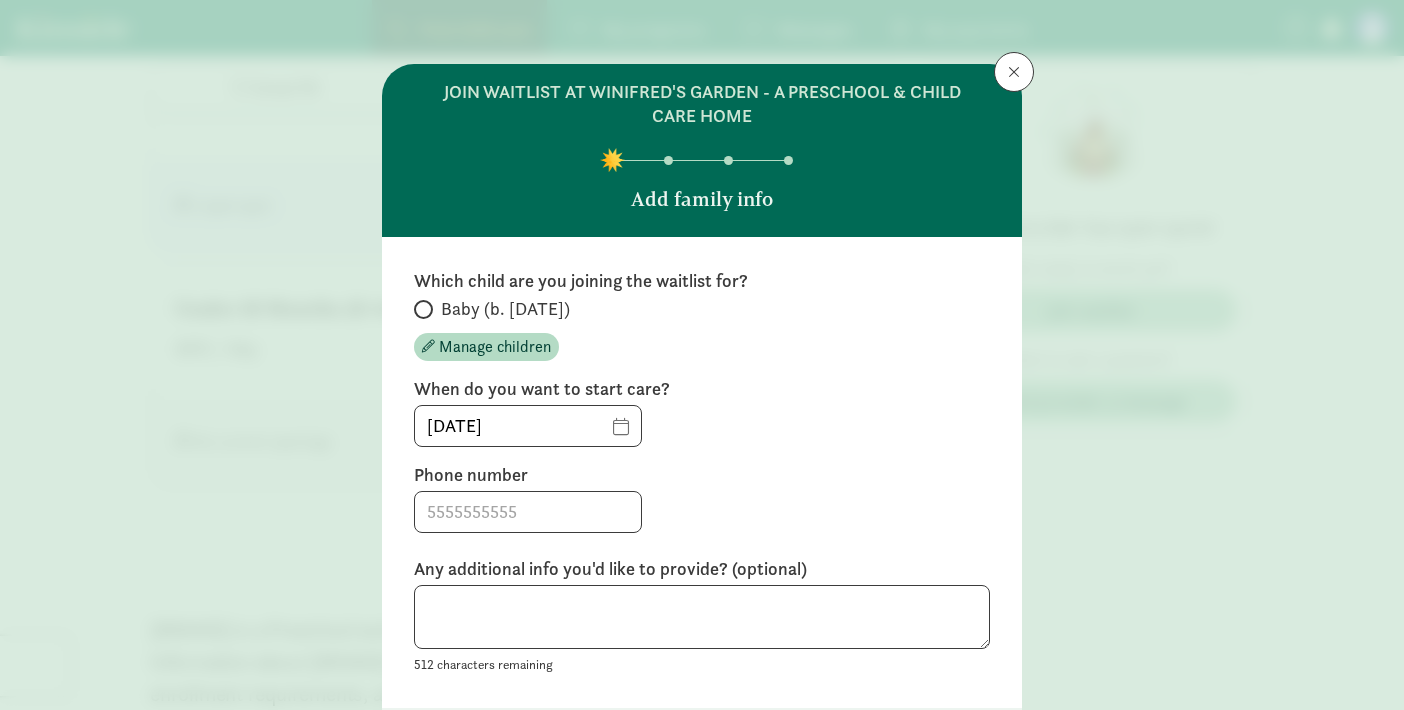 click at bounding box center (423, 309) 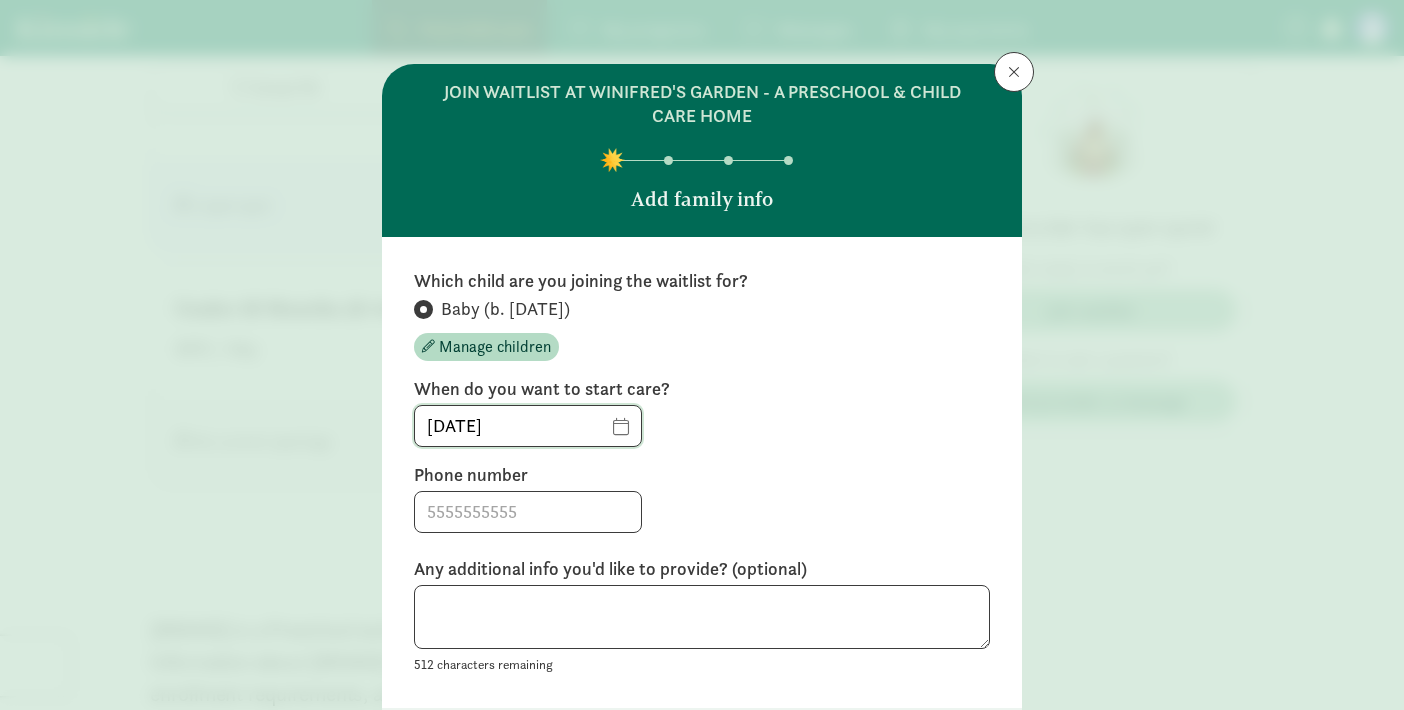 click on "[DATE]" 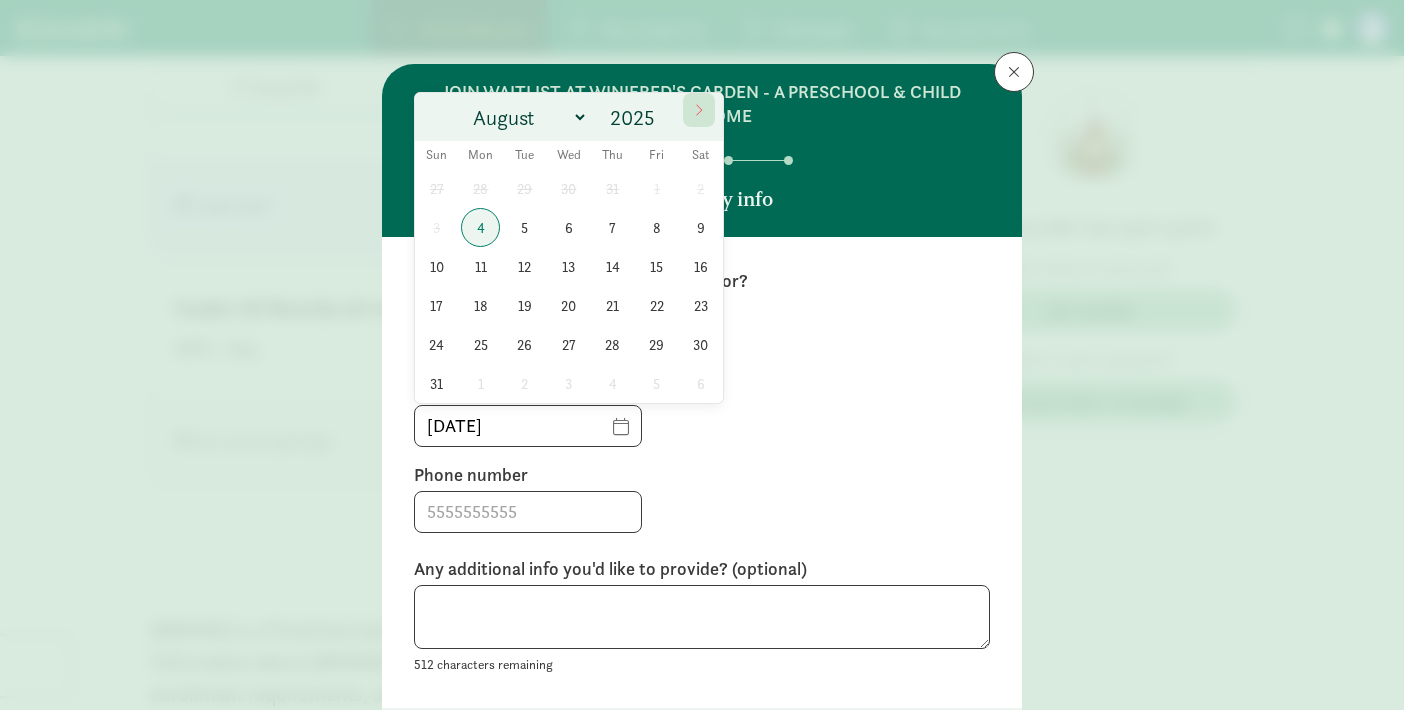 click 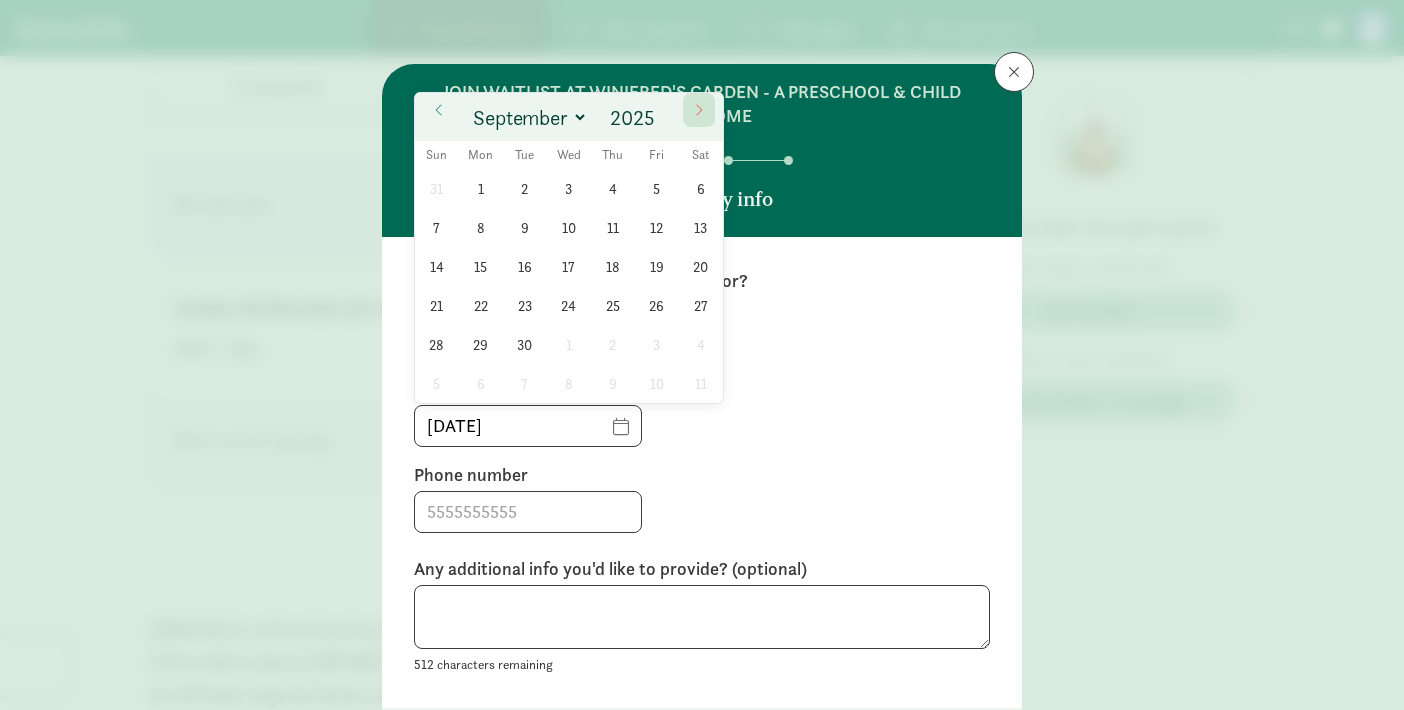 click 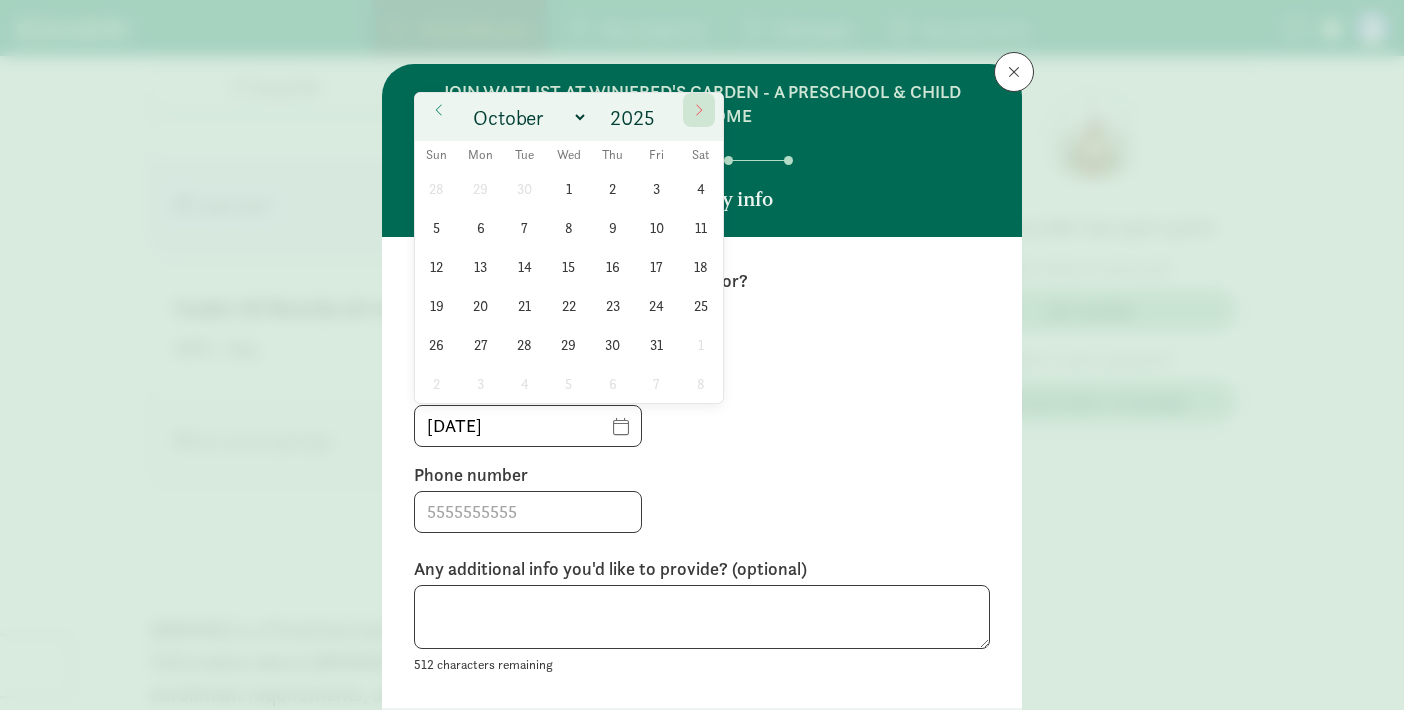 click 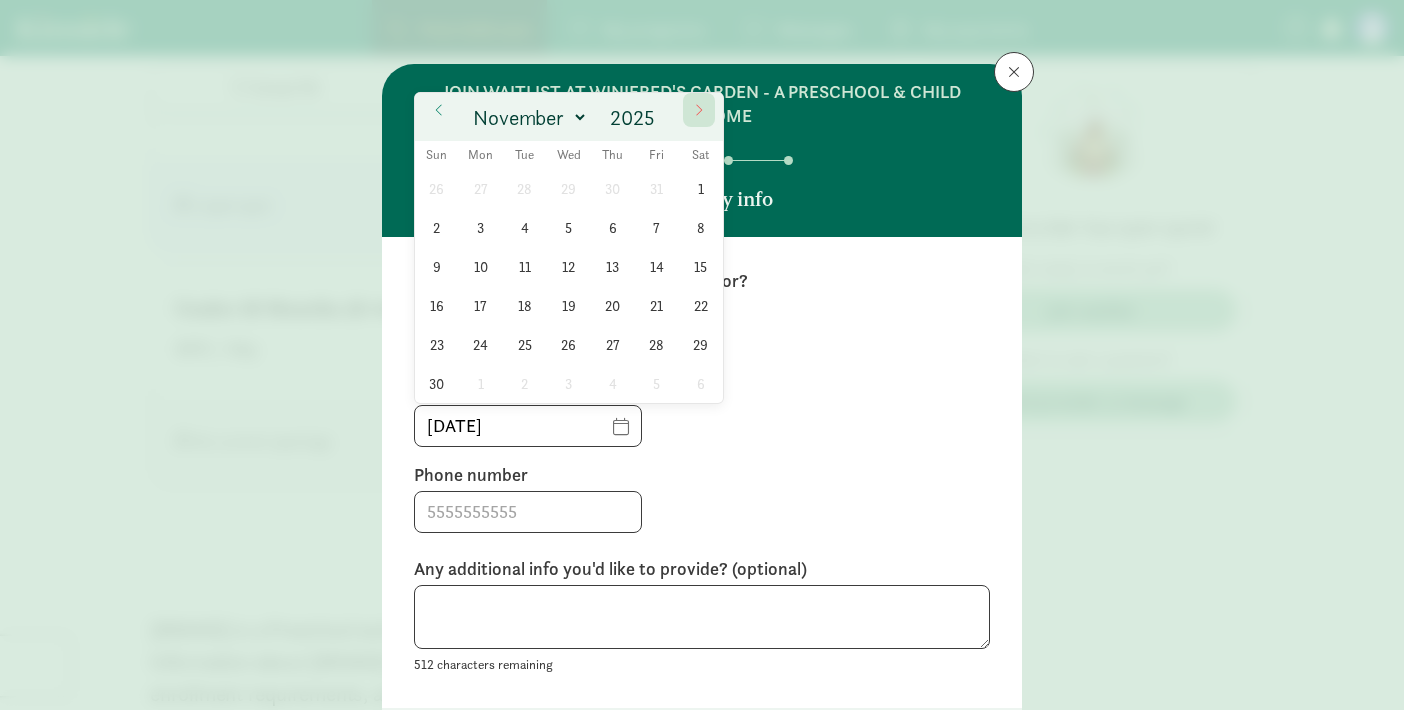 click 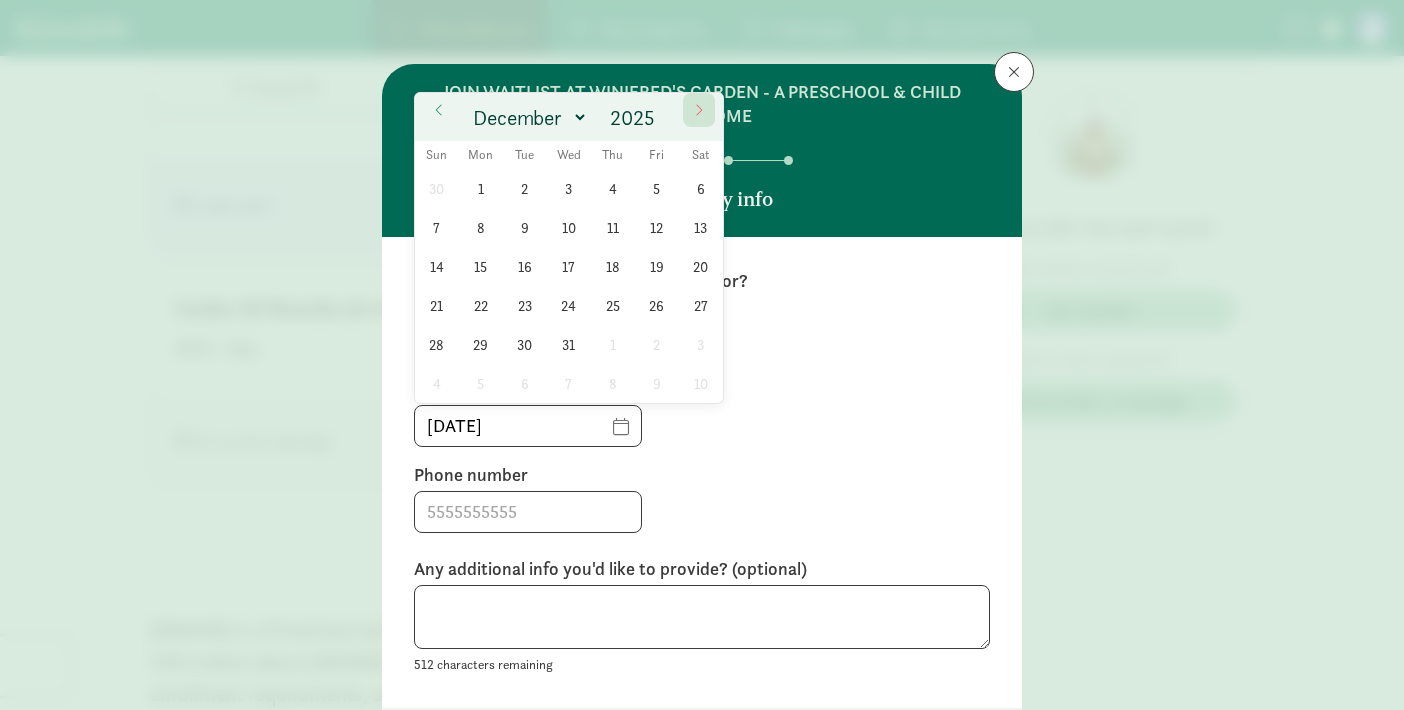 click 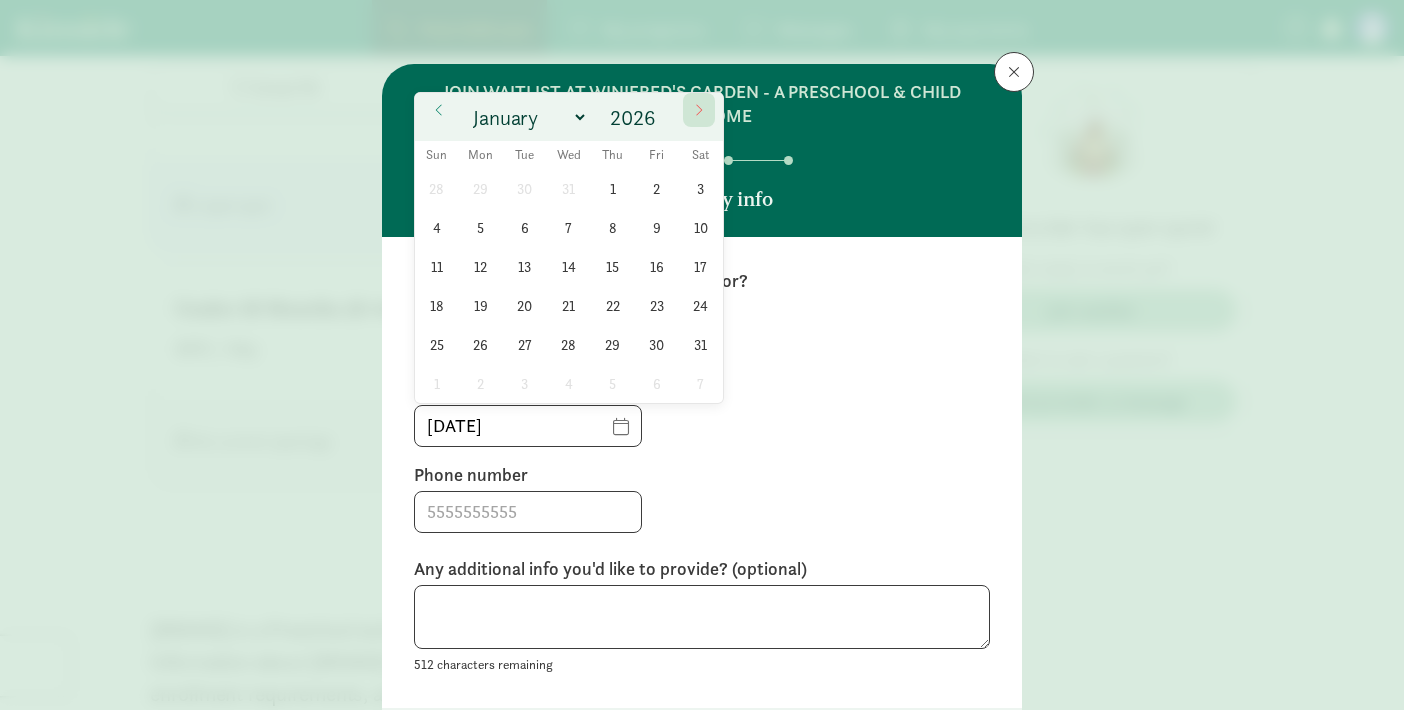click 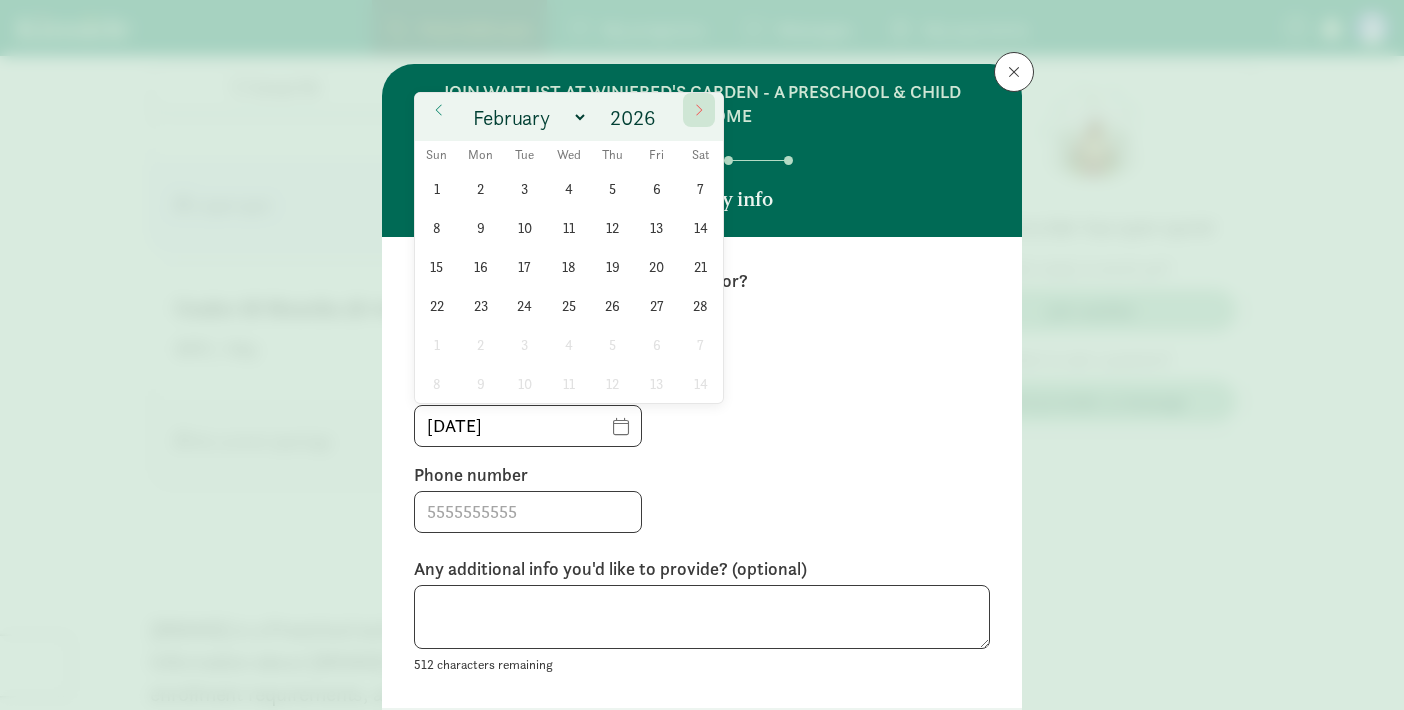click 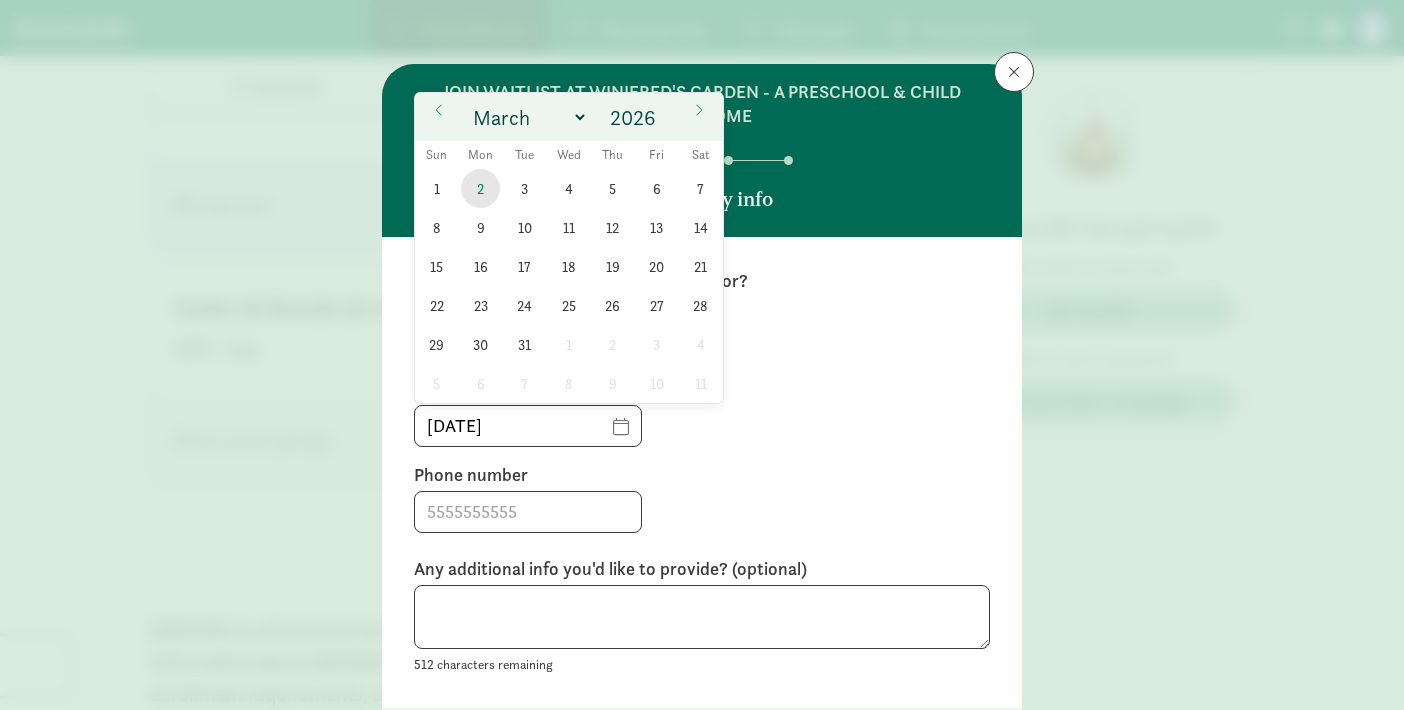 click on "2" at bounding box center (480, 188) 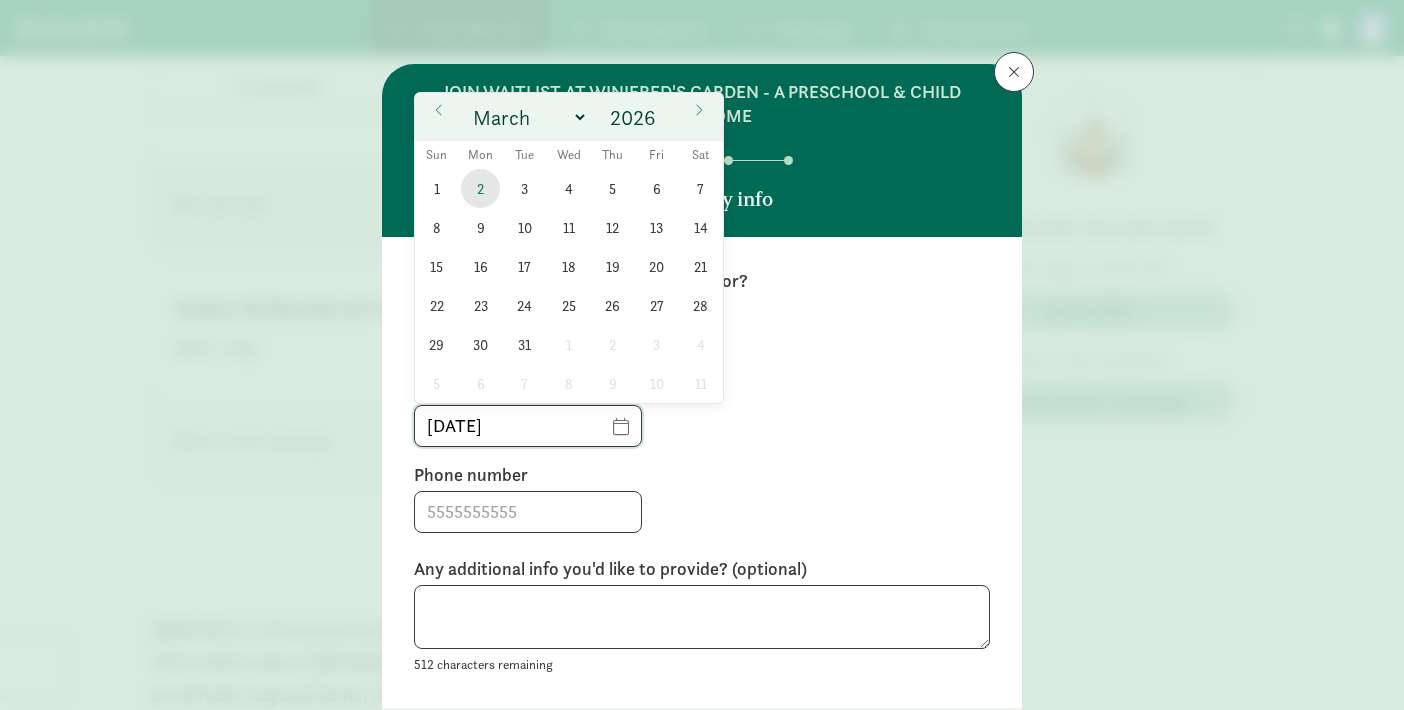 type on "03/02/2026" 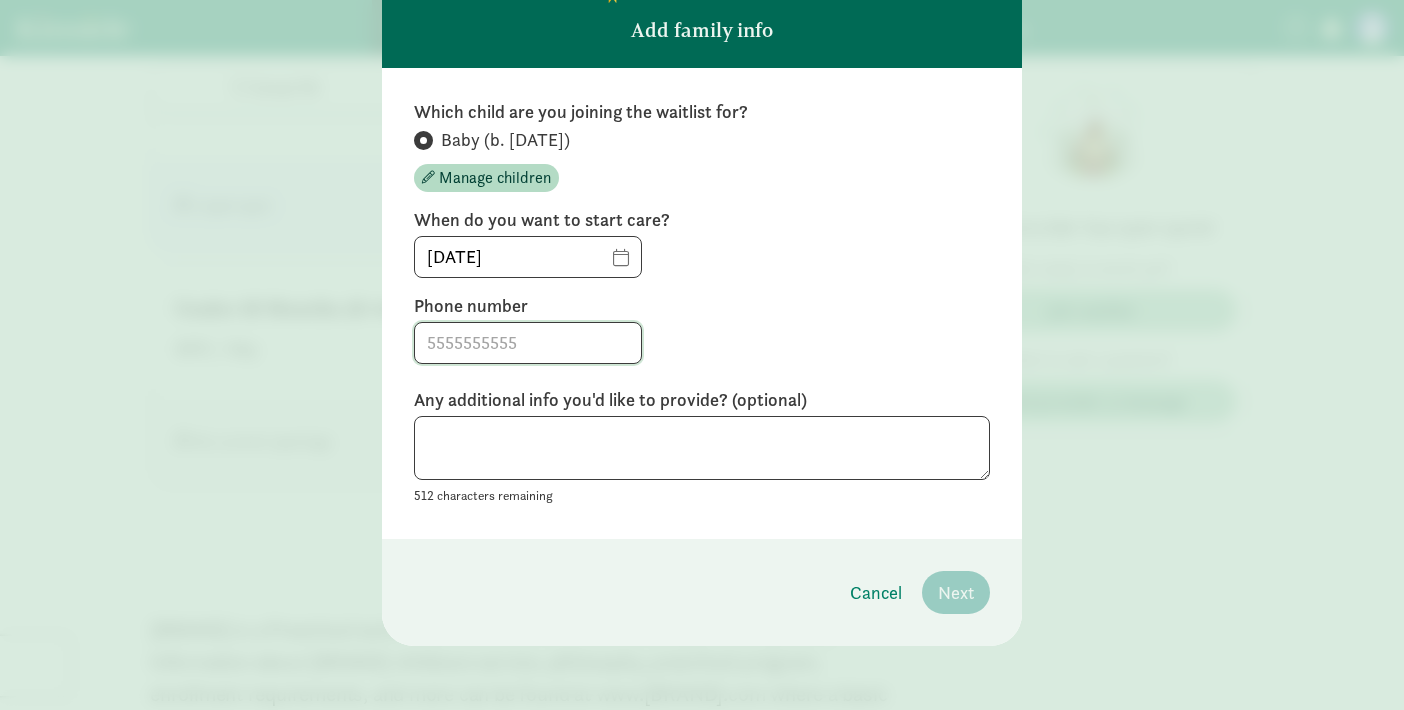 scroll, scrollTop: 168, scrollLeft: 0, axis: vertical 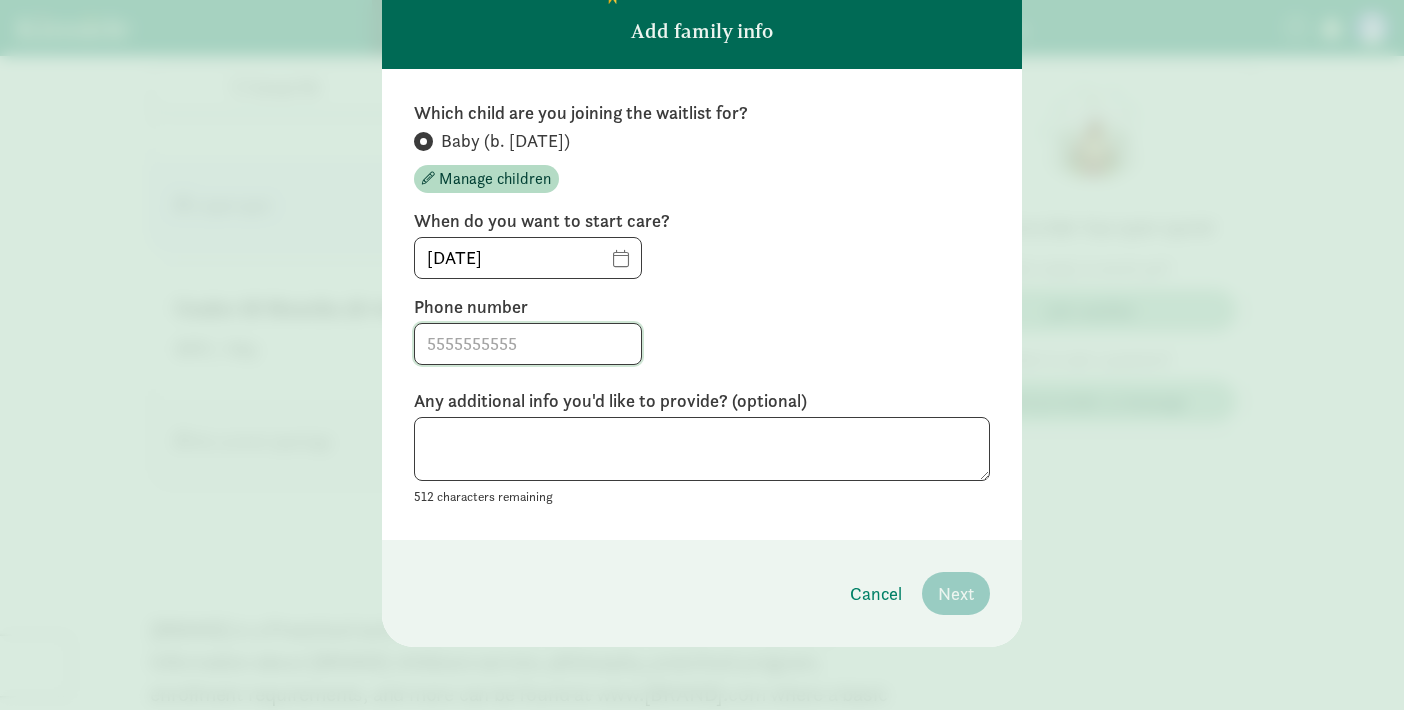click 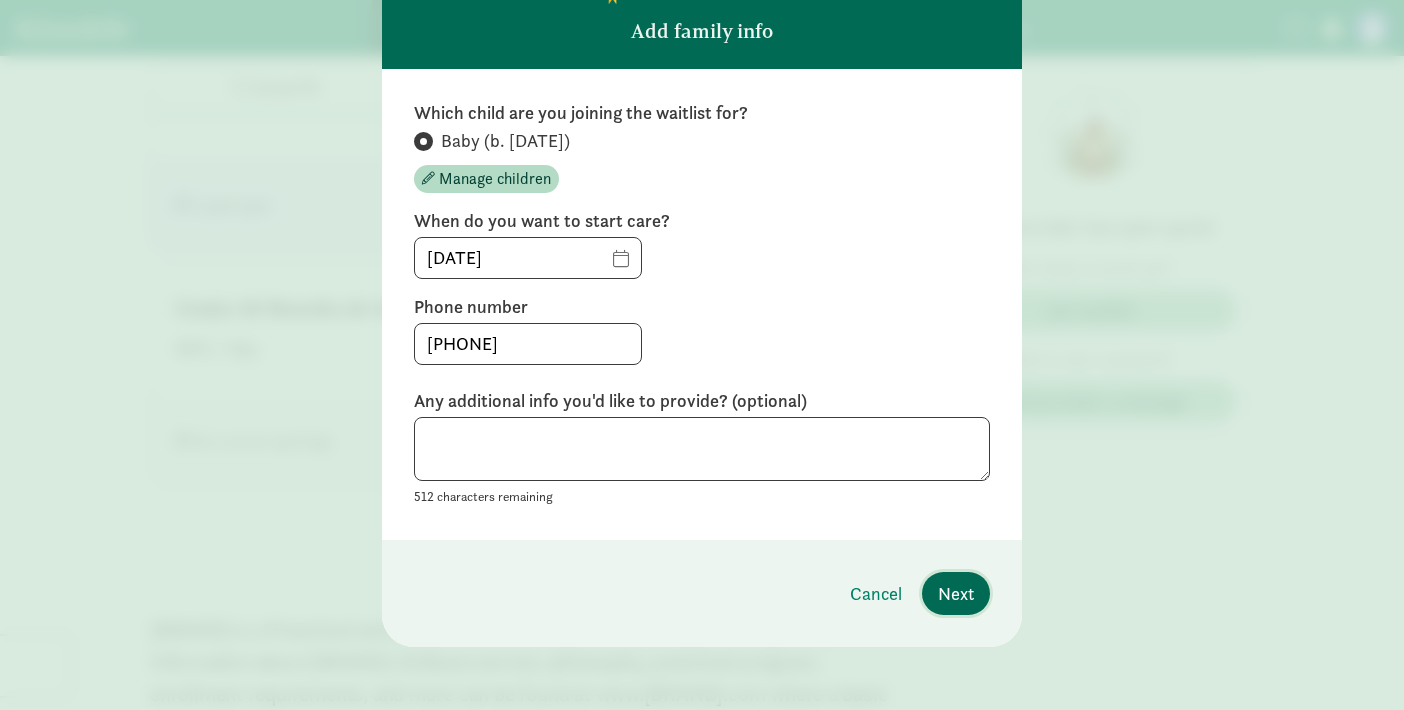 click on "Next" at bounding box center (956, 593) 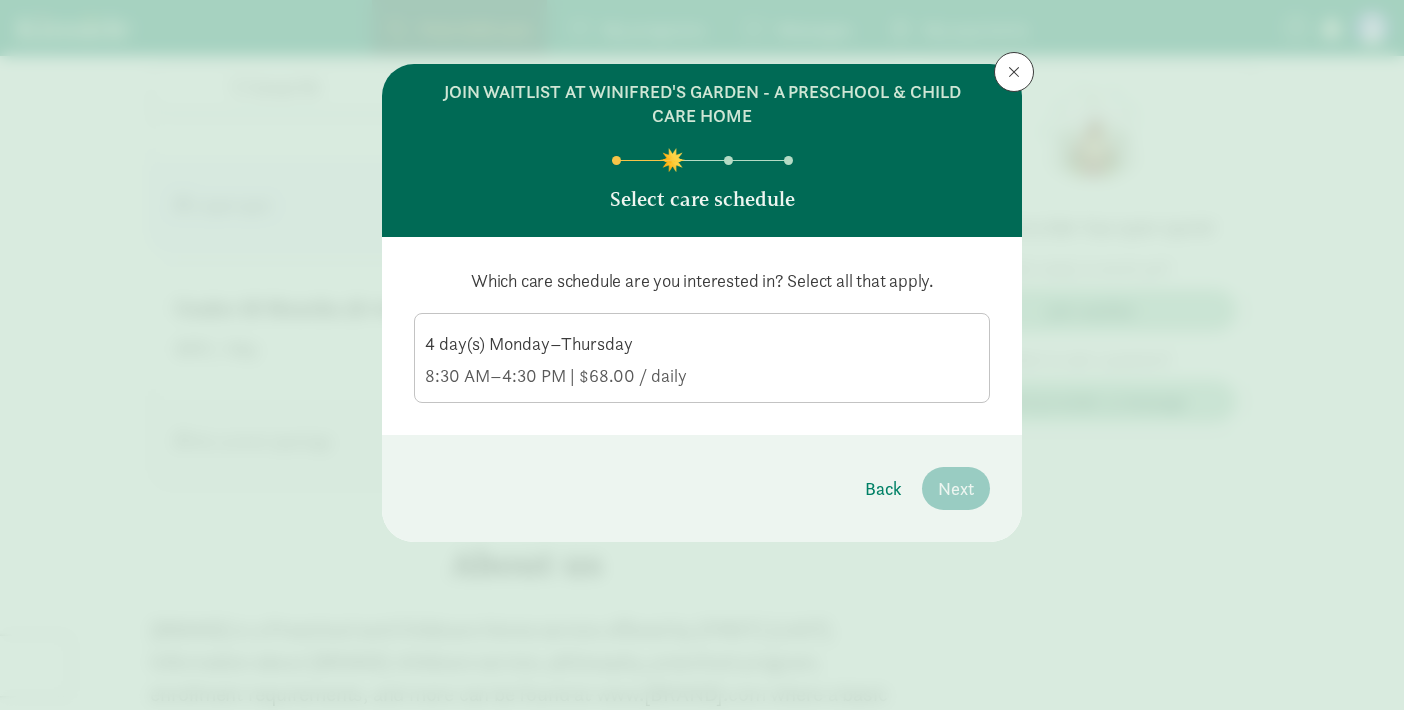 scroll, scrollTop: 0, scrollLeft: 0, axis: both 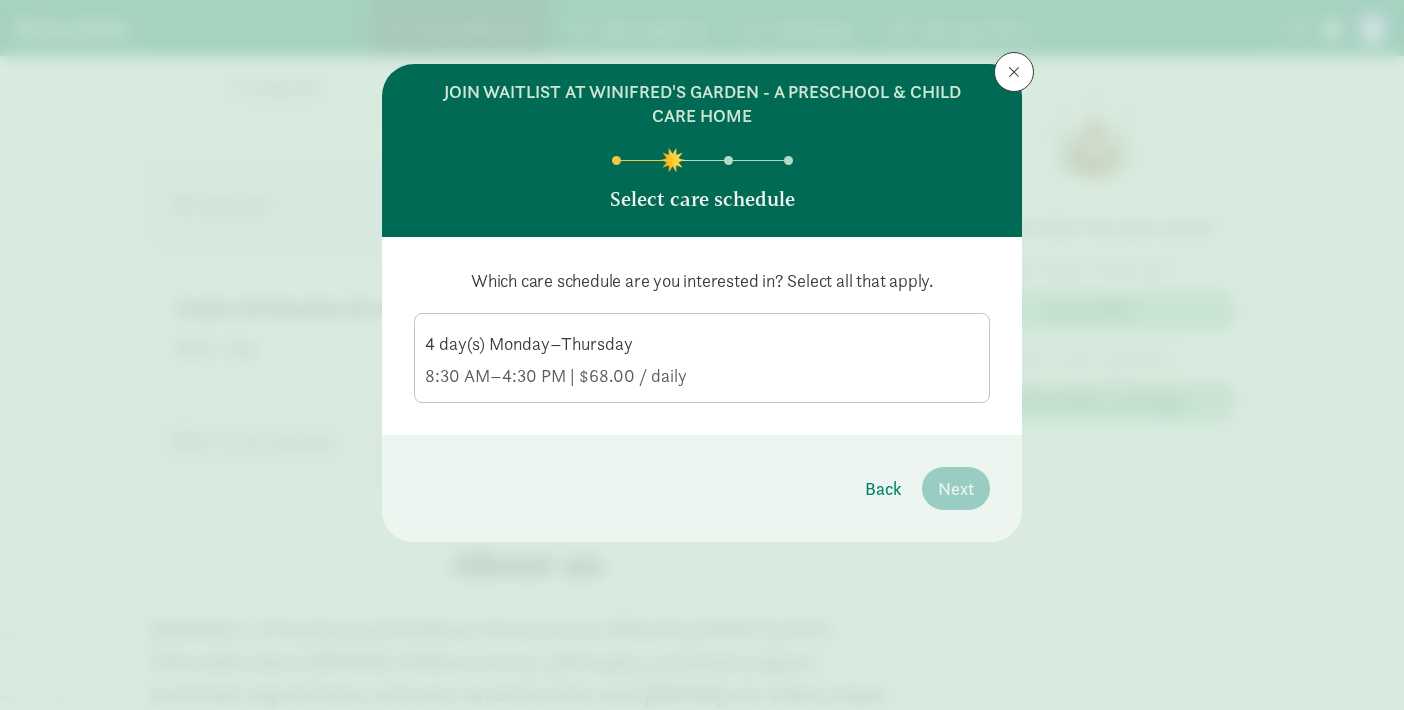 click on "4 day(s) Monday–Thursday" 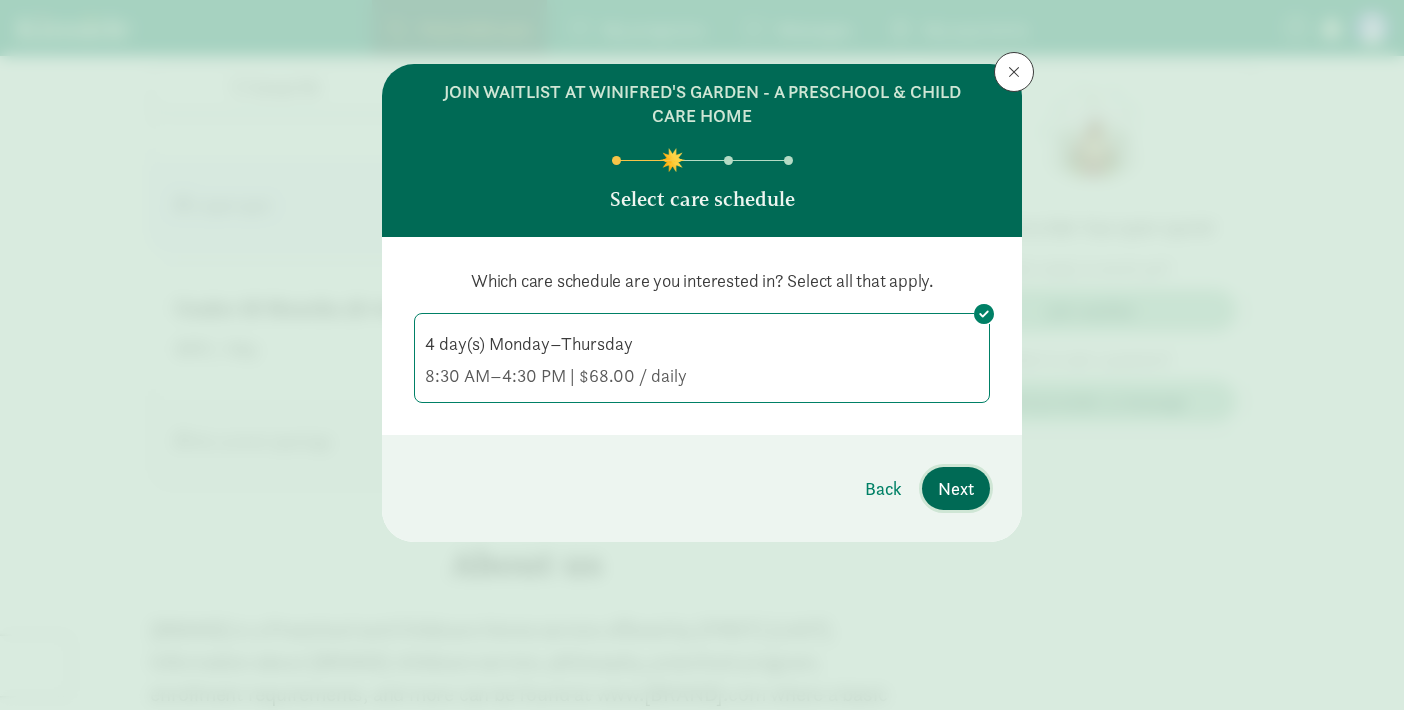 click on "Next" at bounding box center [956, 488] 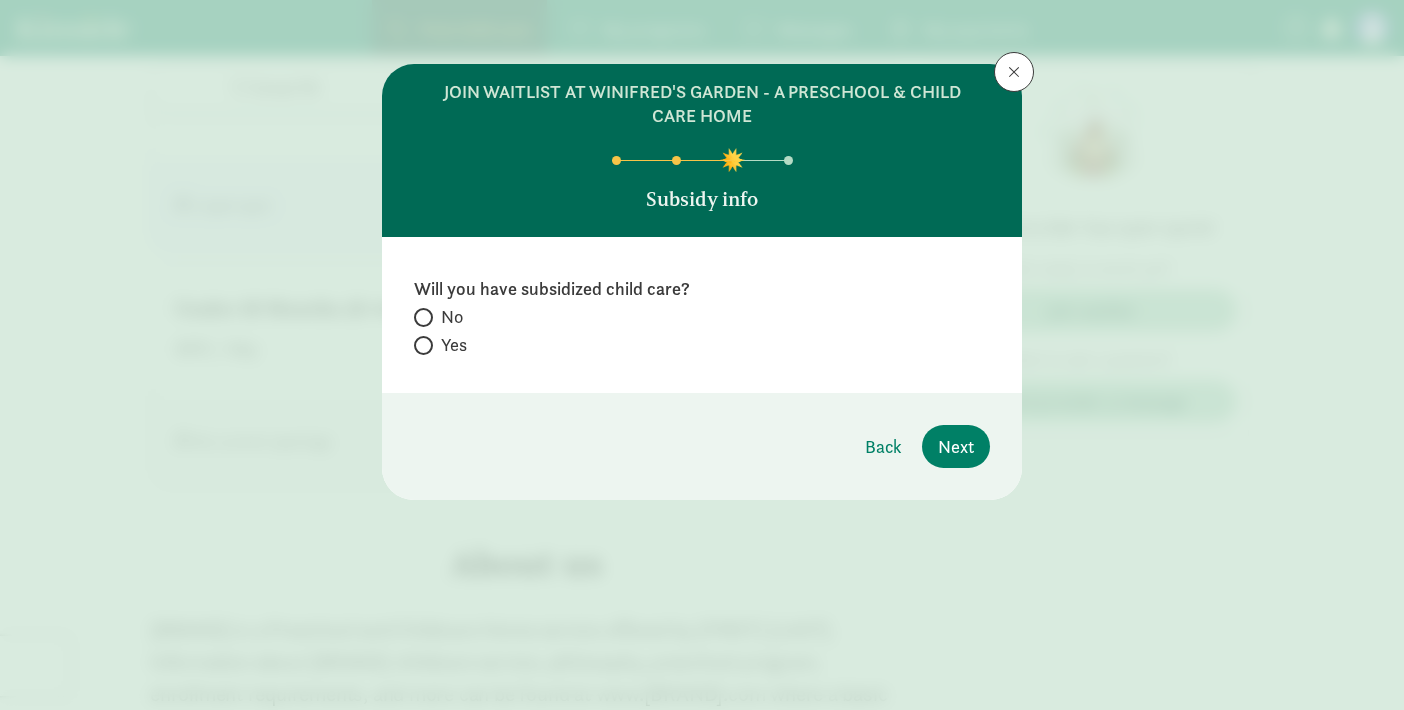 click on "No" at bounding box center (420, 317) 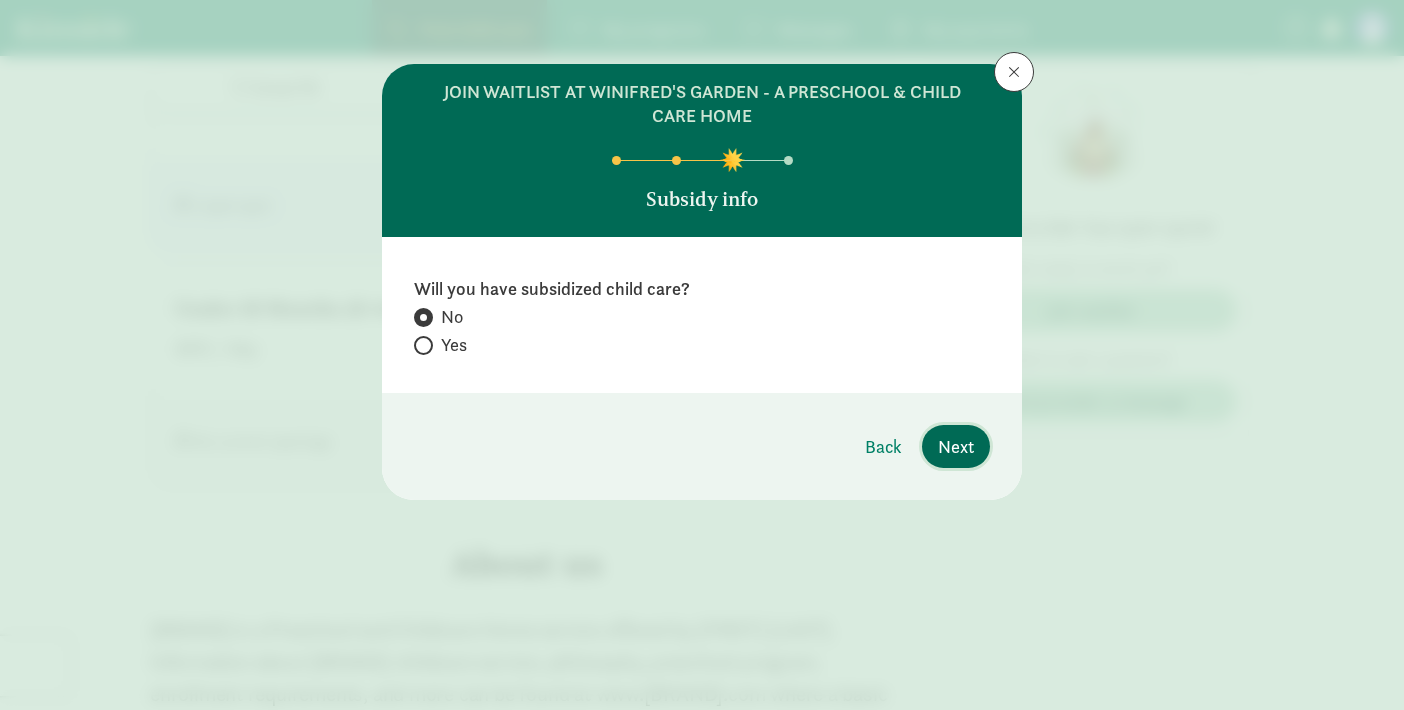 click on "Next" at bounding box center [956, 446] 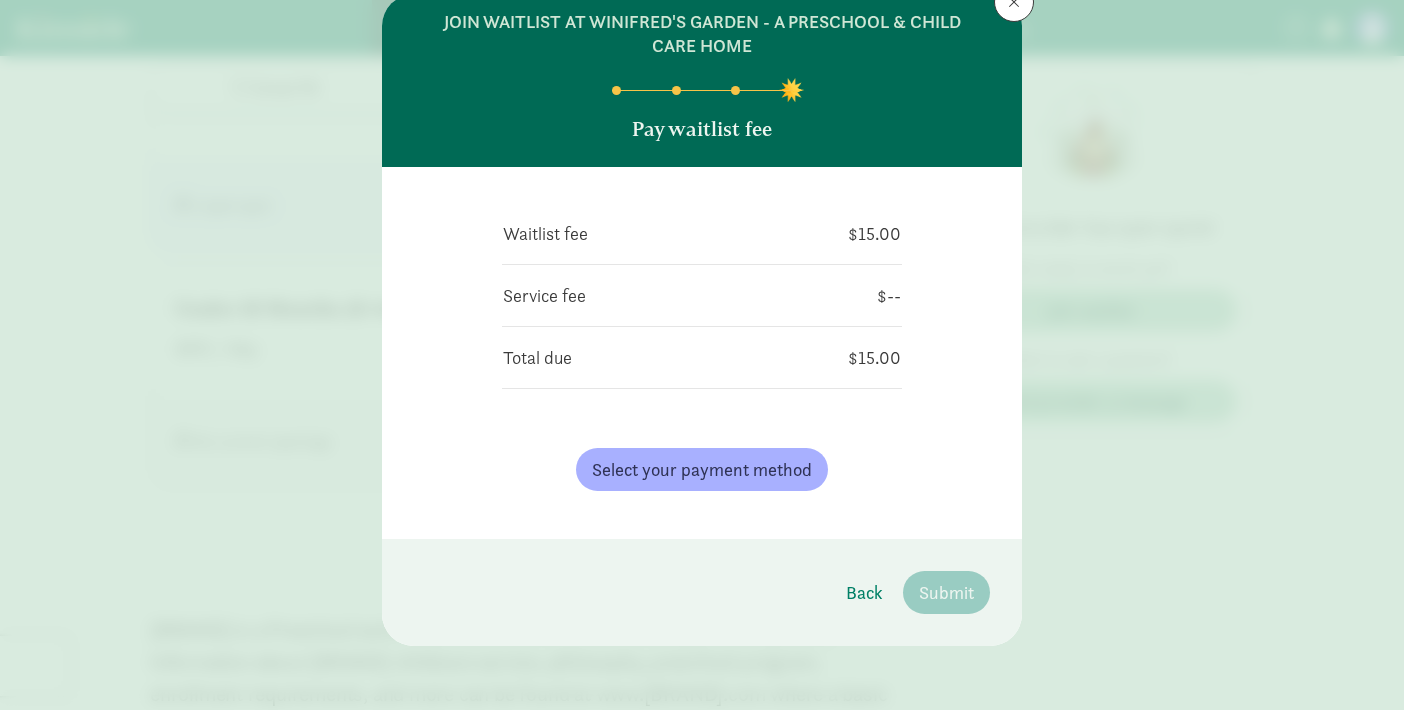scroll, scrollTop: 70, scrollLeft: 0, axis: vertical 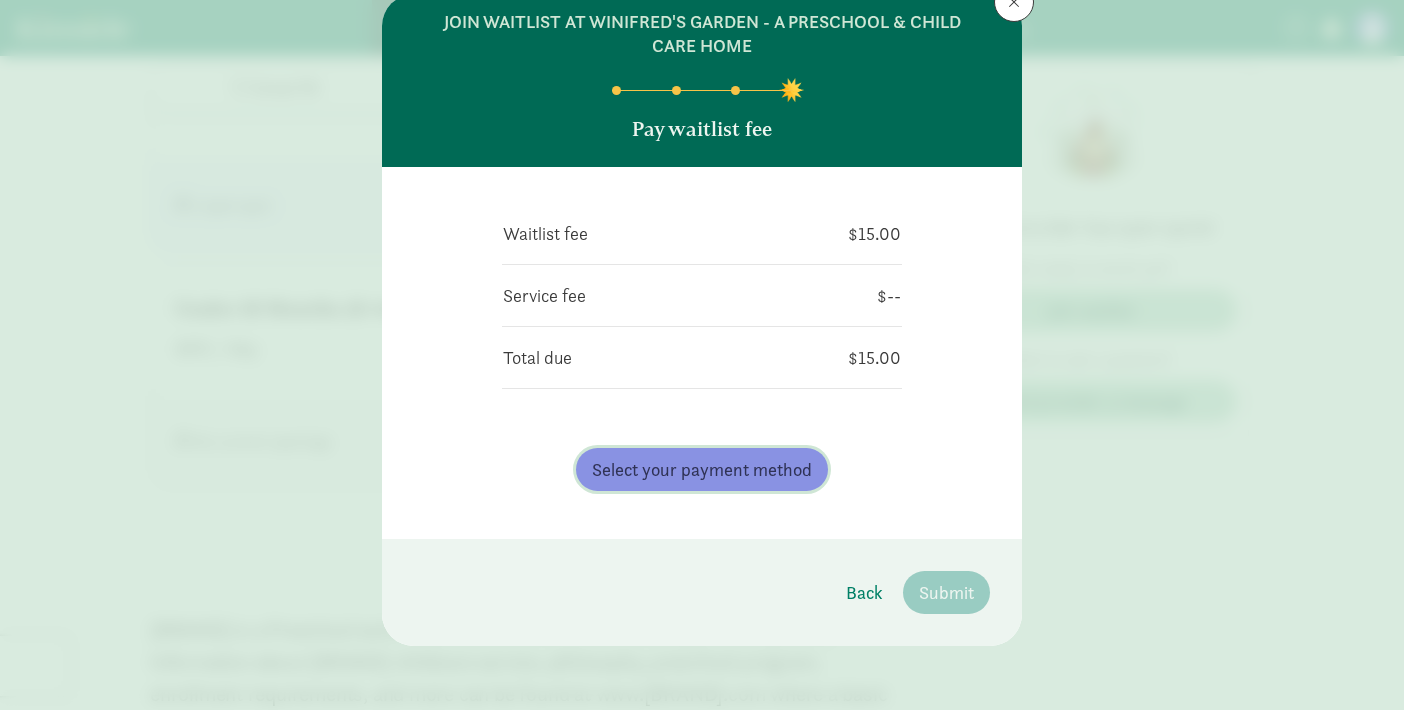 click on "Select your payment method" at bounding box center [702, 469] 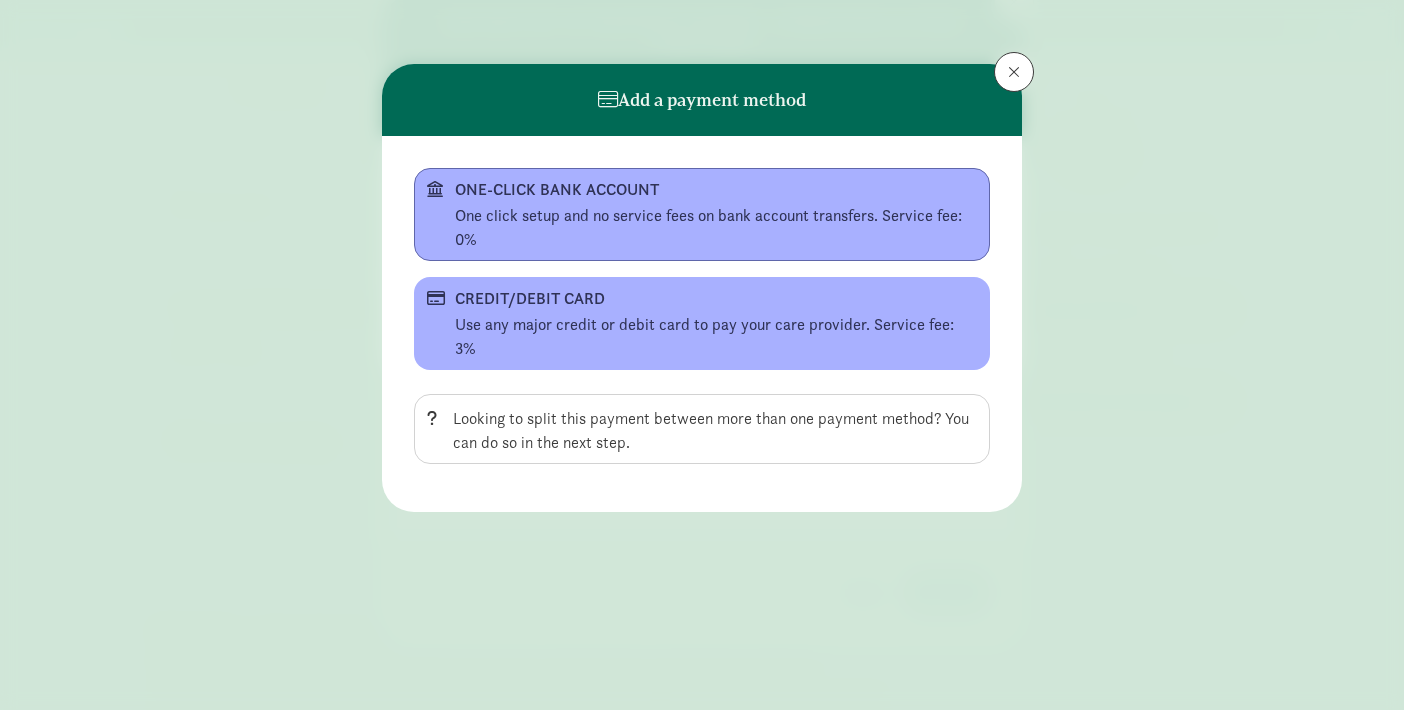 click on "One click setup and no service fees on bank account transfers. Service fee: 0%" at bounding box center (716, 228) 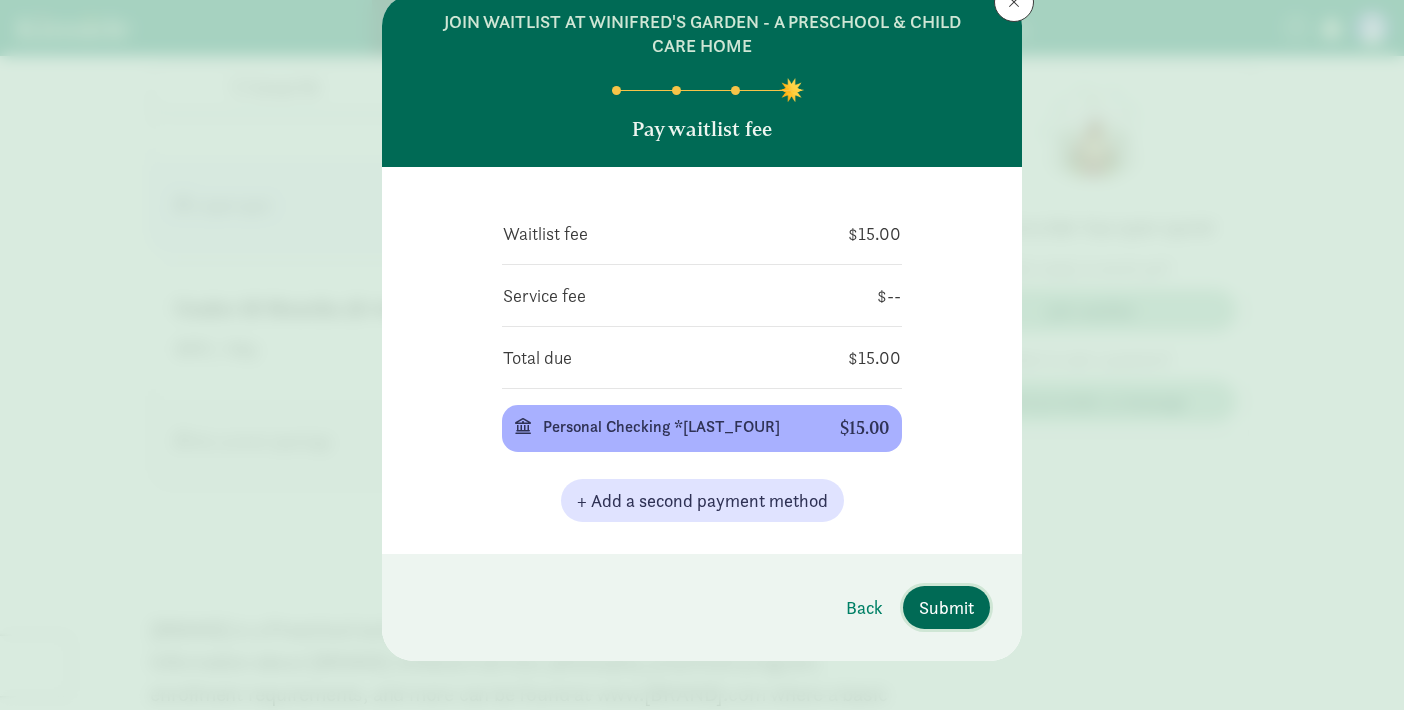 click on "Submit" at bounding box center (946, 607) 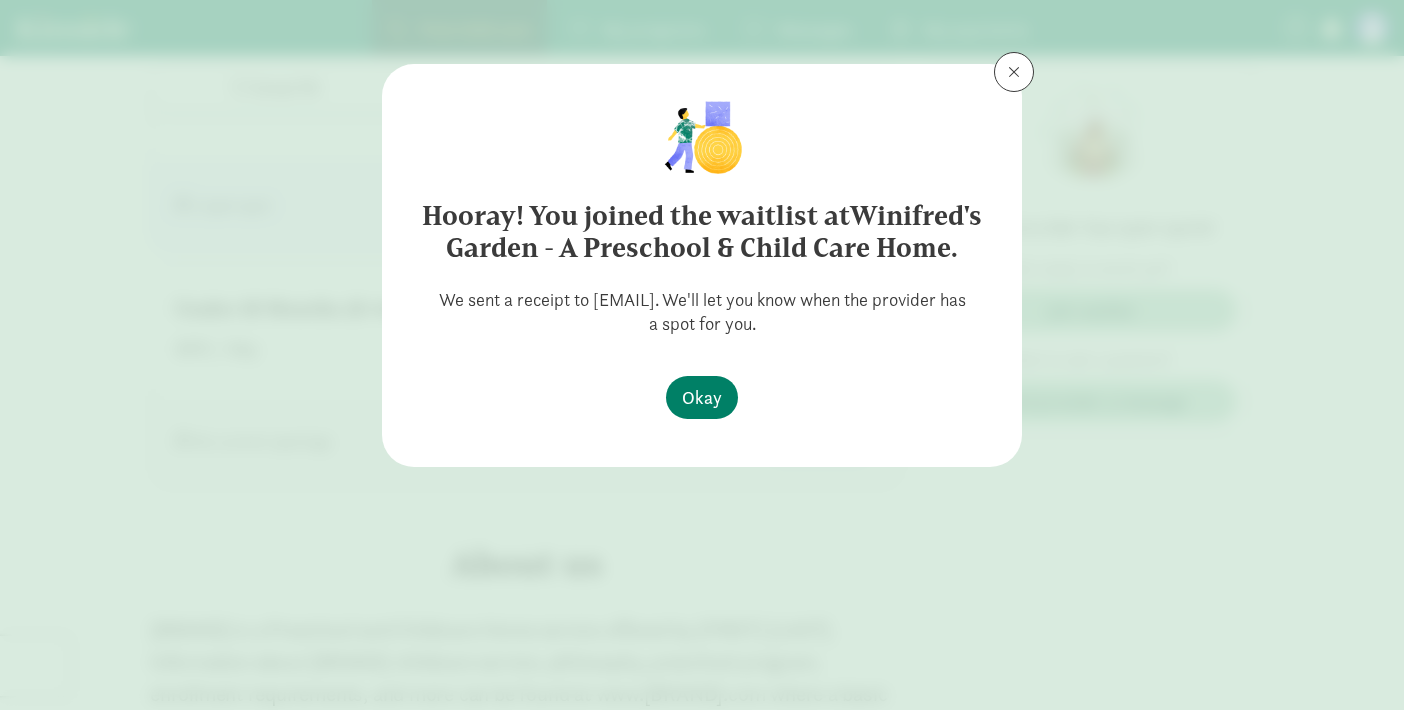 scroll, scrollTop: 0, scrollLeft: 0, axis: both 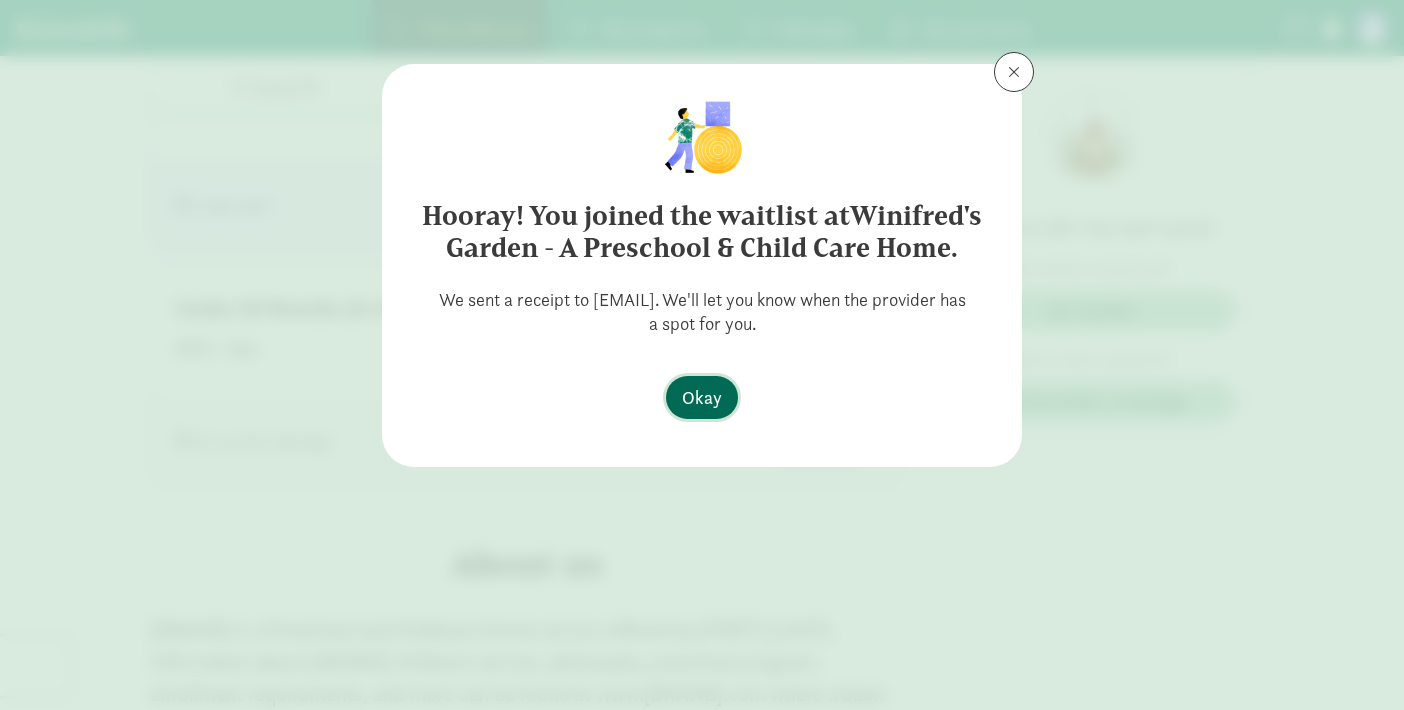 click on "Okay" at bounding box center [702, 397] 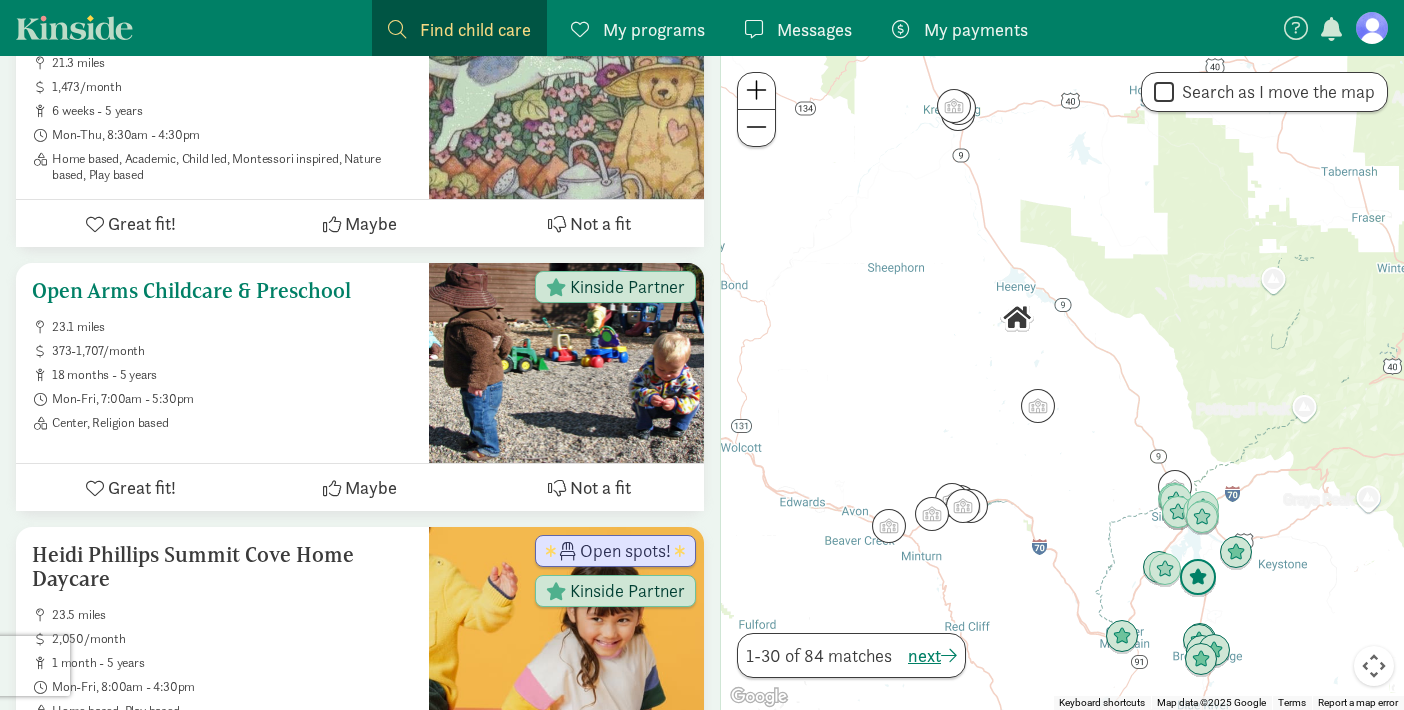scroll, scrollTop: 3111, scrollLeft: 0, axis: vertical 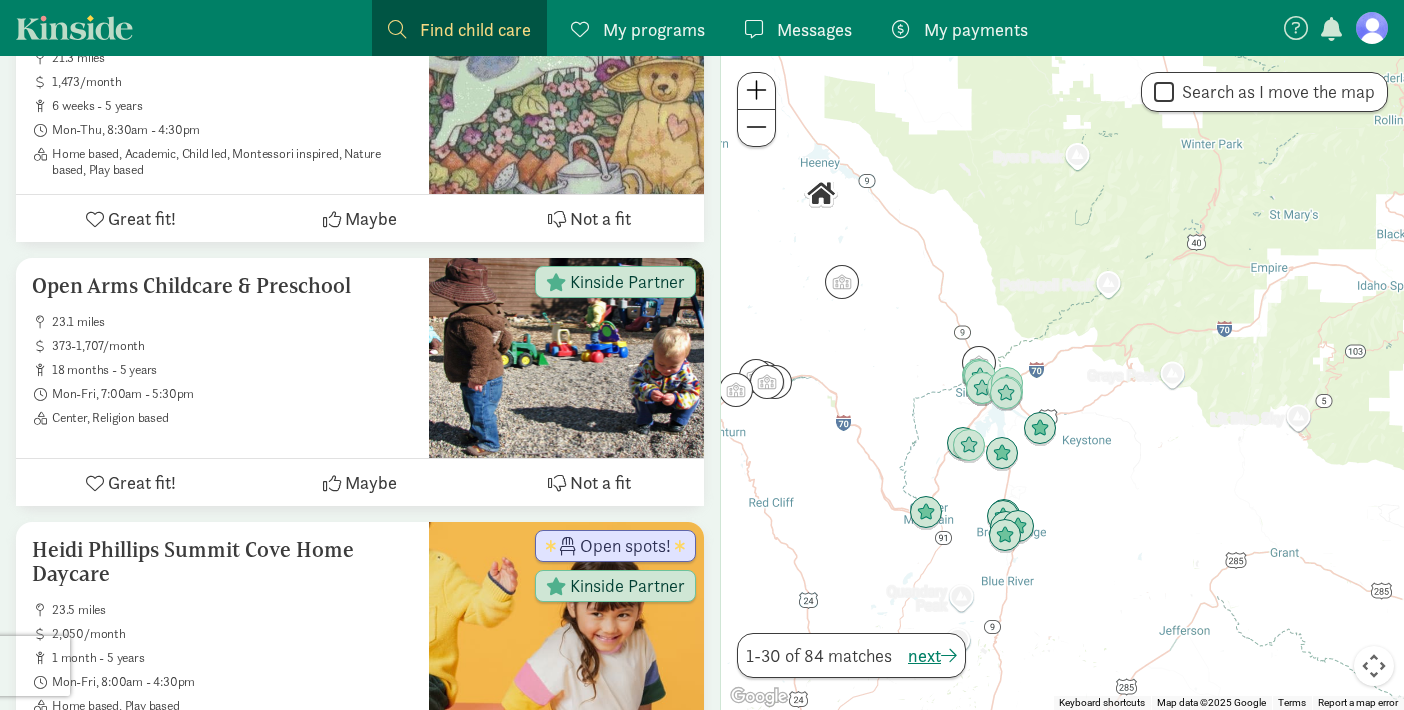 drag, startPoint x: 1210, startPoint y: 299, endPoint x: 1013, endPoint y: 172, distance: 234.38857 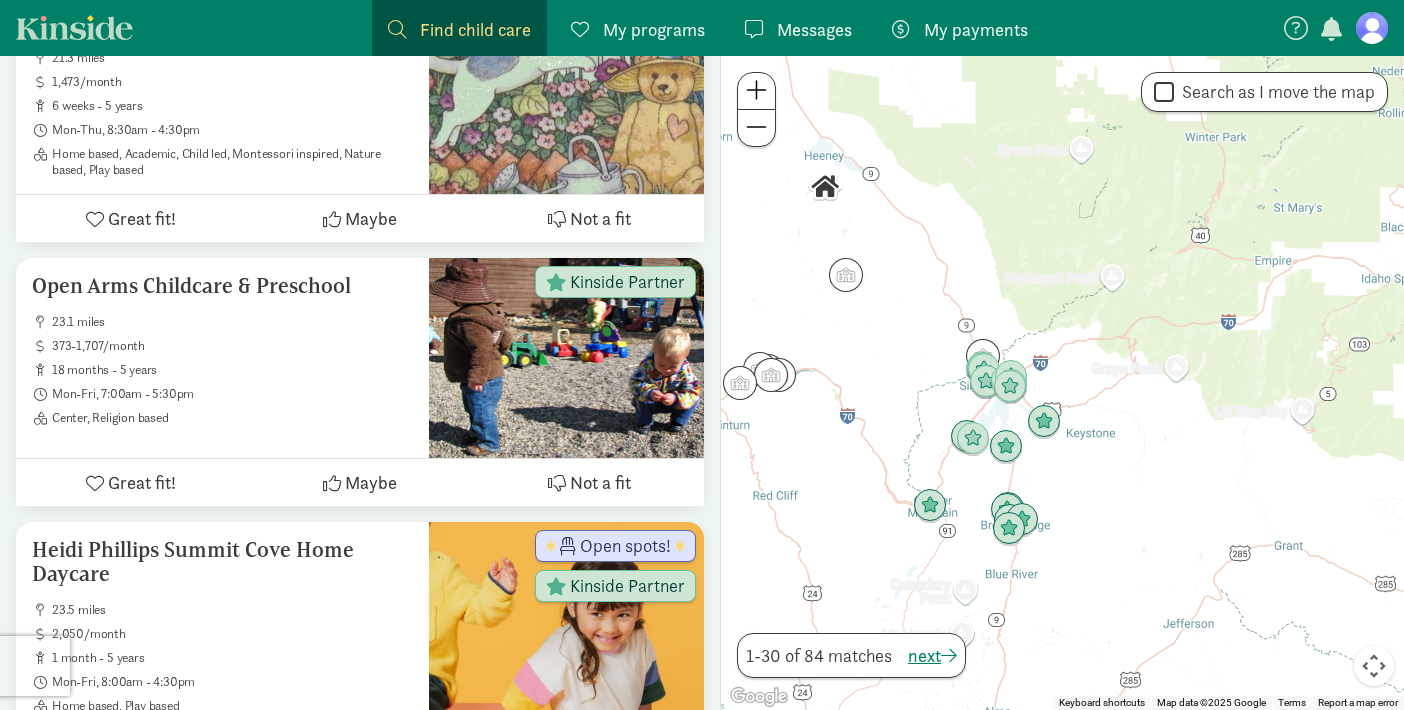 click at bounding box center [756, 90] 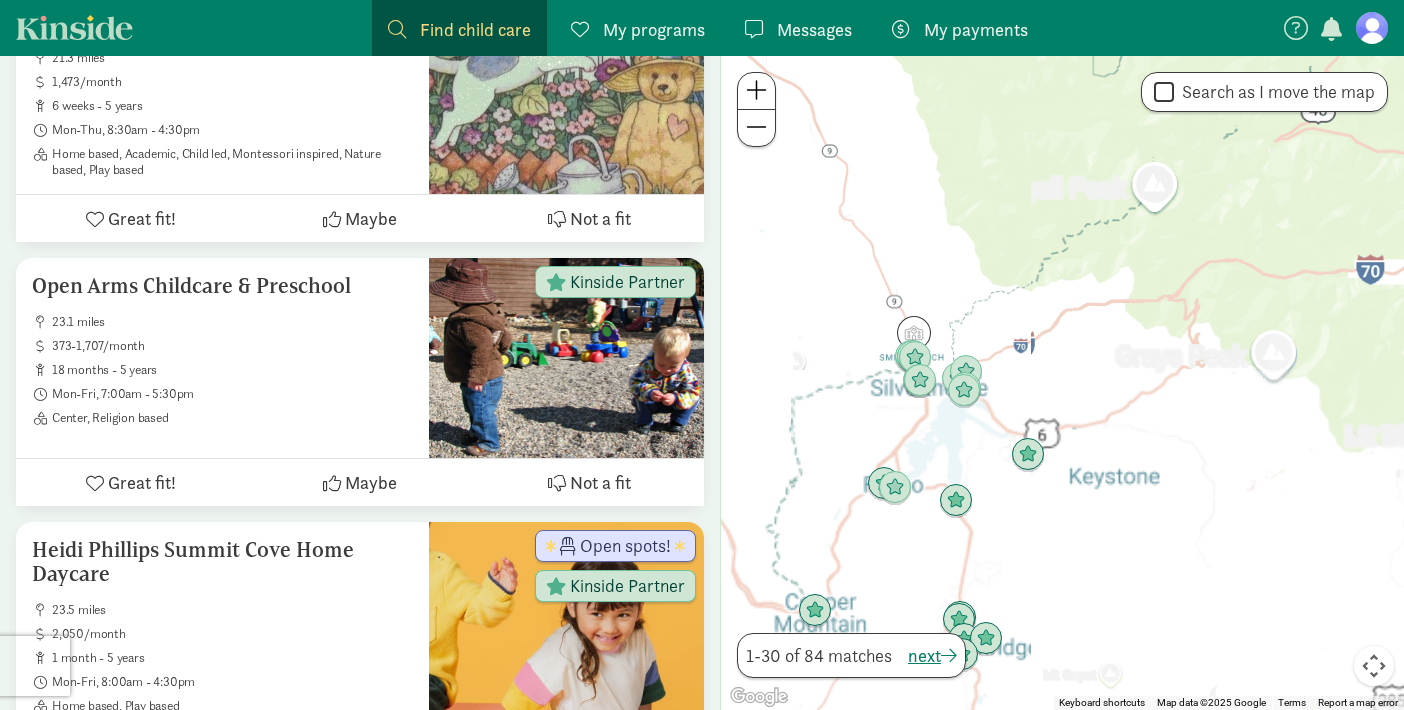 click at bounding box center [756, 90] 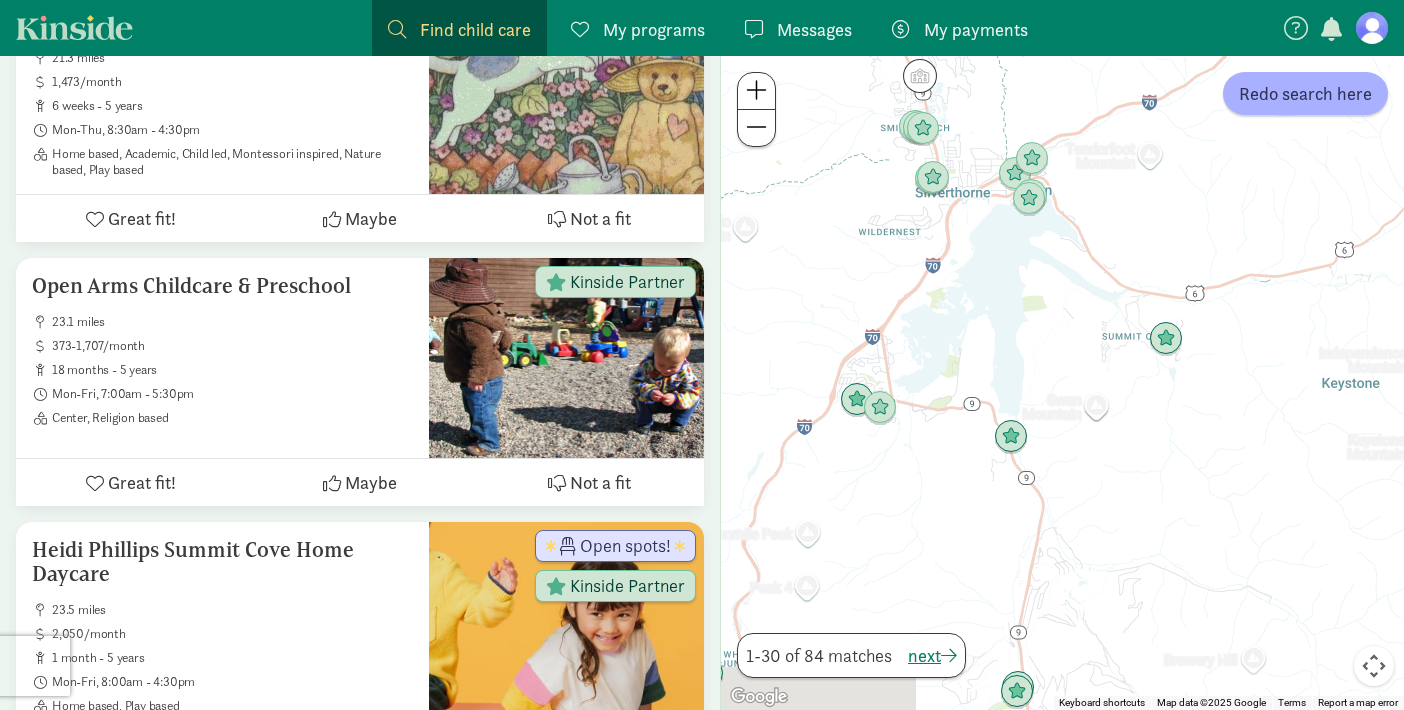 drag, startPoint x: 943, startPoint y: 505, endPoint x: 1119, endPoint y: 299, distance: 270.9465 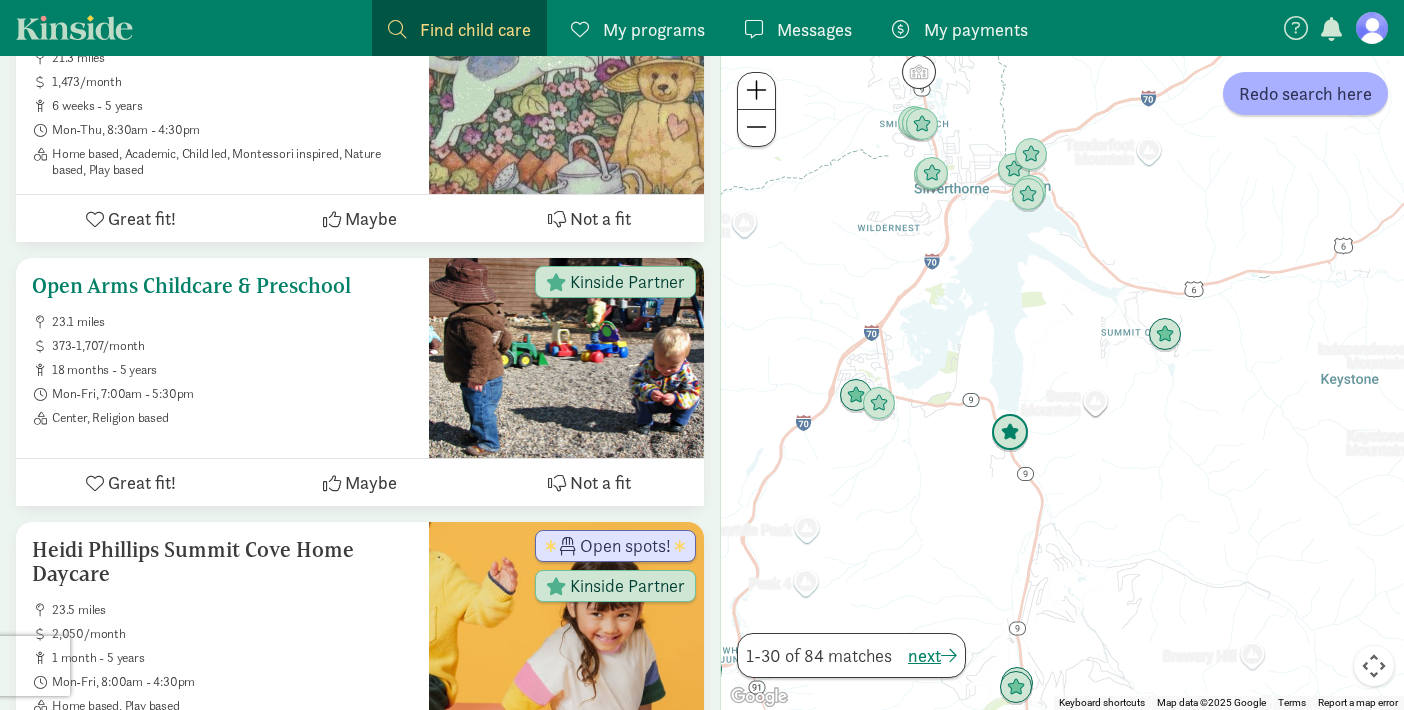 click on "Open Arms Childcare & Preschool" at bounding box center (222, 286) 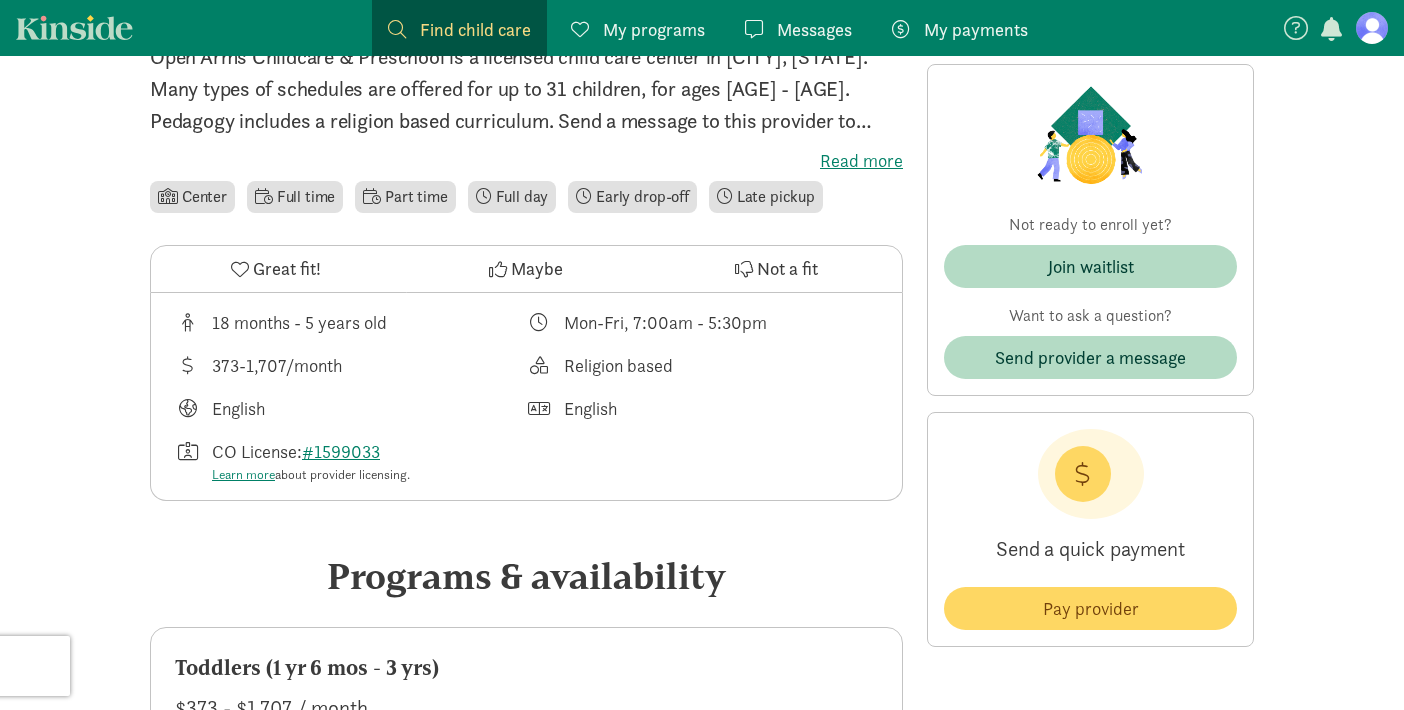 scroll, scrollTop: 484, scrollLeft: 0, axis: vertical 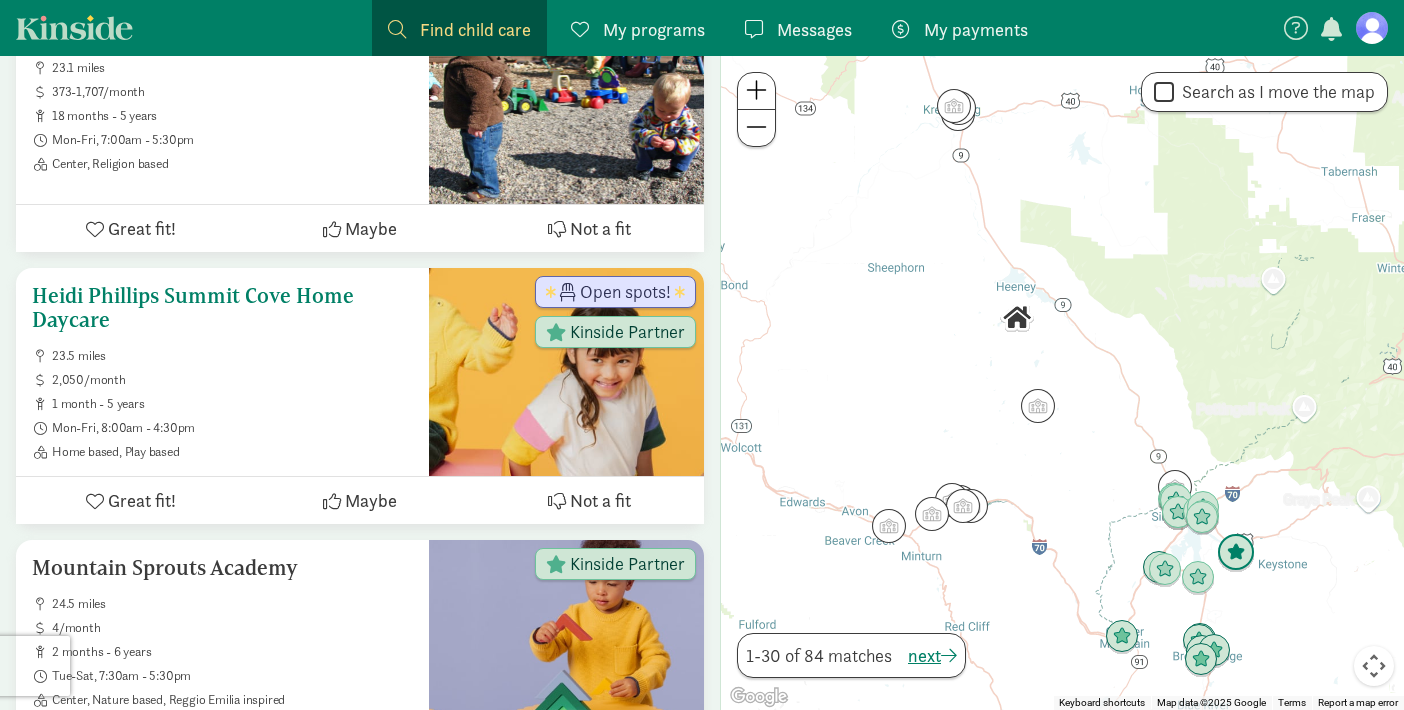 click on "Heidi Phillips Summit Cove Home Daycare" at bounding box center [222, 308] 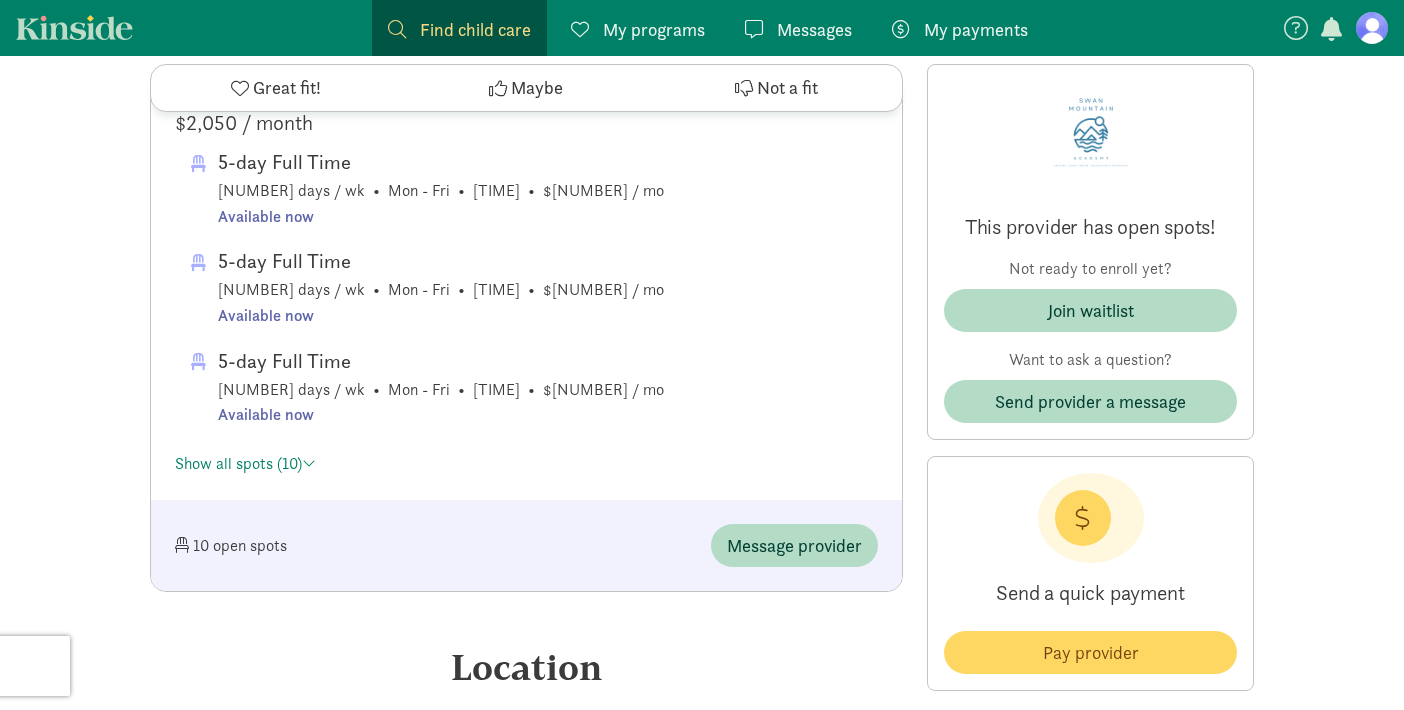 scroll, scrollTop: 1084, scrollLeft: 0, axis: vertical 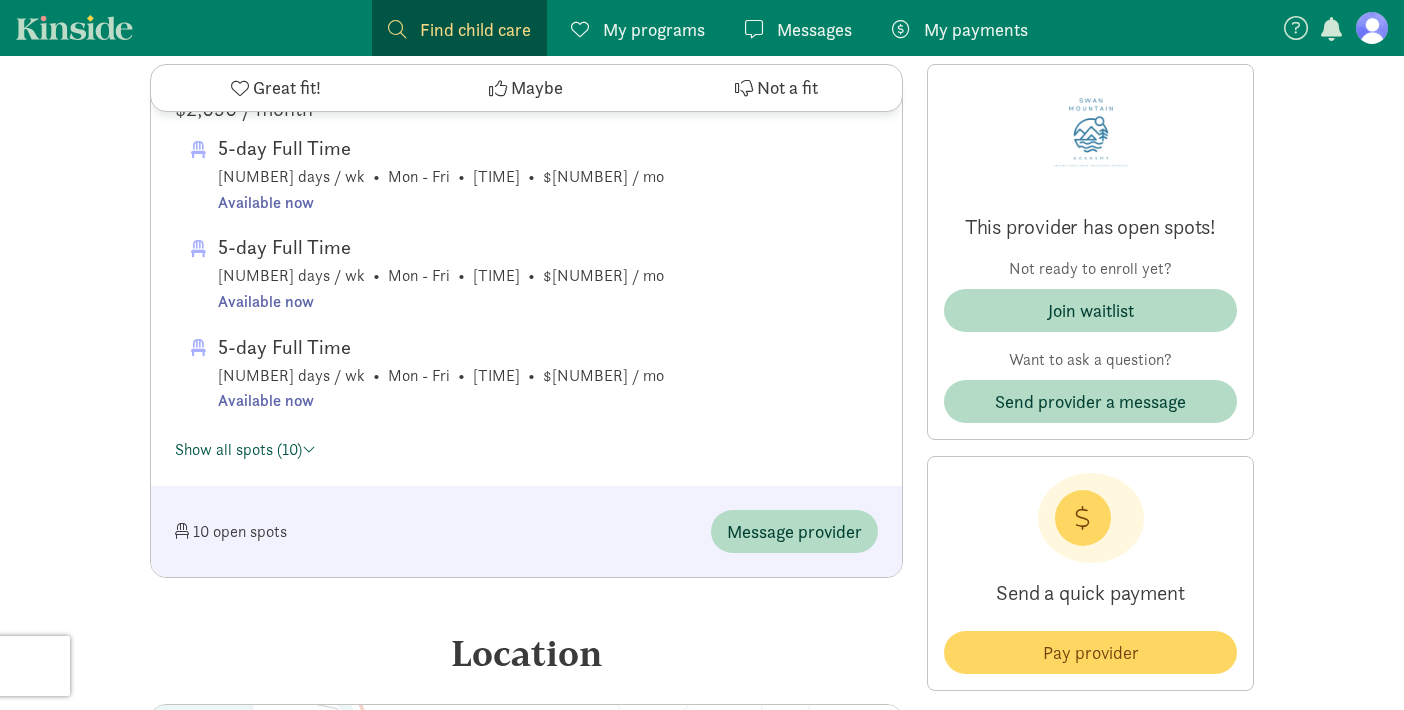 click on "Show all spots (10)" at bounding box center (245, 449) 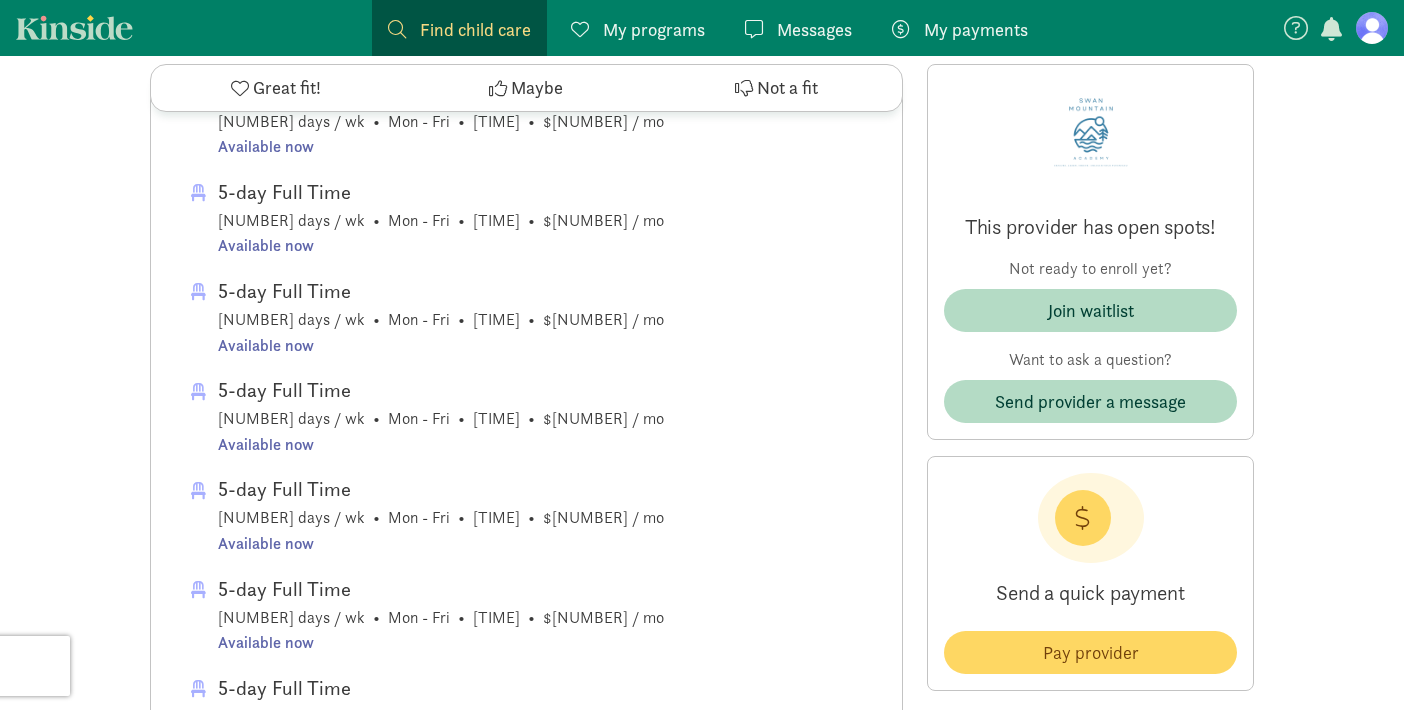 scroll, scrollTop: 1273, scrollLeft: 0, axis: vertical 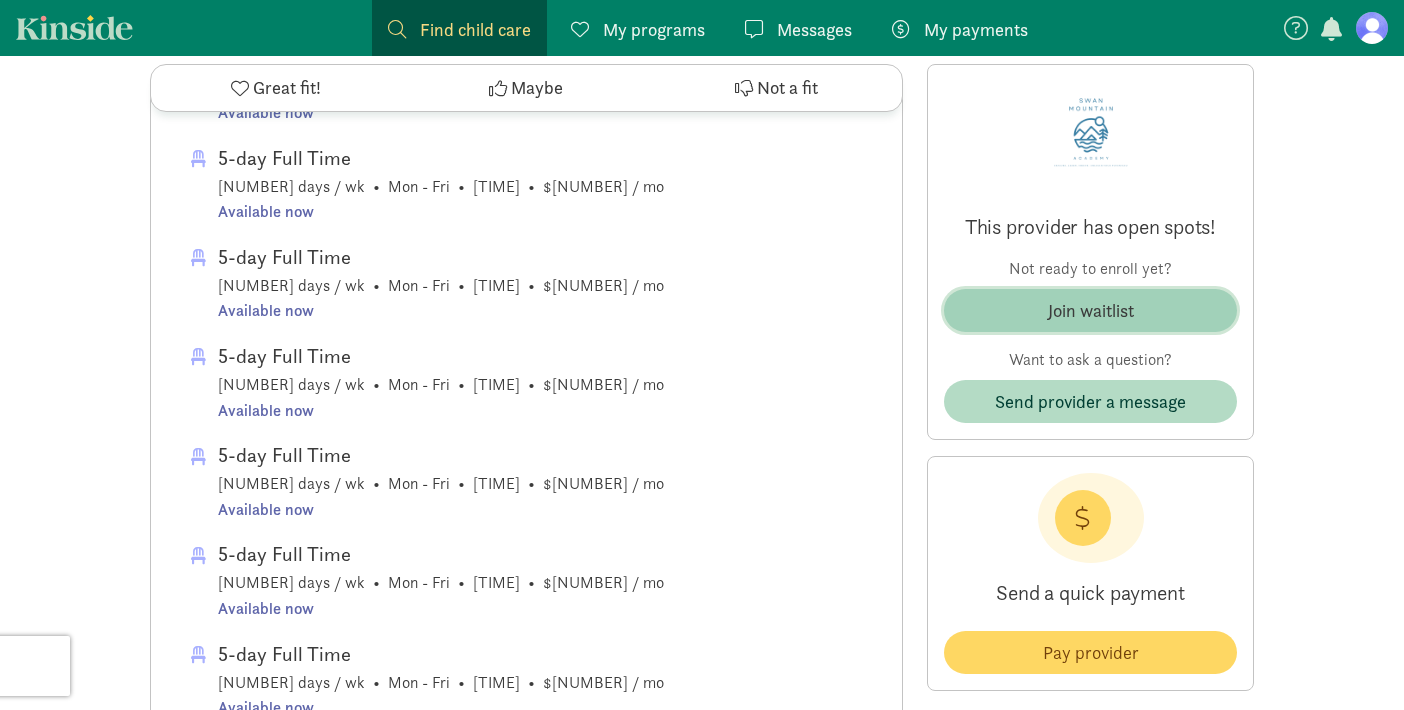 click on "Join waitlist" 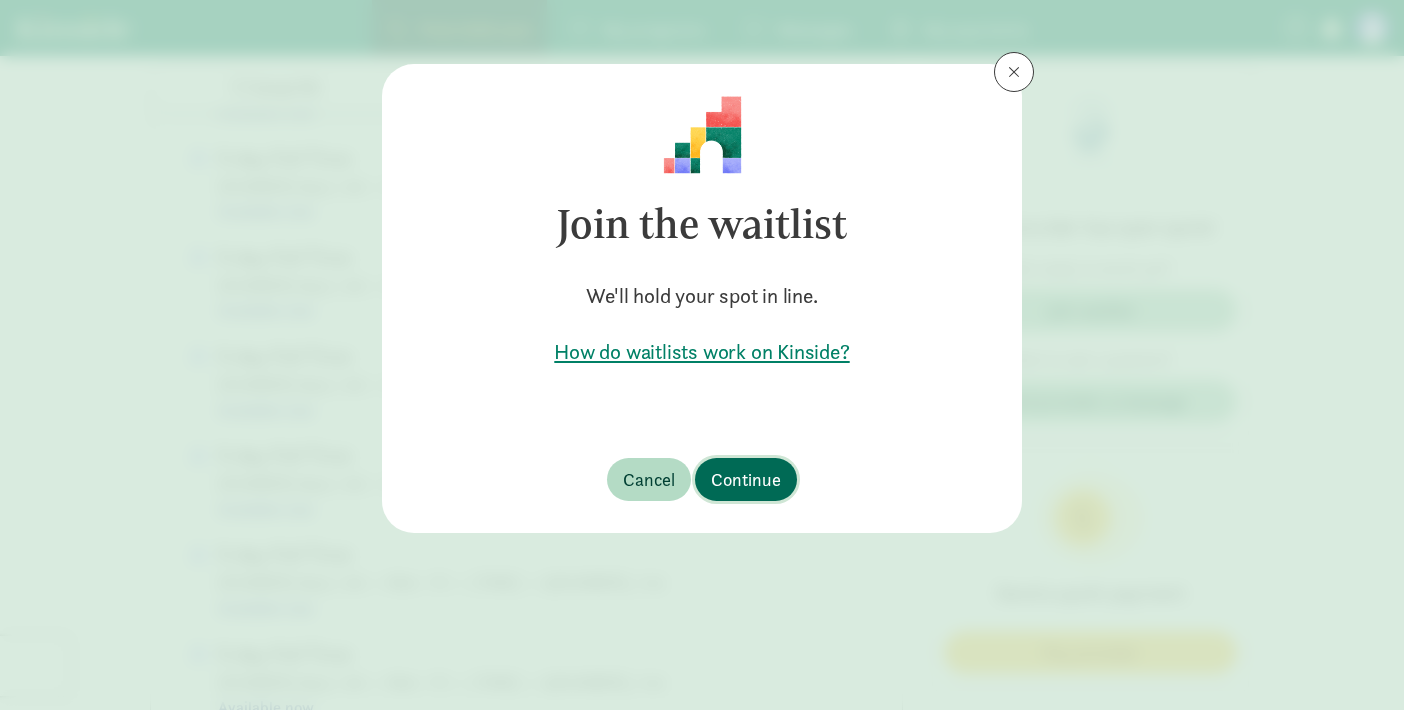 click on "Continue" at bounding box center [746, 479] 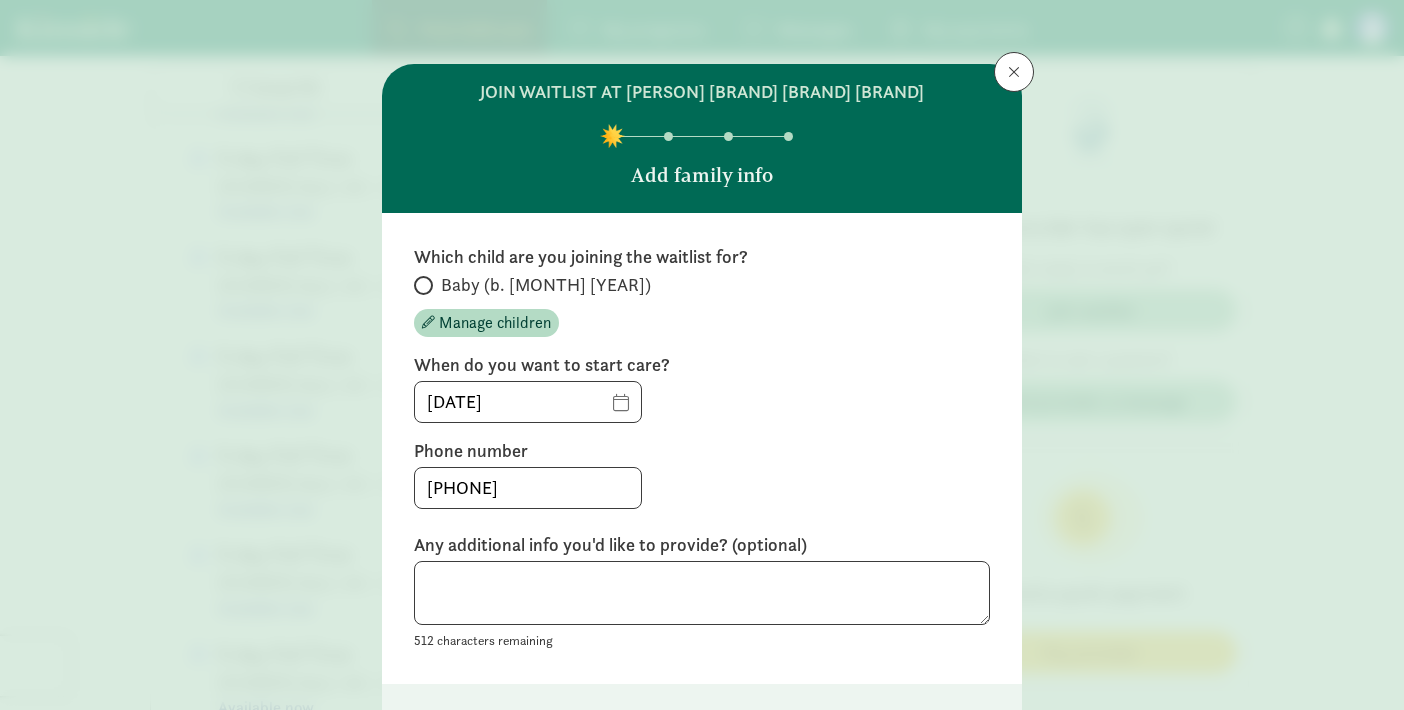 click at bounding box center [423, 285] 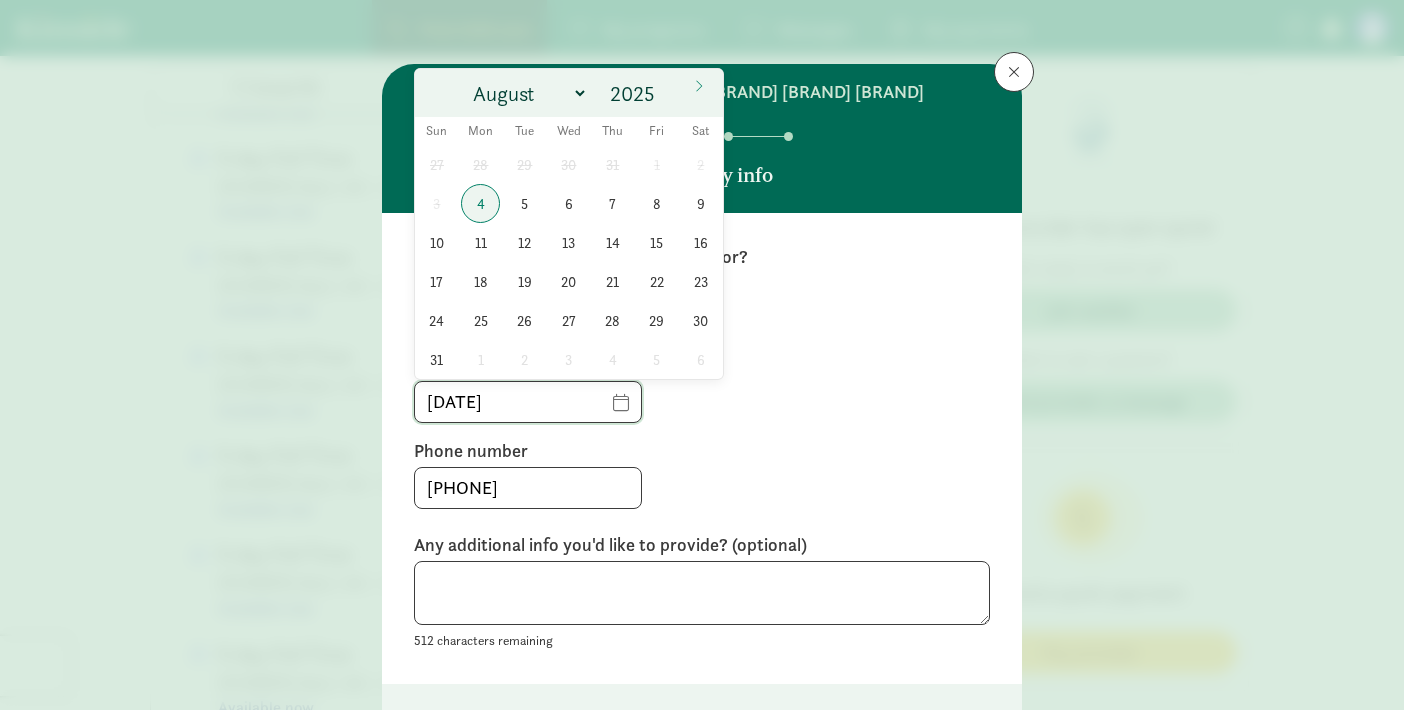 click on "[DATE]" 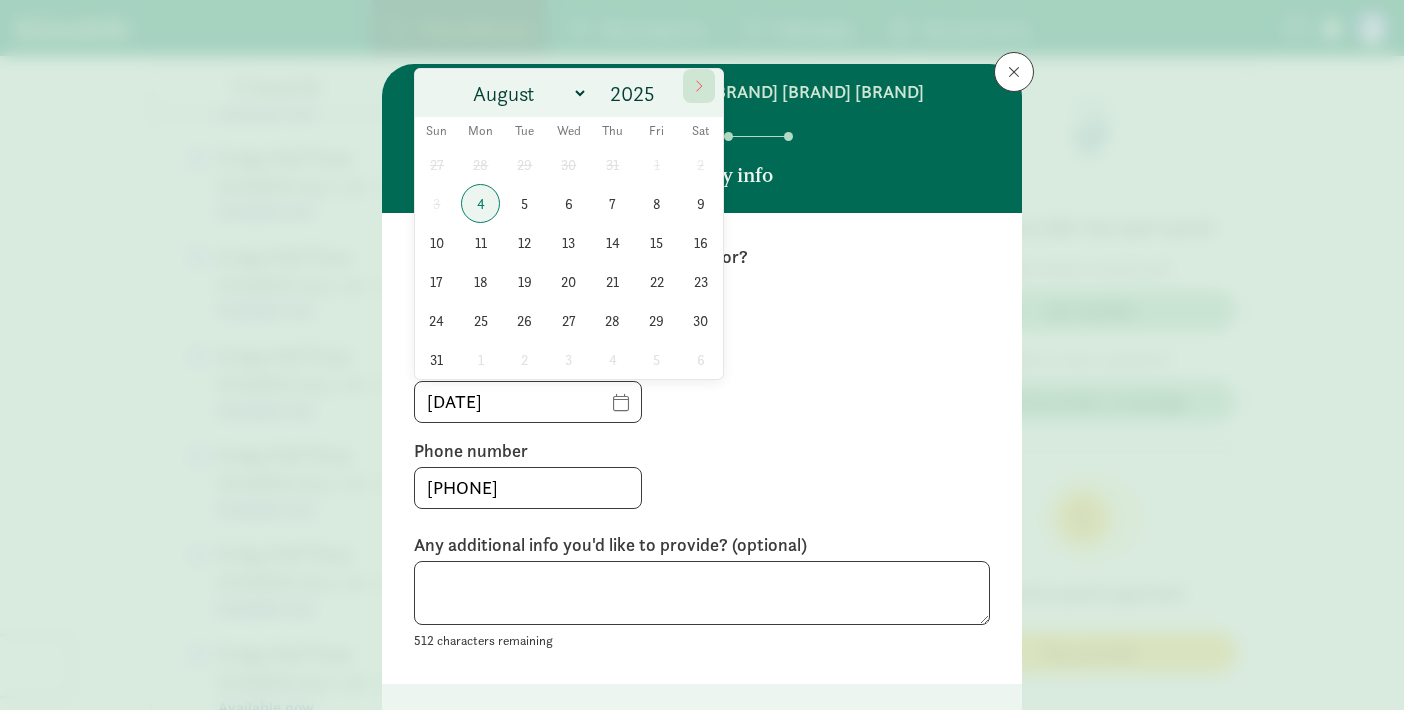 click at bounding box center [699, 86] 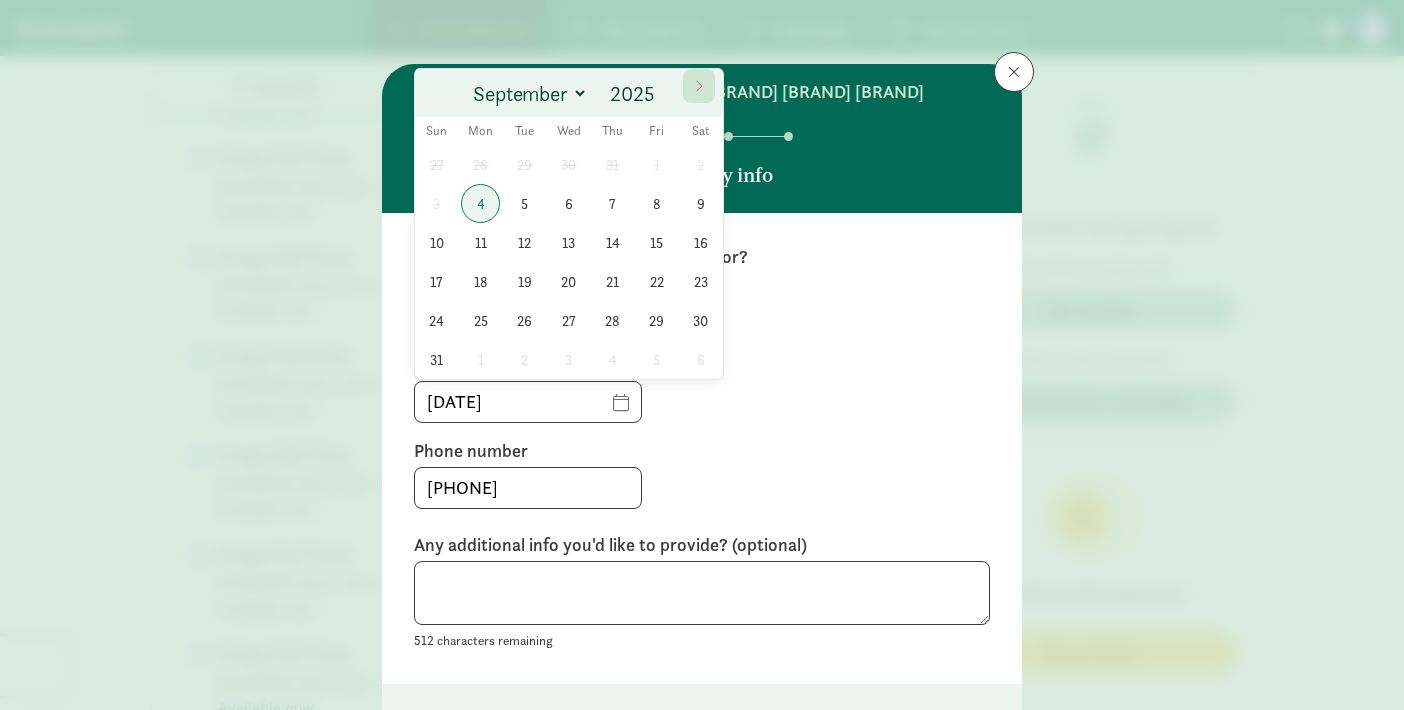 click at bounding box center [699, 86] 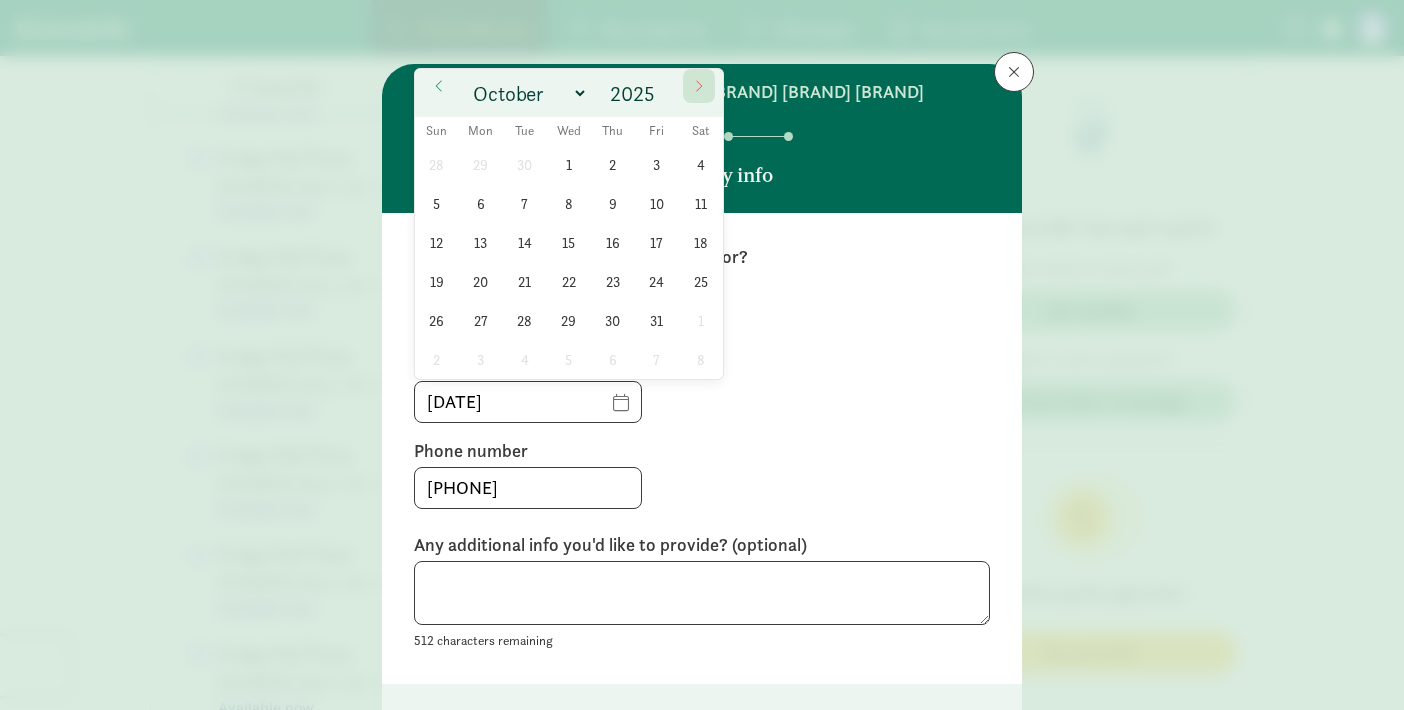 click at bounding box center [699, 86] 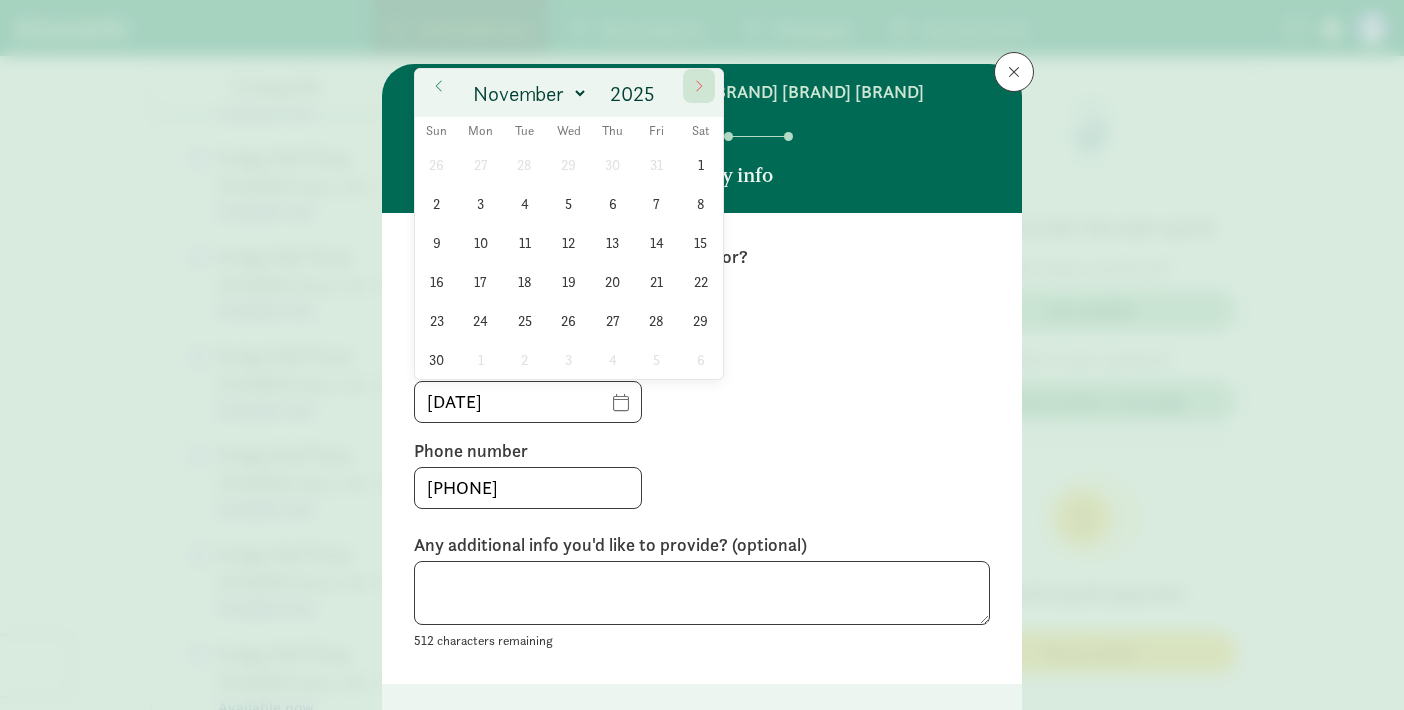 click at bounding box center [699, 86] 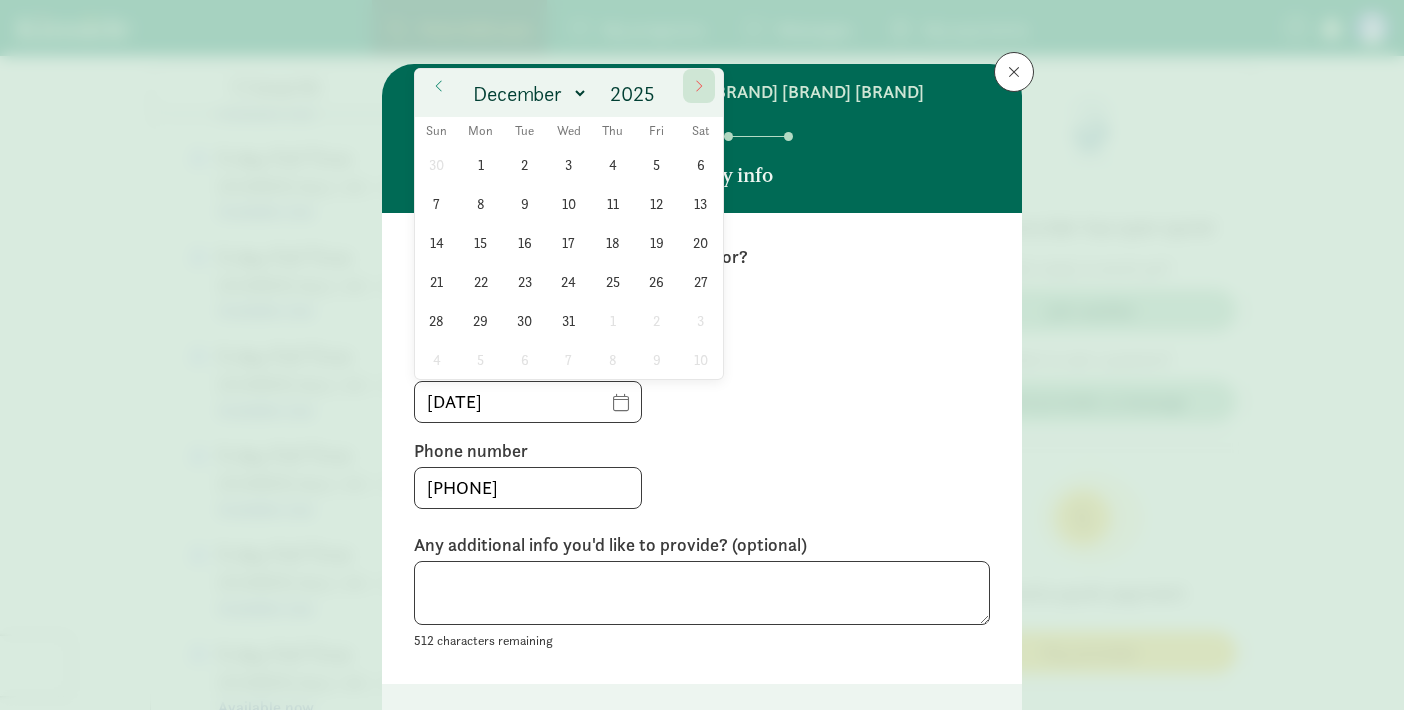 click at bounding box center [699, 86] 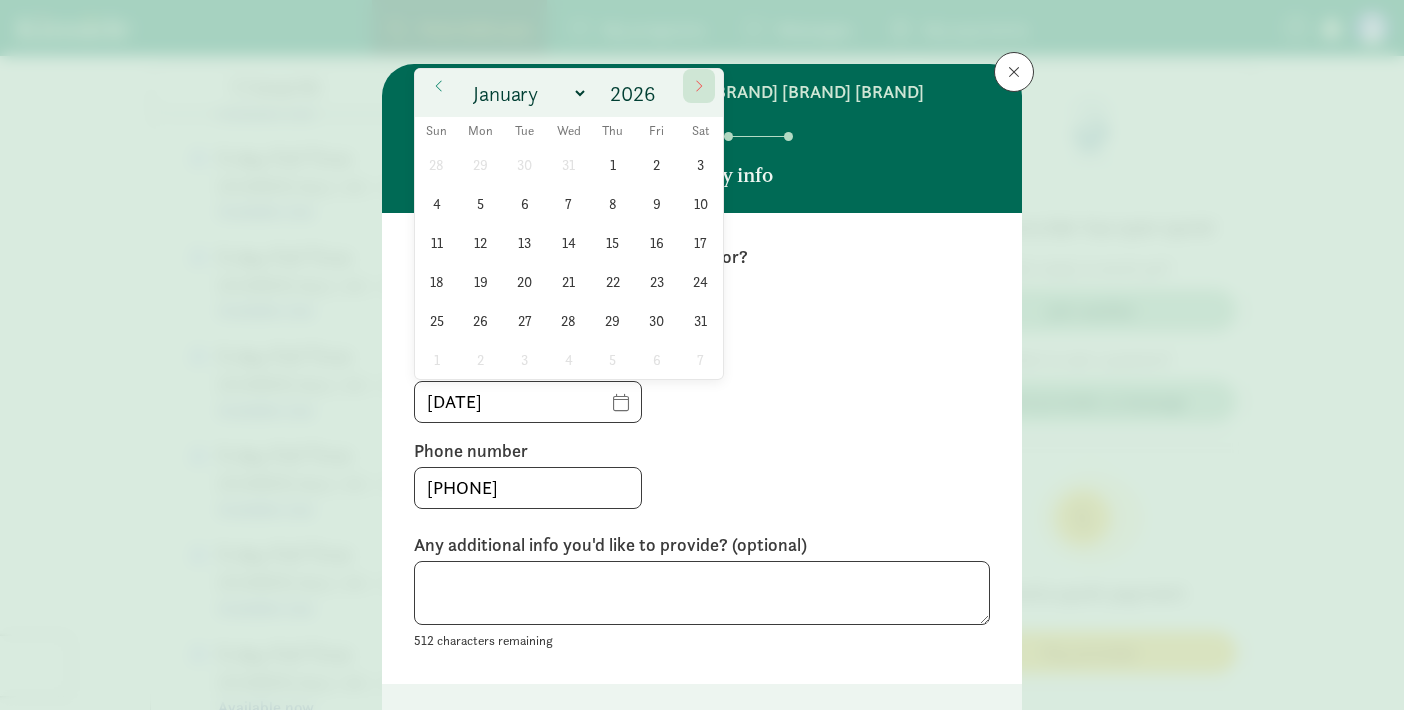 click at bounding box center [699, 86] 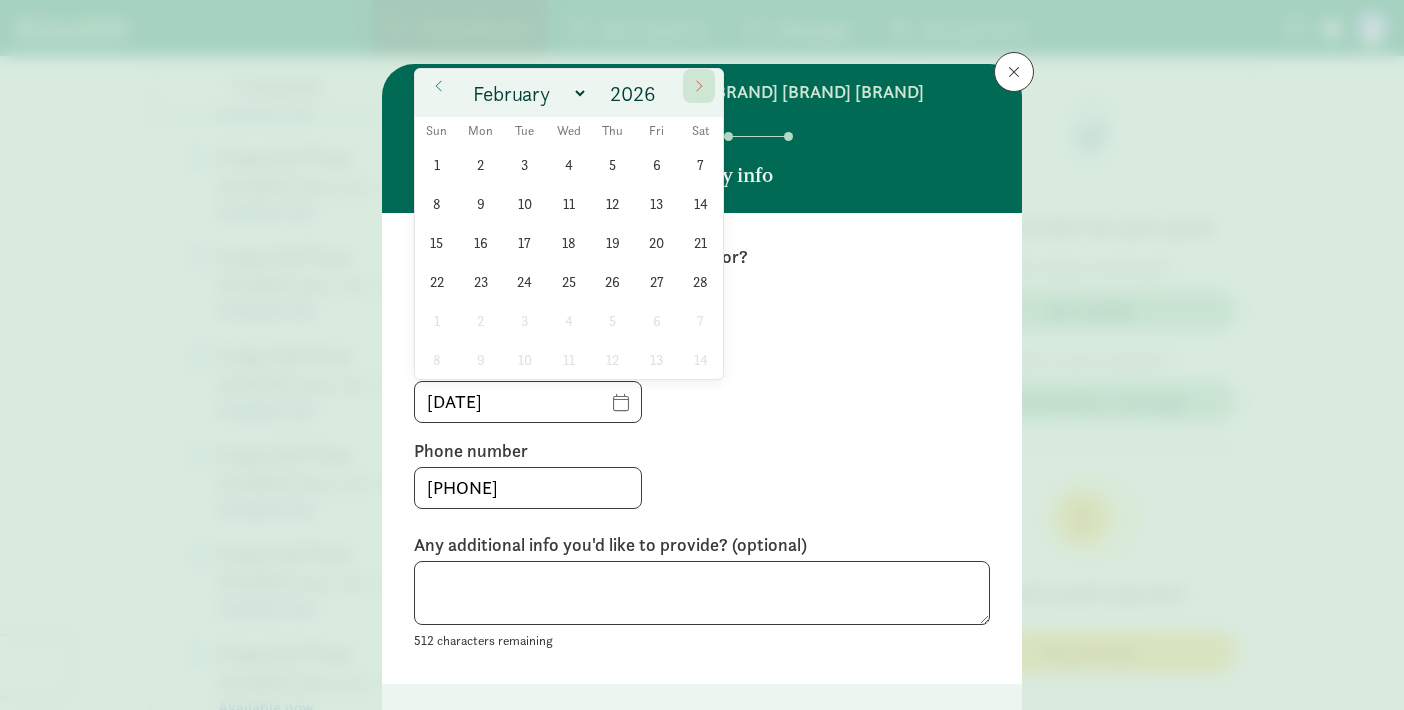 click at bounding box center (699, 86) 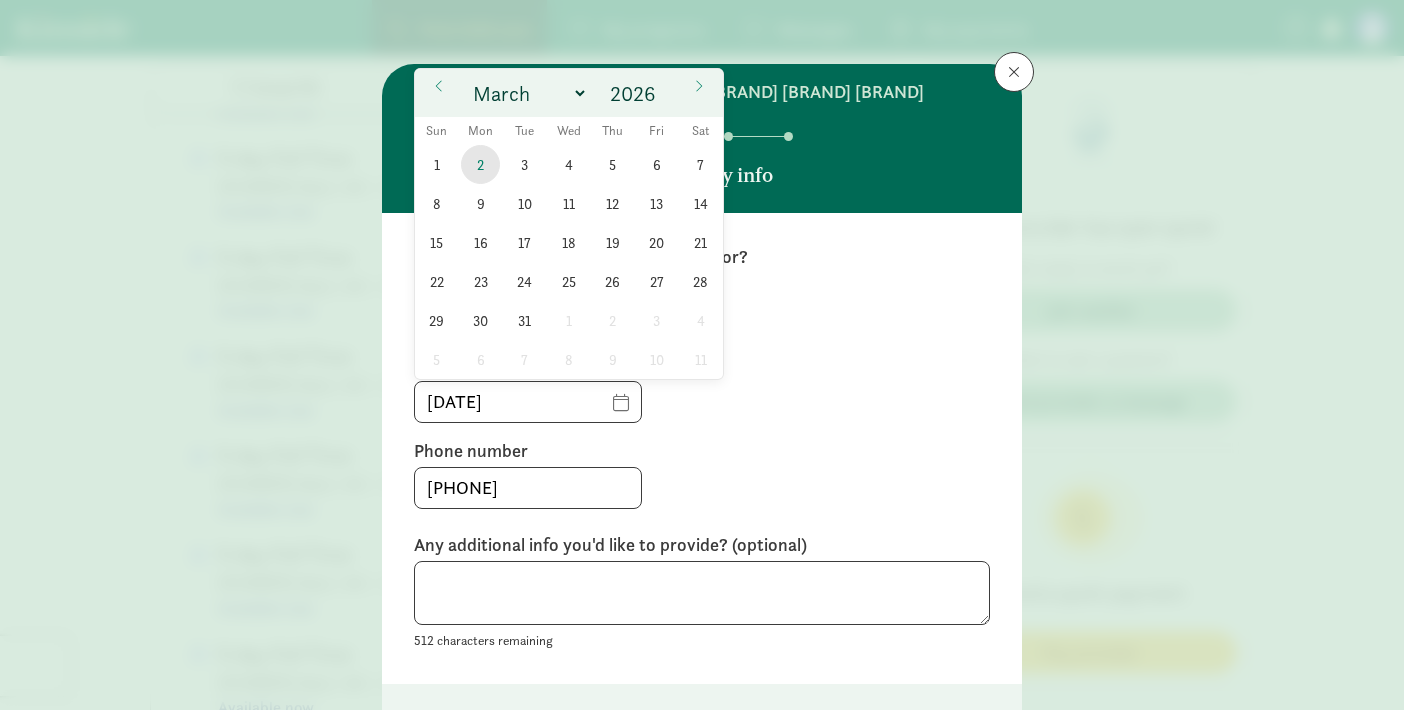 click on "2" at bounding box center (480, 164) 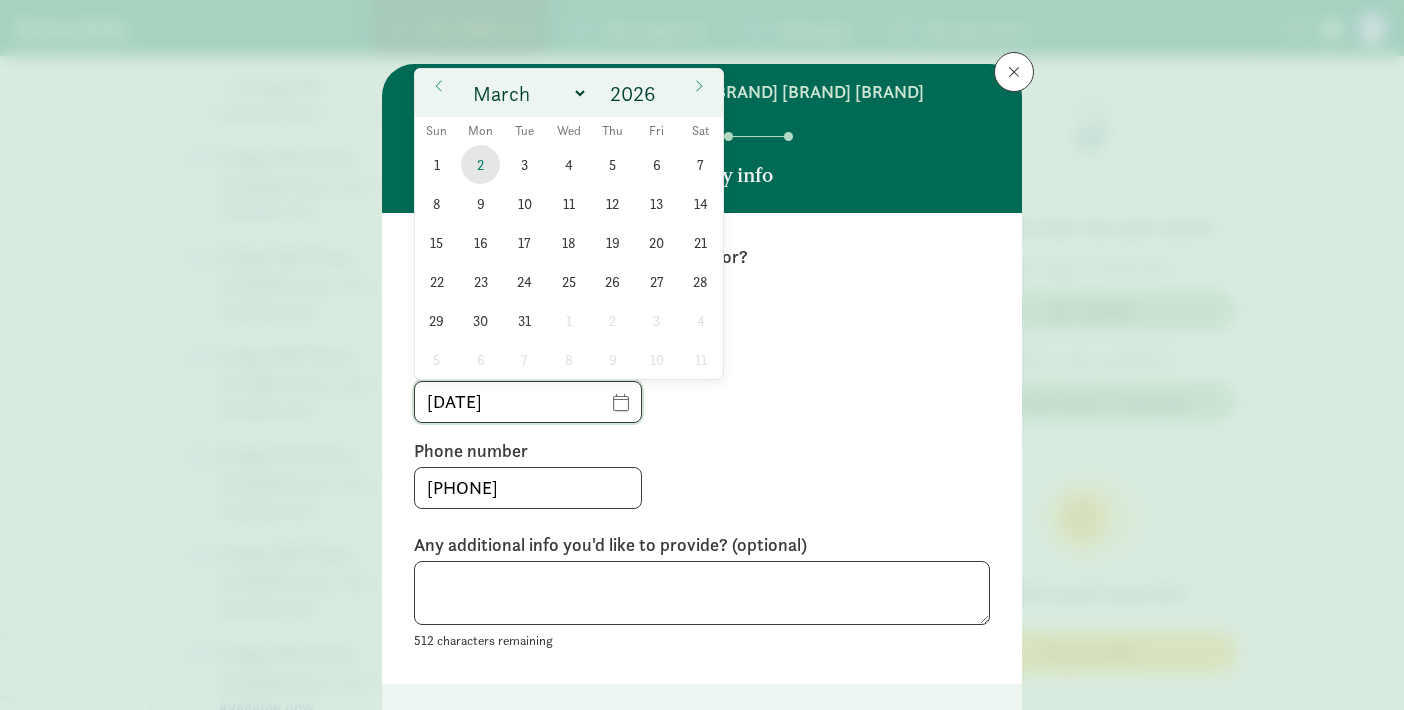 type on "[DATE]" 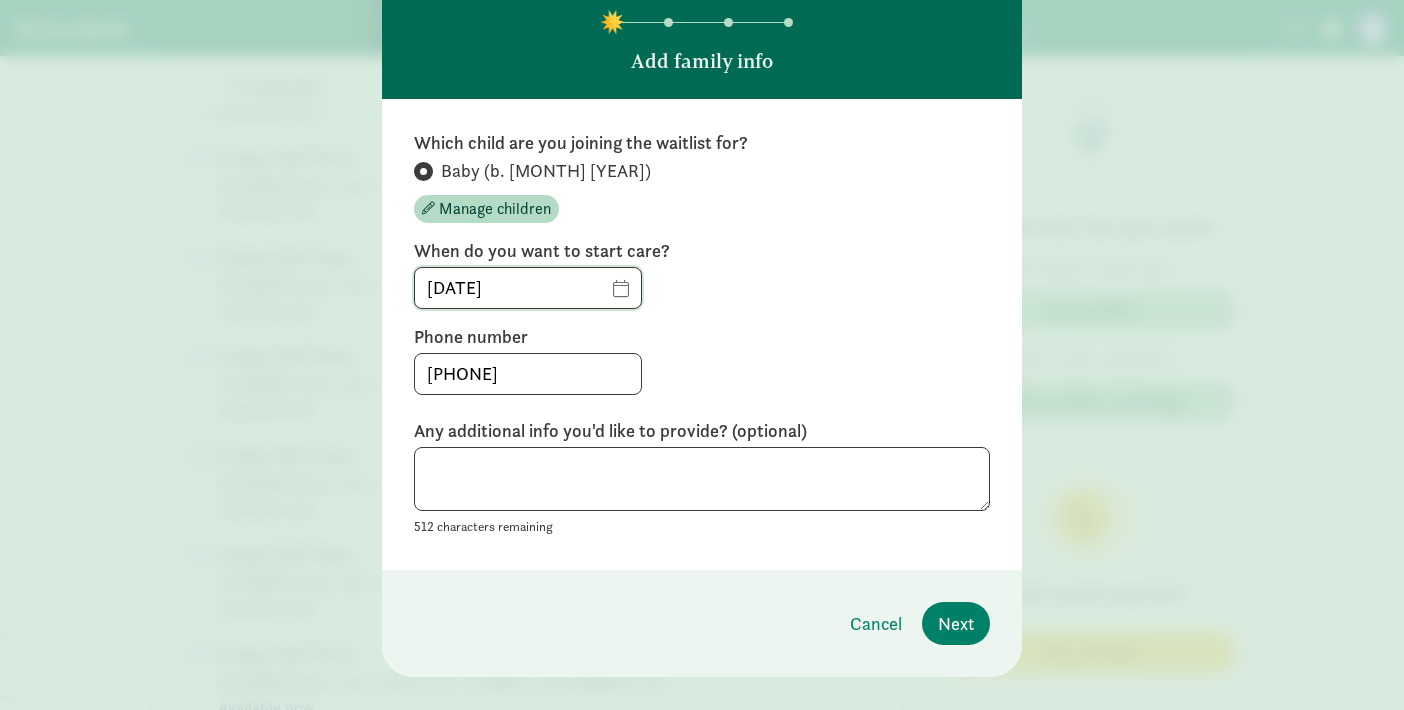 scroll, scrollTop: 117, scrollLeft: 0, axis: vertical 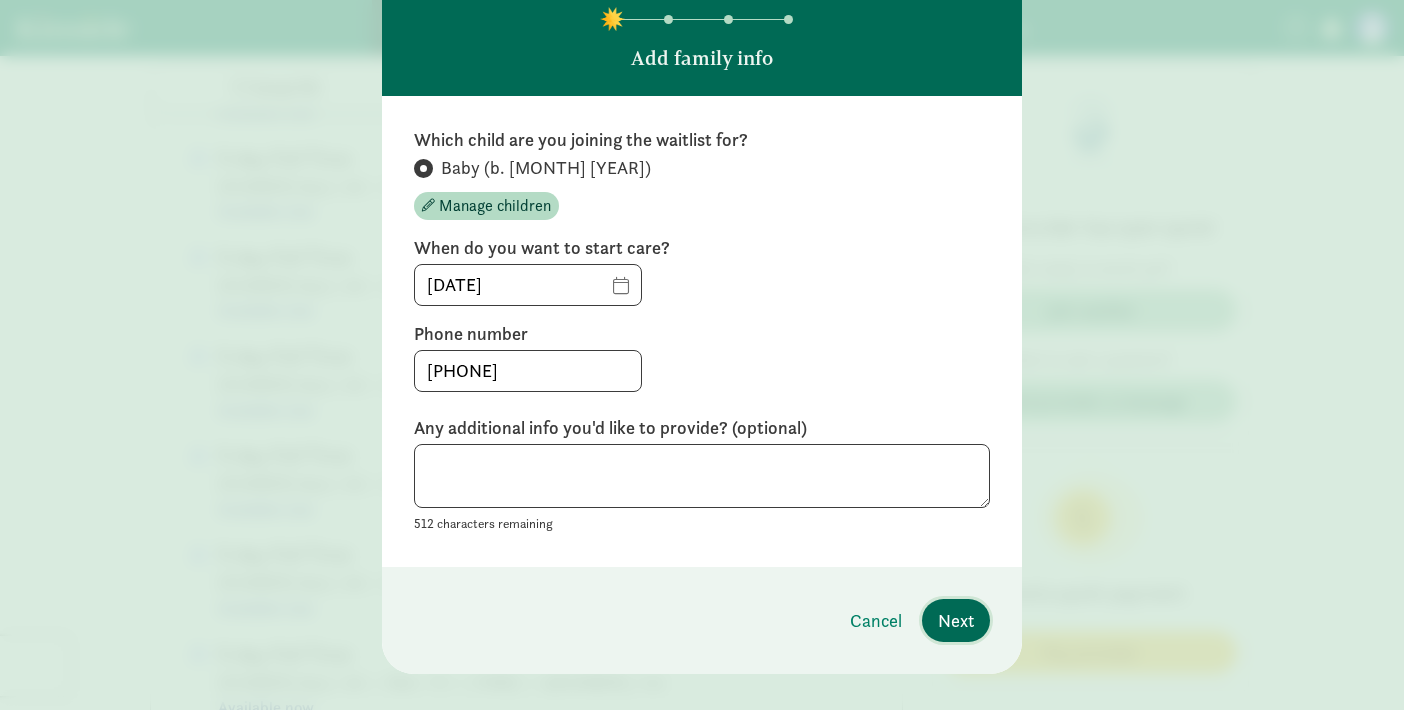 click on "Next" at bounding box center (956, 620) 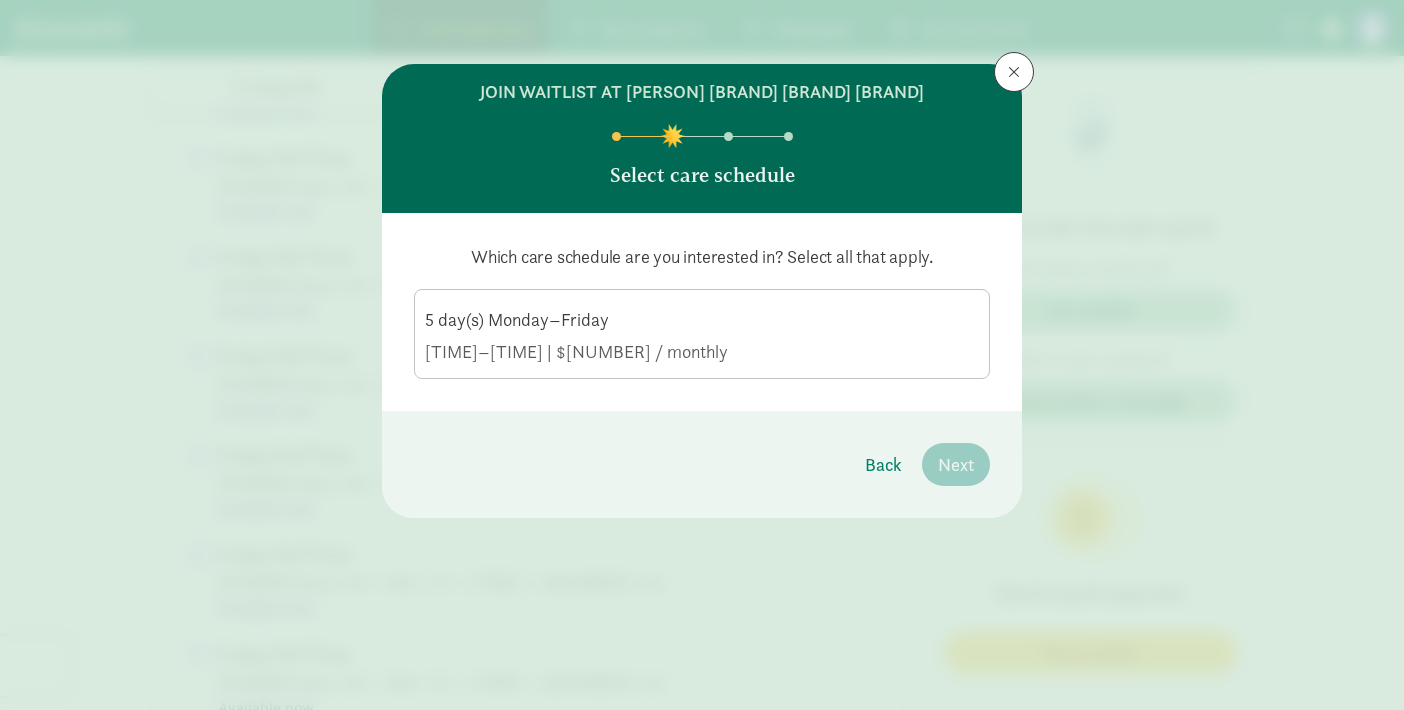scroll, scrollTop: 0, scrollLeft: 0, axis: both 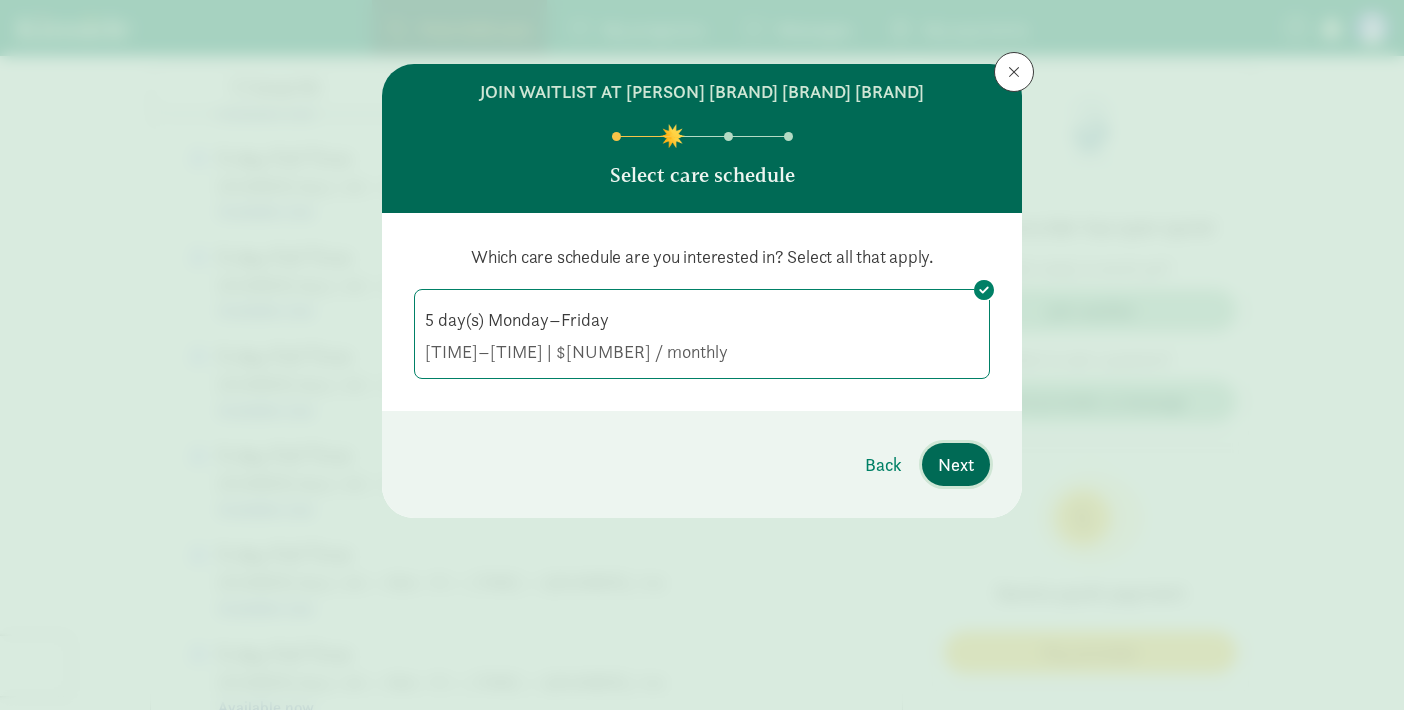 click on "Next" at bounding box center (956, 464) 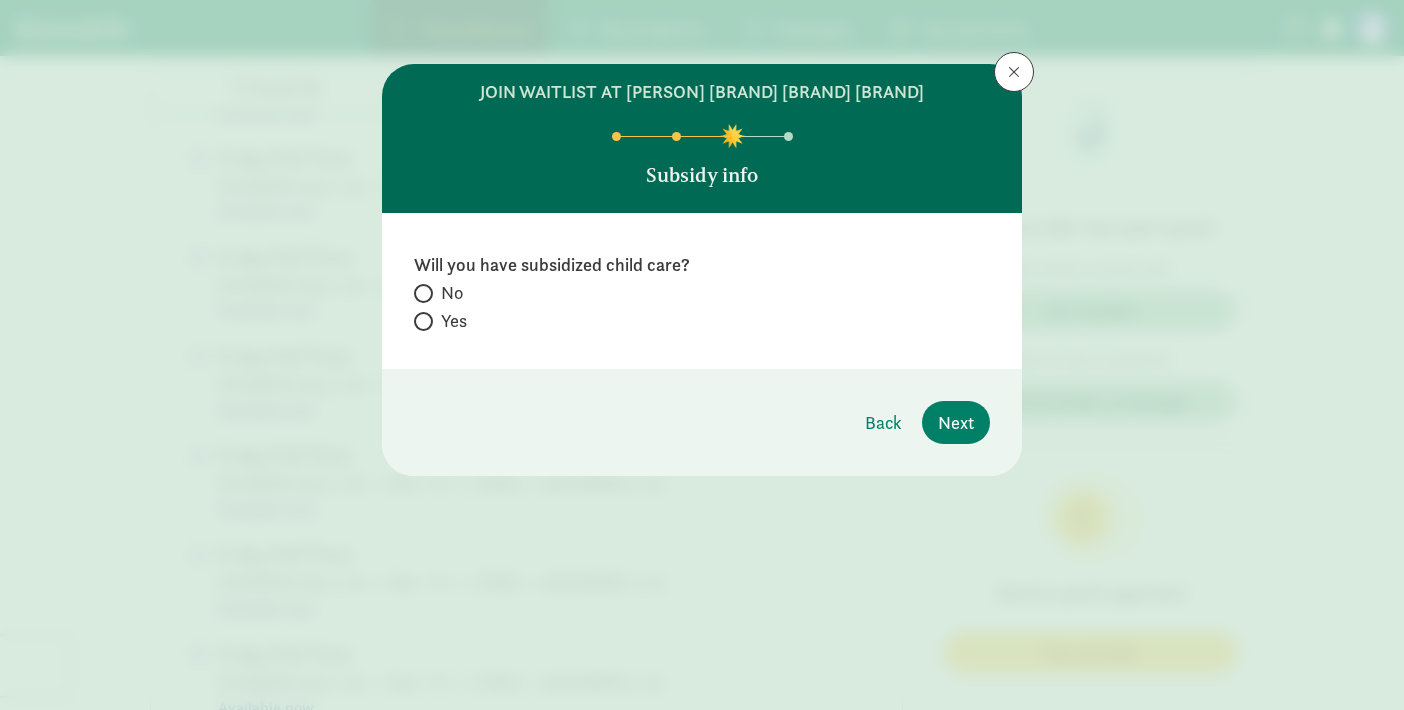 click on "No" 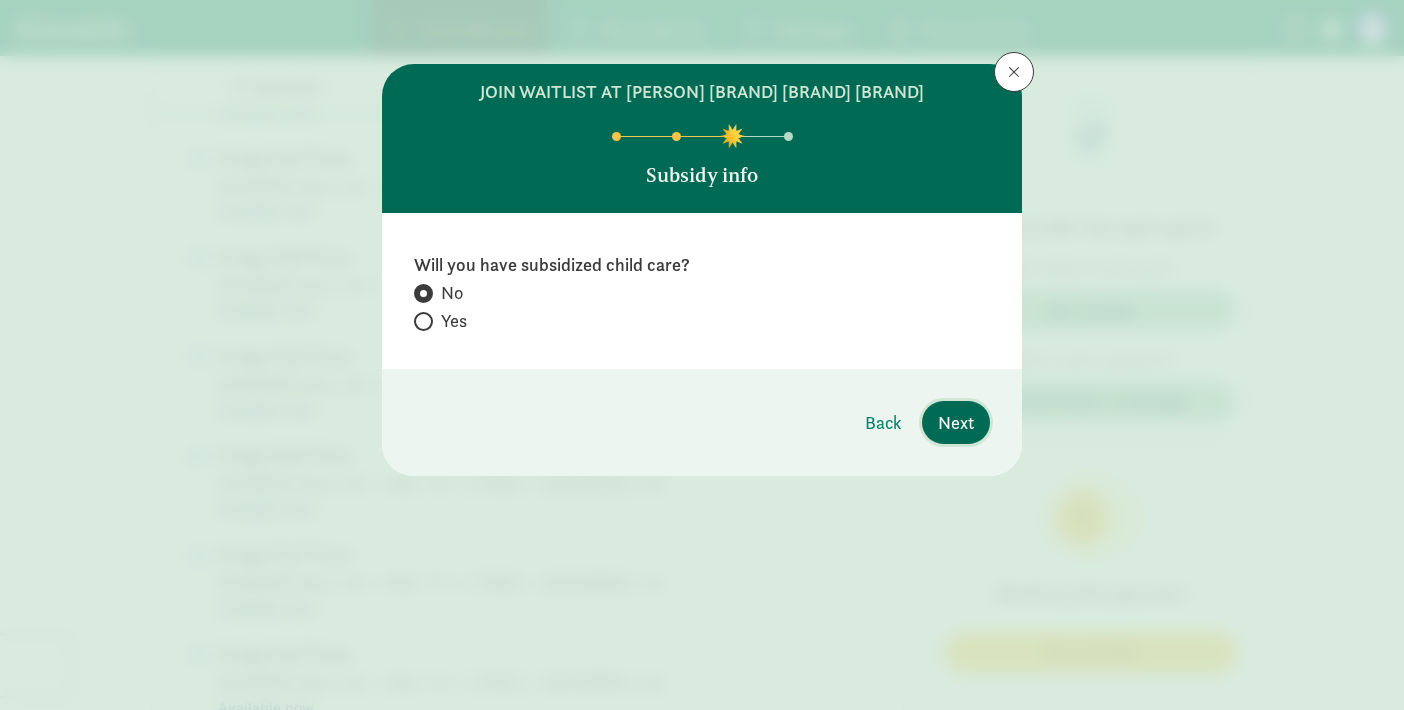 click on "Next" at bounding box center [956, 422] 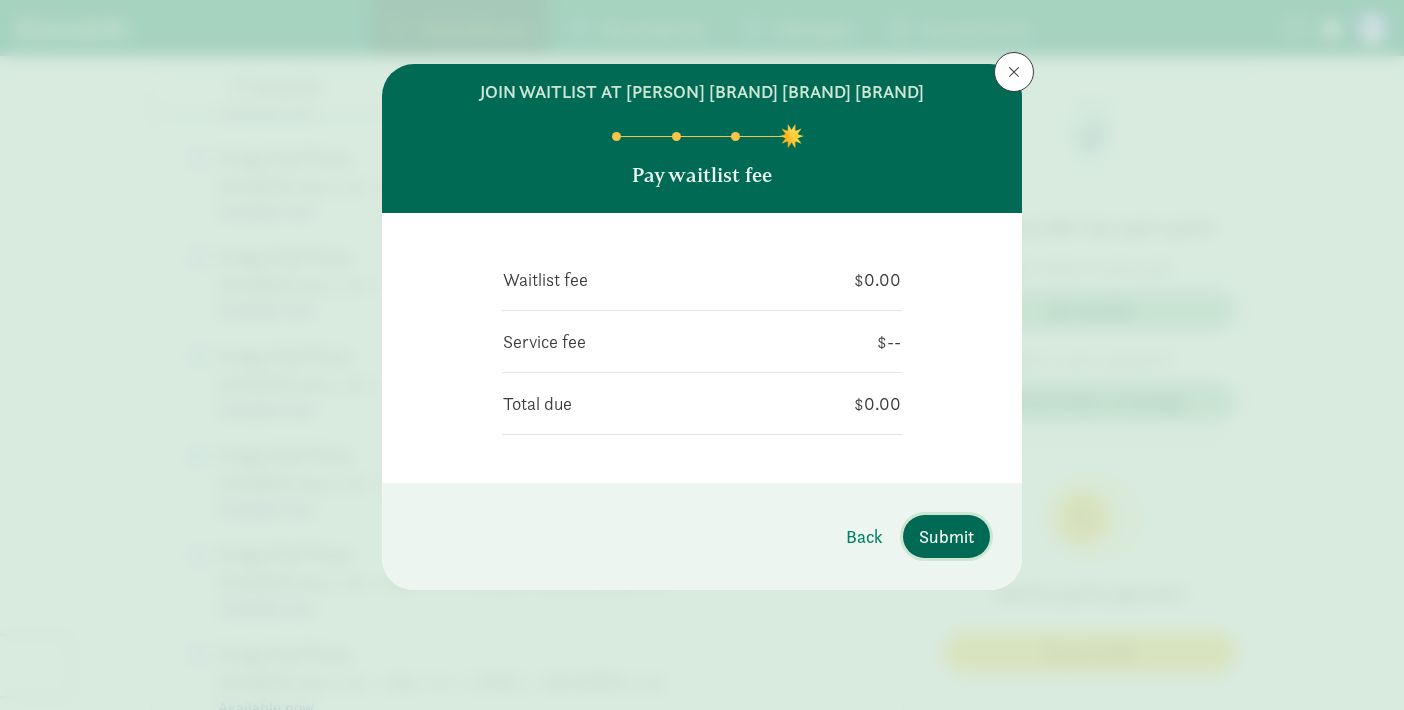 click on "Submit" at bounding box center [946, 536] 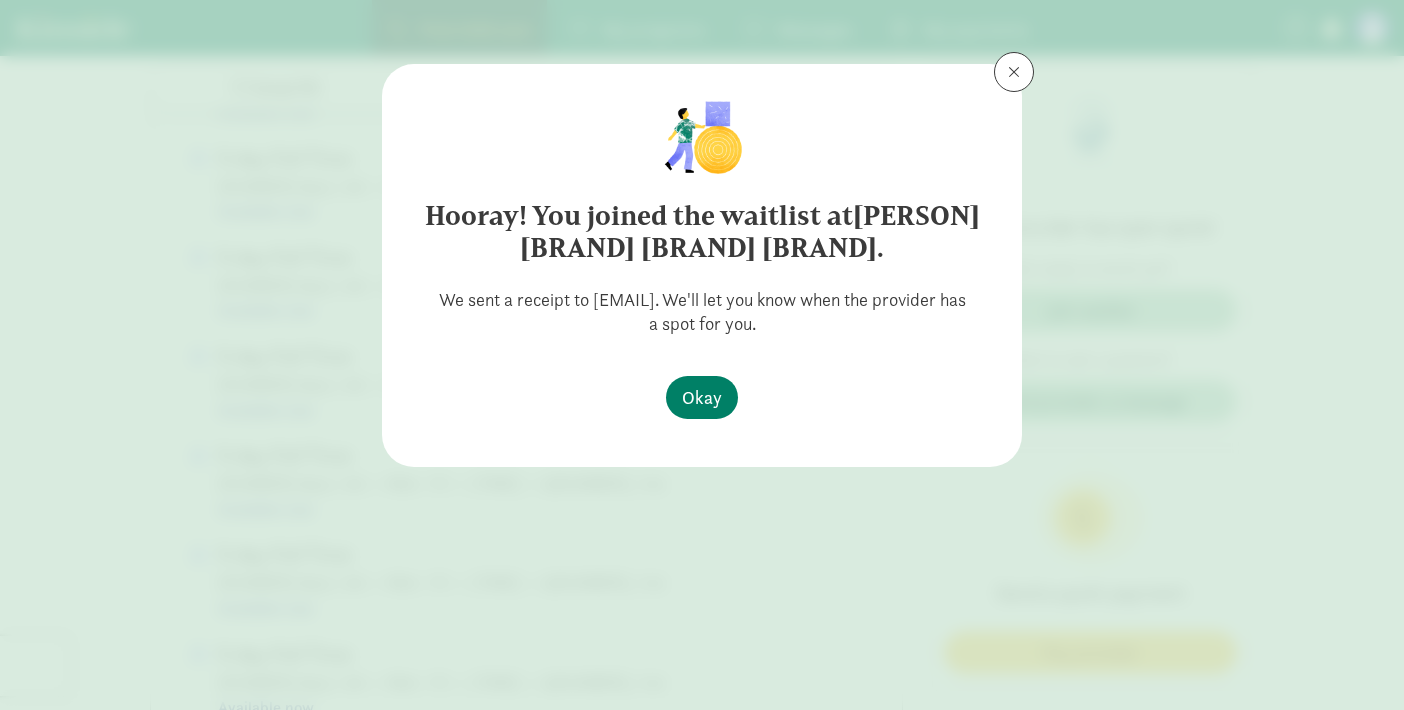 click at bounding box center [1014, 72] 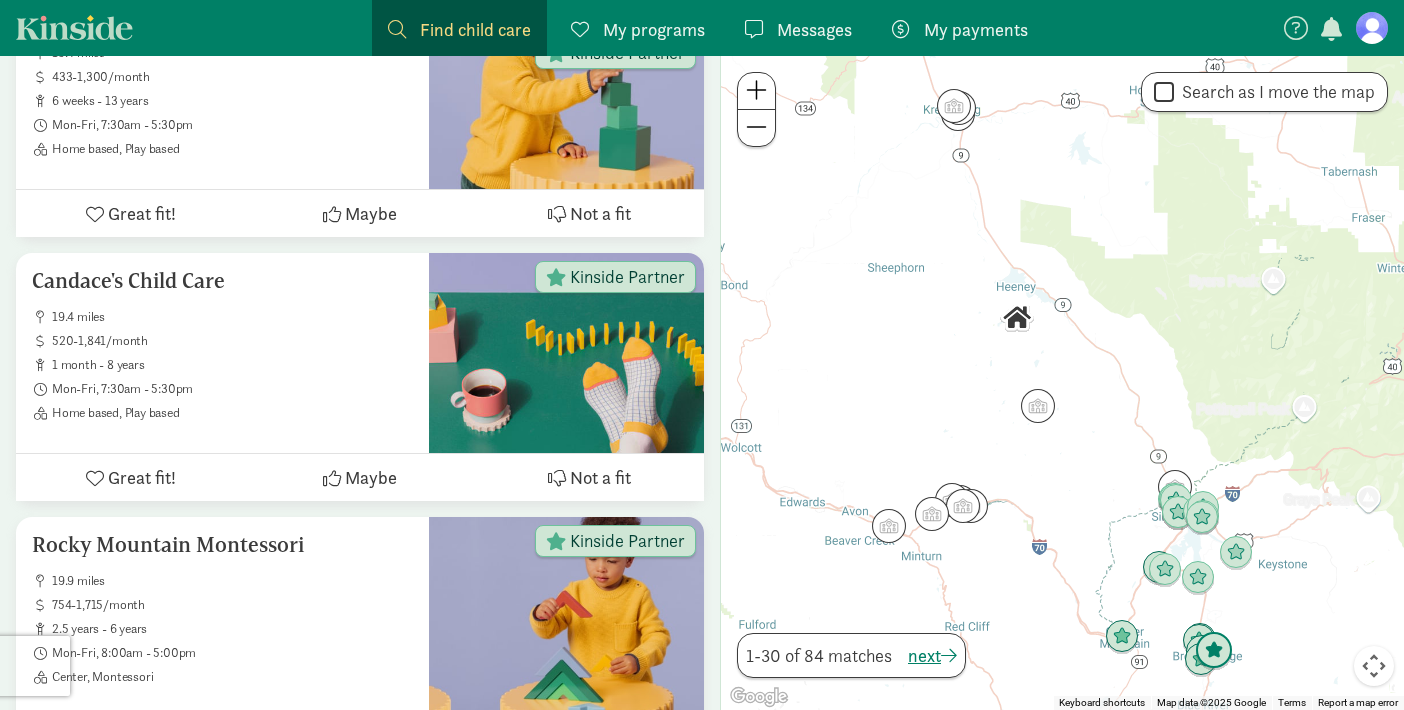 scroll, scrollTop: 1770, scrollLeft: 0, axis: vertical 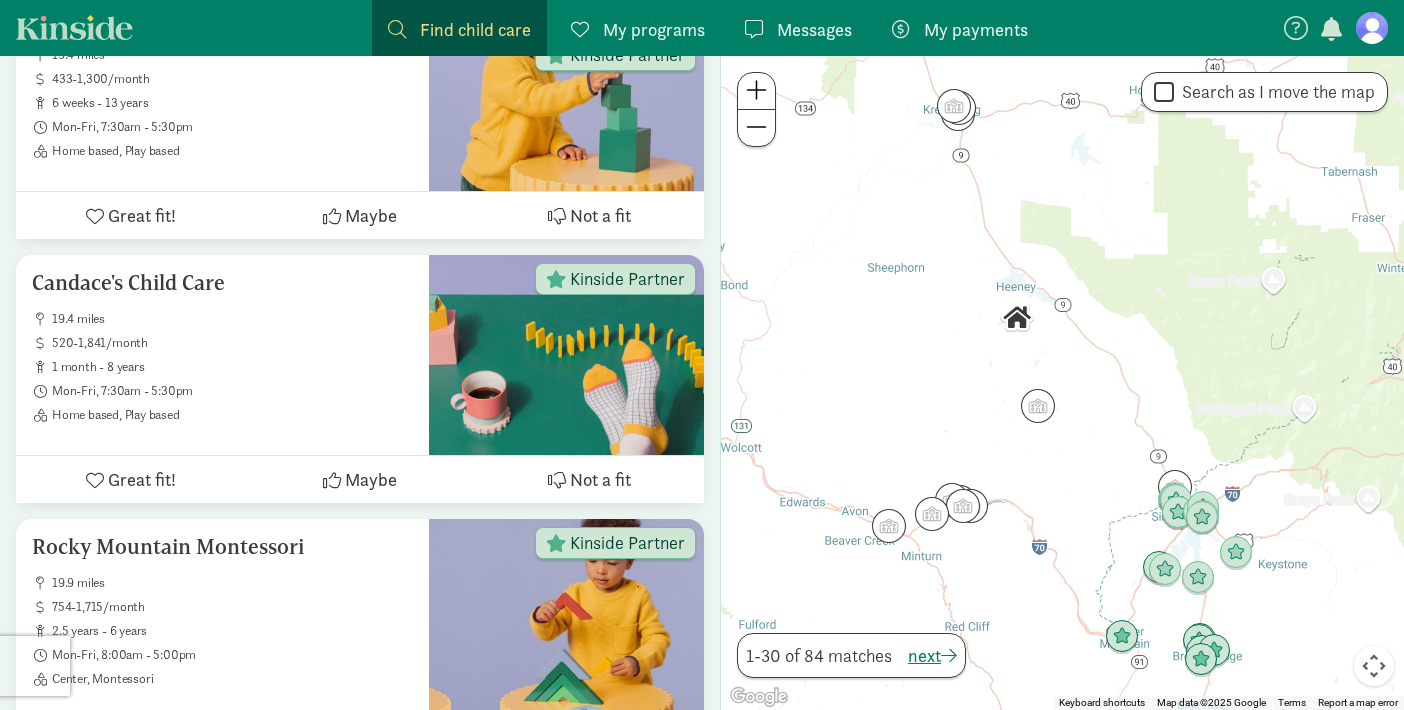 click at bounding box center (1372, 28) 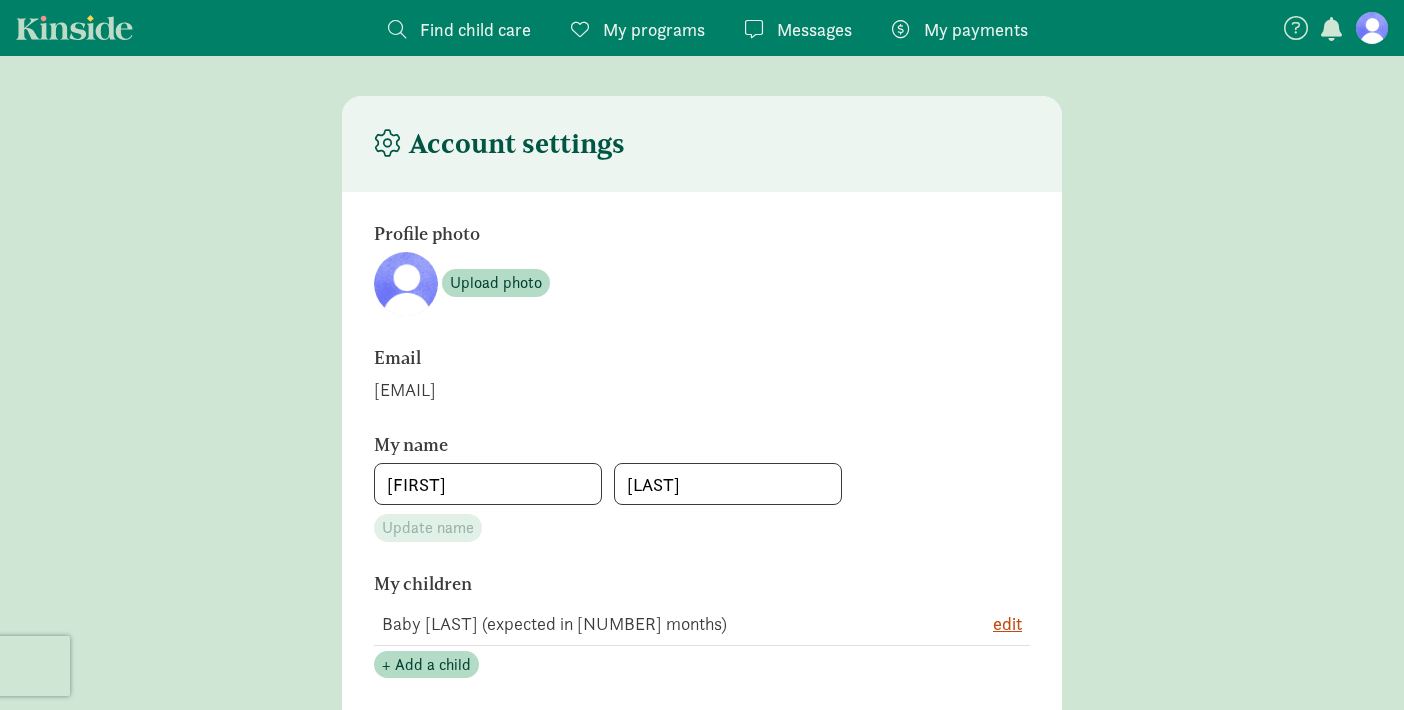 scroll, scrollTop: 0, scrollLeft: 0, axis: both 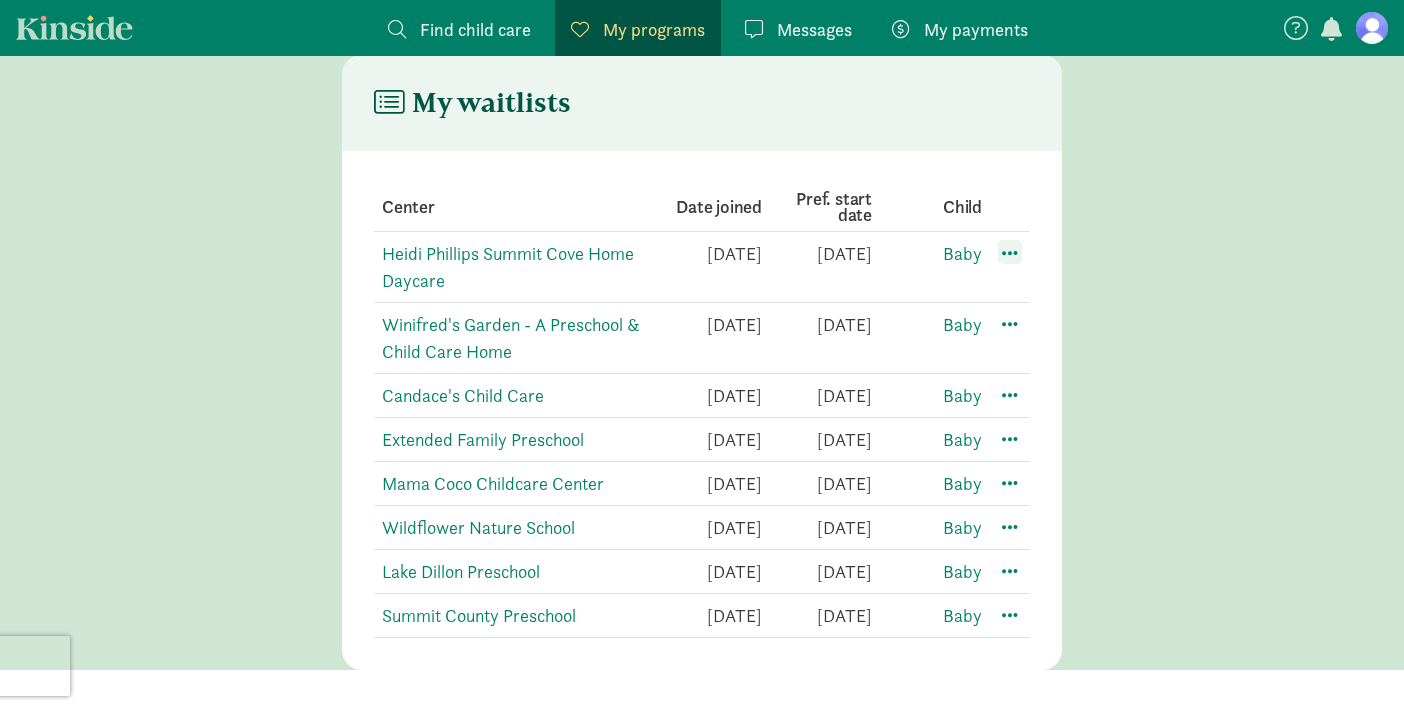 click 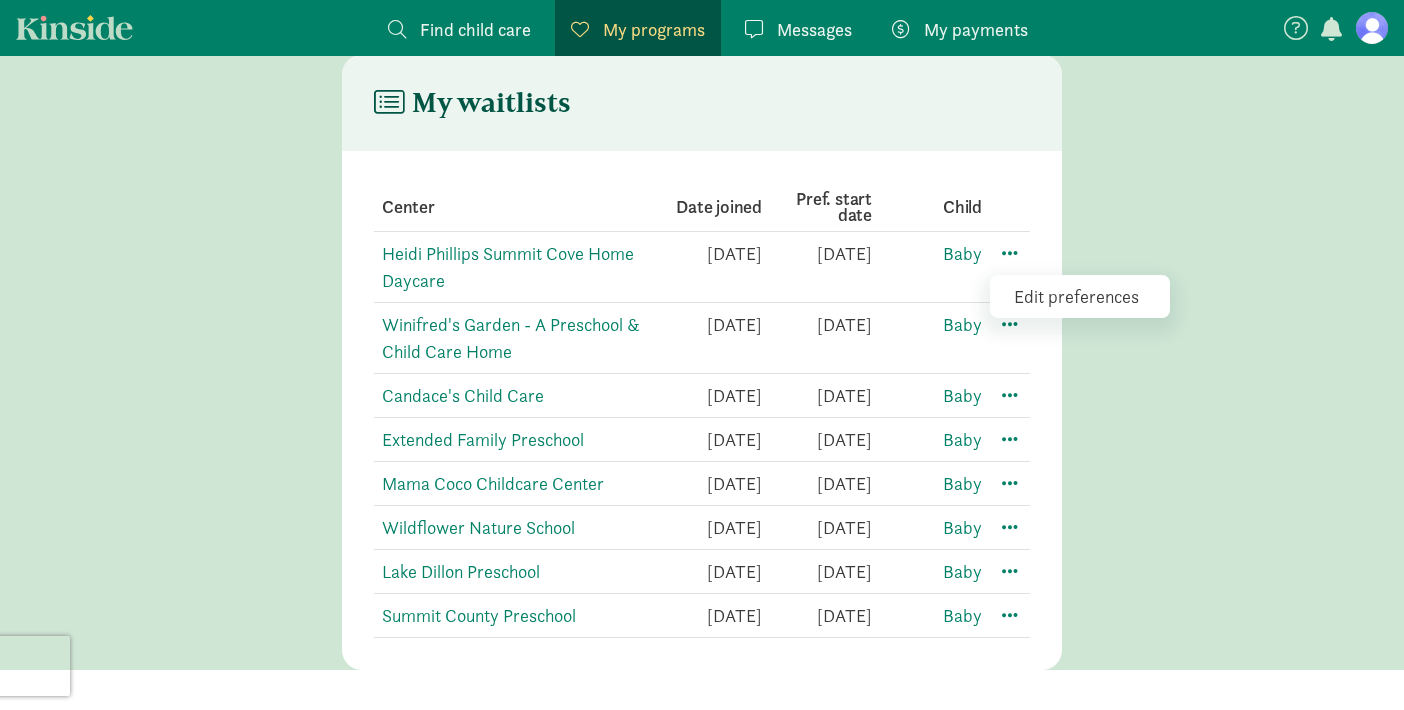 click on "Edit preferences" 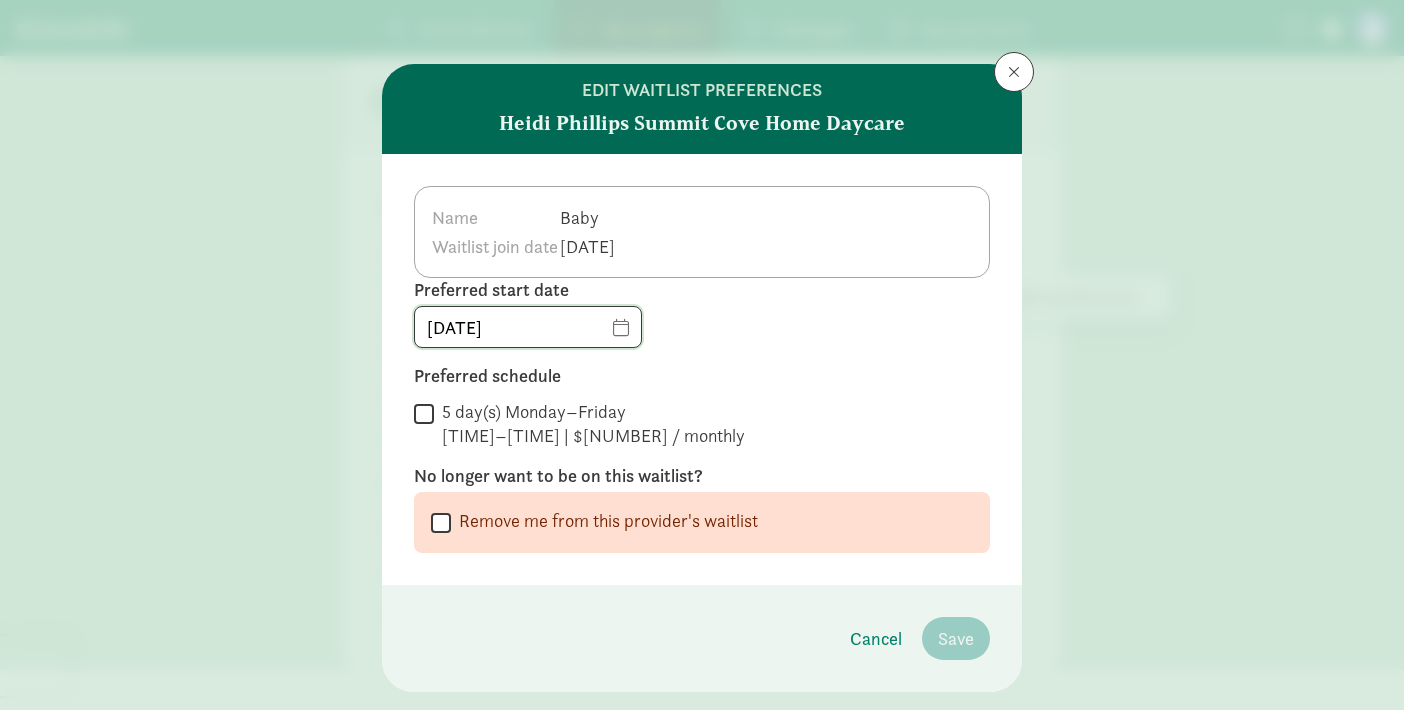 click on "03/01/2026" 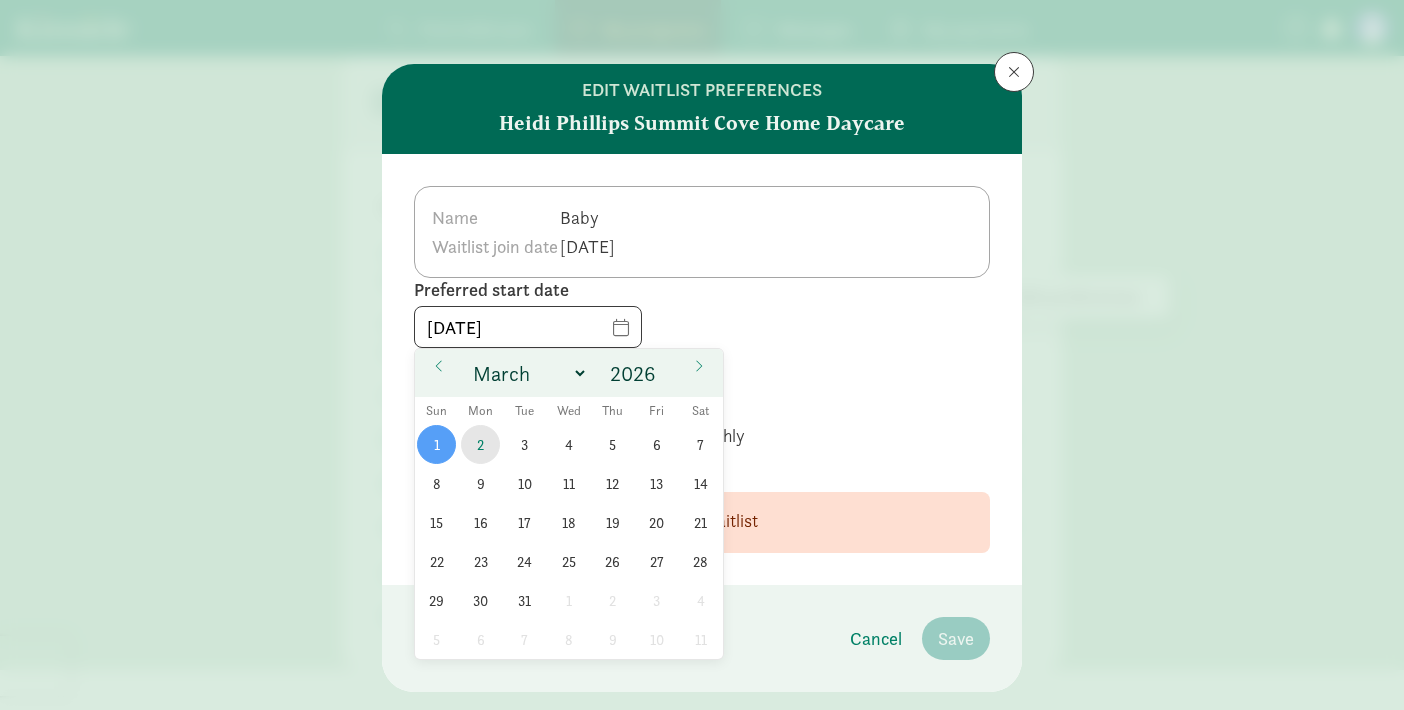 click on "2" at bounding box center (480, 444) 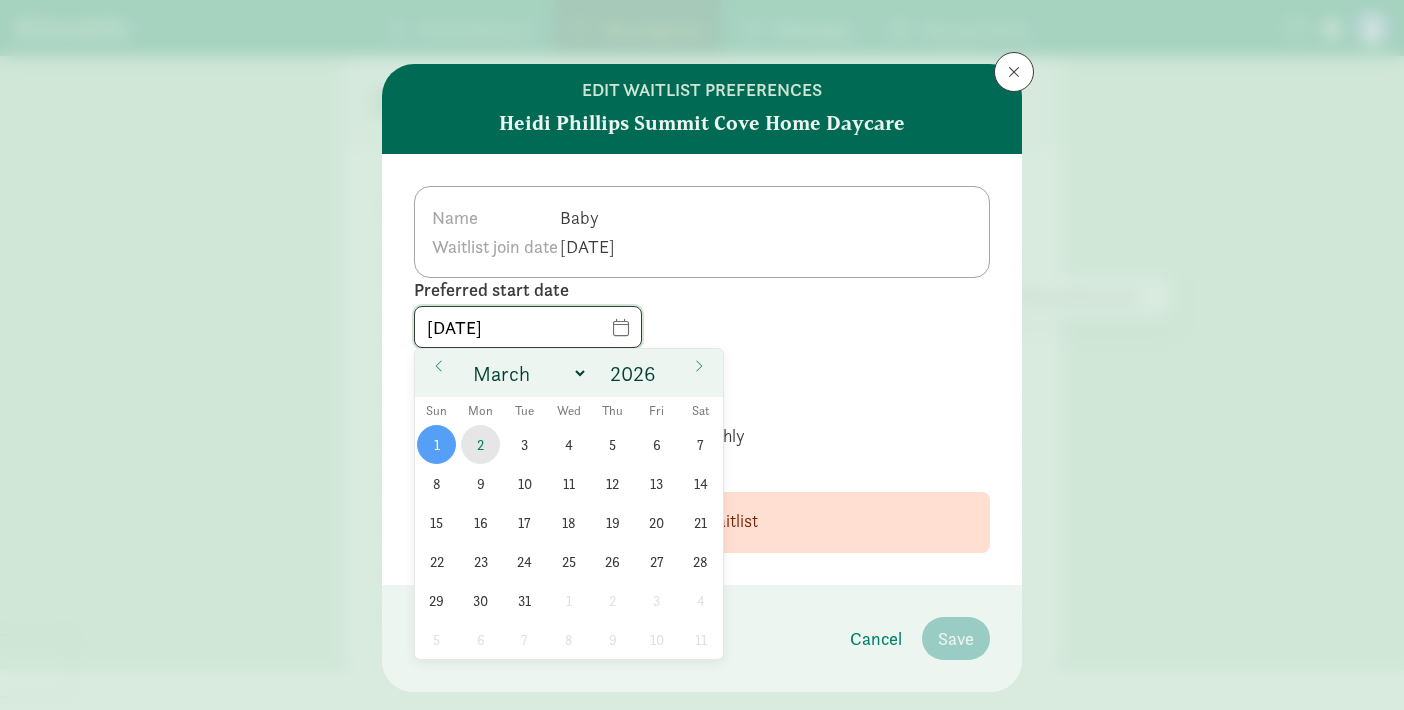 type on "03/02/2026" 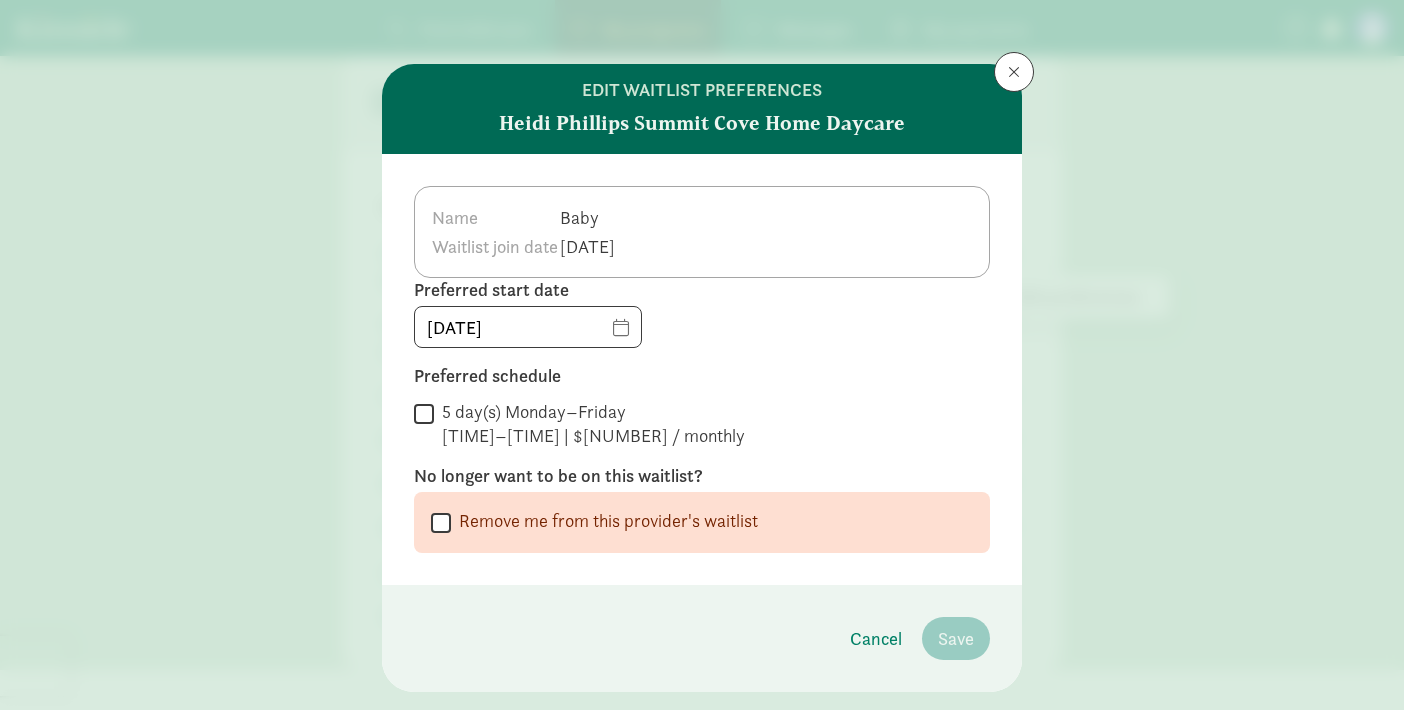 click on "8:00 AM–4:30 PM | $2,050.00 / monthly" 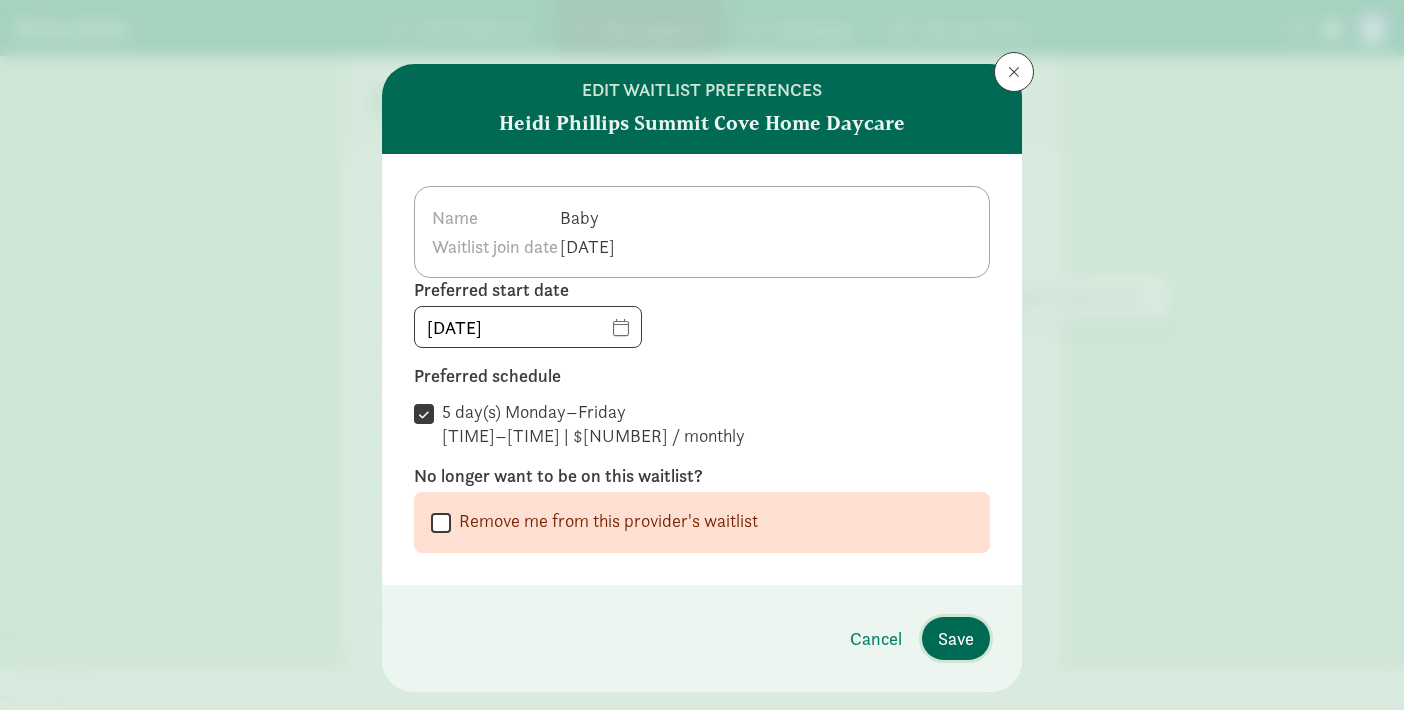 click on "Save" at bounding box center [956, 638] 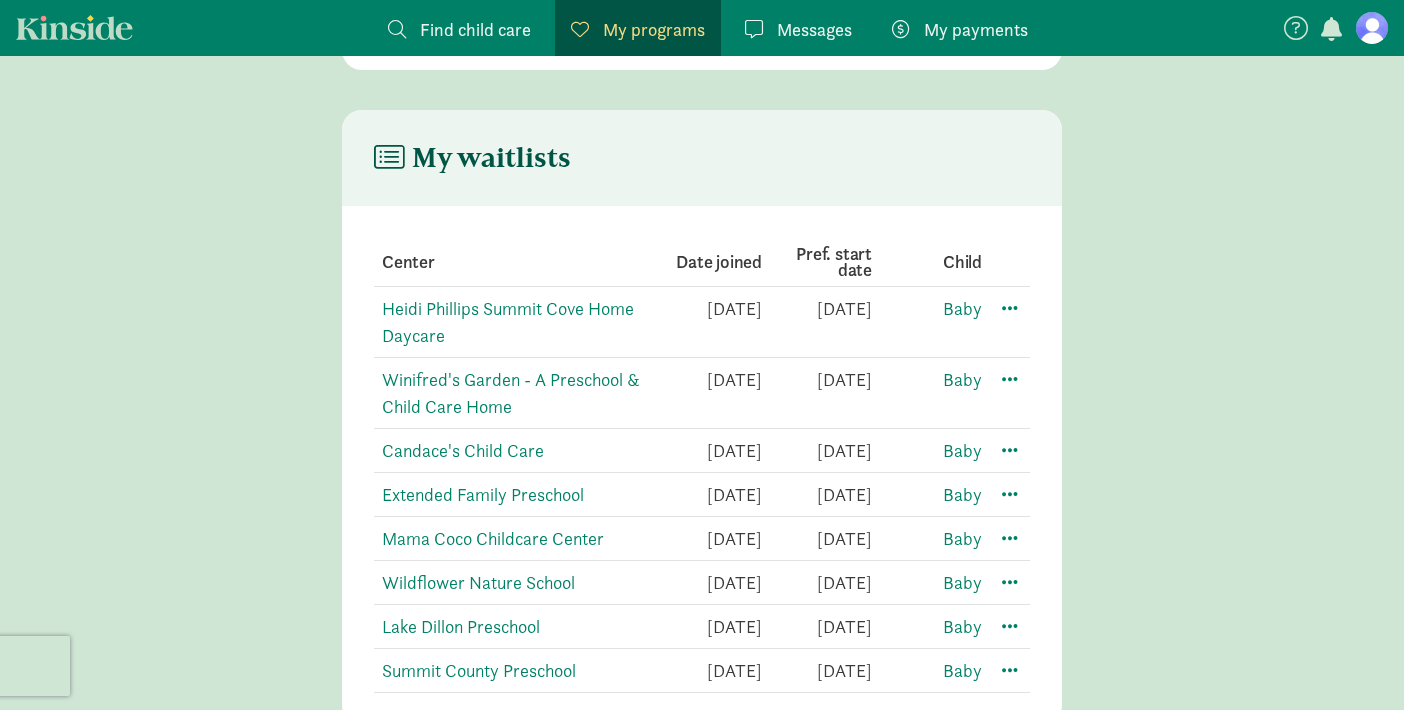 scroll, scrollTop: 335, scrollLeft: 0, axis: vertical 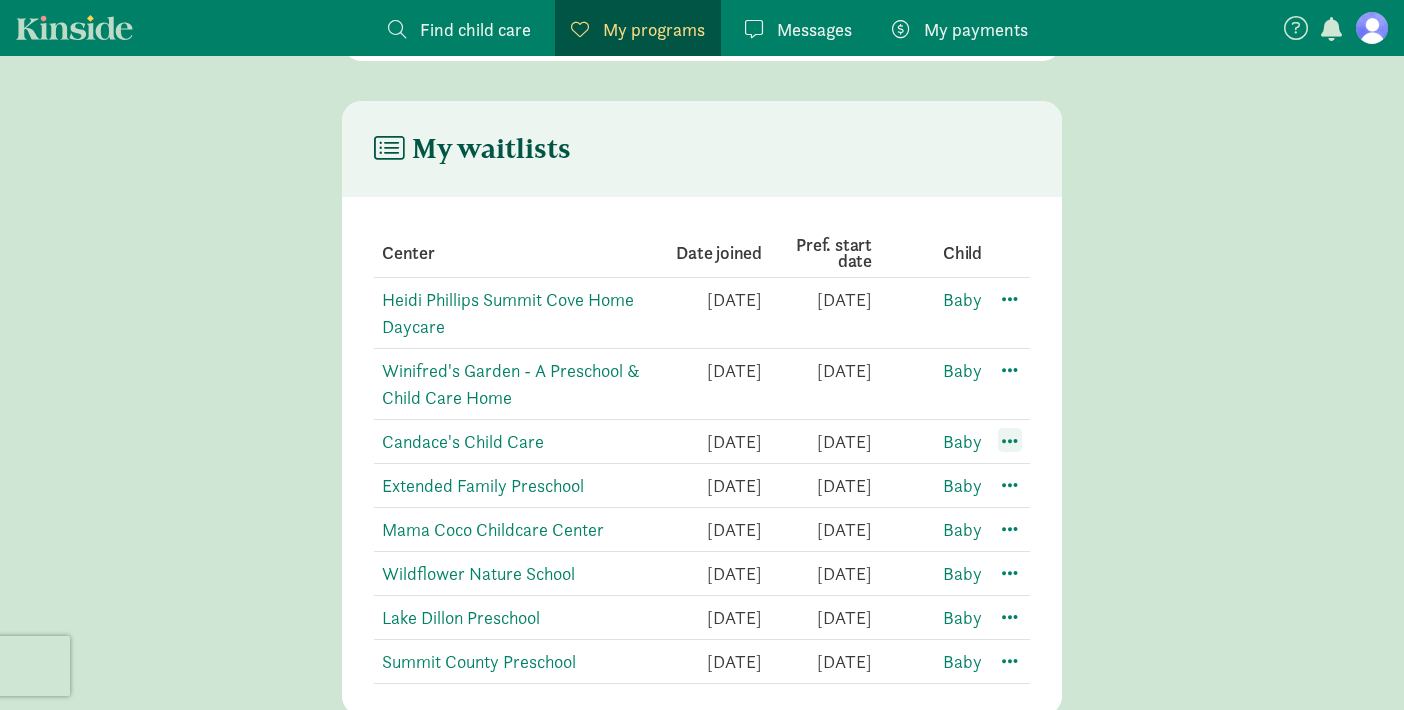 click 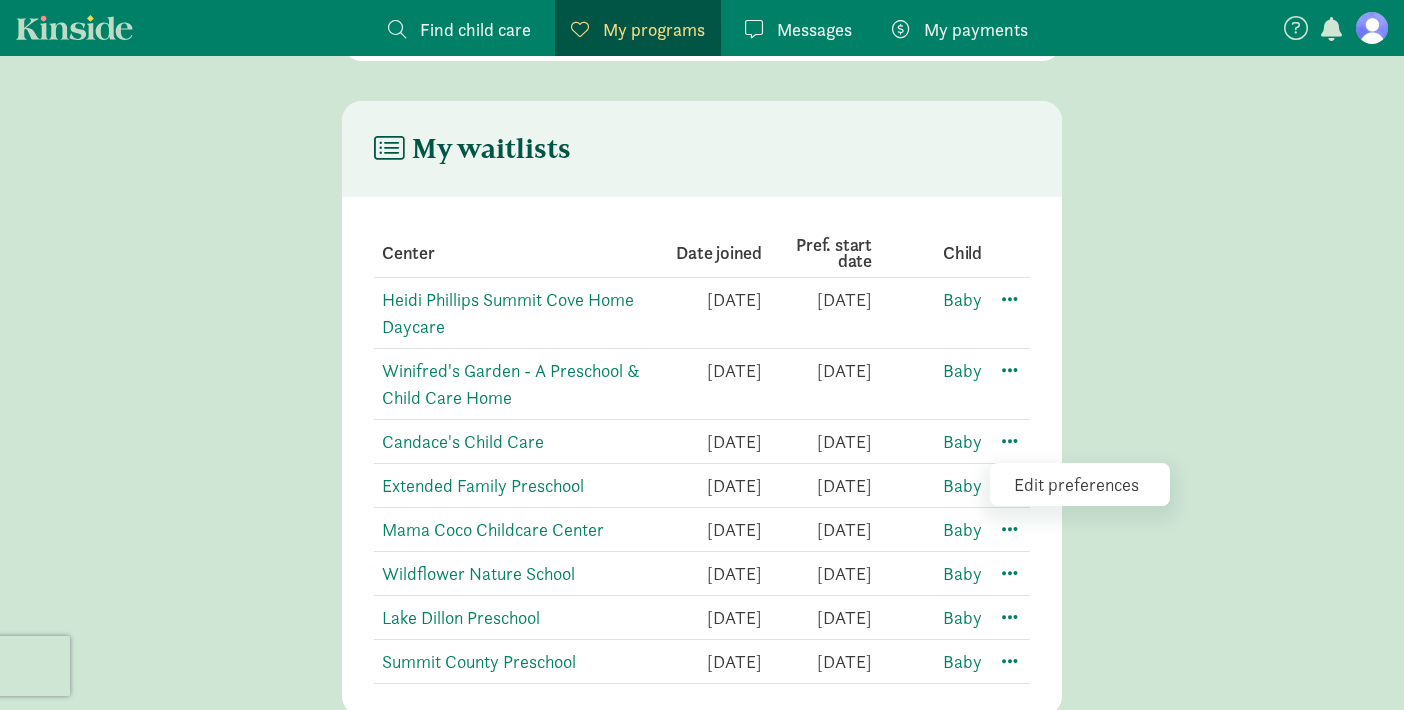 click on "Edit preferences" 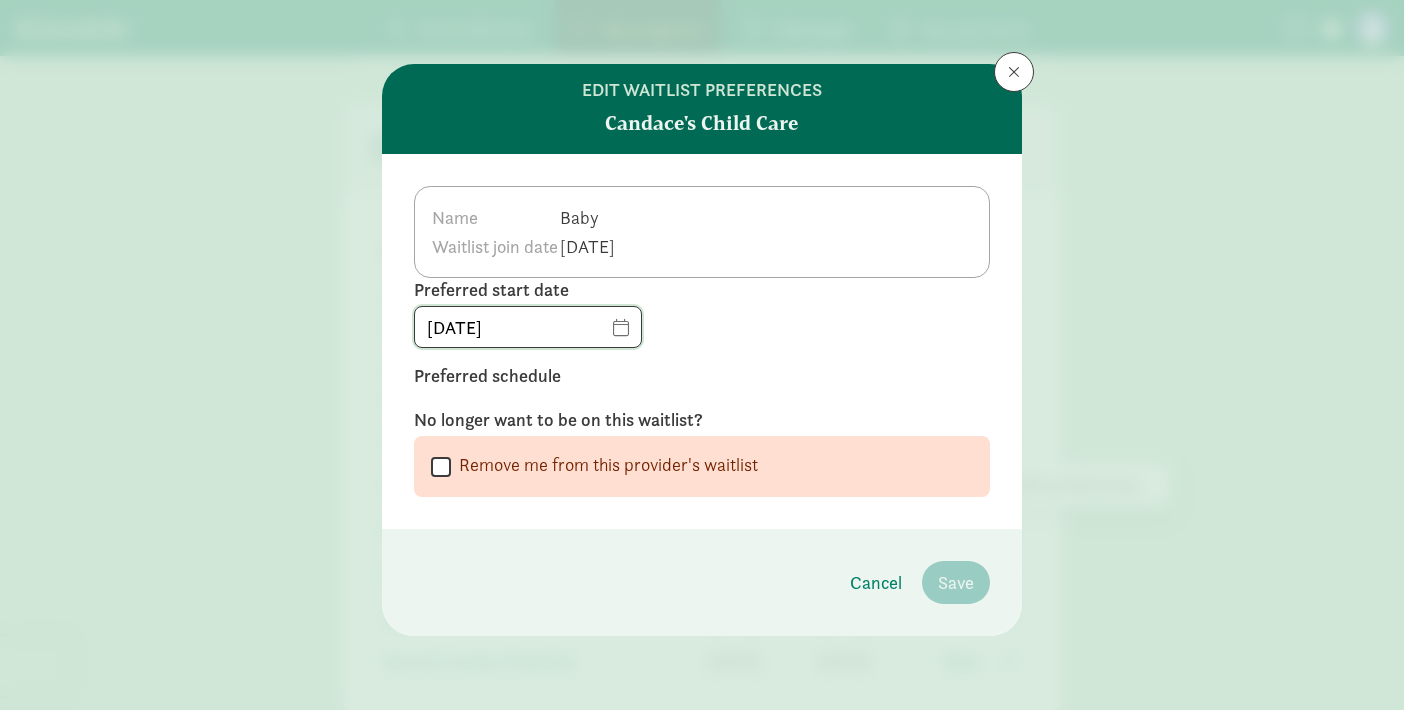 click on "03/01/2026" 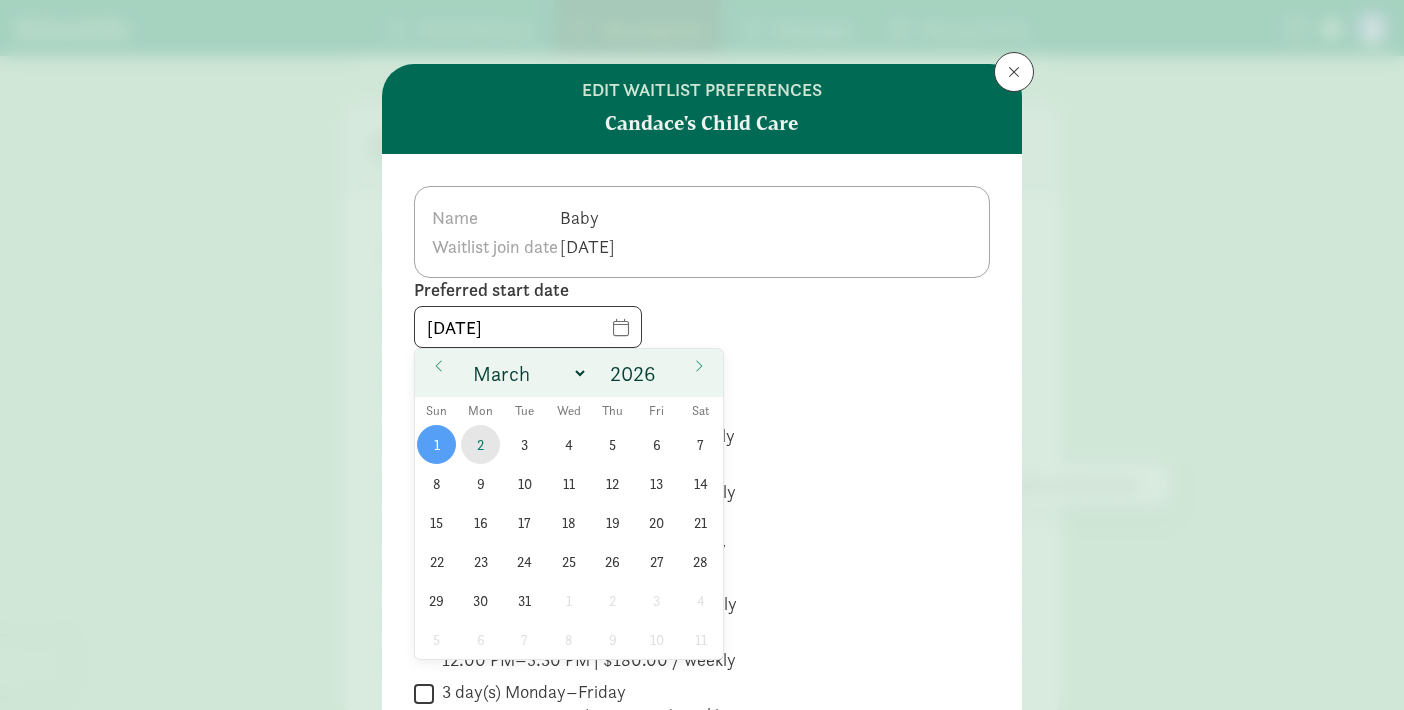 click on "2" at bounding box center [480, 444] 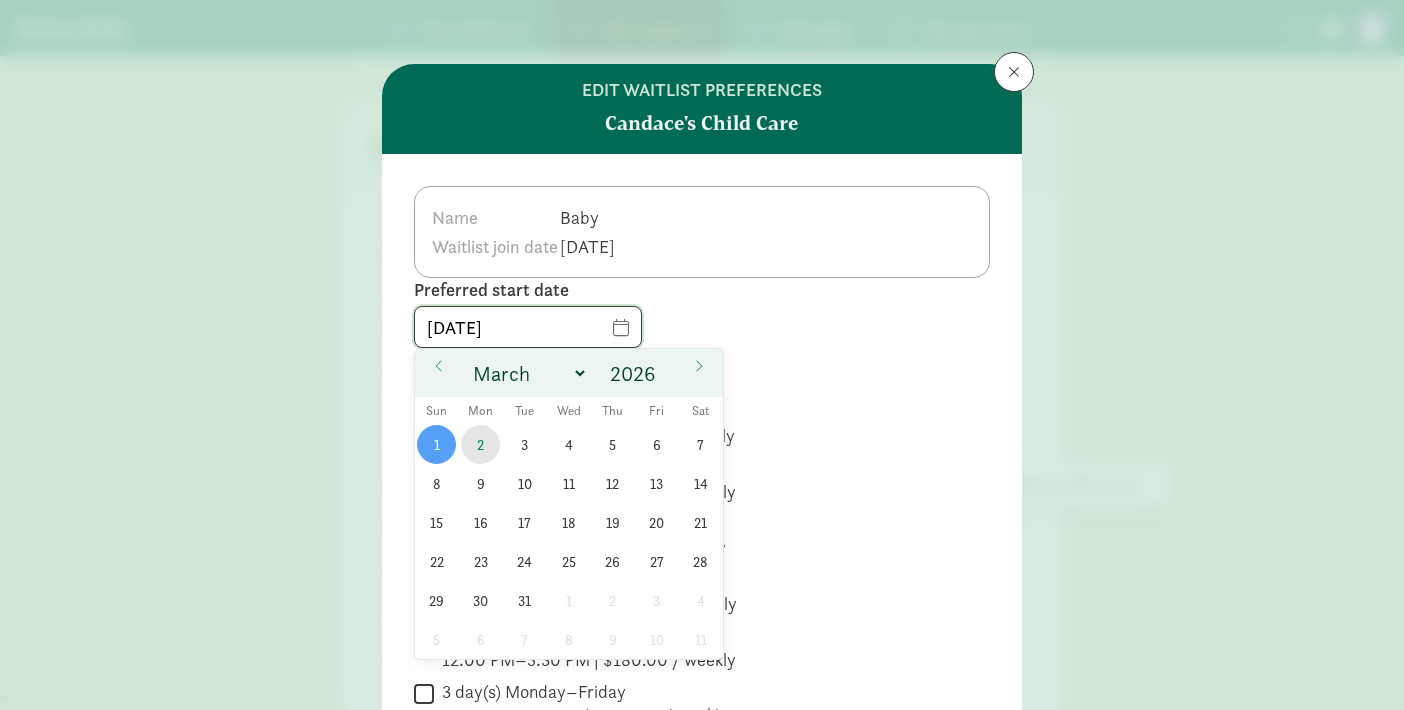 type on "03/02/2026" 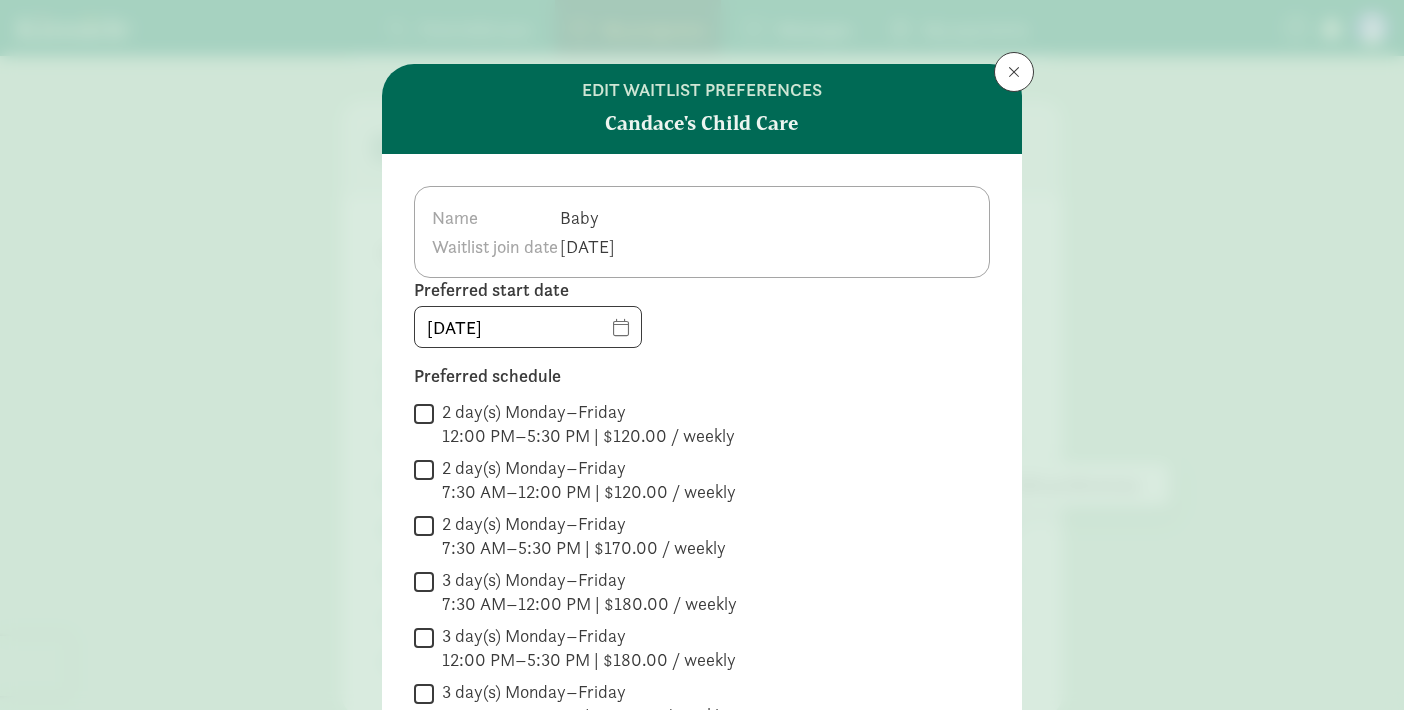 click on "   2 day(s) Monday–Friday 12:00 PM–5:30 PM | $120.00 / weekly" at bounding box center [702, 424] 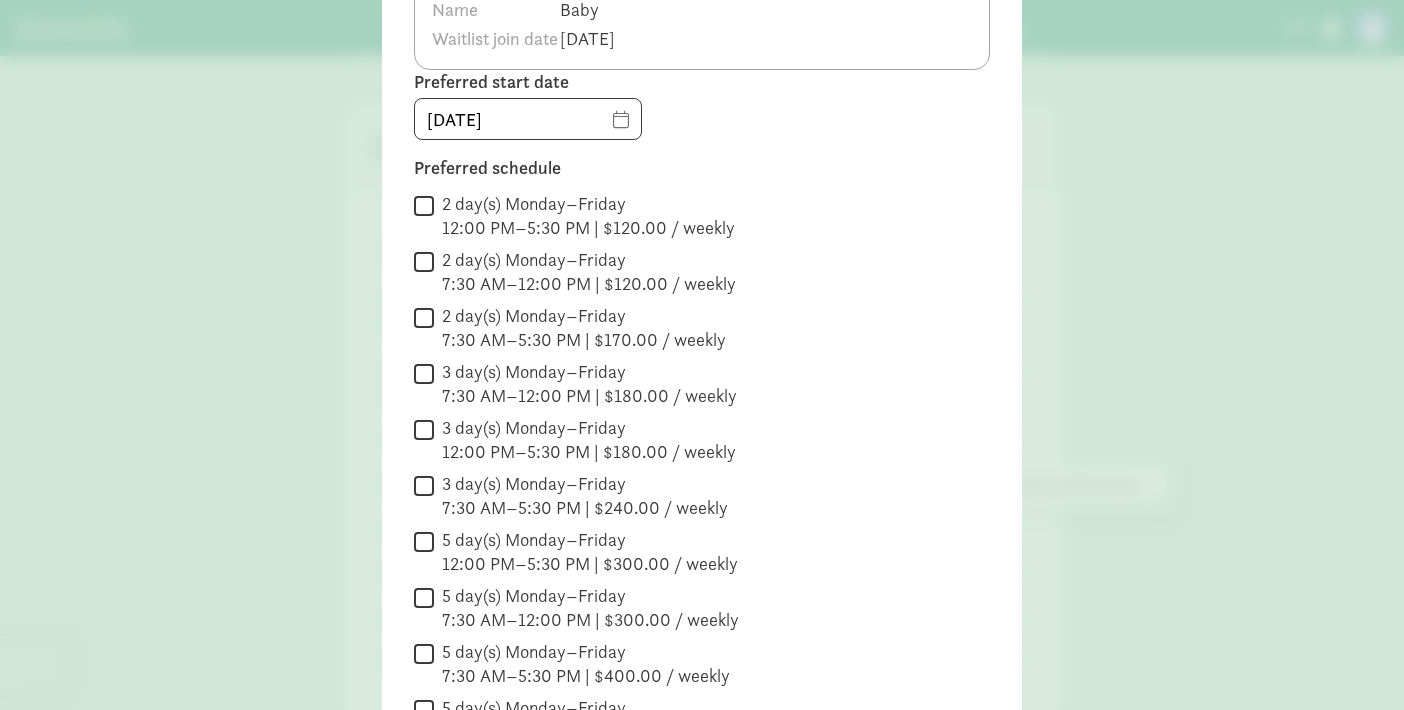 scroll, scrollTop: 213, scrollLeft: 0, axis: vertical 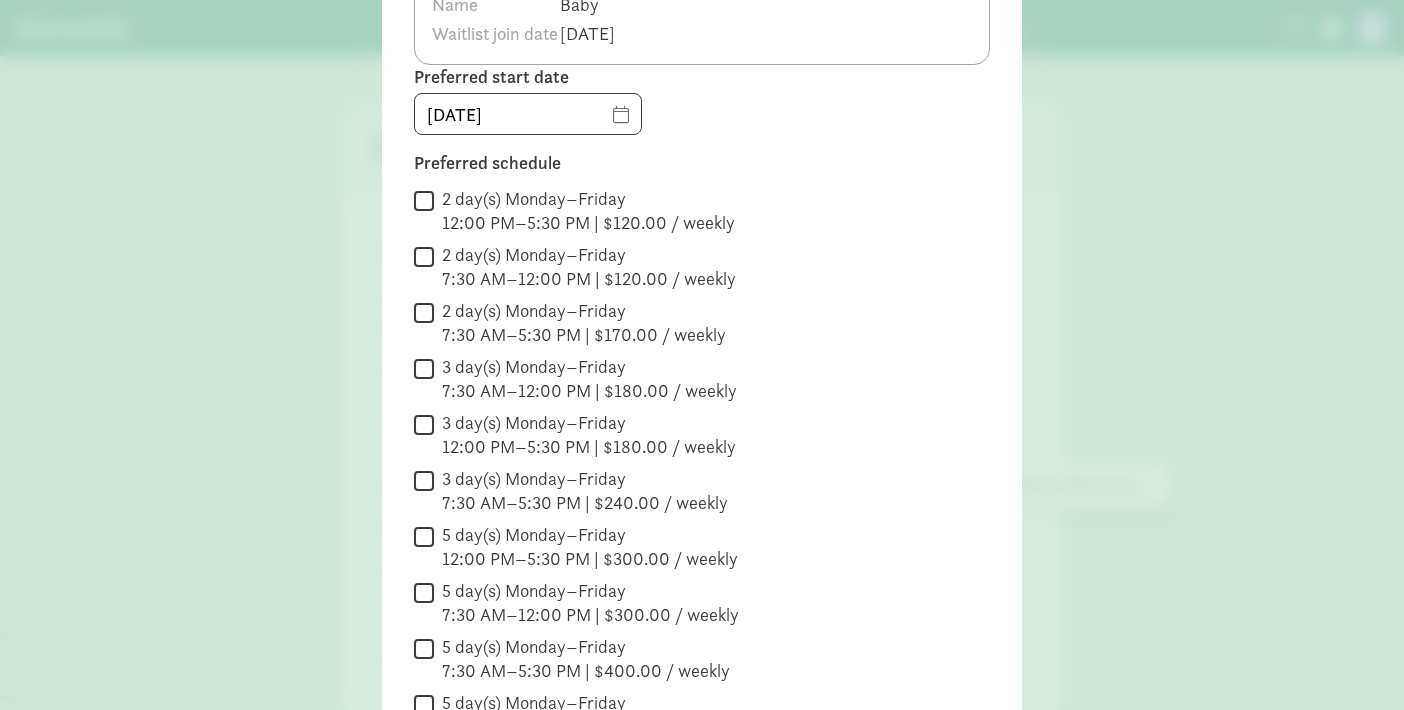 click on "2 day(s) Monday–Friday 7:30 AM–5:30 PM | $170.00 / weekly" at bounding box center (424, 312) 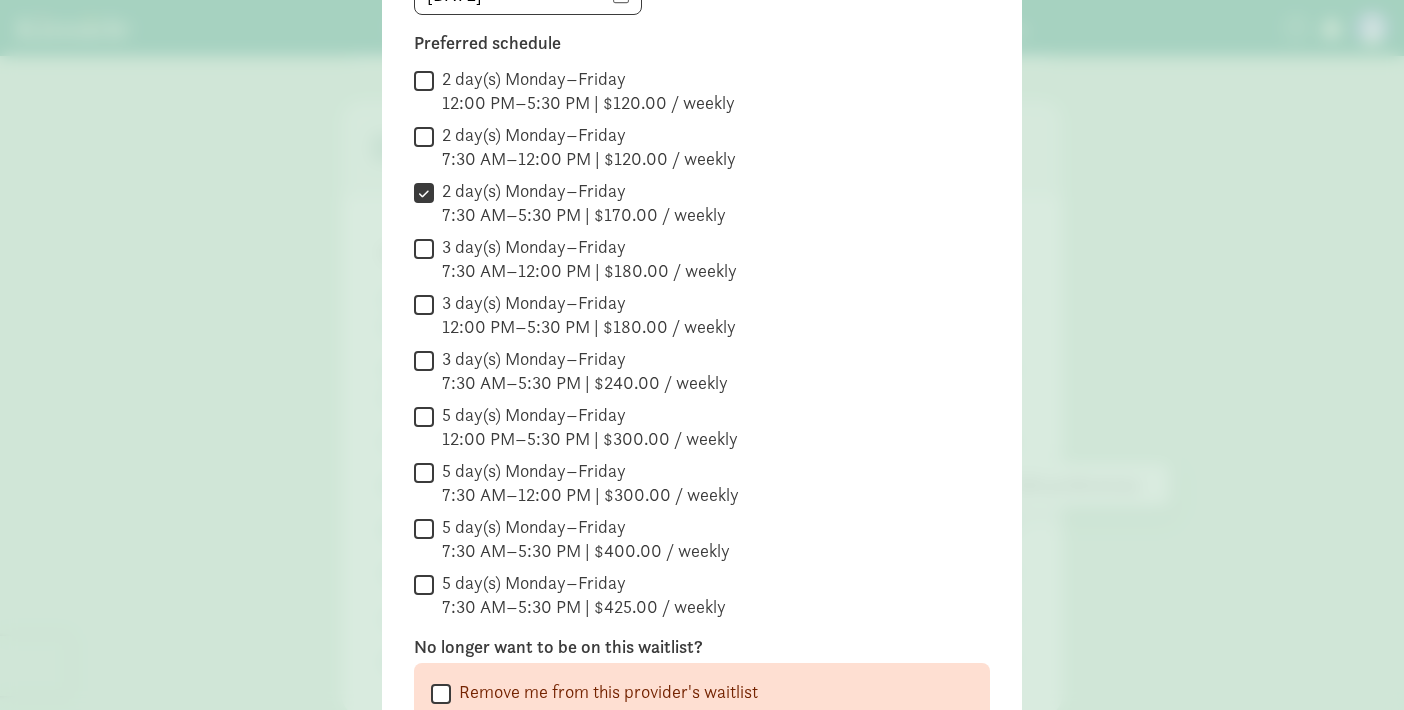 scroll, scrollTop: 340, scrollLeft: 0, axis: vertical 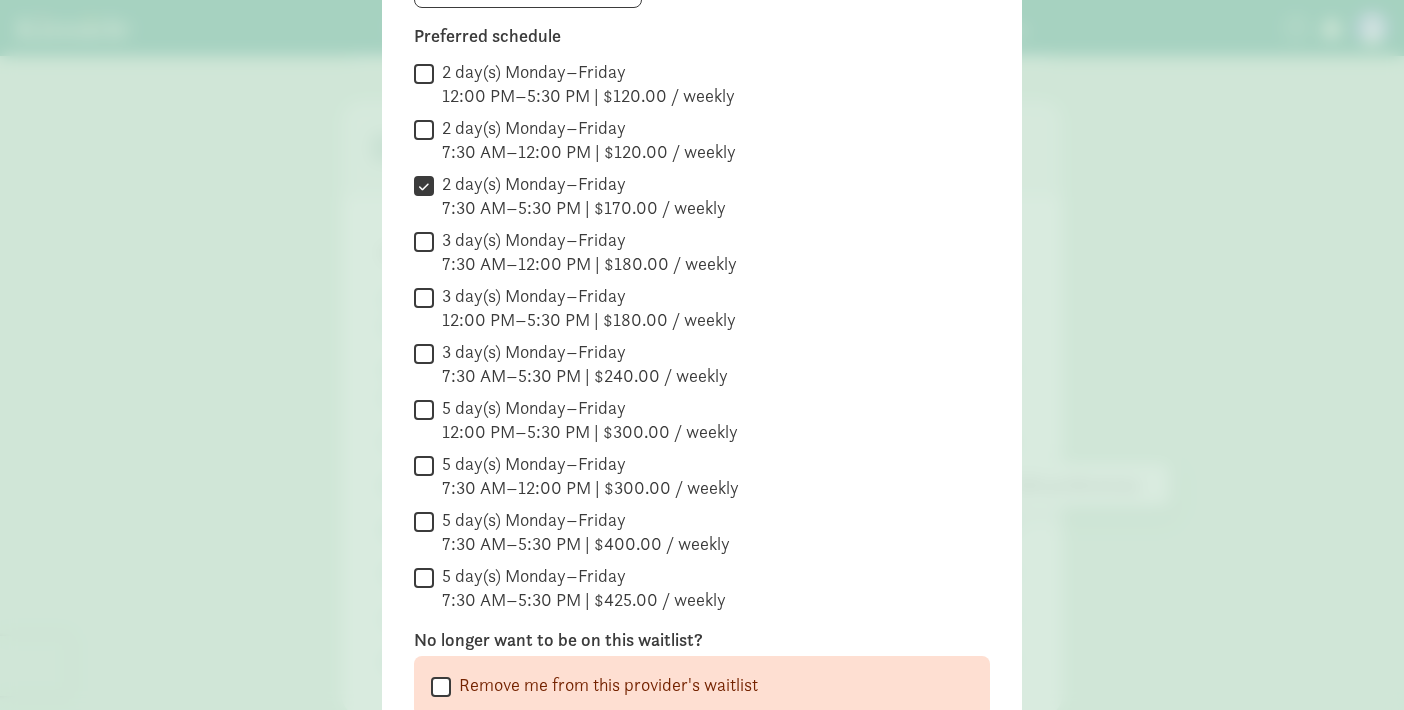 click on "3 day(s) Monday–Friday 7:30 AM–5:30 PM | $240.00 / weekly" at bounding box center (424, 353) 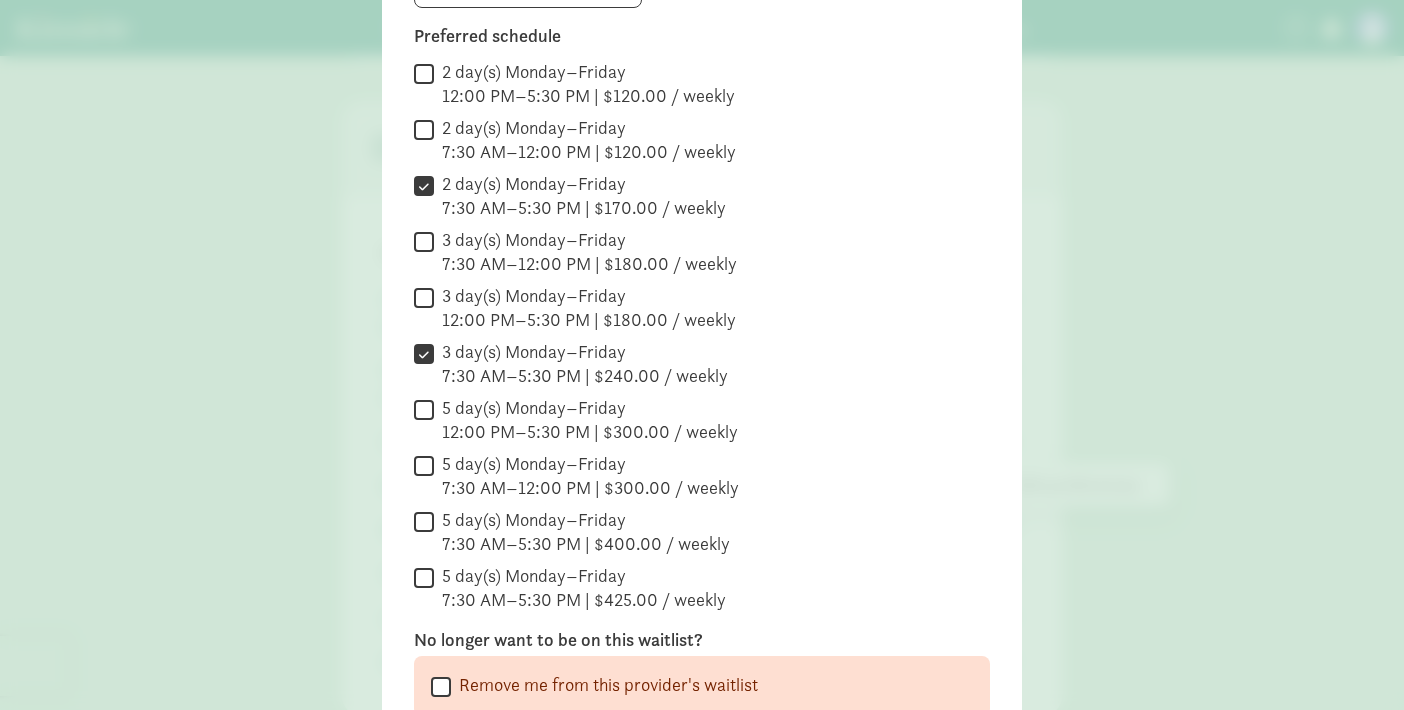 click on "5 day(s) Monday–Friday 7:30 AM–5:30 PM | $400.00 / weekly" at bounding box center [424, 521] 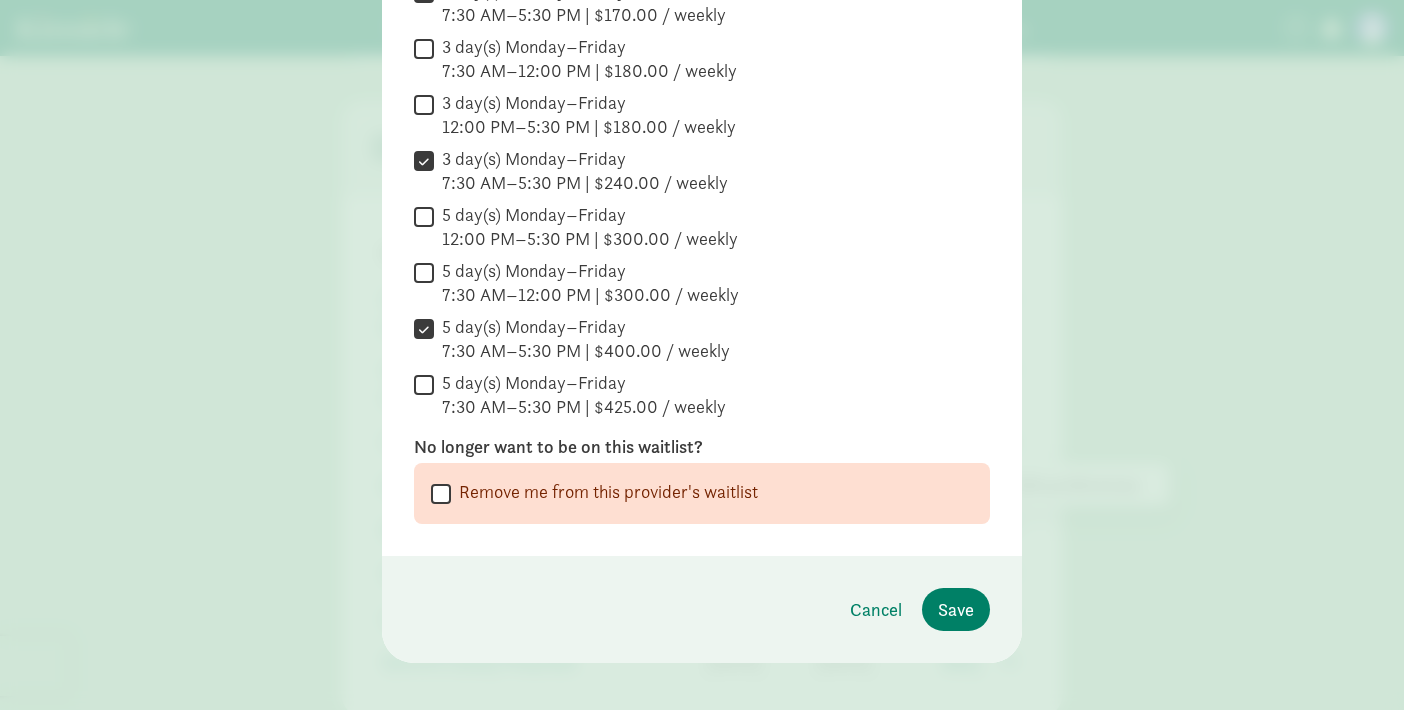 scroll, scrollTop: 544, scrollLeft: 0, axis: vertical 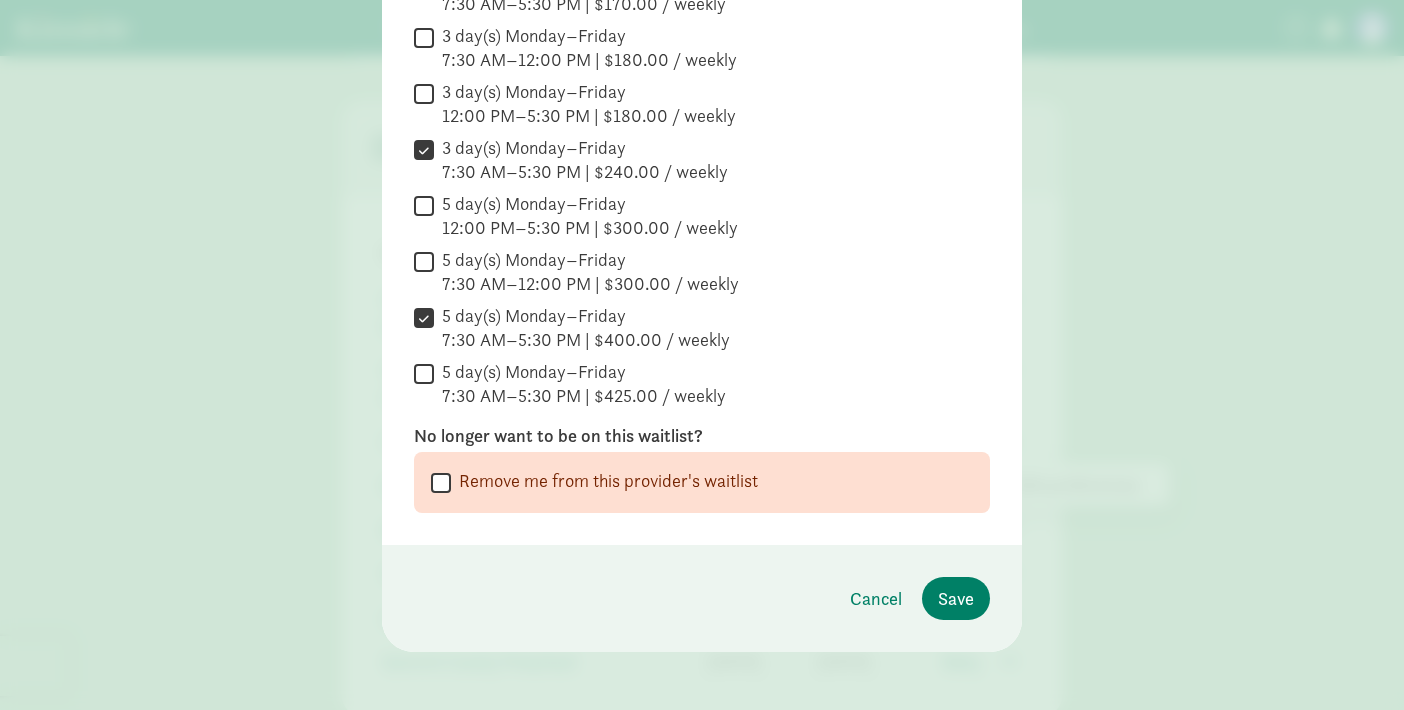 click on "7:30 AM–5:30 PM | $425.00 / weekly" 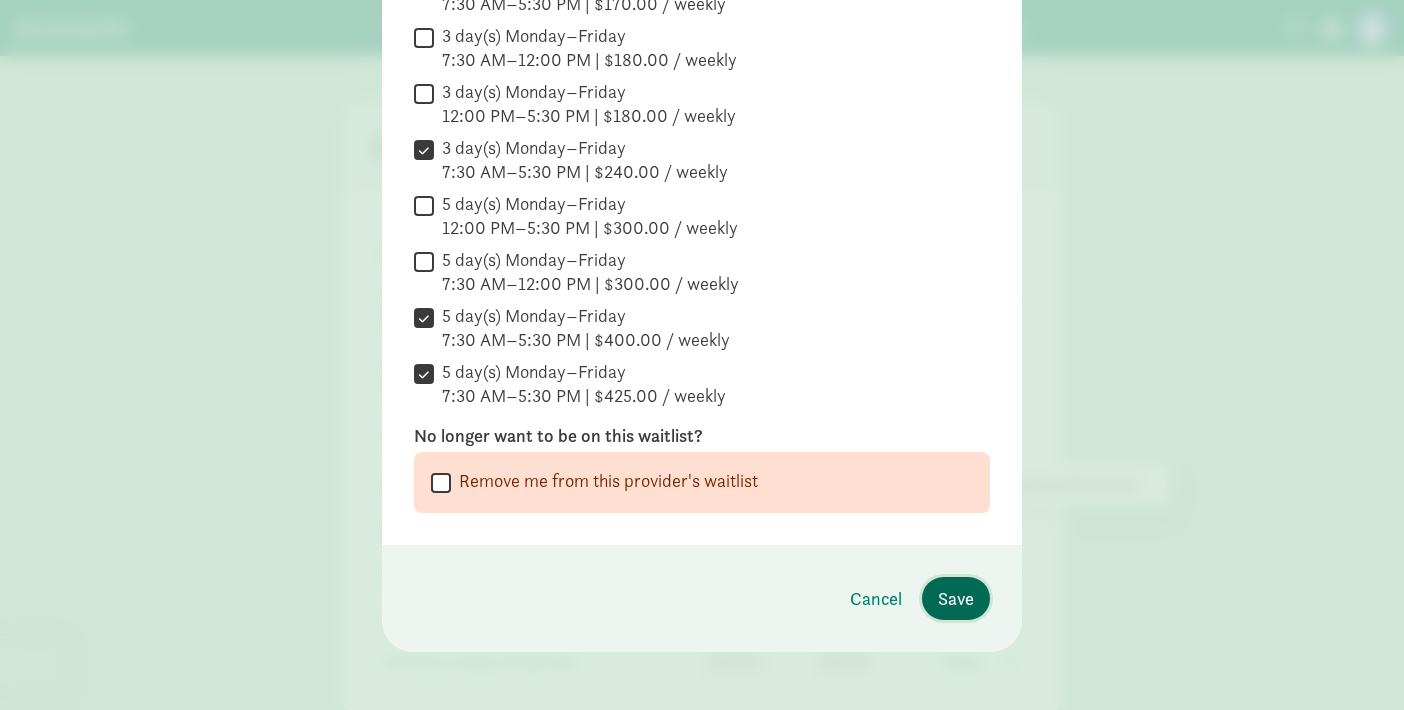 click on "Save" at bounding box center [956, 598] 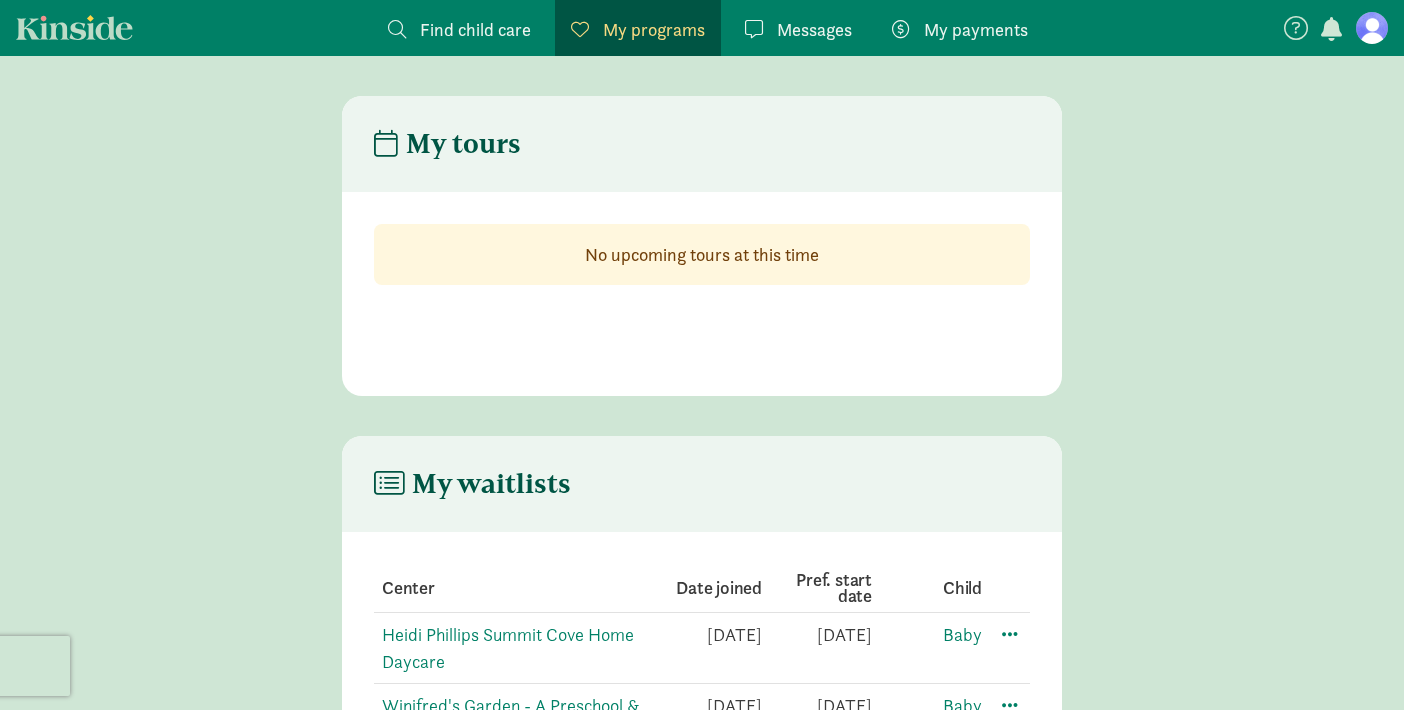 scroll, scrollTop: 0, scrollLeft: 0, axis: both 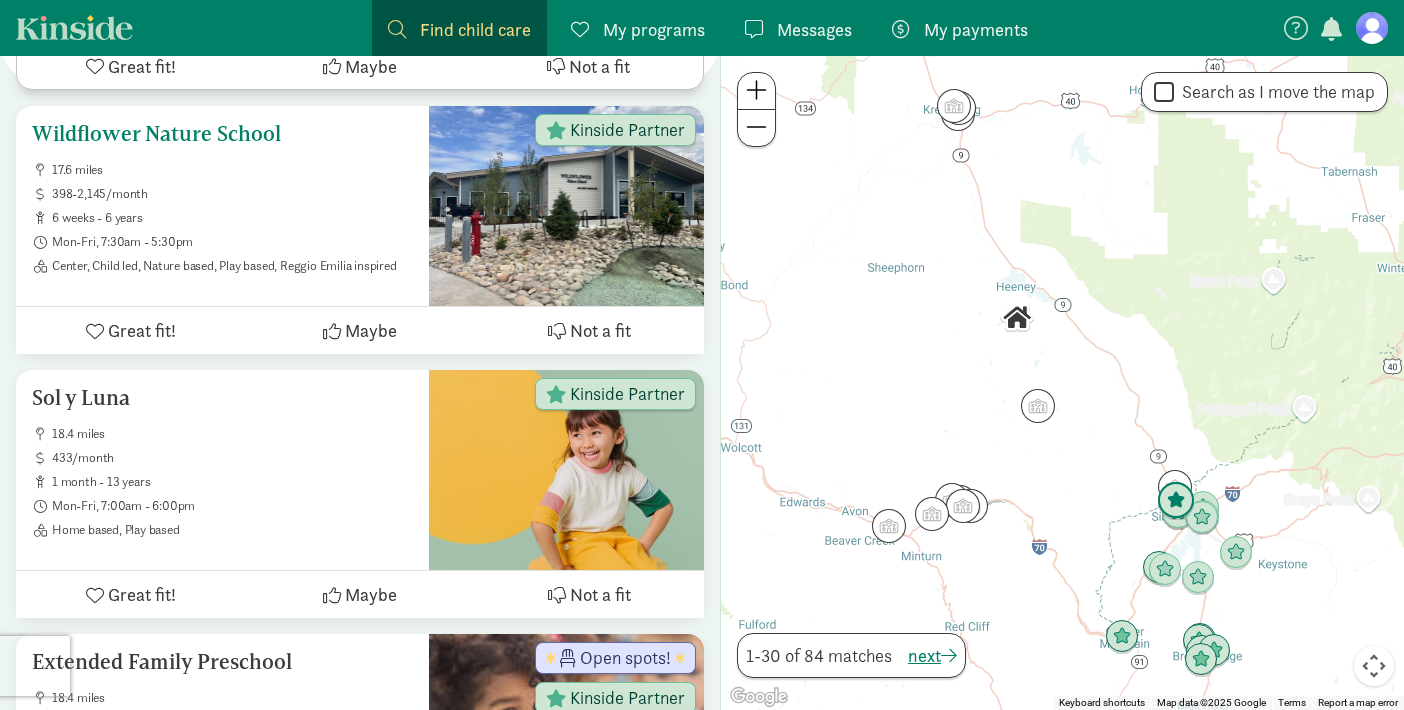 click on "Great fit!" at bounding box center (142, 330) 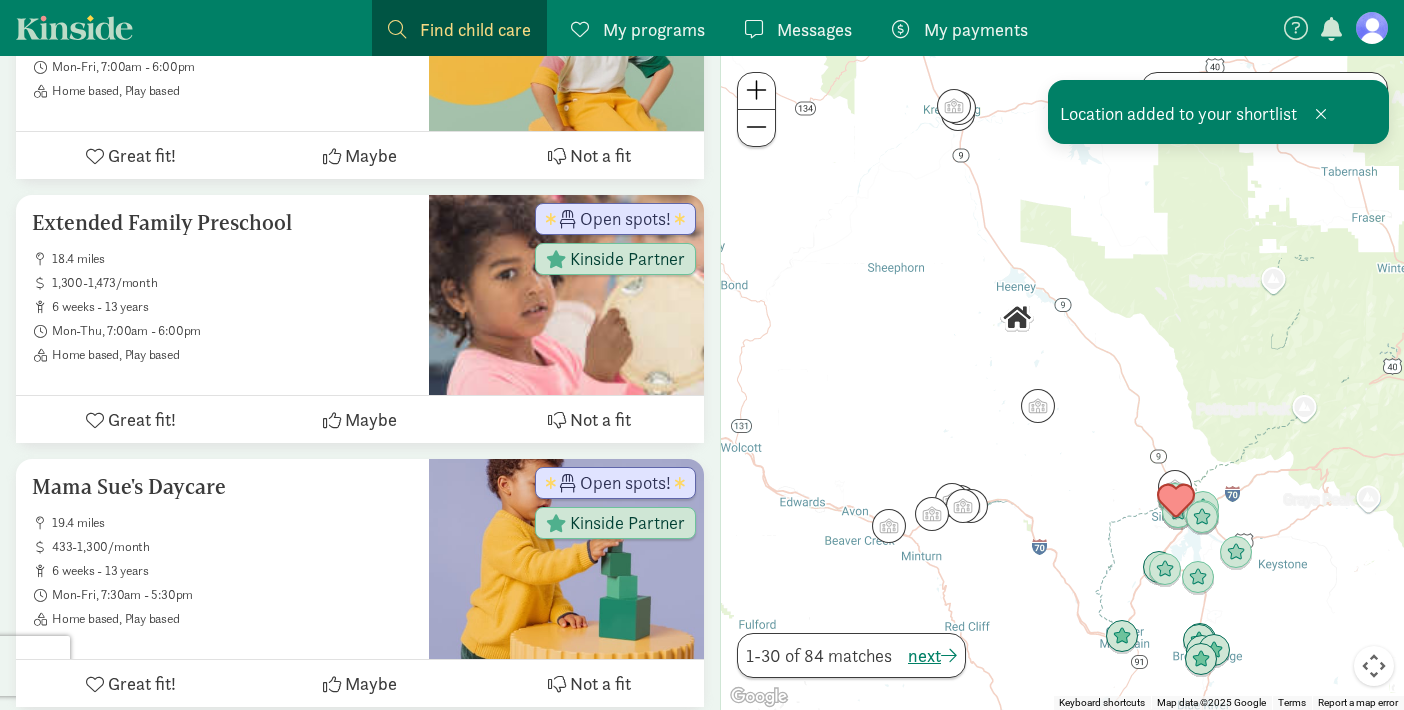 scroll, scrollTop: 1450, scrollLeft: 0, axis: vertical 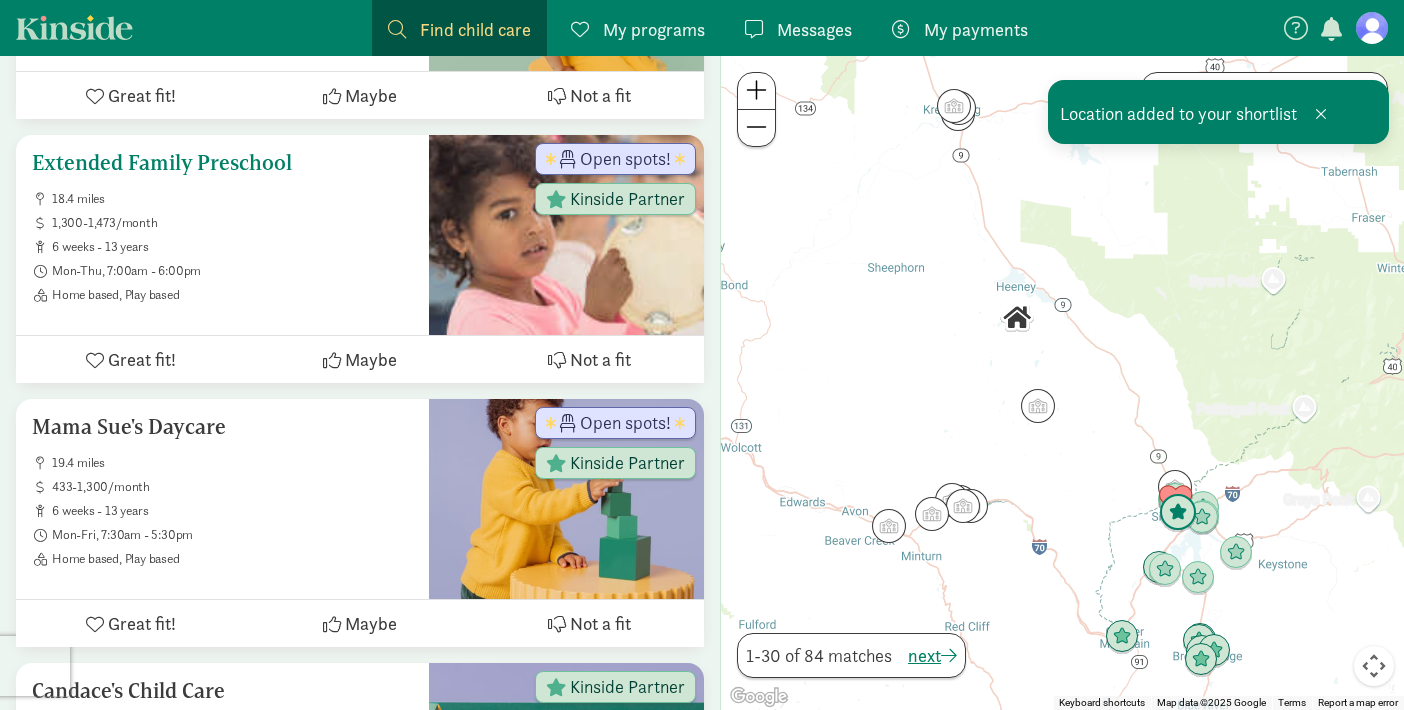 click on "Great fit!" 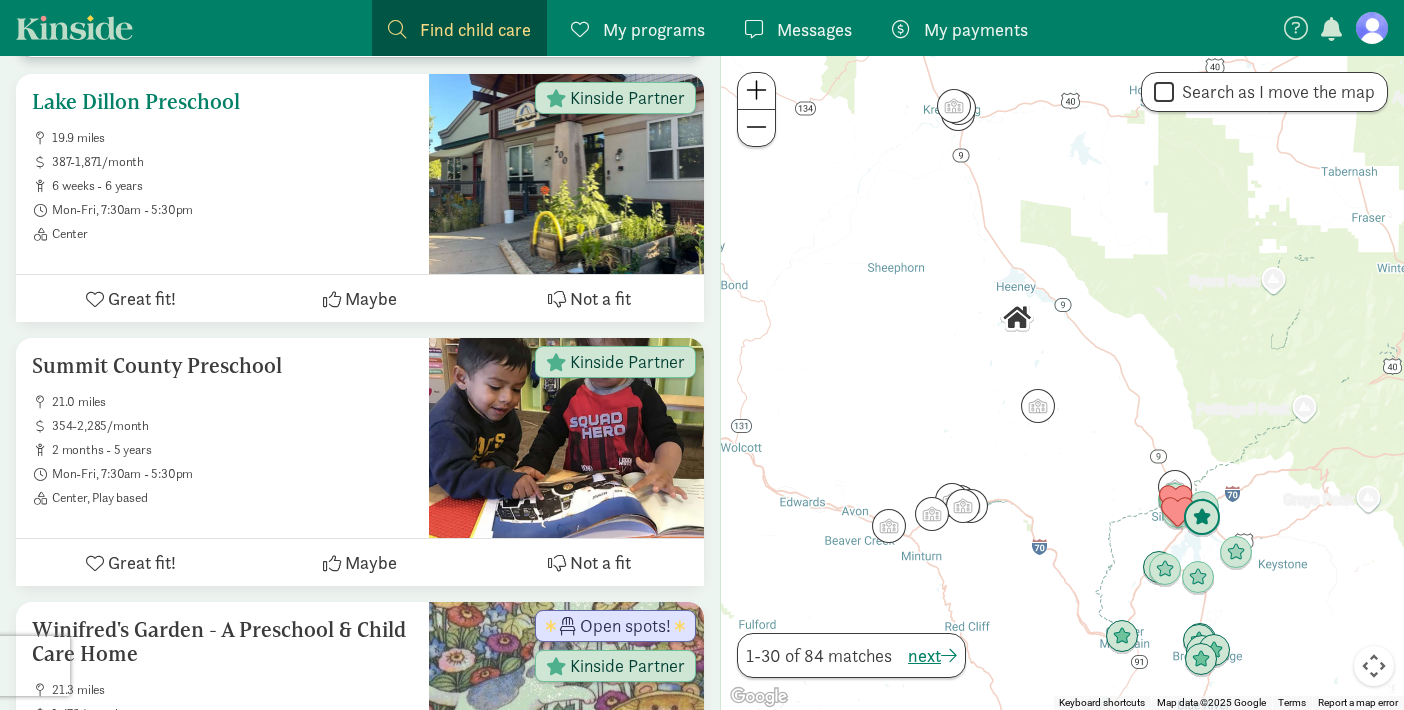 scroll, scrollTop: 2661, scrollLeft: 0, axis: vertical 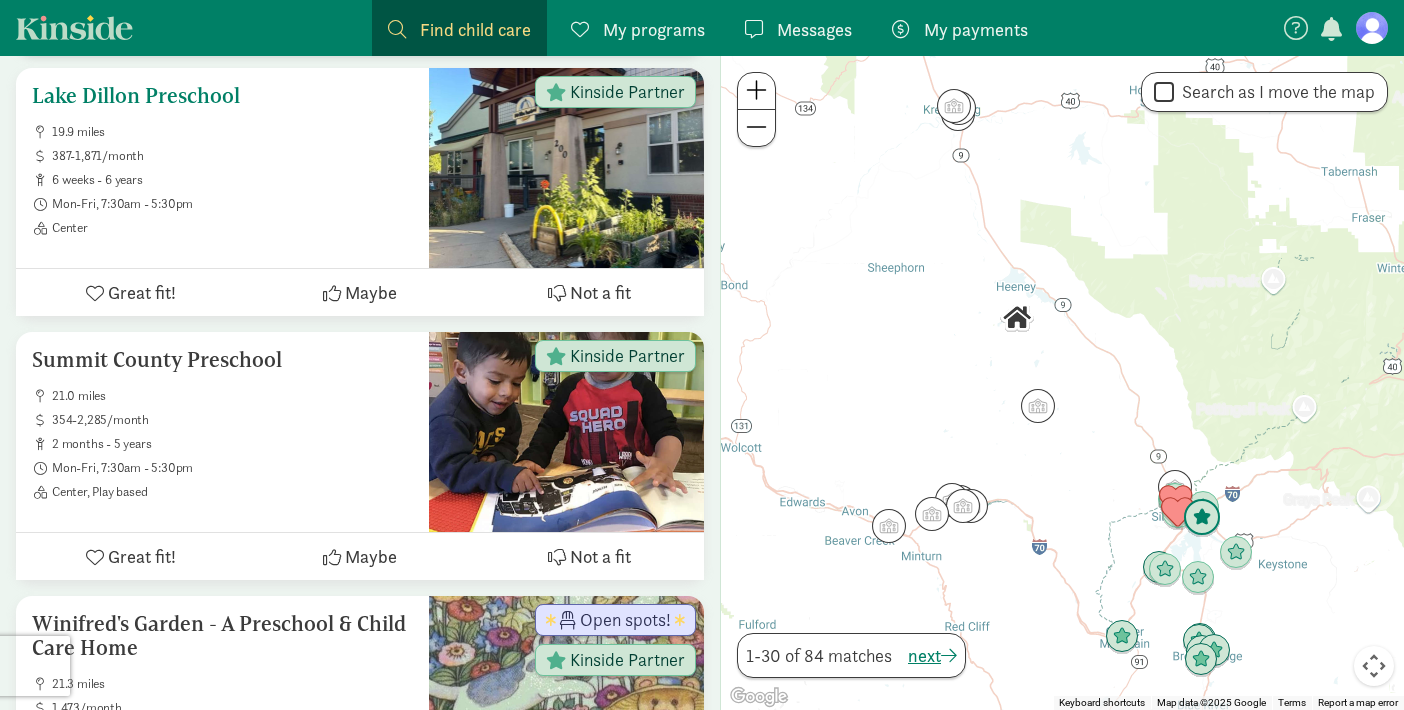 click at bounding box center (95, 293) 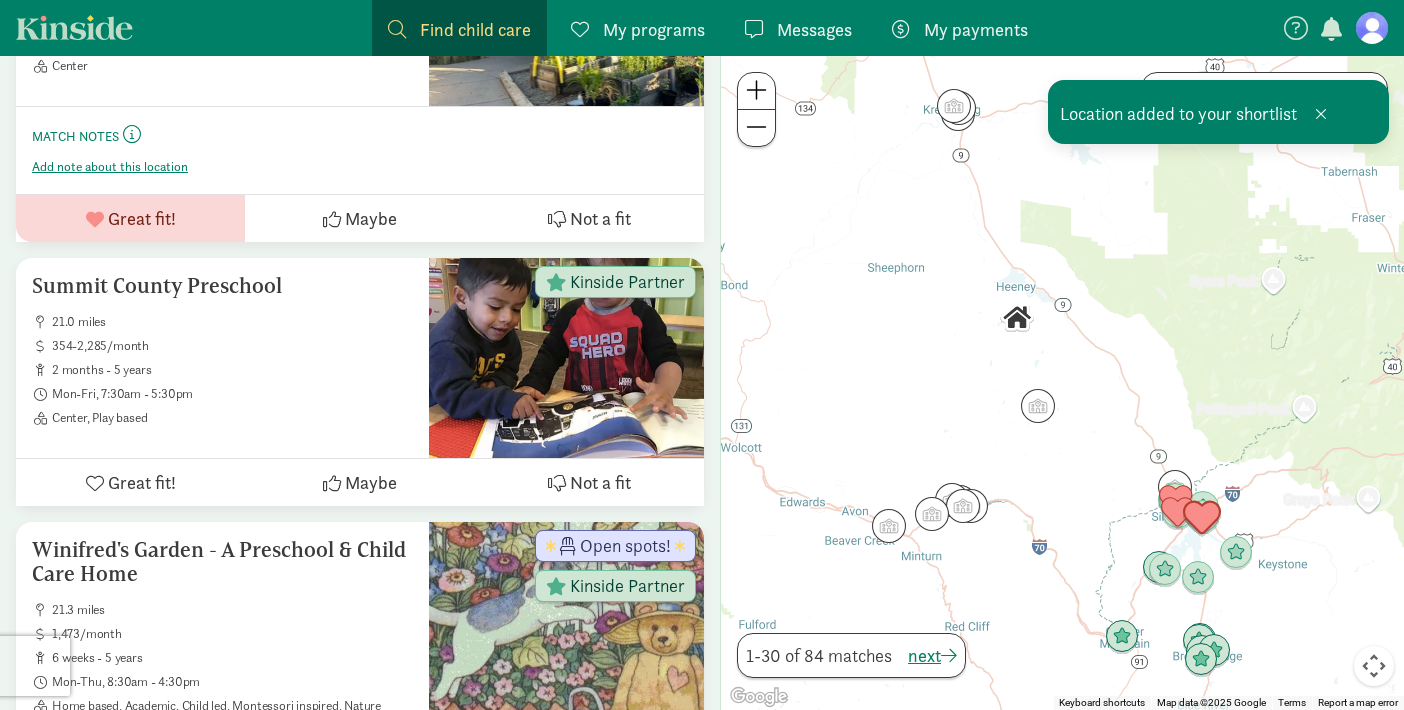 scroll, scrollTop: 2914, scrollLeft: 0, axis: vertical 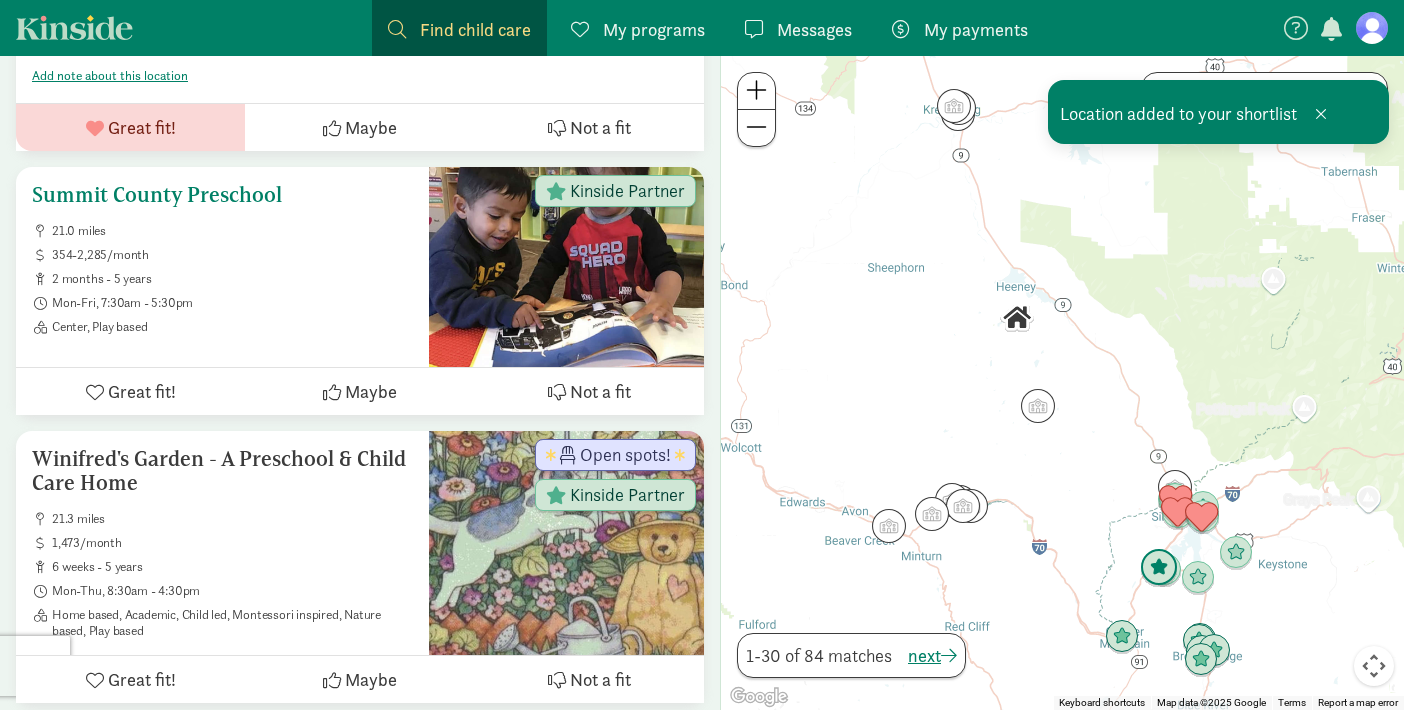 click on "Great fit!" at bounding box center [142, 391] 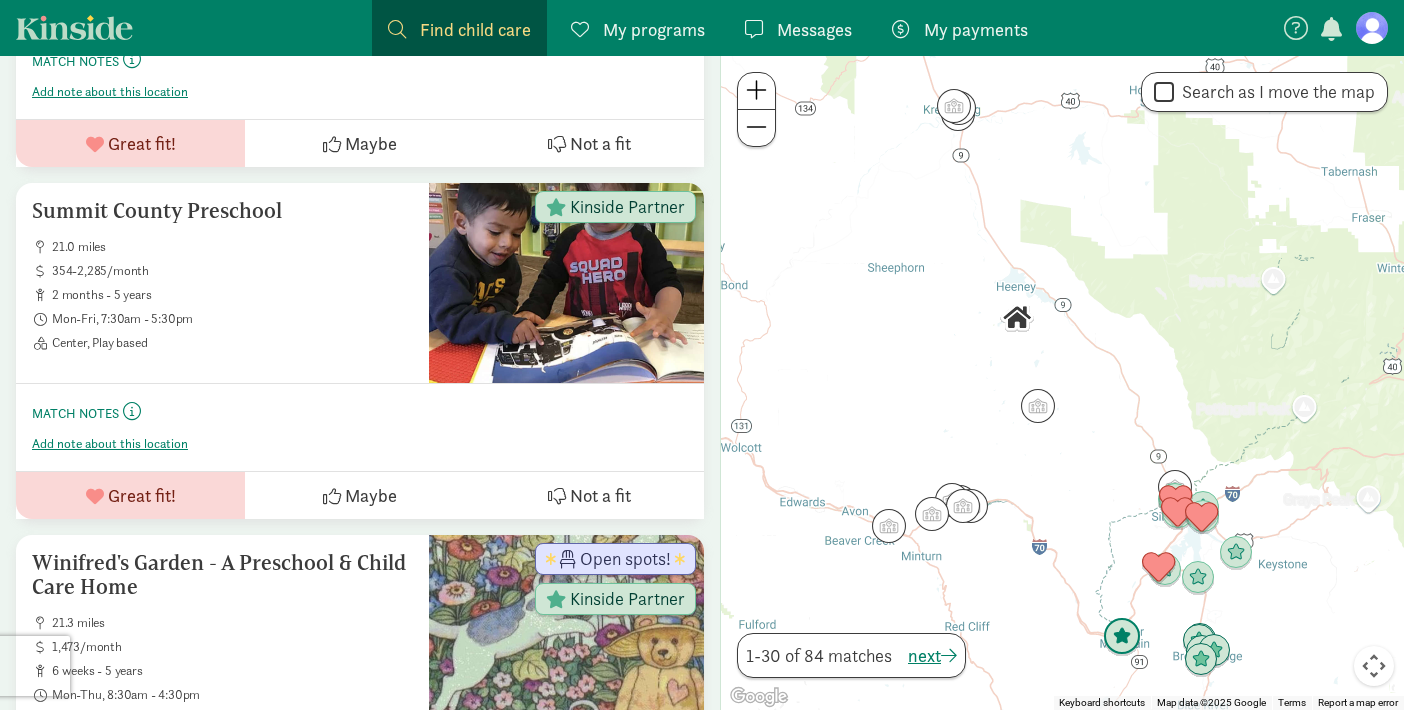 scroll, scrollTop: 2897, scrollLeft: 0, axis: vertical 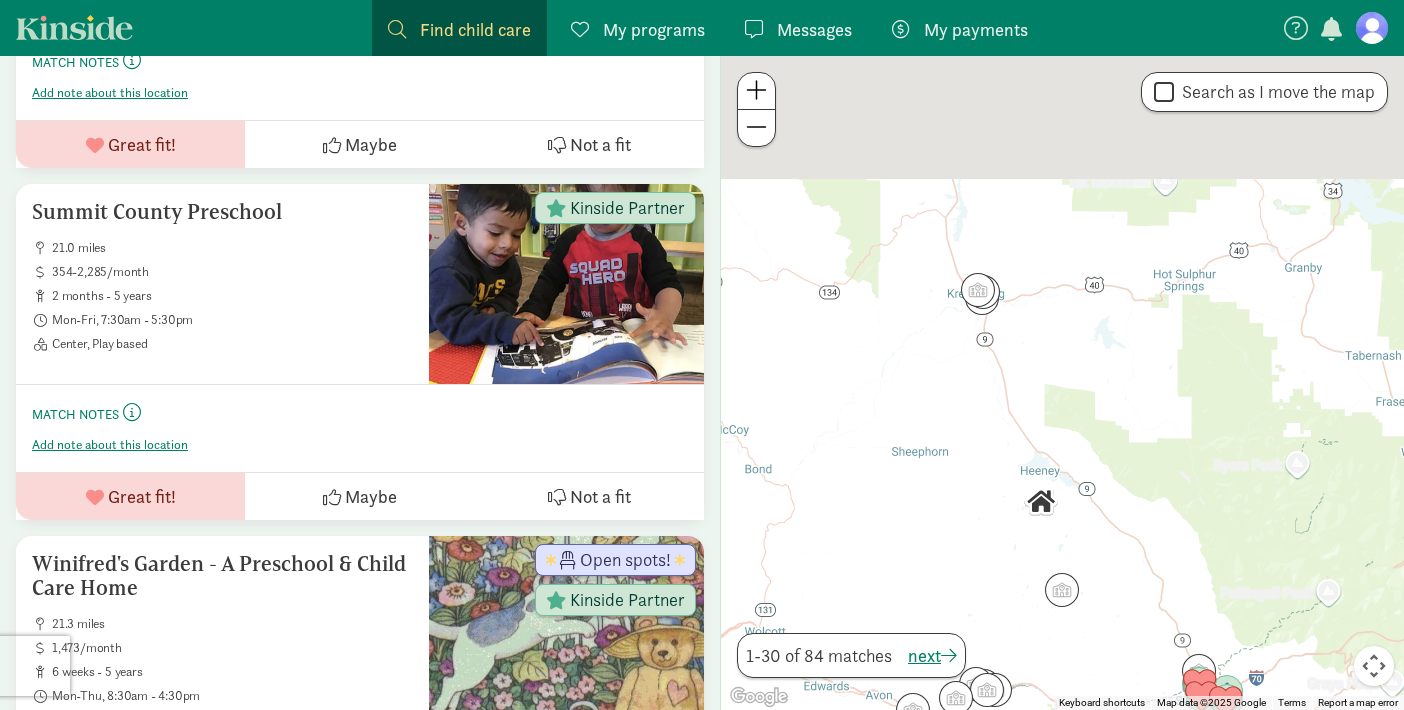 drag, startPoint x: 937, startPoint y: 192, endPoint x: 961, endPoint y: 404, distance: 213.35417 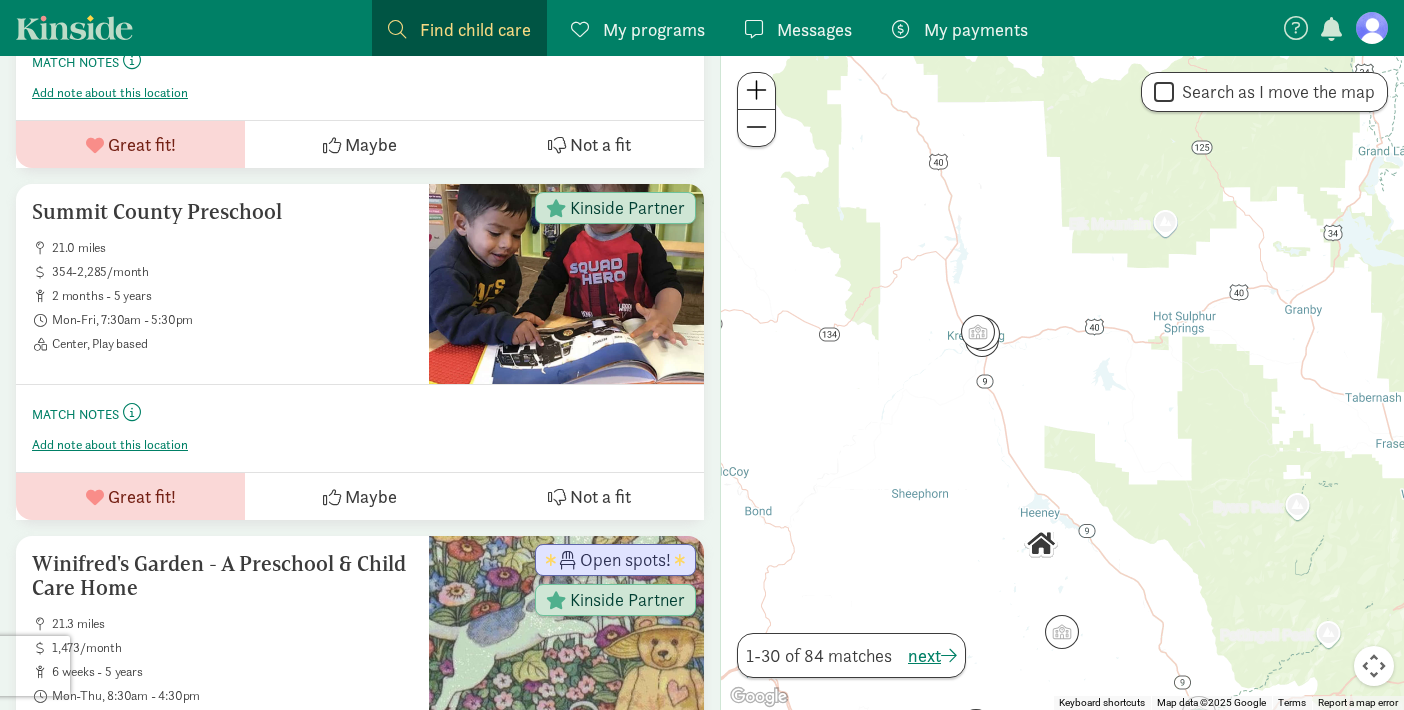 click at bounding box center [1062, 383] 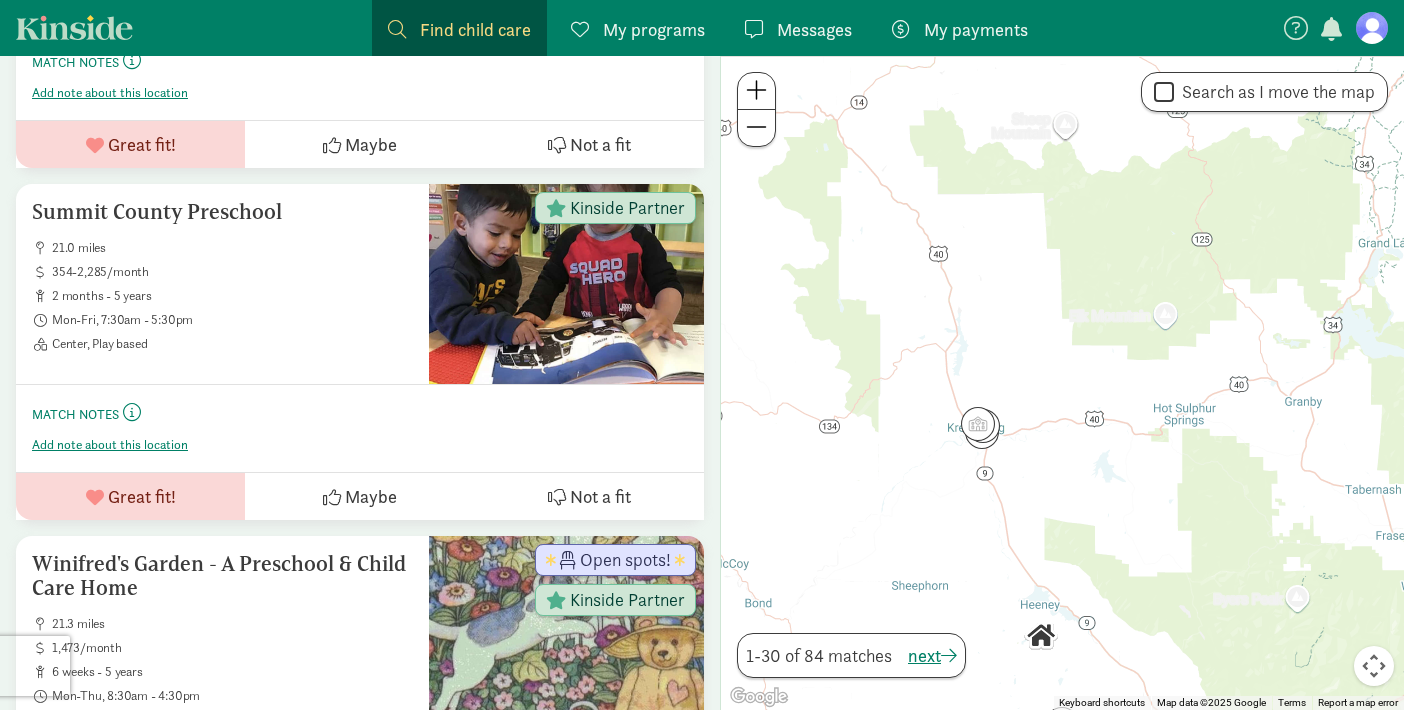 drag, startPoint x: 951, startPoint y: 477, endPoint x: 950, endPoint y: 574, distance: 97.00516 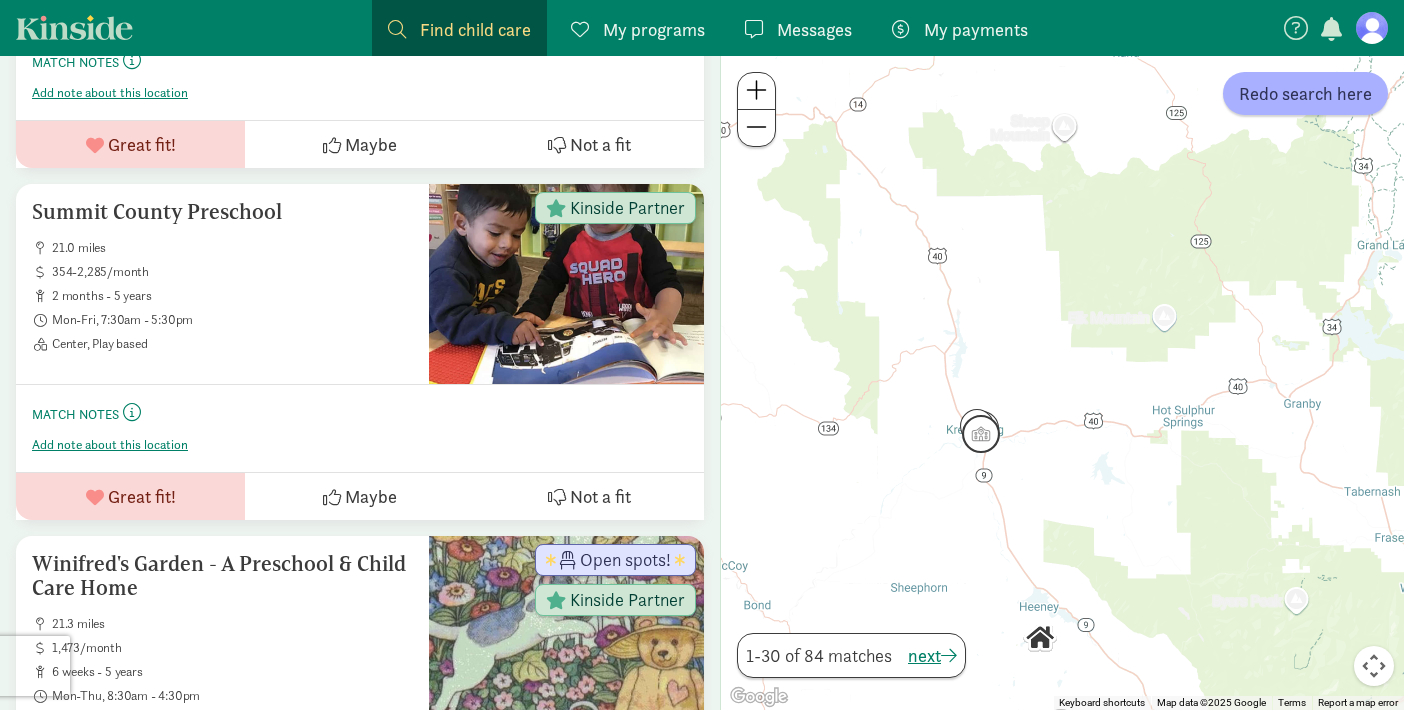 click at bounding box center (981, 434) 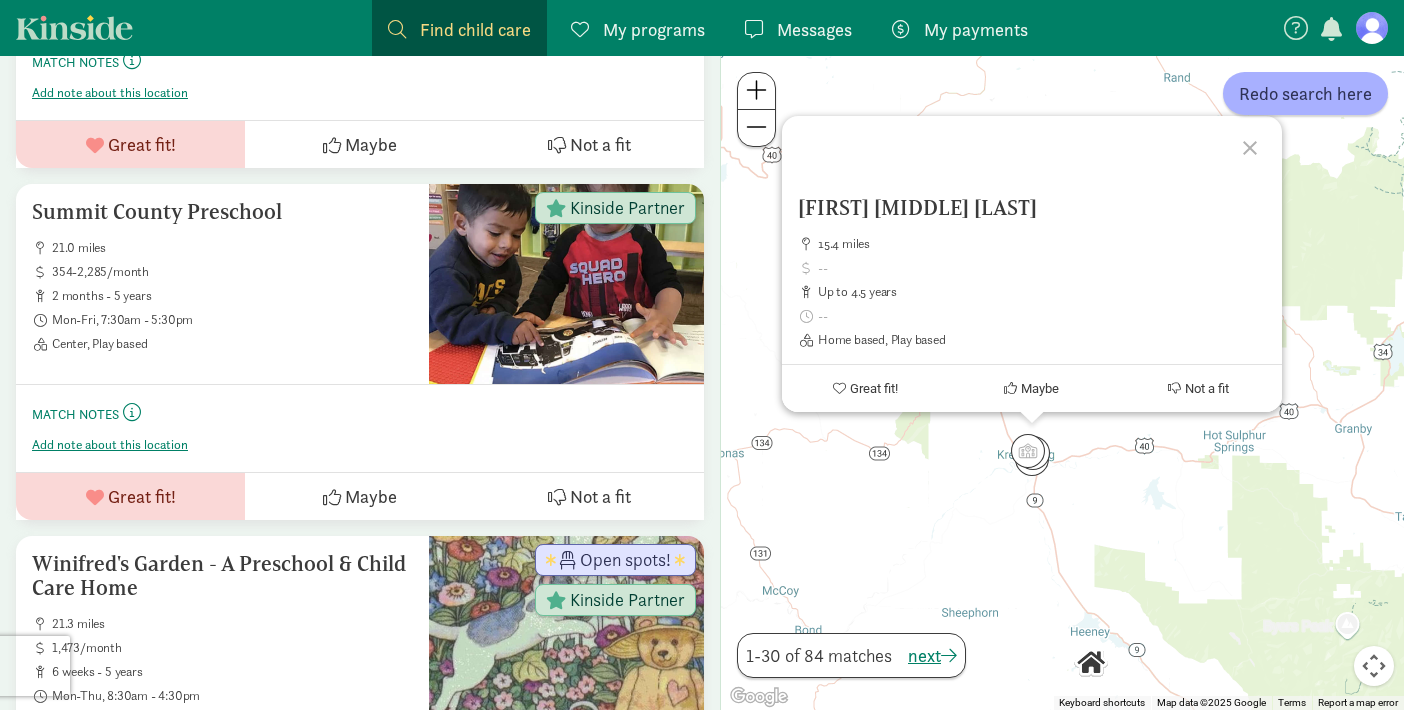 click at bounding box center [756, 90] 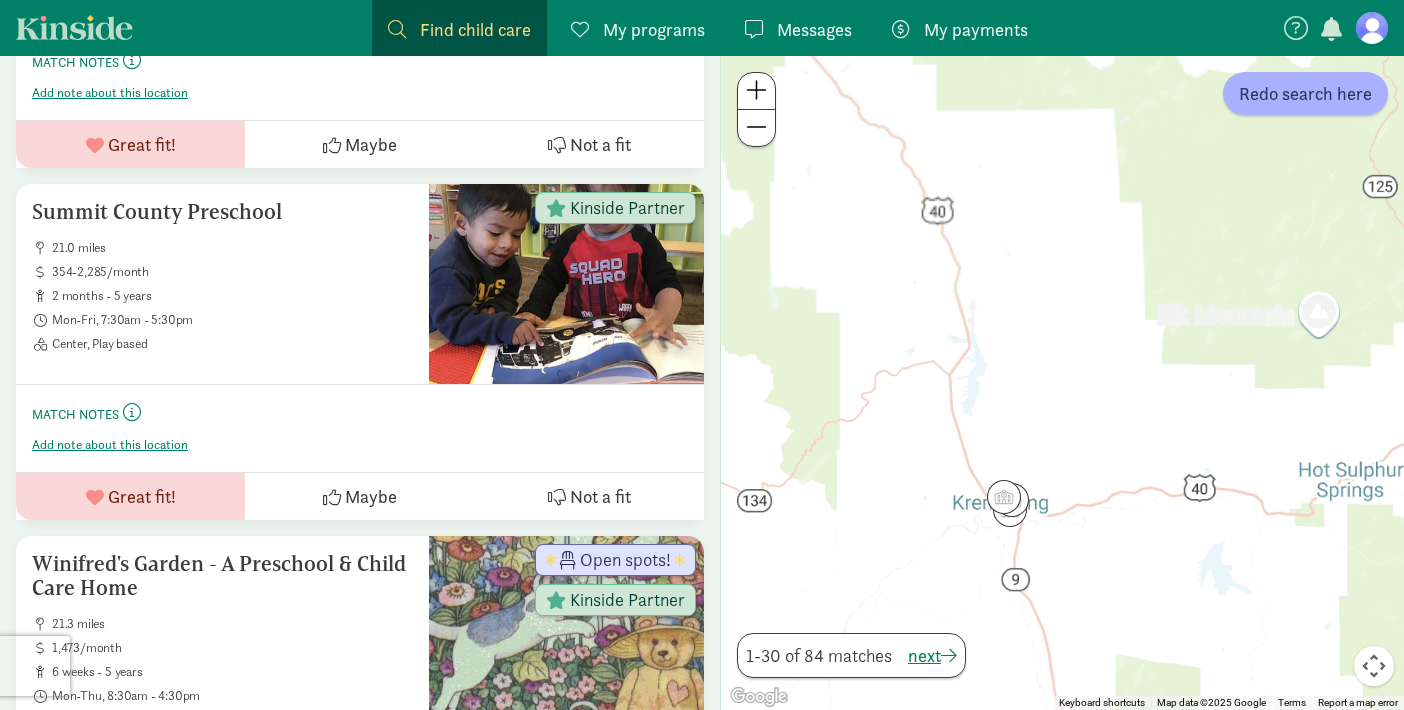 click at bounding box center [756, 90] 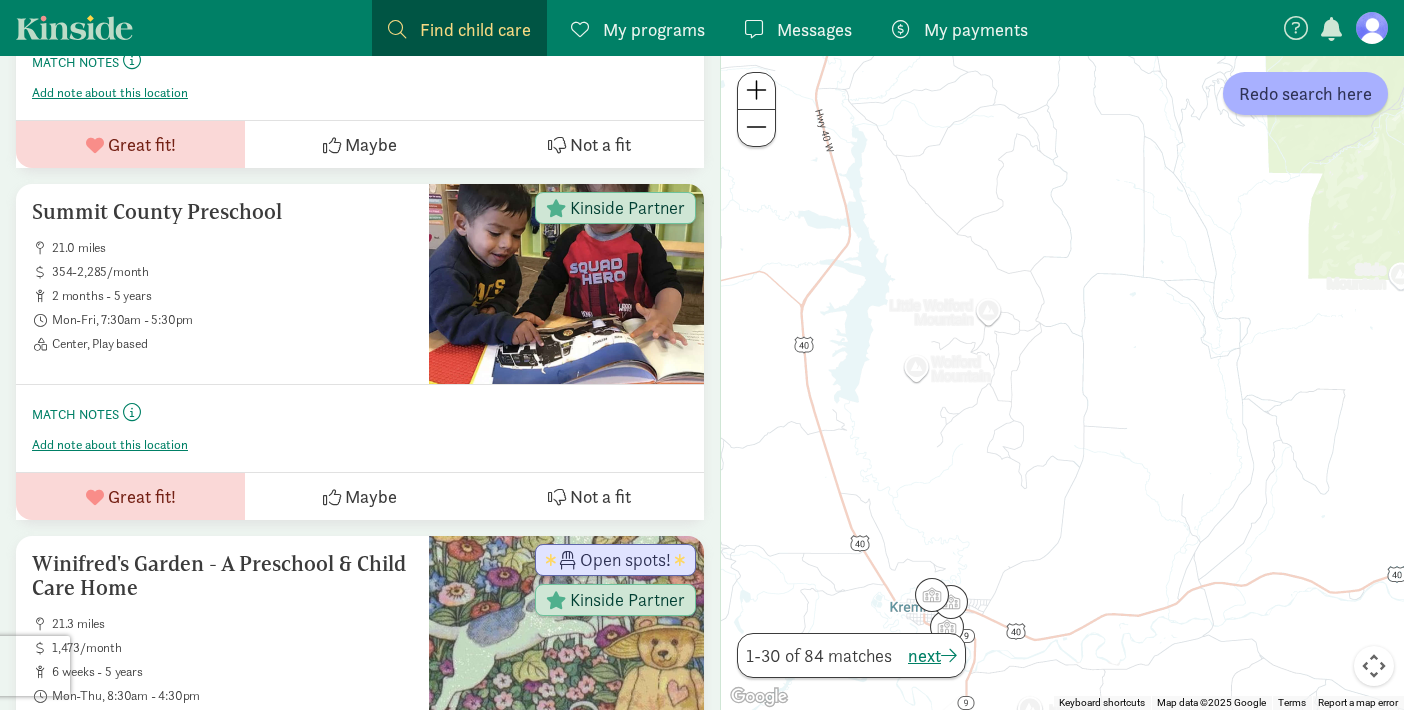 drag, startPoint x: 998, startPoint y: 388, endPoint x: 1007, endPoint y: 267, distance: 121.33425 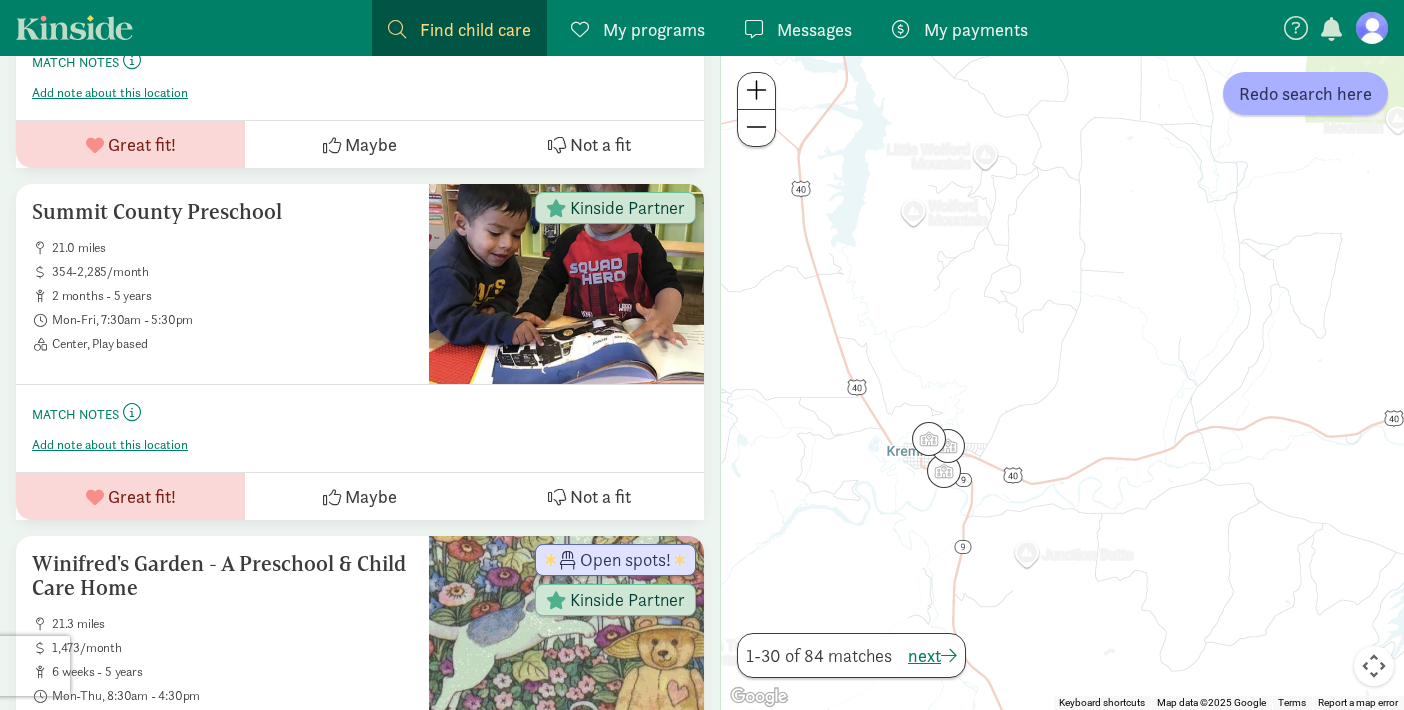drag, startPoint x: 1137, startPoint y: 304, endPoint x: 1137, endPoint y: 256, distance: 48 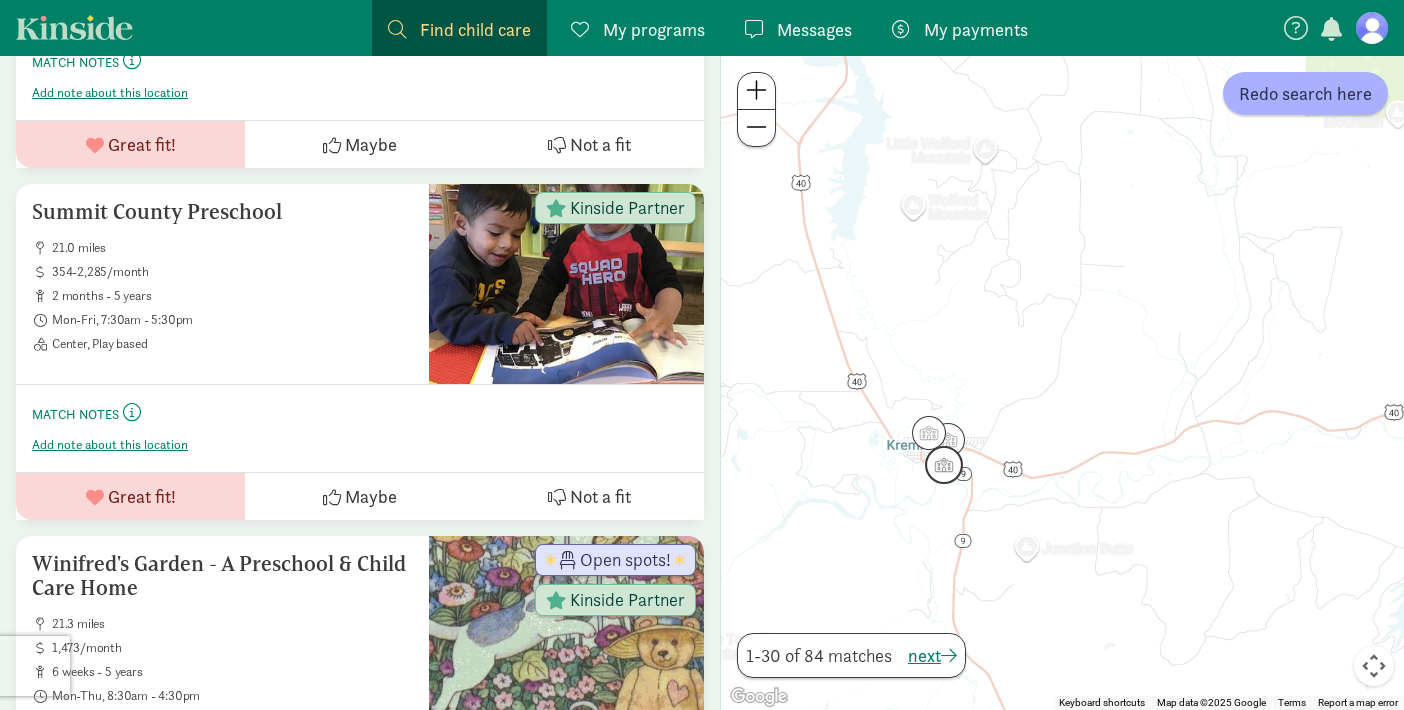 click at bounding box center [944, 465] 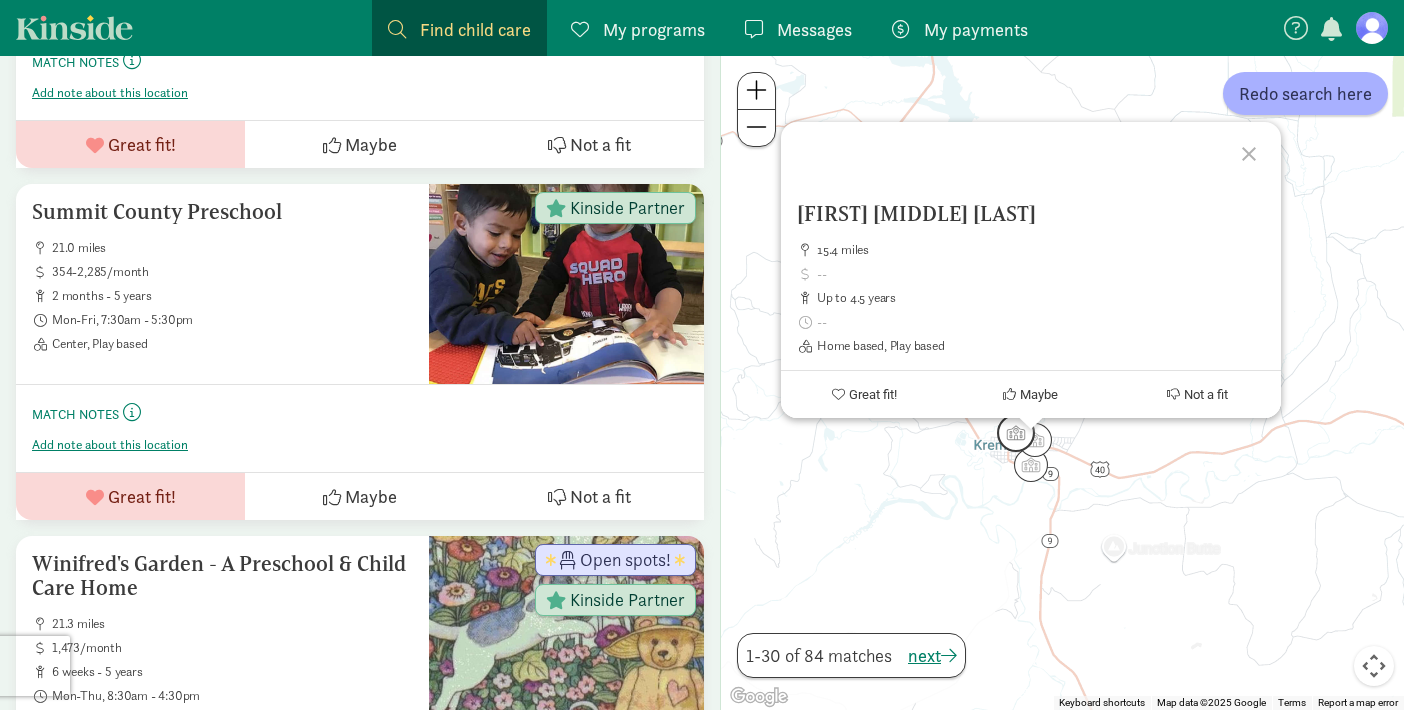 click at bounding box center [1016, 433] 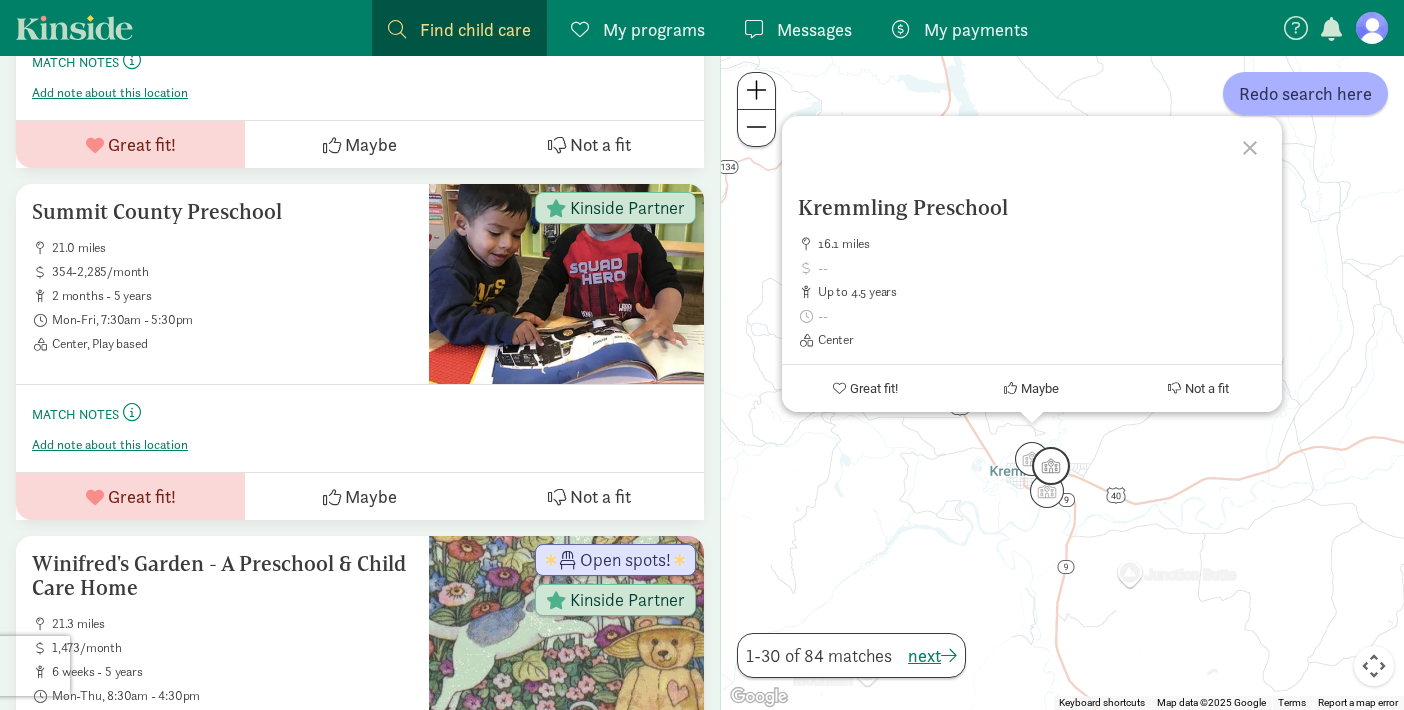 click at bounding box center [1051, 466] 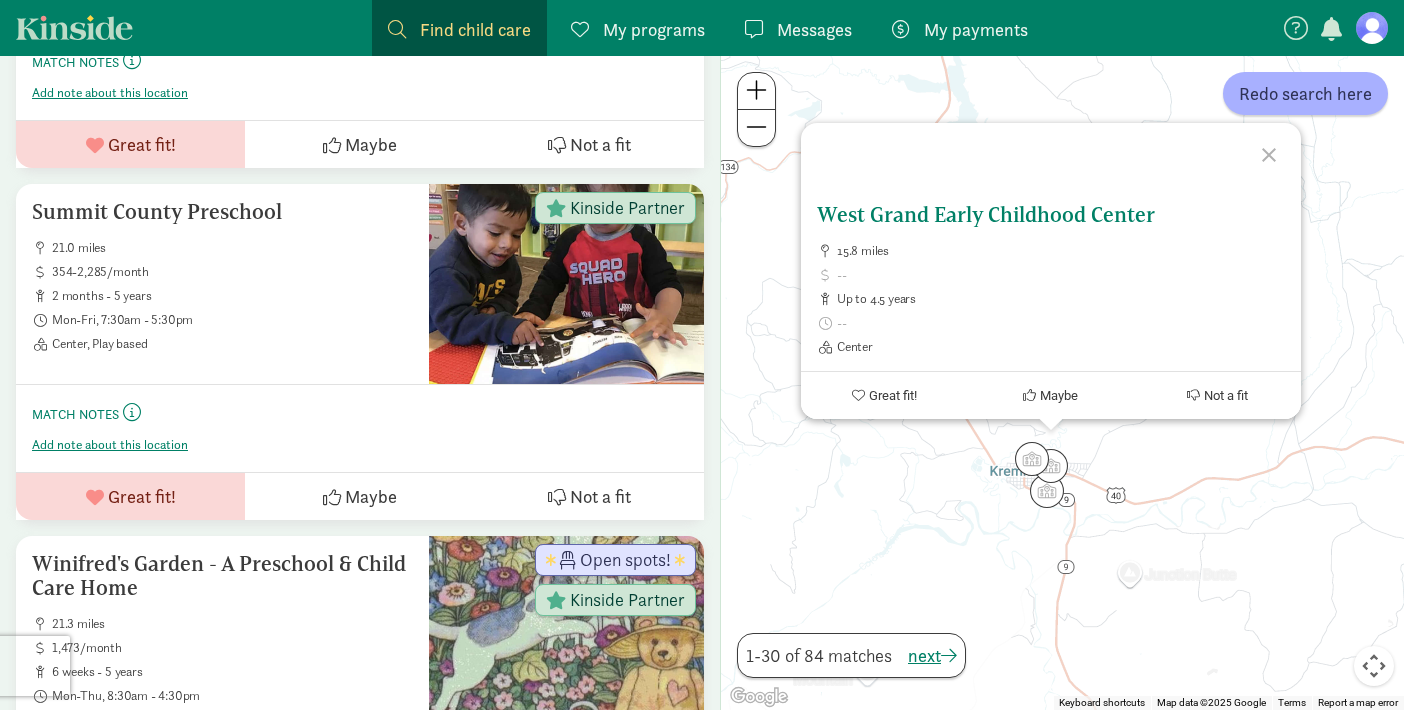 click on "West Grand Early Childhood Center" at bounding box center [1051, 215] 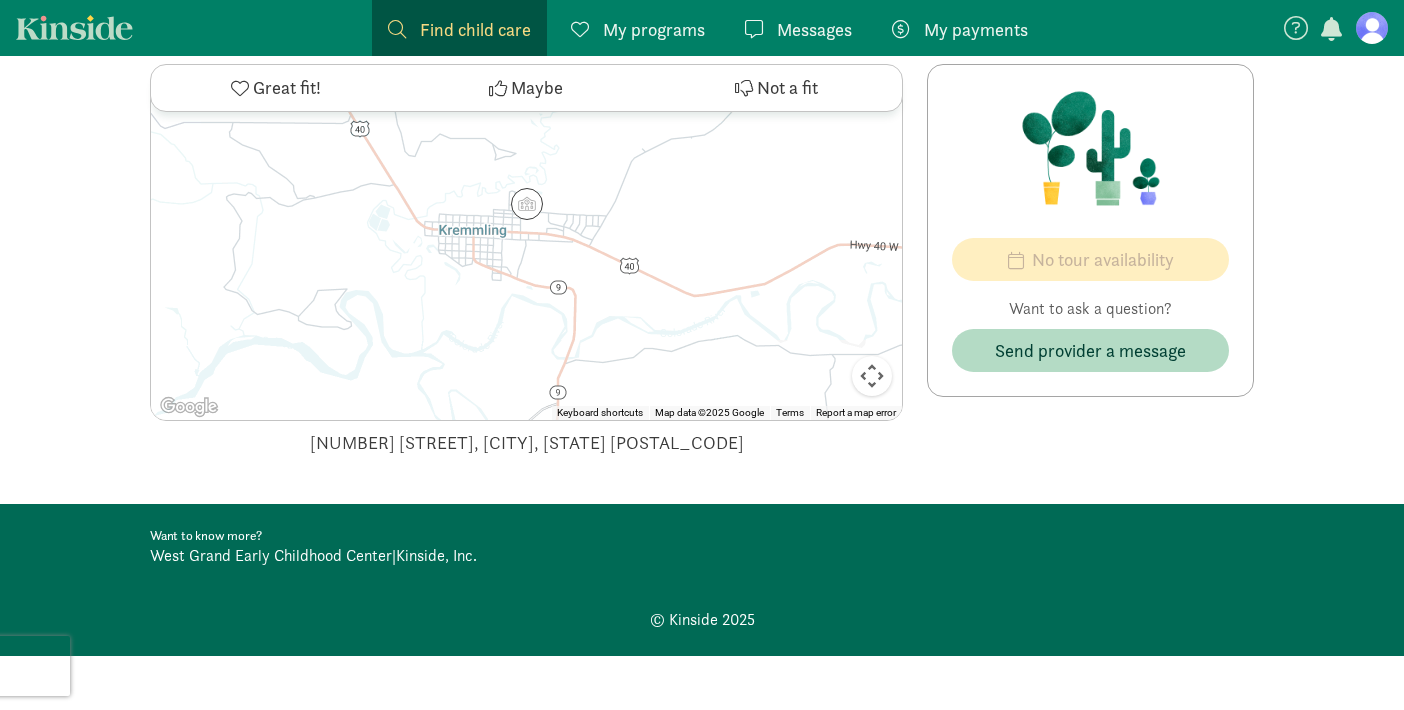 scroll, scrollTop: 927, scrollLeft: 0, axis: vertical 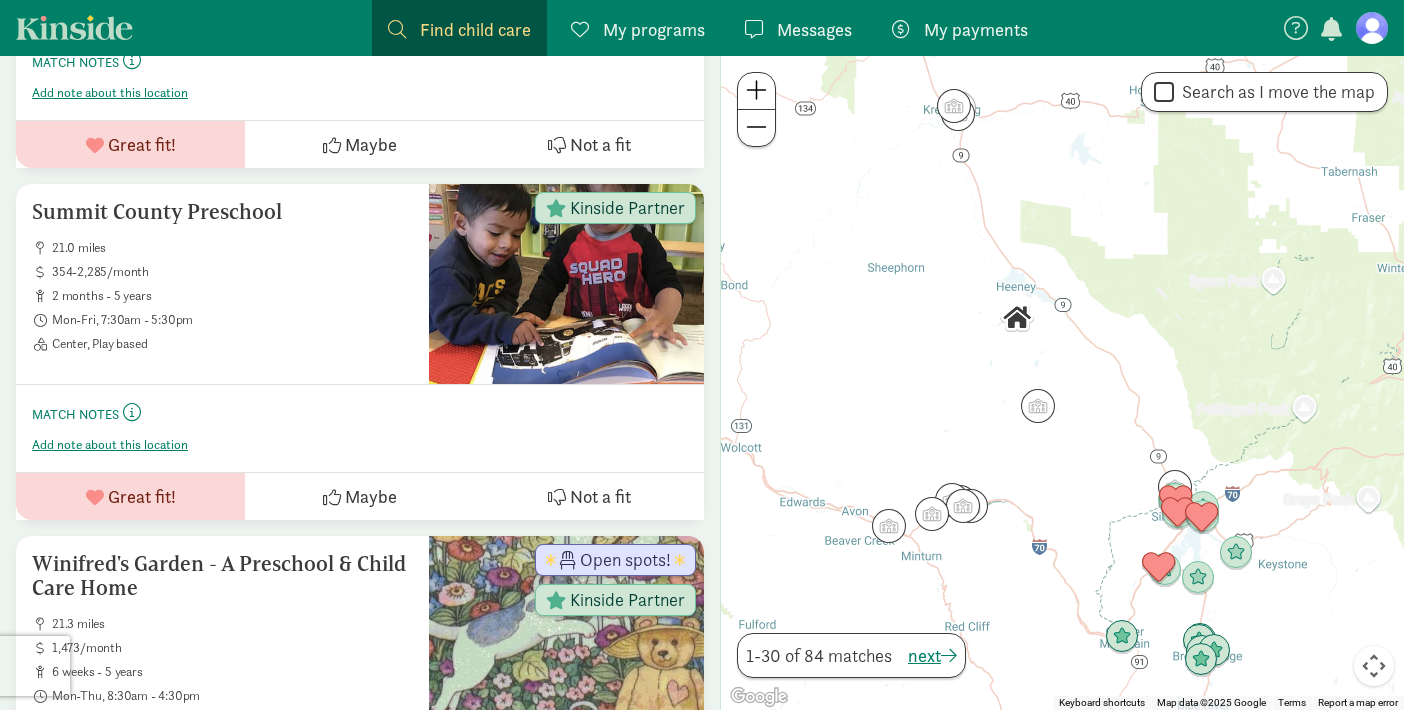click at bounding box center (756, 91) 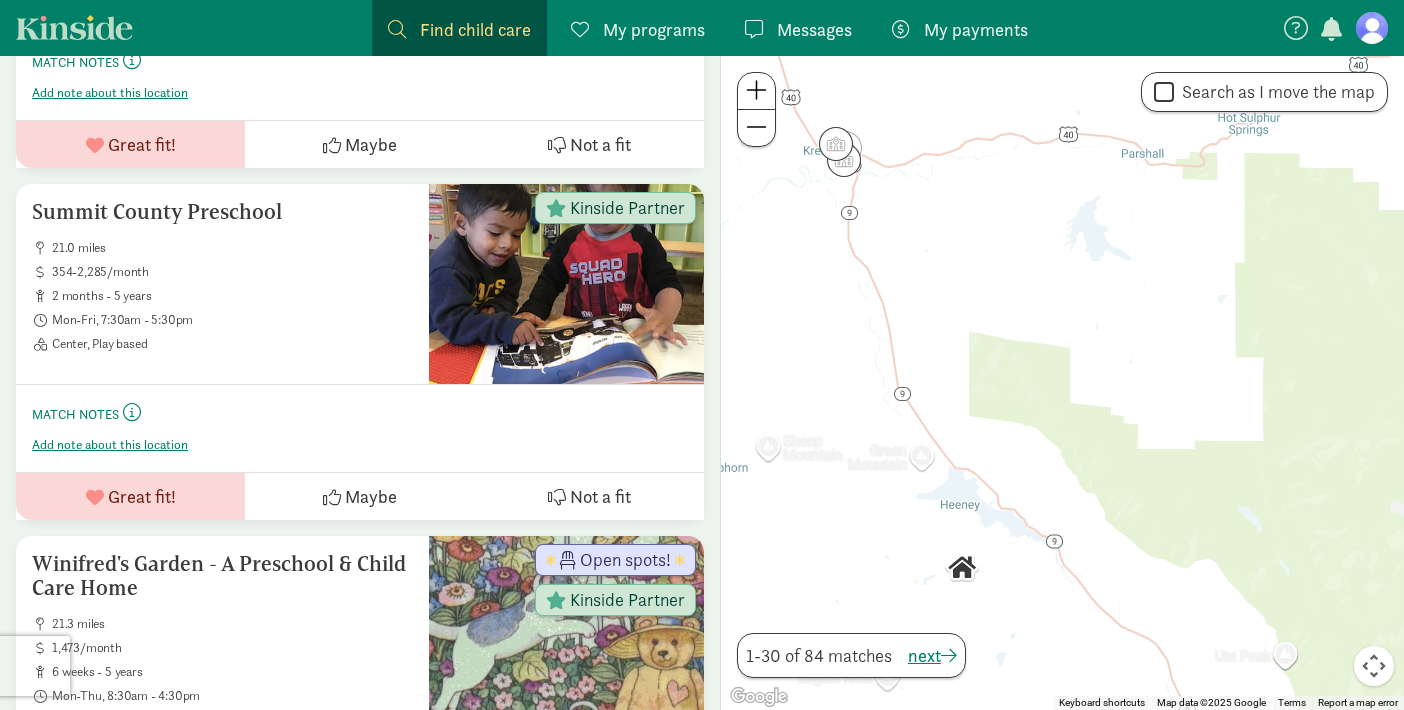 drag, startPoint x: 925, startPoint y: 160, endPoint x: 906, endPoint y: 491, distance: 331.54486 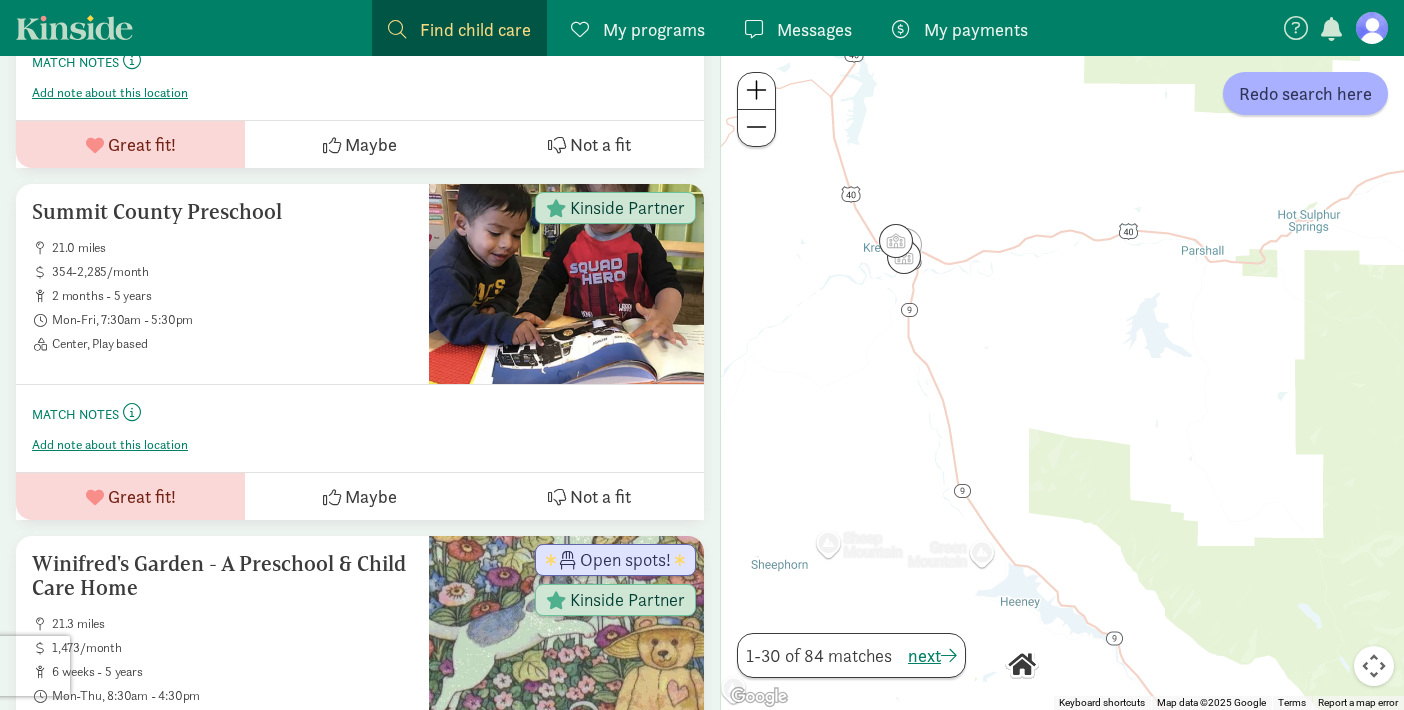 drag, startPoint x: 882, startPoint y: 301, endPoint x: 965, endPoint y: 402, distance: 130.72873 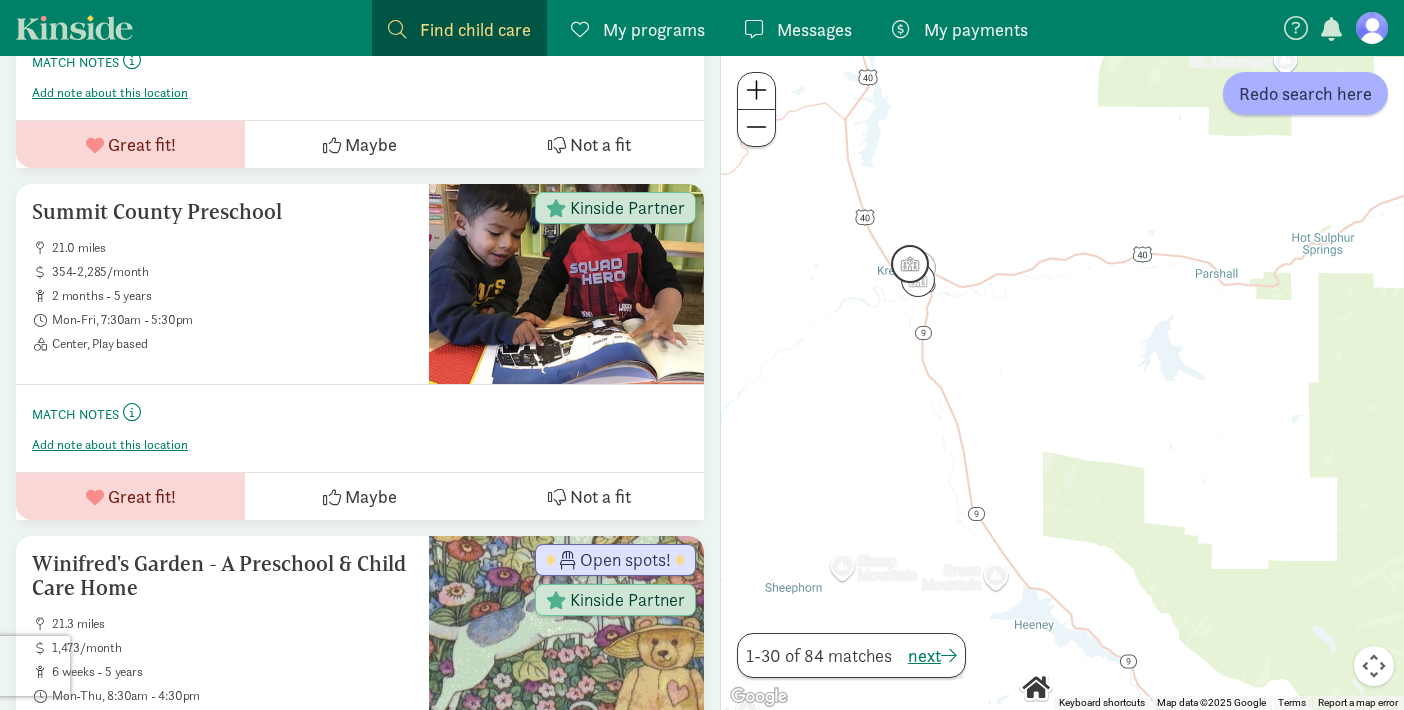 click at bounding box center (910, 264) 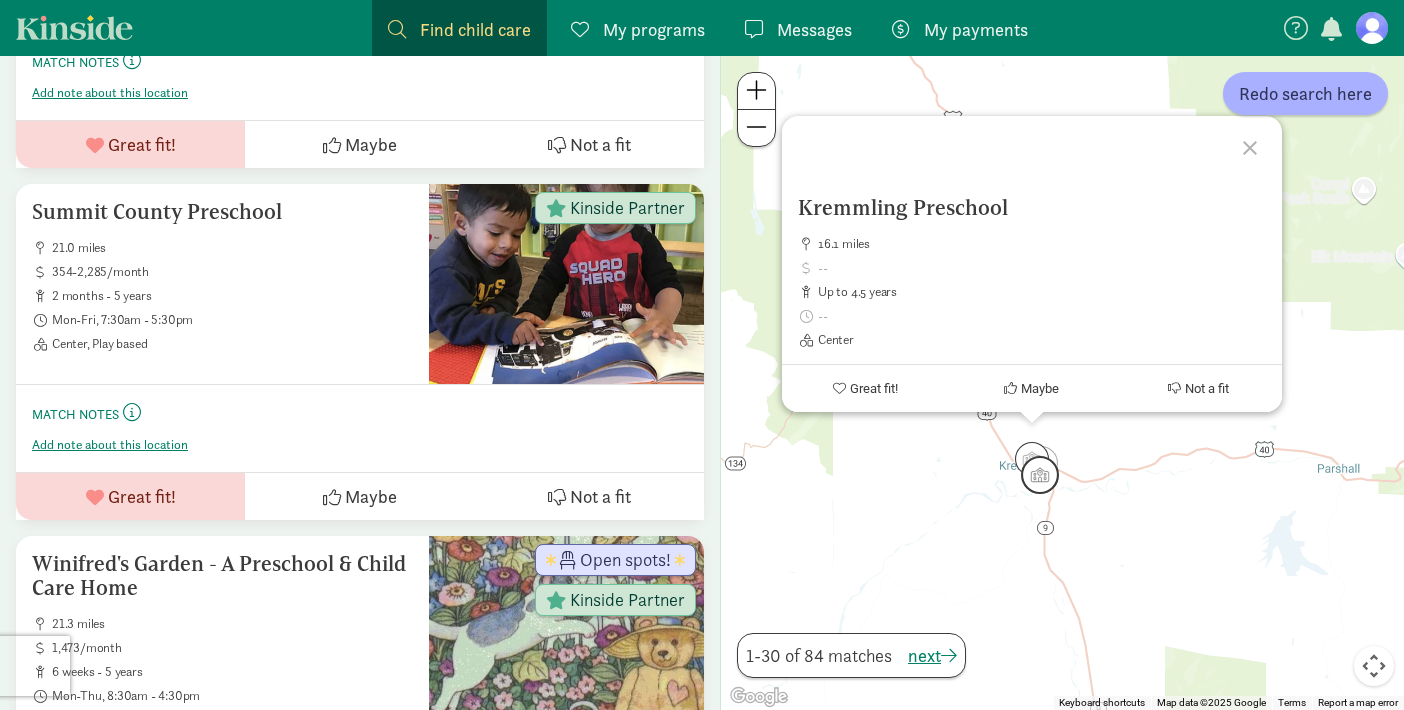 click at bounding box center [1040, 475] 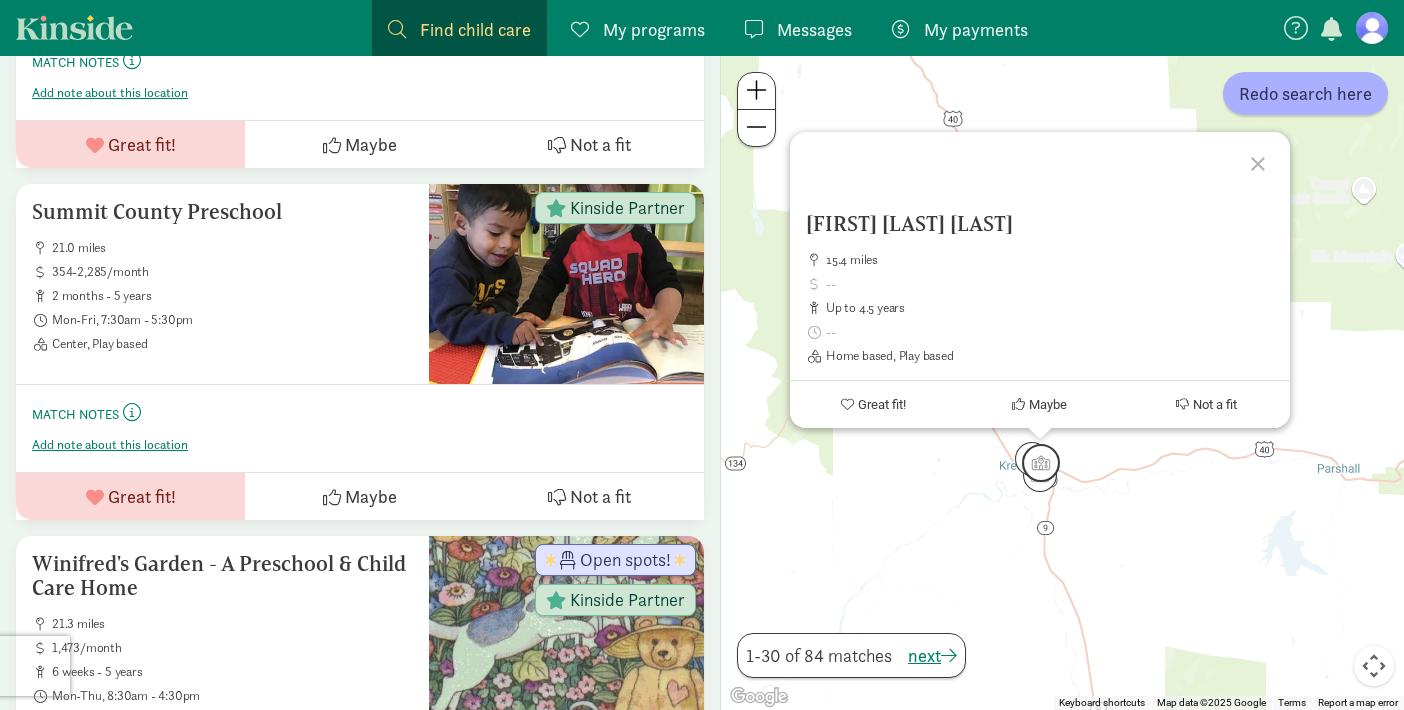 click at bounding box center [1041, 463] 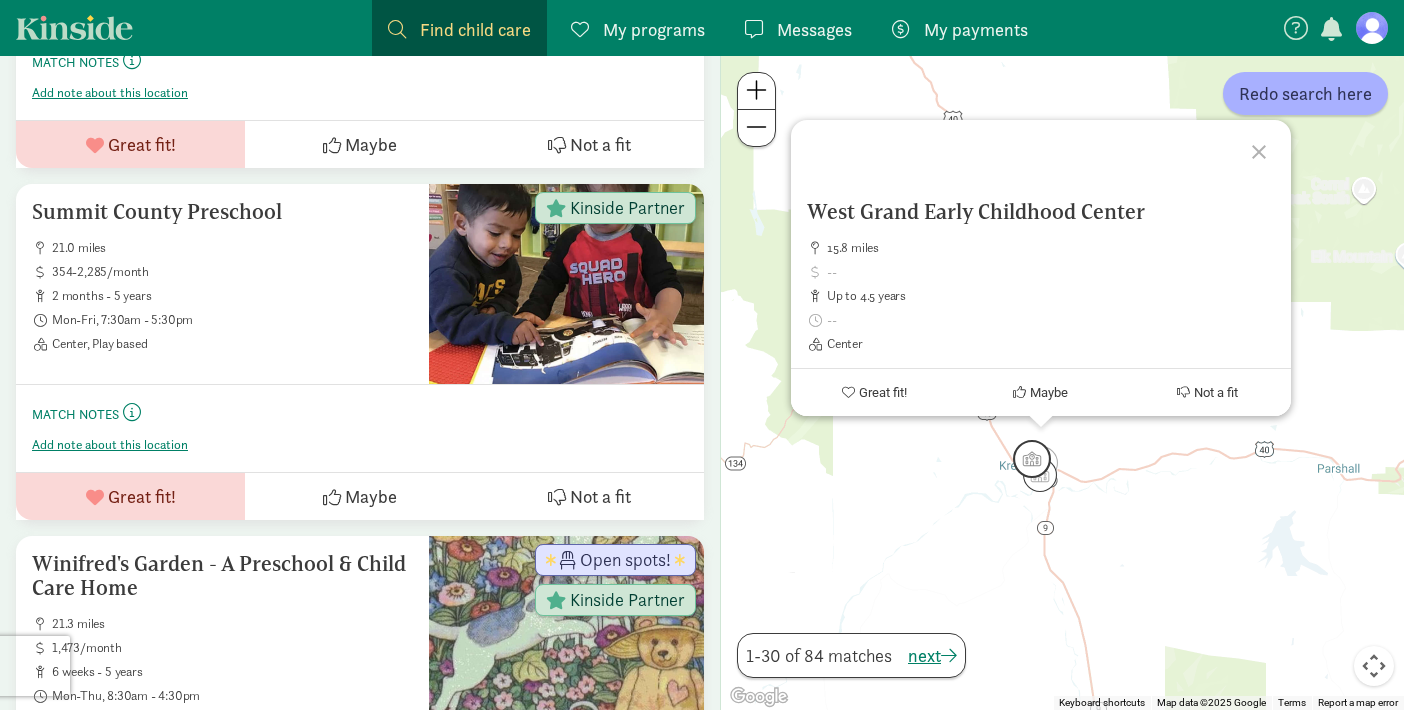 click at bounding box center [1032, 459] 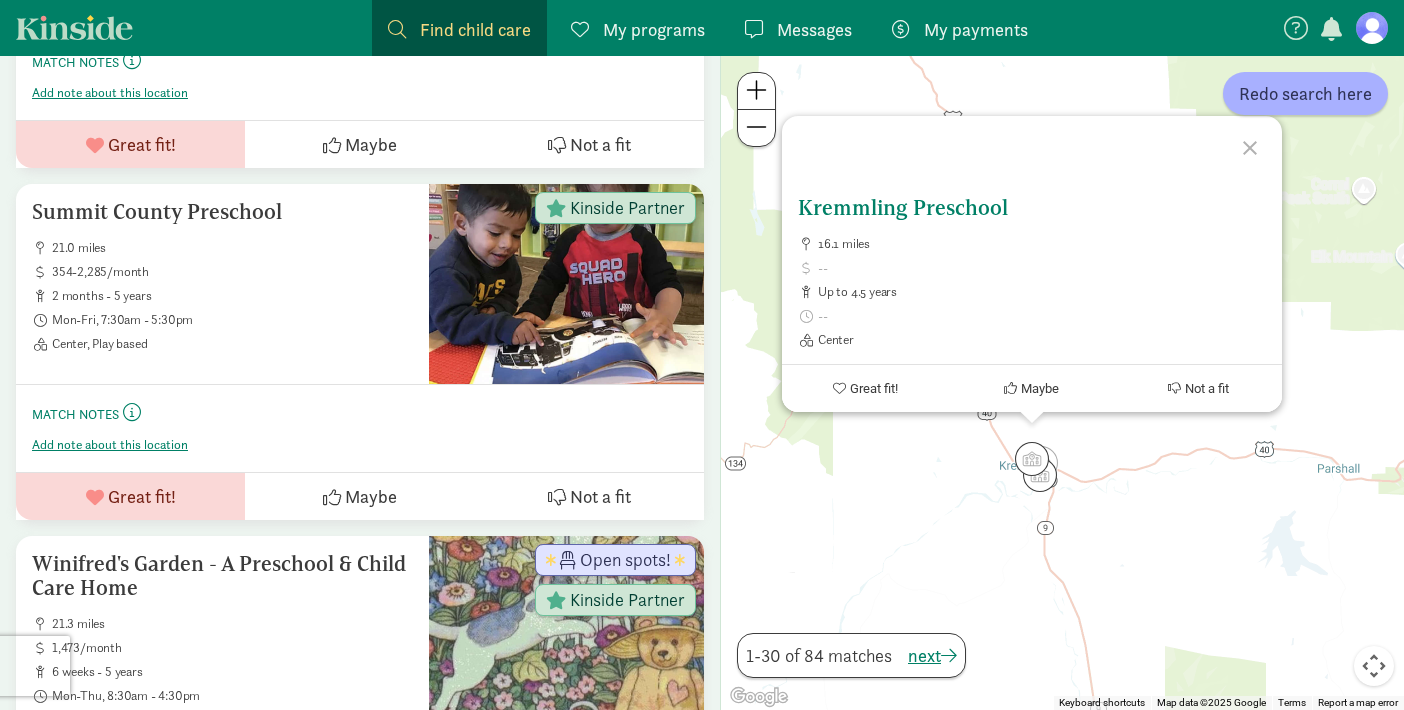 click on "Kremmling Preschool" at bounding box center [1032, 208] 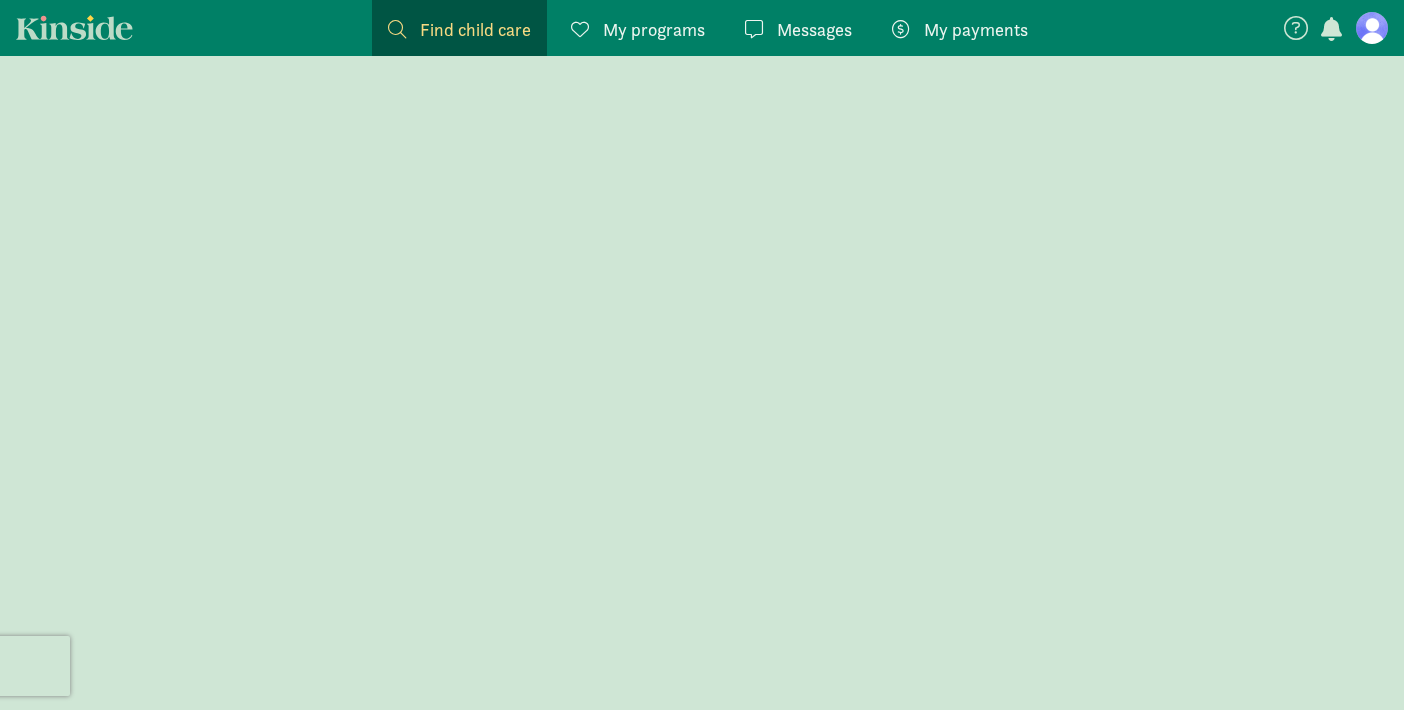 click at bounding box center (702, 383) 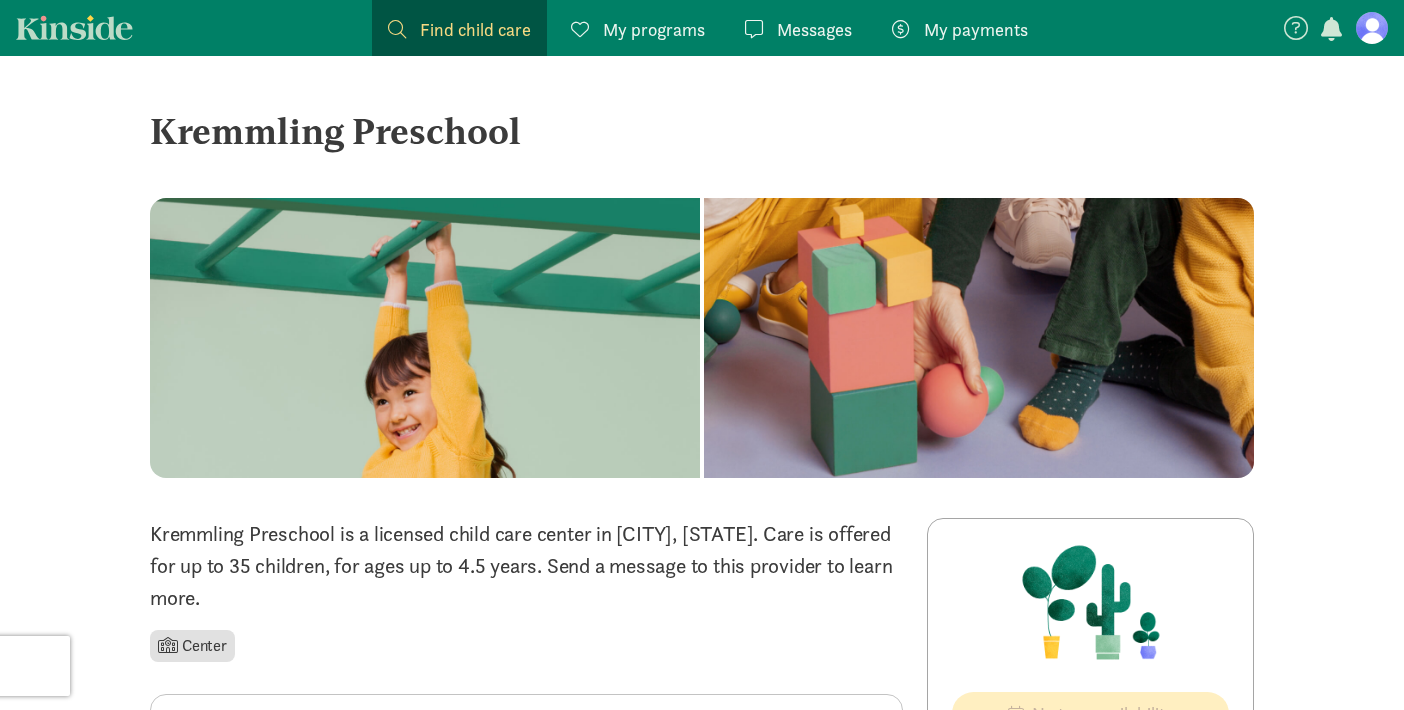 scroll, scrollTop: 0, scrollLeft: 0, axis: both 